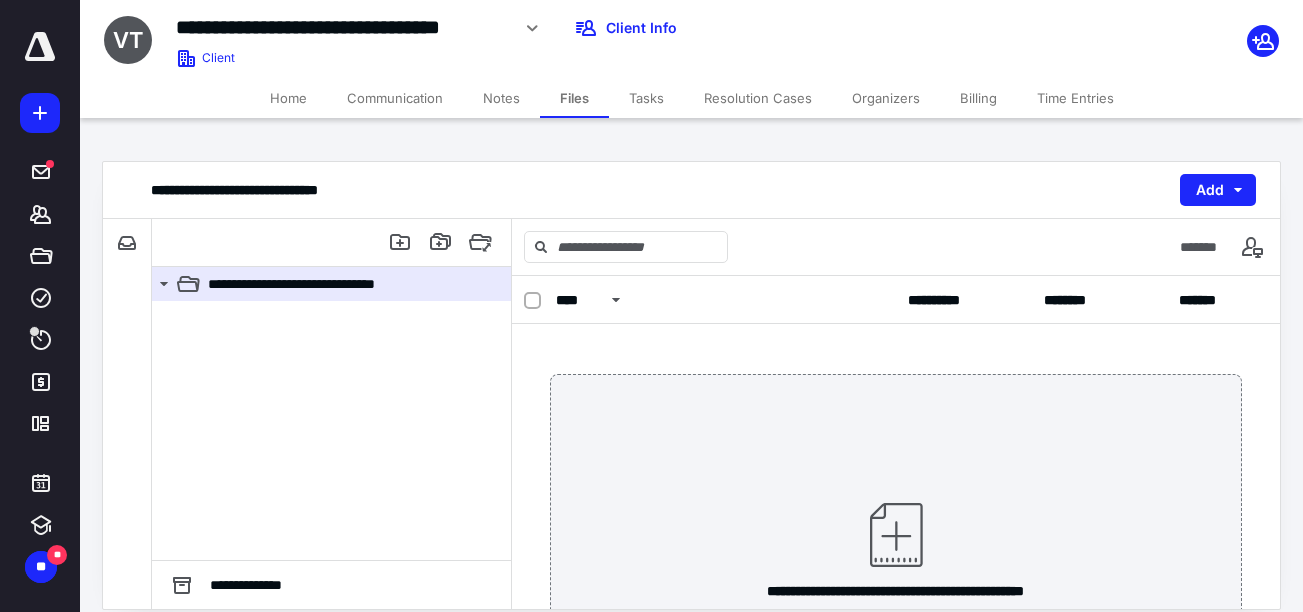 scroll, scrollTop: 0, scrollLeft: 0, axis: both 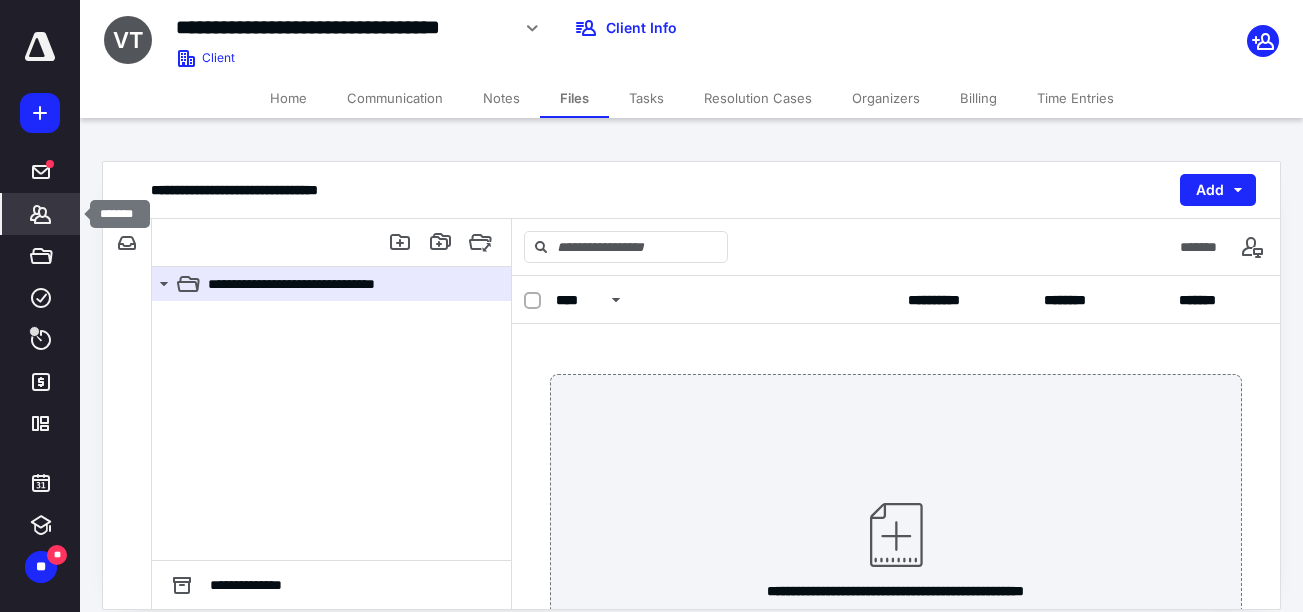 click 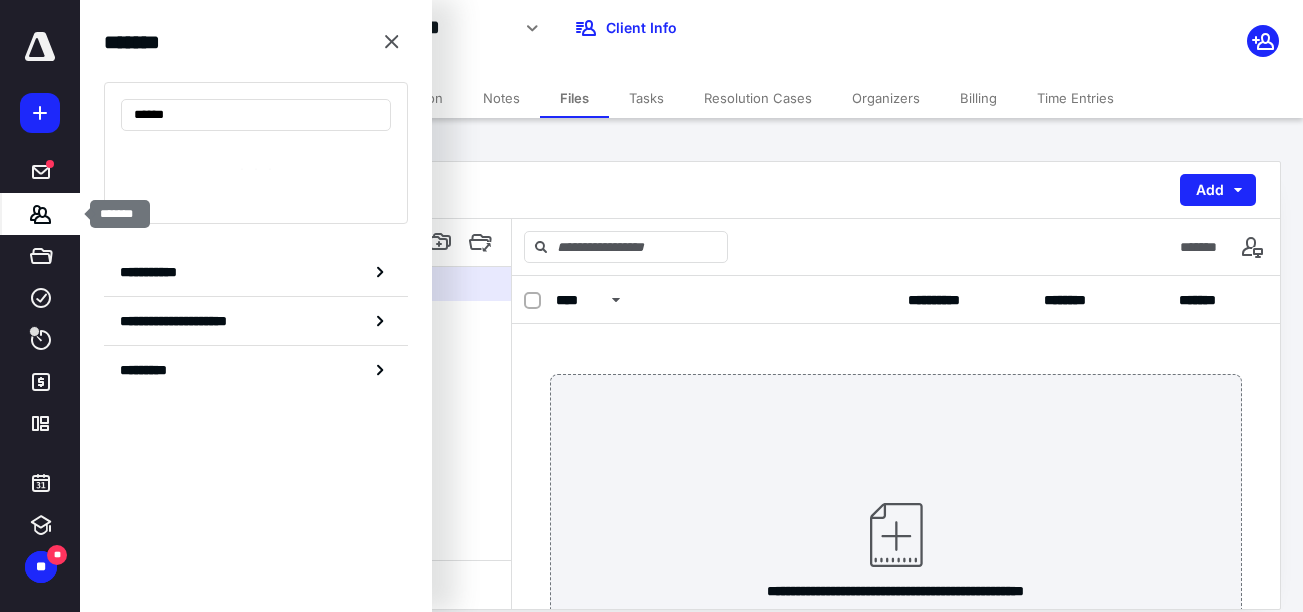 type on "******" 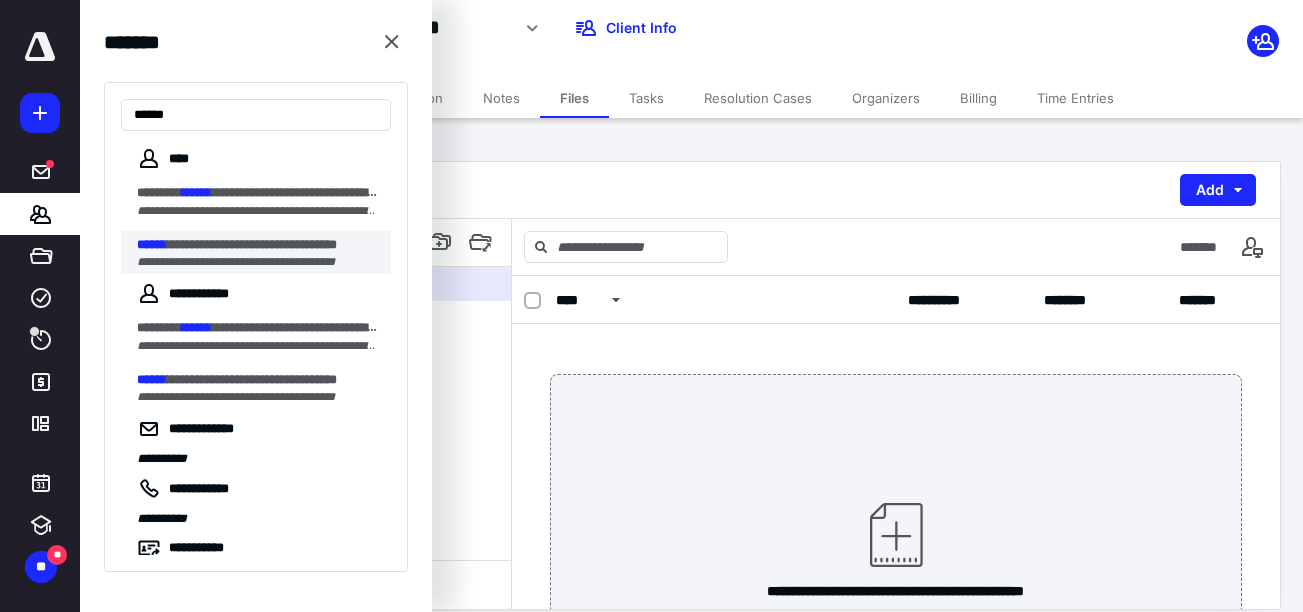 click on "**********" at bounding box center [236, 262] 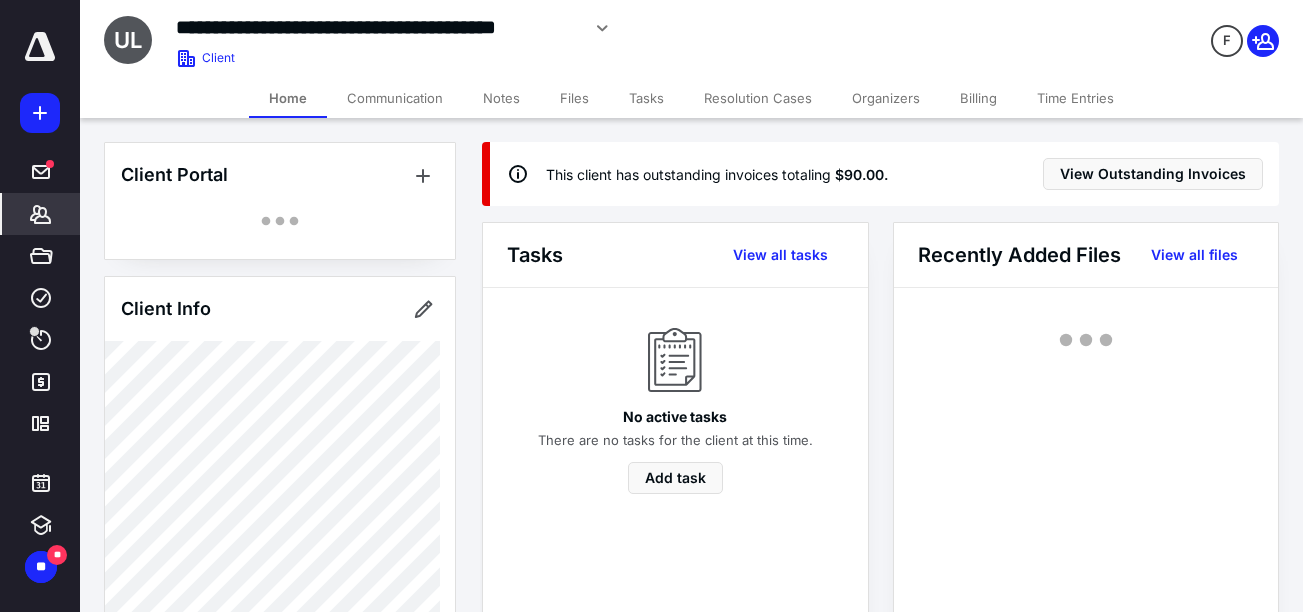click on "Billing" at bounding box center [978, 98] 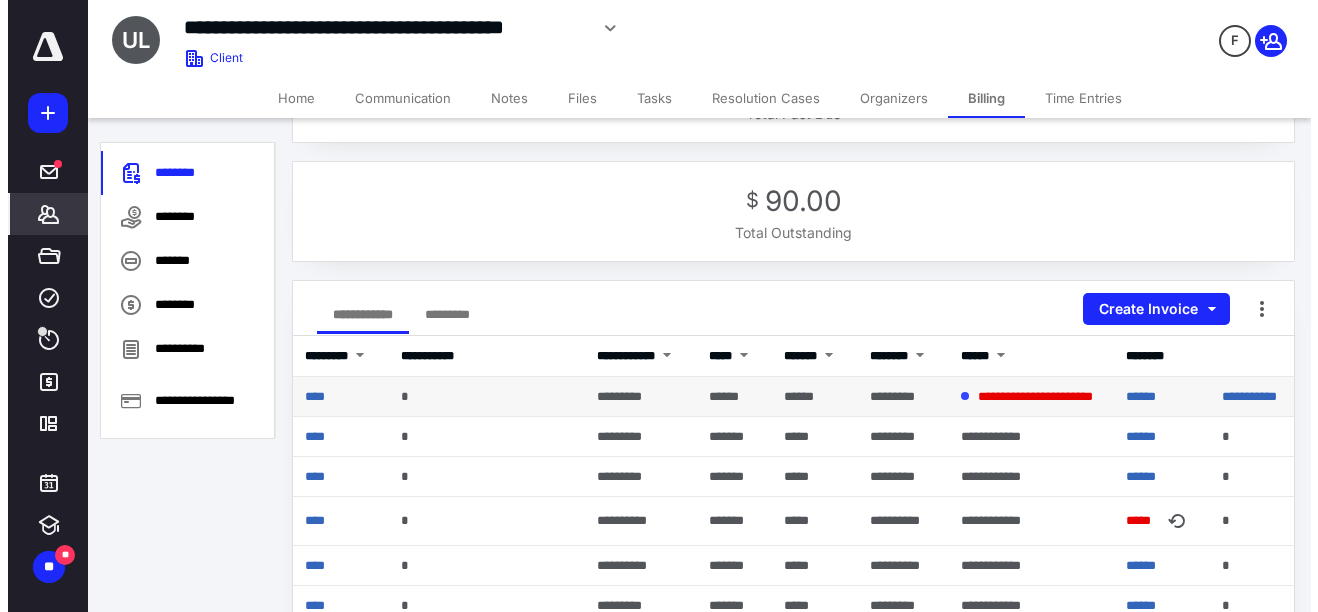 scroll, scrollTop: 200, scrollLeft: 0, axis: vertical 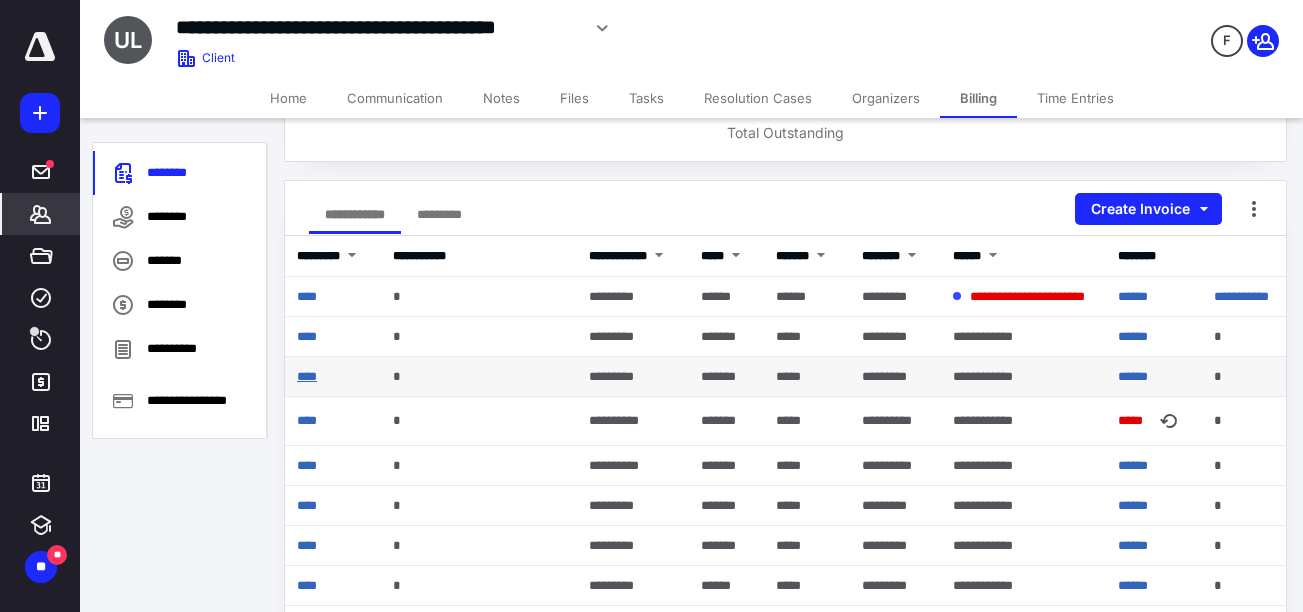 click on "****" at bounding box center [307, 376] 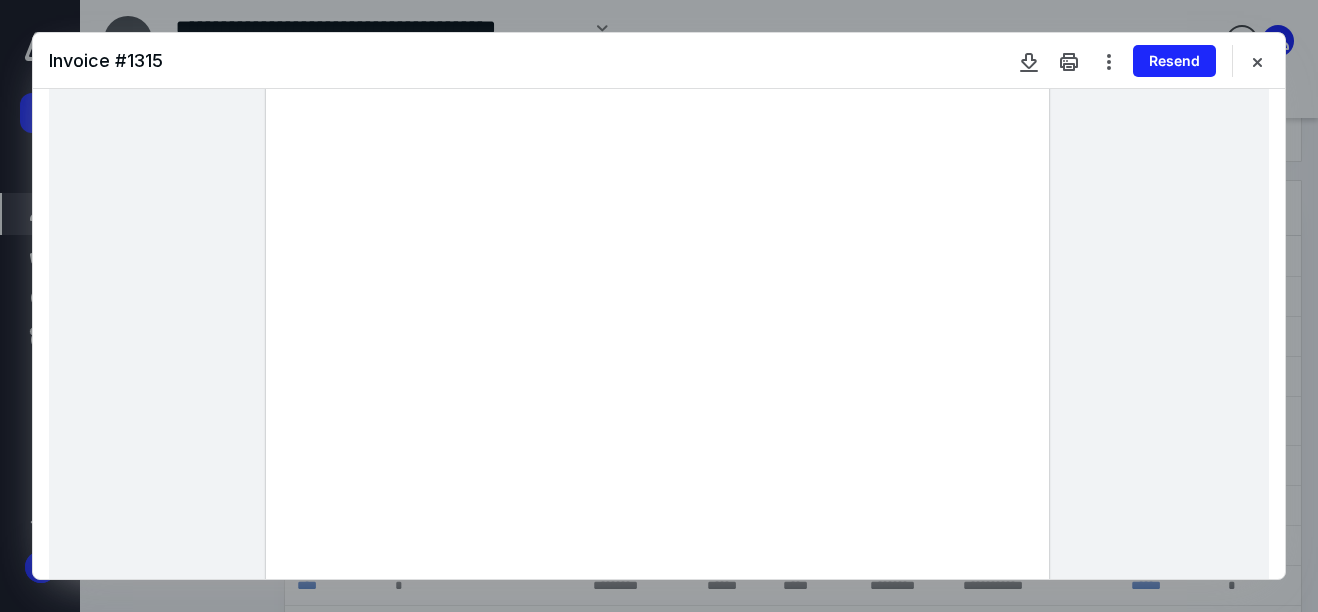 scroll, scrollTop: 200, scrollLeft: 0, axis: vertical 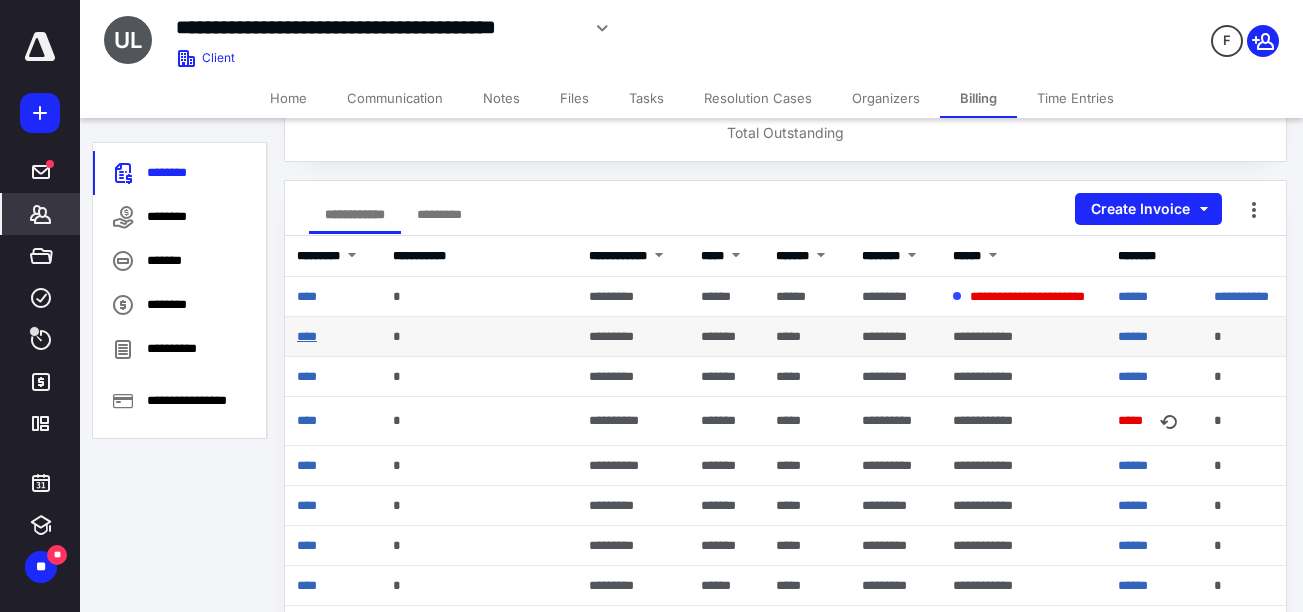 click on "****" at bounding box center [307, 336] 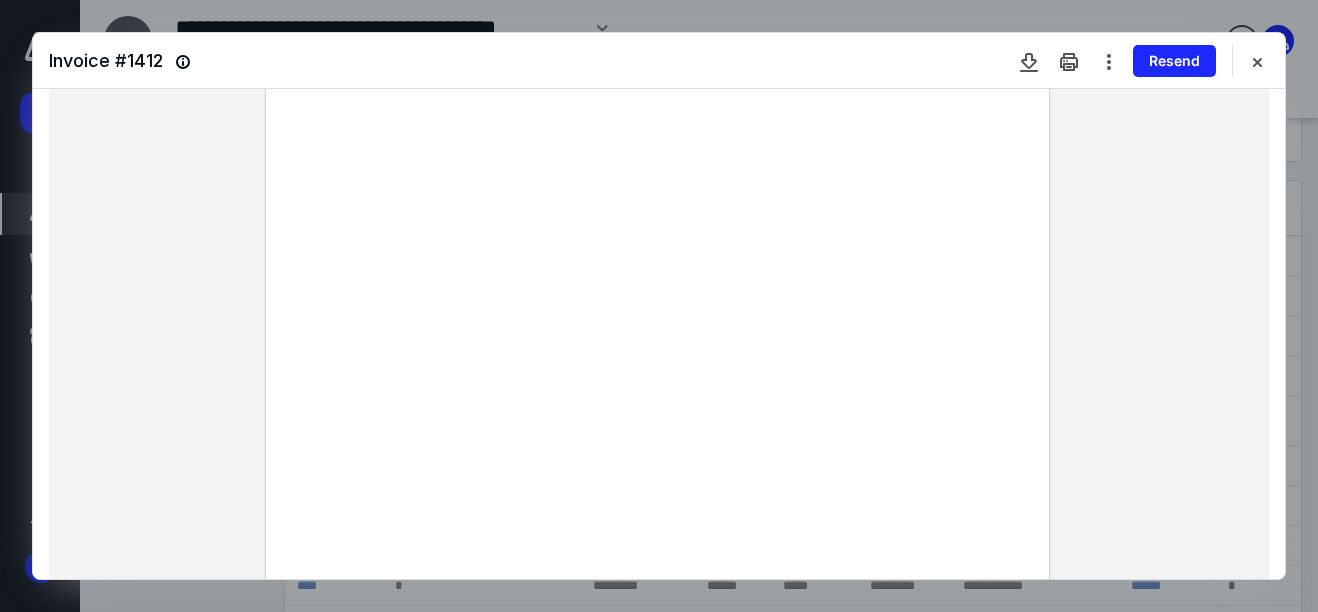 scroll, scrollTop: 200, scrollLeft: 0, axis: vertical 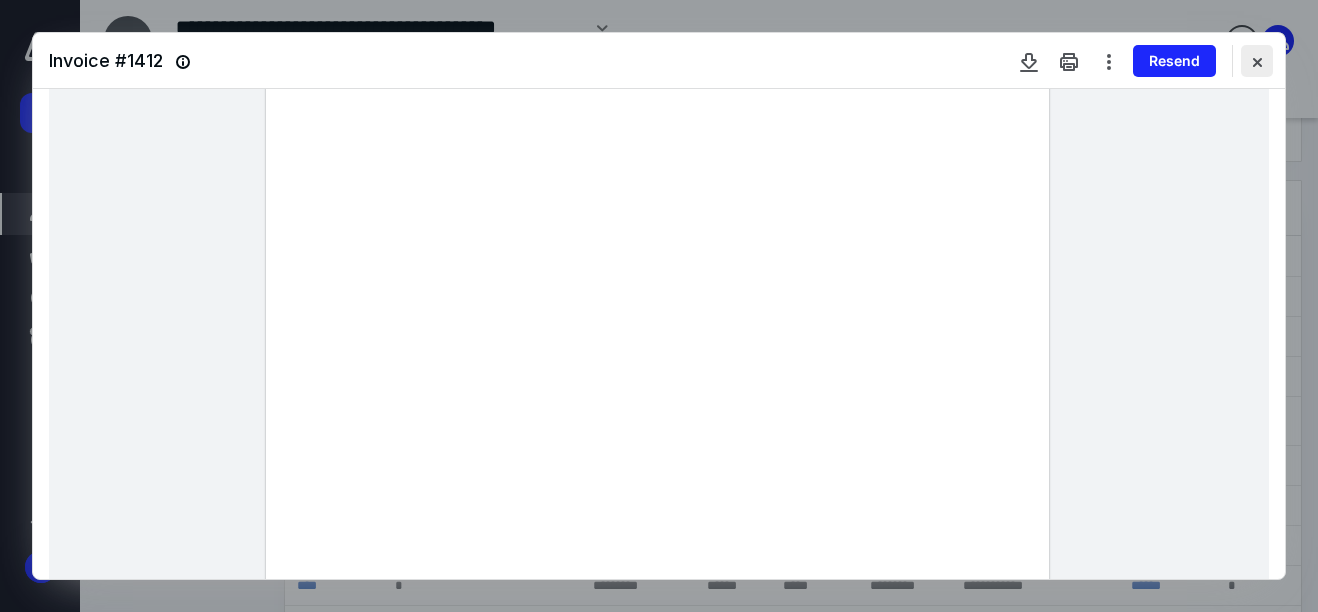 click at bounding box center [1257, 61] 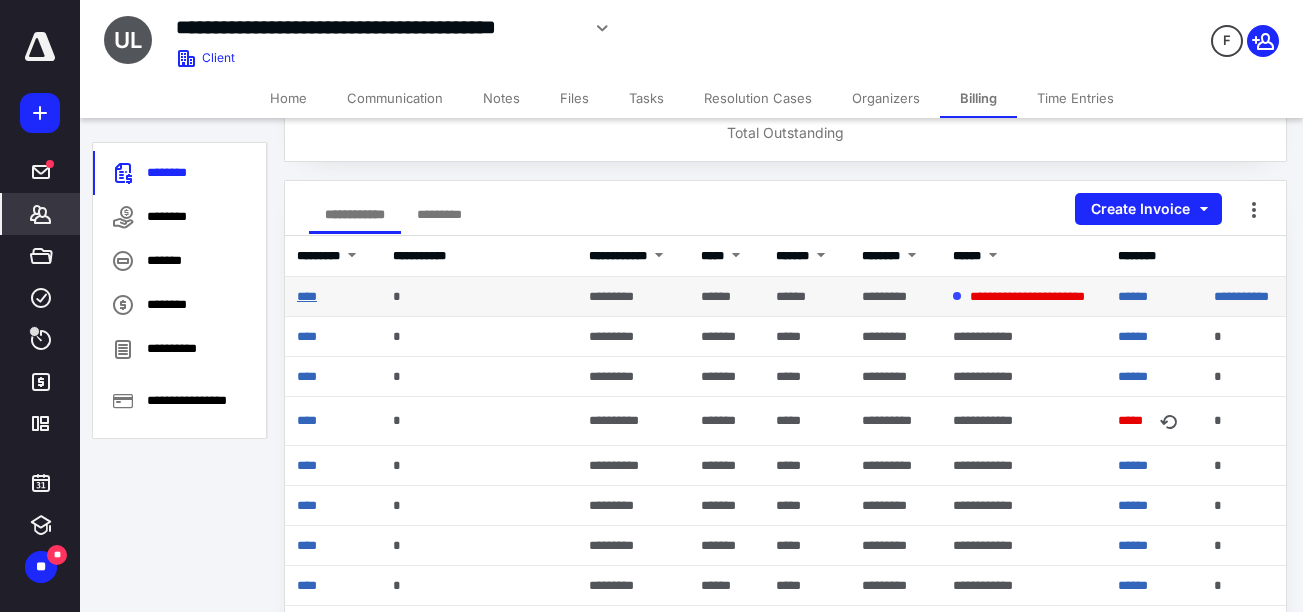 click on "****" at bounding box center [307, 296] 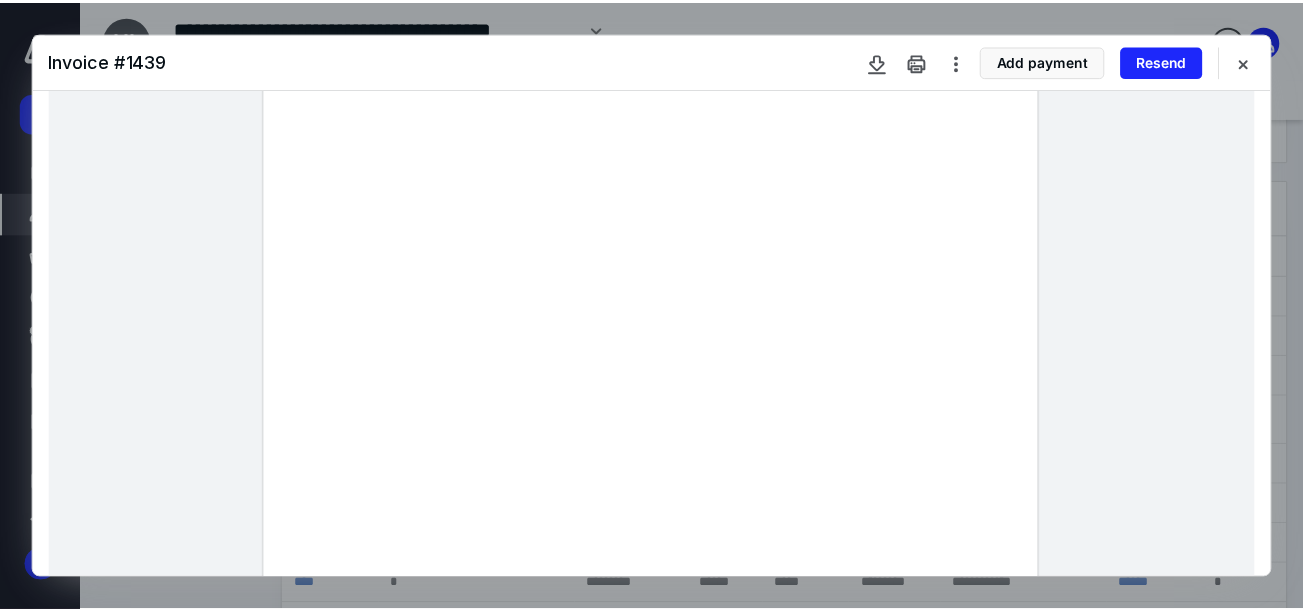 scroll, scrollTop: 200, scrollLeft: 0, axis: vertical 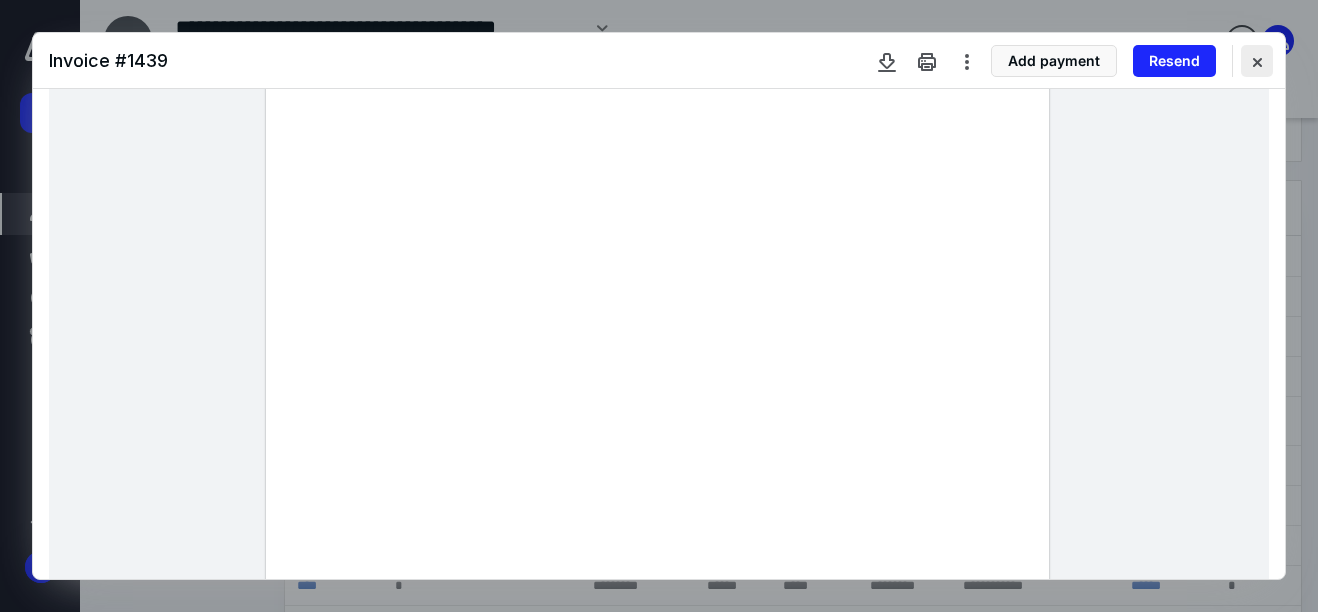 click at bounding box center [1257, 61] 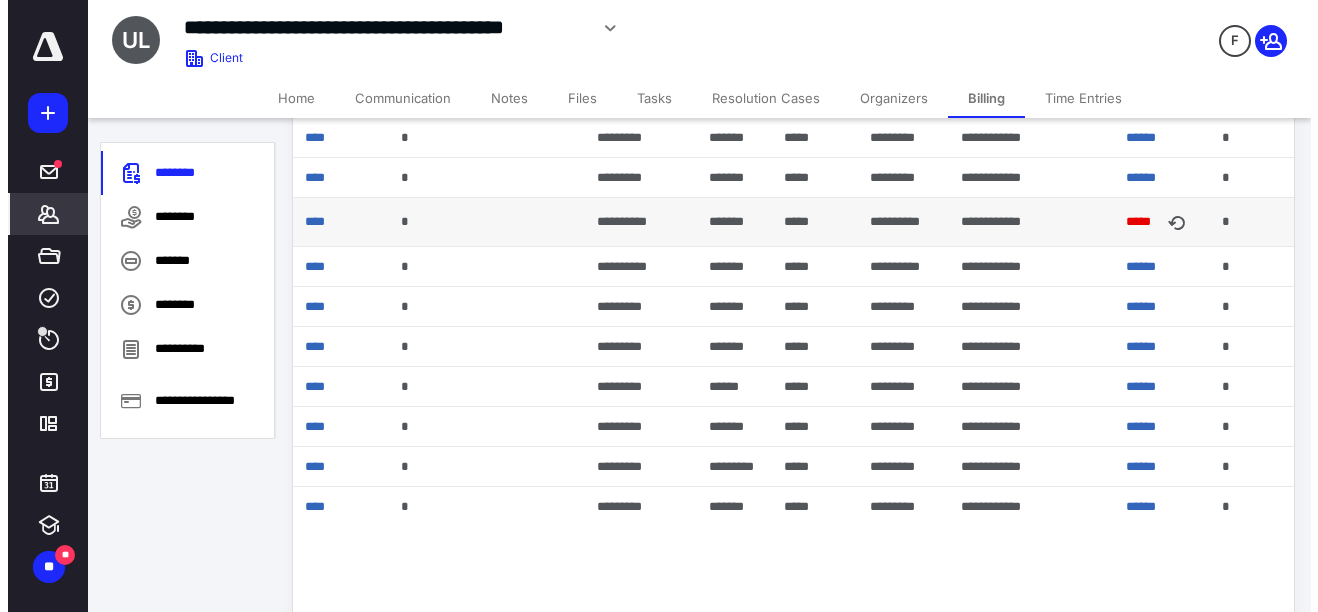 scroll, scrollTop: 400, scrollLeft: 0, axis: vertical 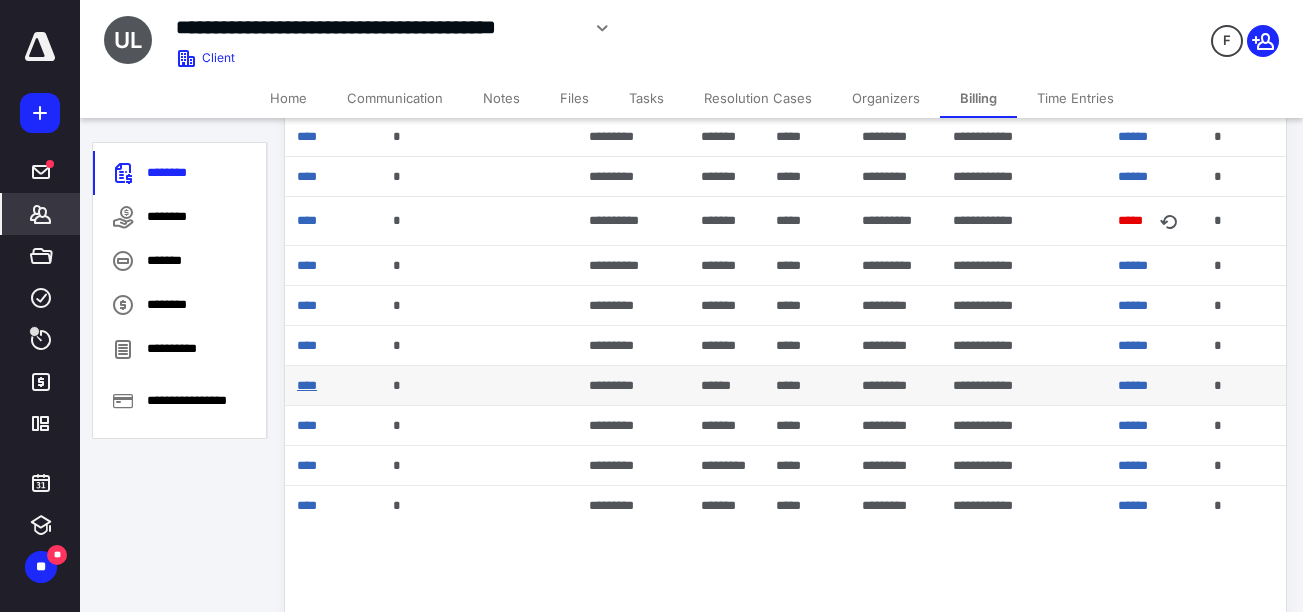 click on "****" at bounding box center (307, 385) 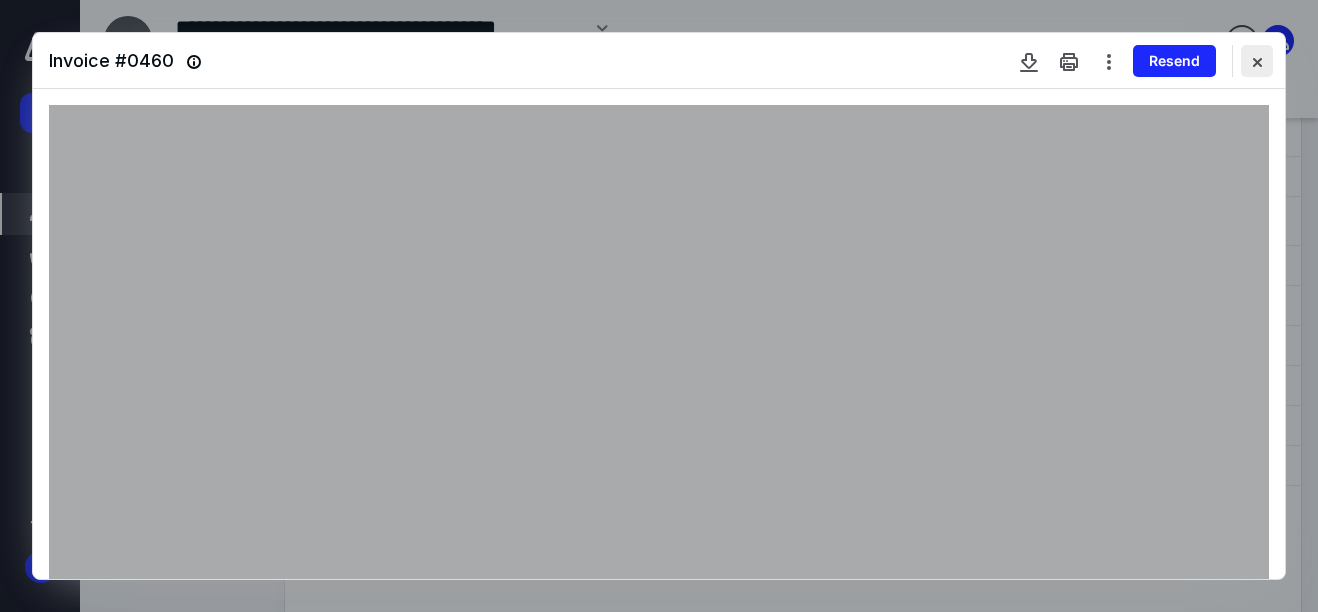 click at bounding box center (1257, 61) 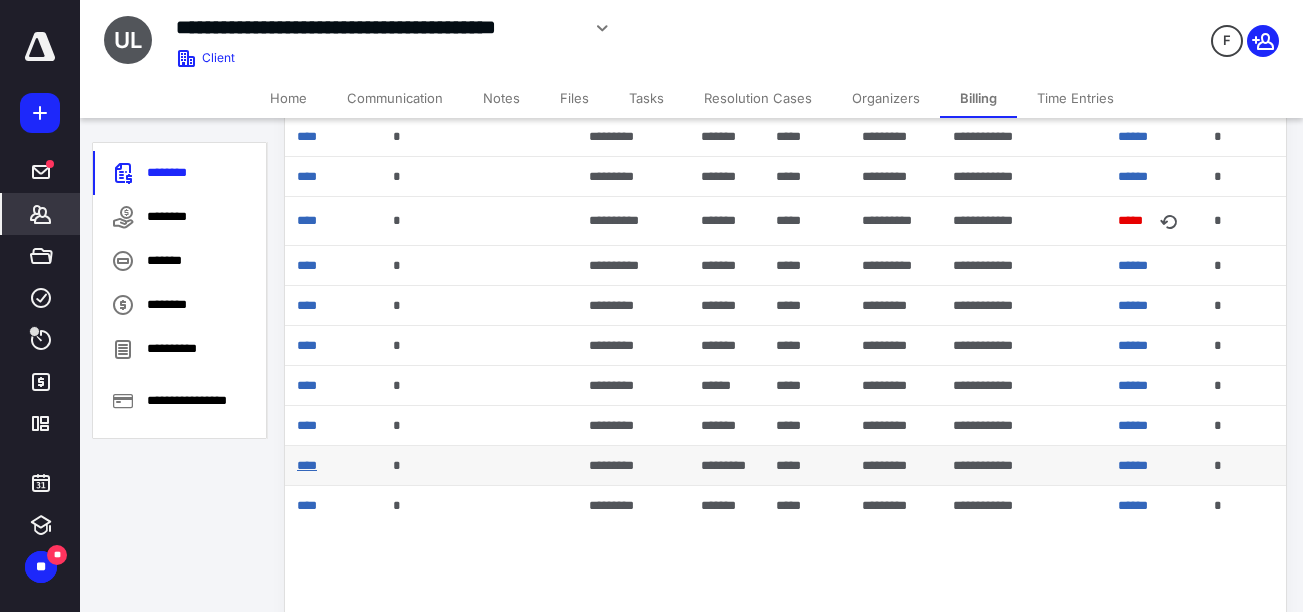 click on "****" at bounding box center (307, 465) 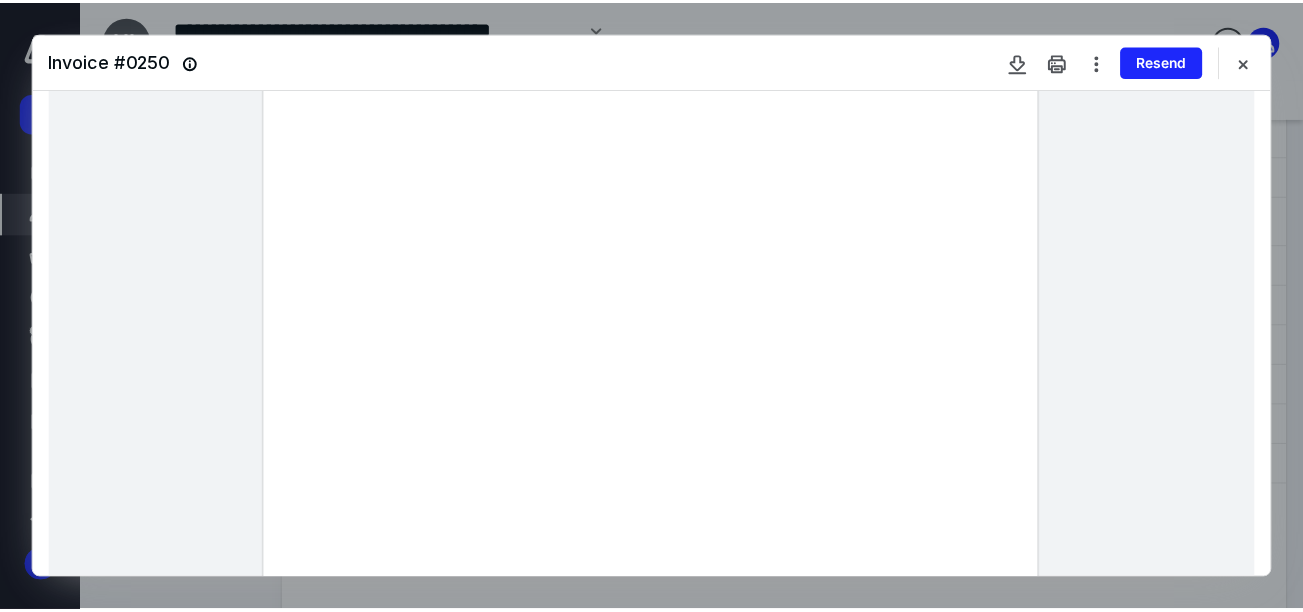 scroll, scrollTop: 200, scrollLeft: 0, axis: vertical 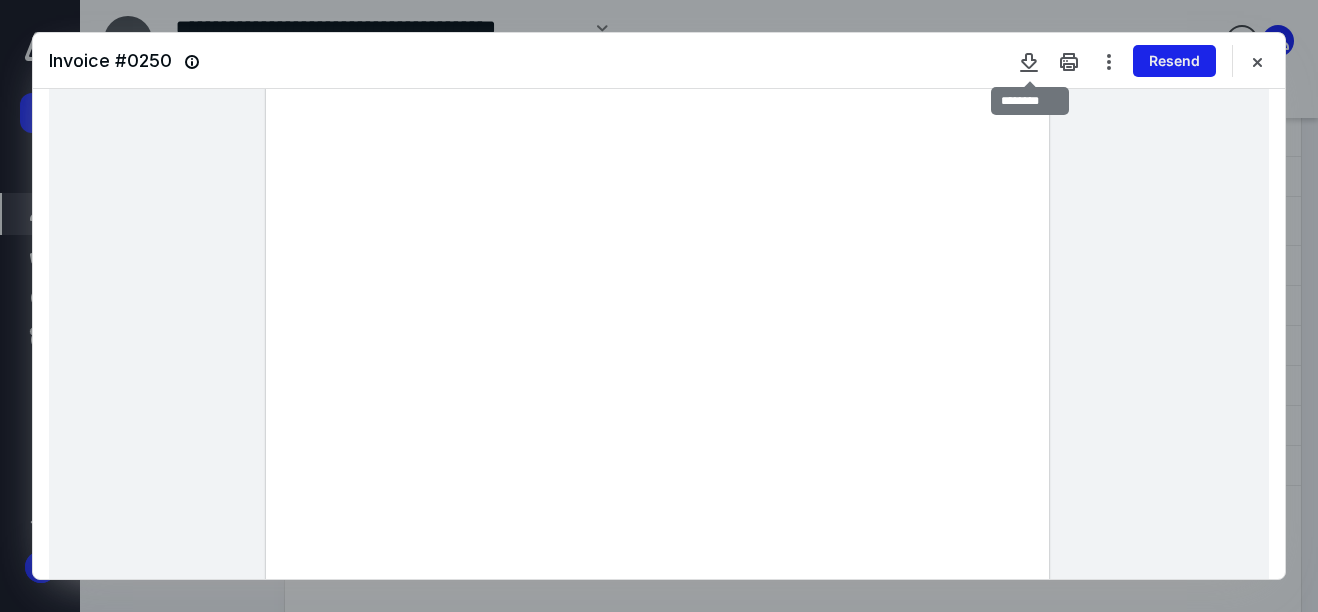 drag, startPoint x: 1026, startPoint y: 61, endPoint x: 1209, endPoint y: 60, distance: 183.00273 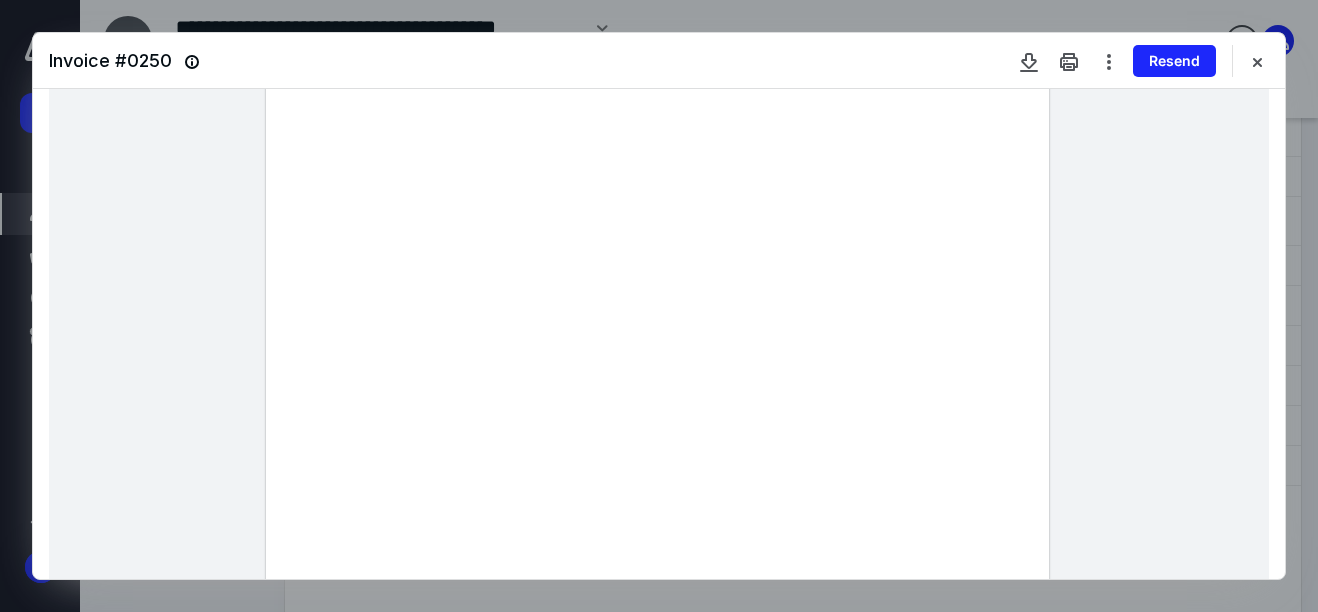 drag, startPoint x: 627, startPoint y: 46, endPoint x: 837, endPoint y: 41, distance: 210.05951 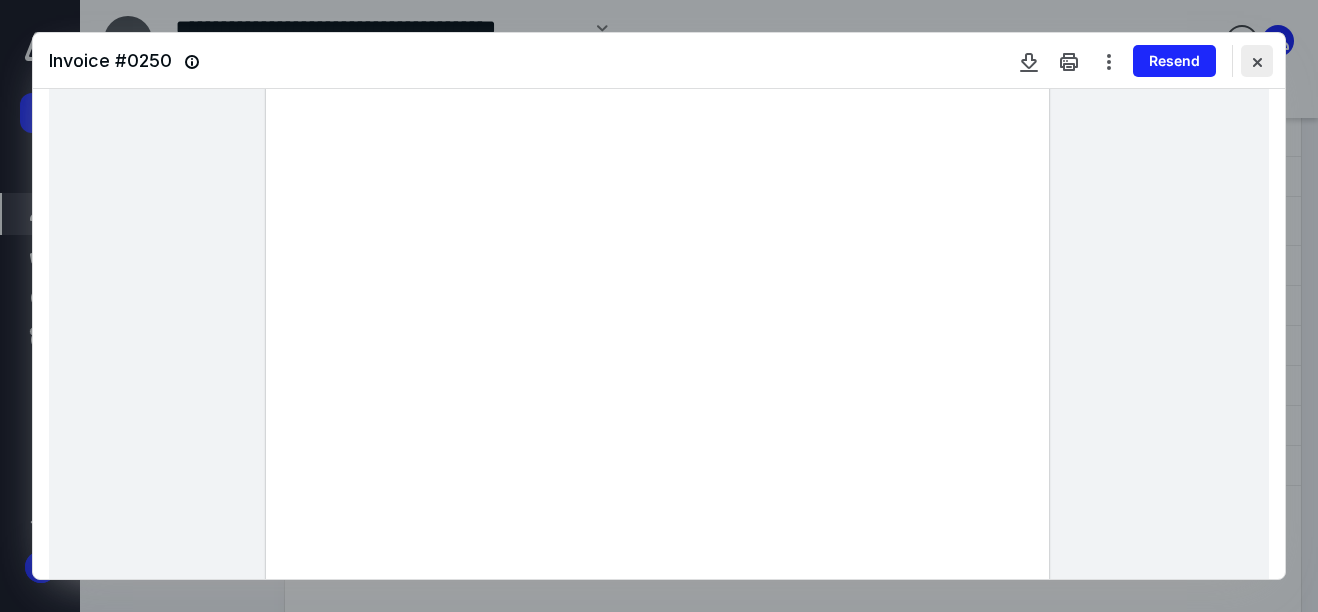 click at bounding box center (1257, 61) 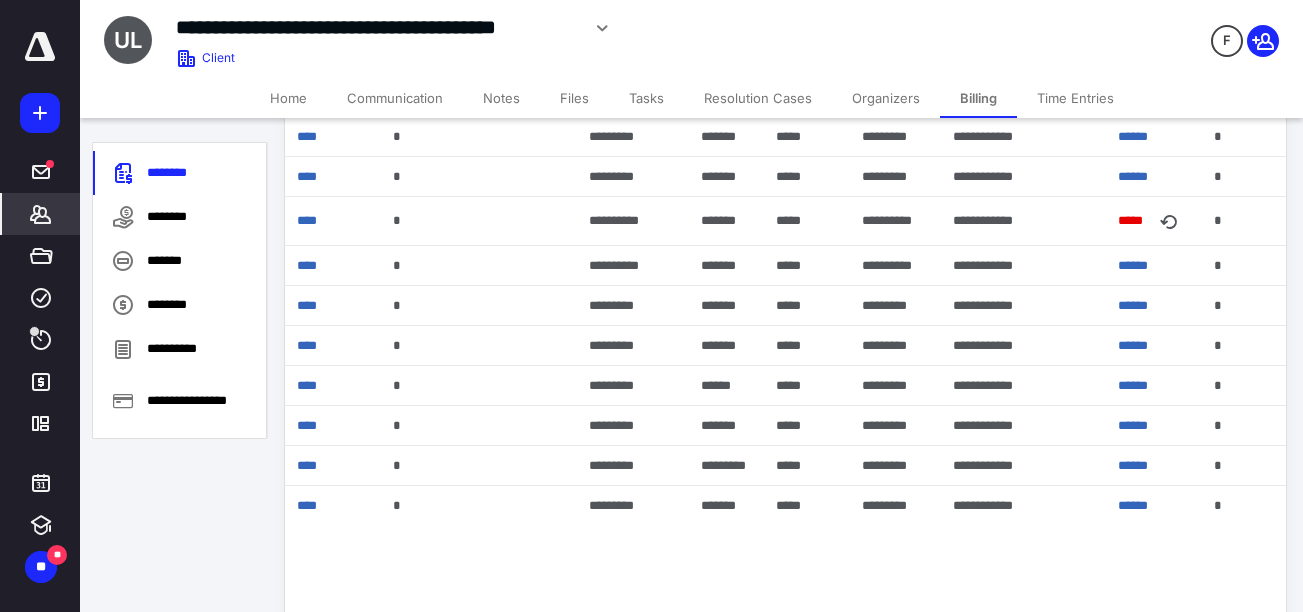 click on "*******" at bounding box center [41, 214] 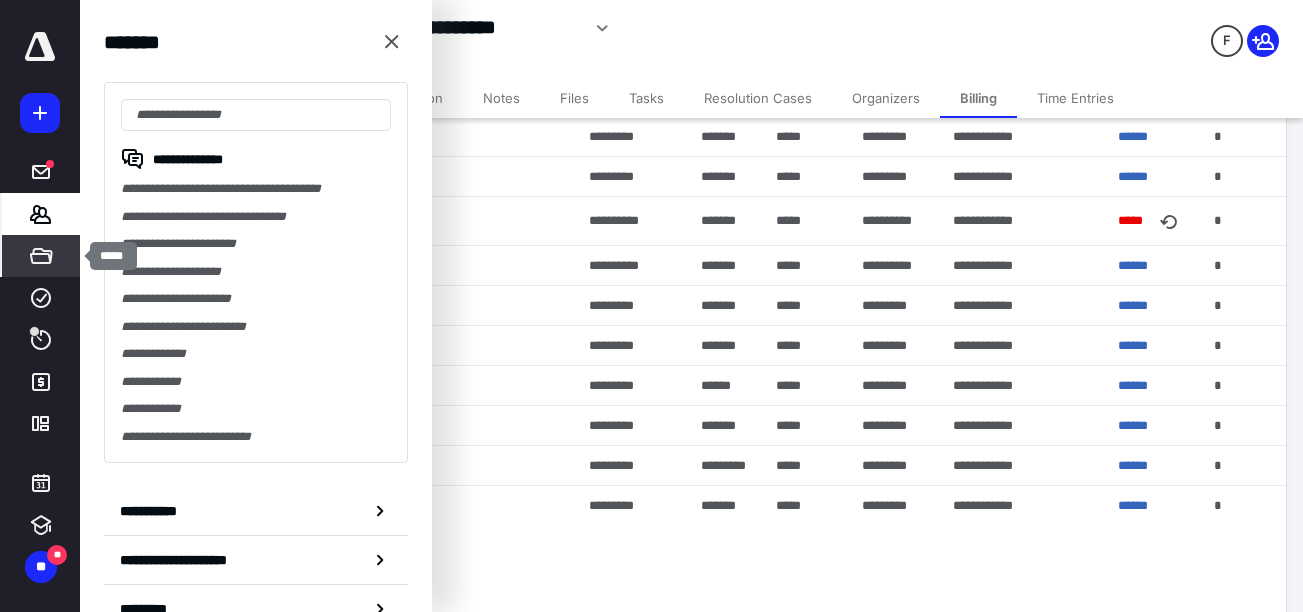 click on "*****" at bounding box center (41, 256) 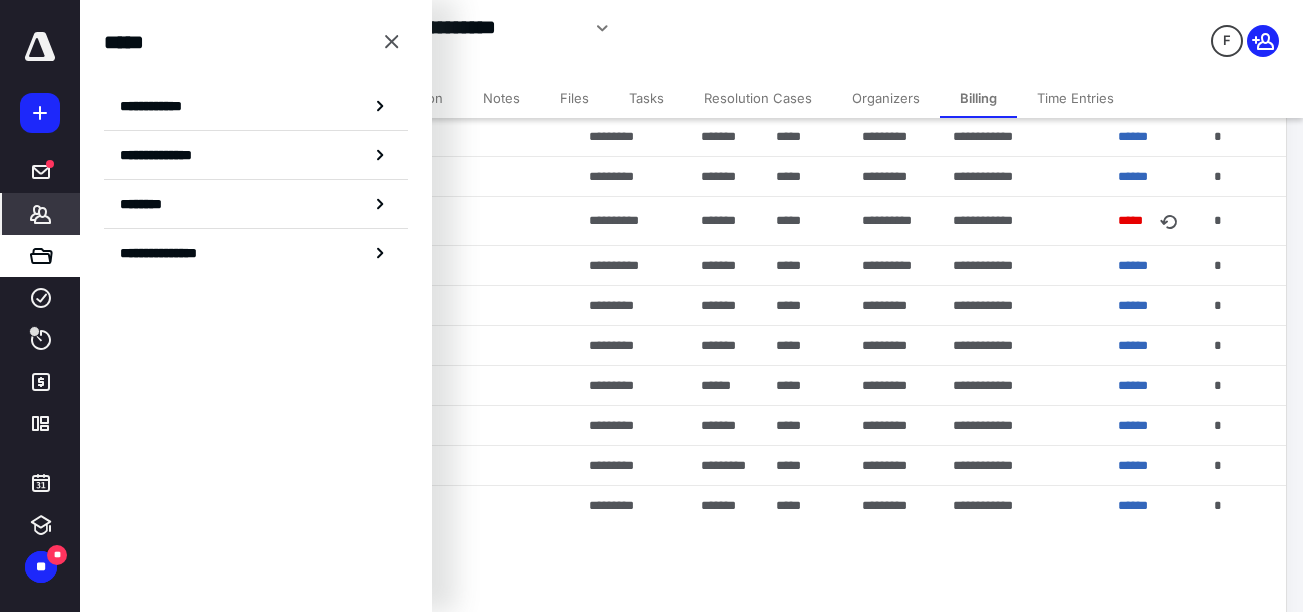 click on "**********" at bounding box center (157, 106) 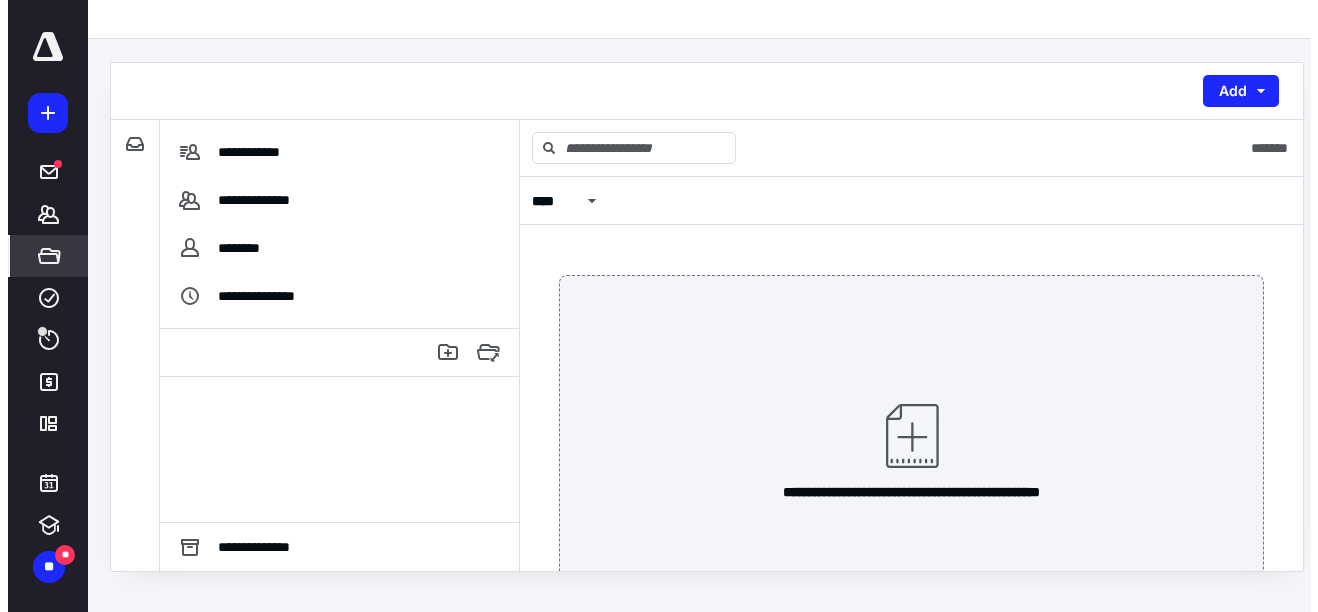 scroll, scrollTop: 0, scrollLeft: 0, axis: both 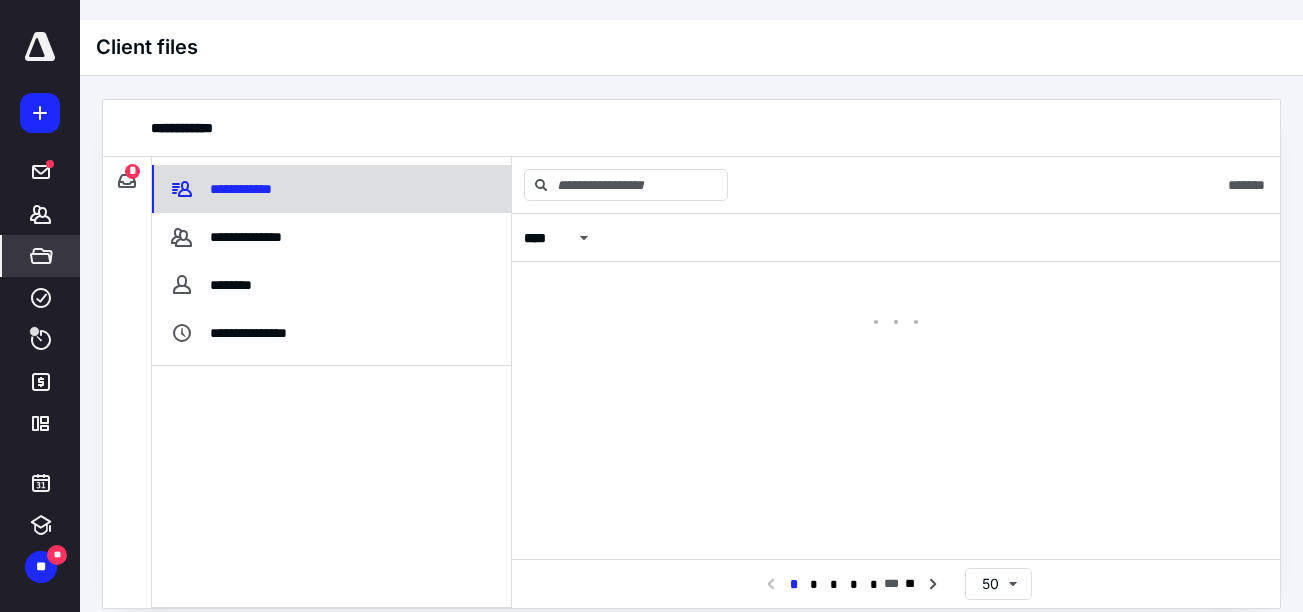 click on "*" at bounding box center [132, 171] 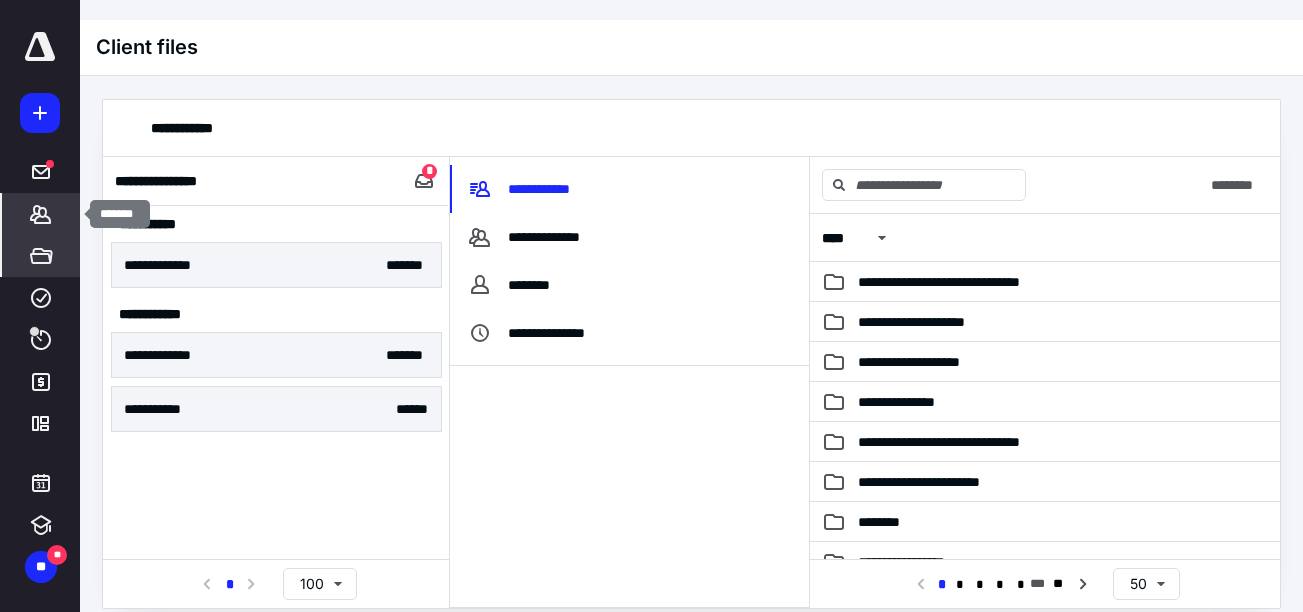 click 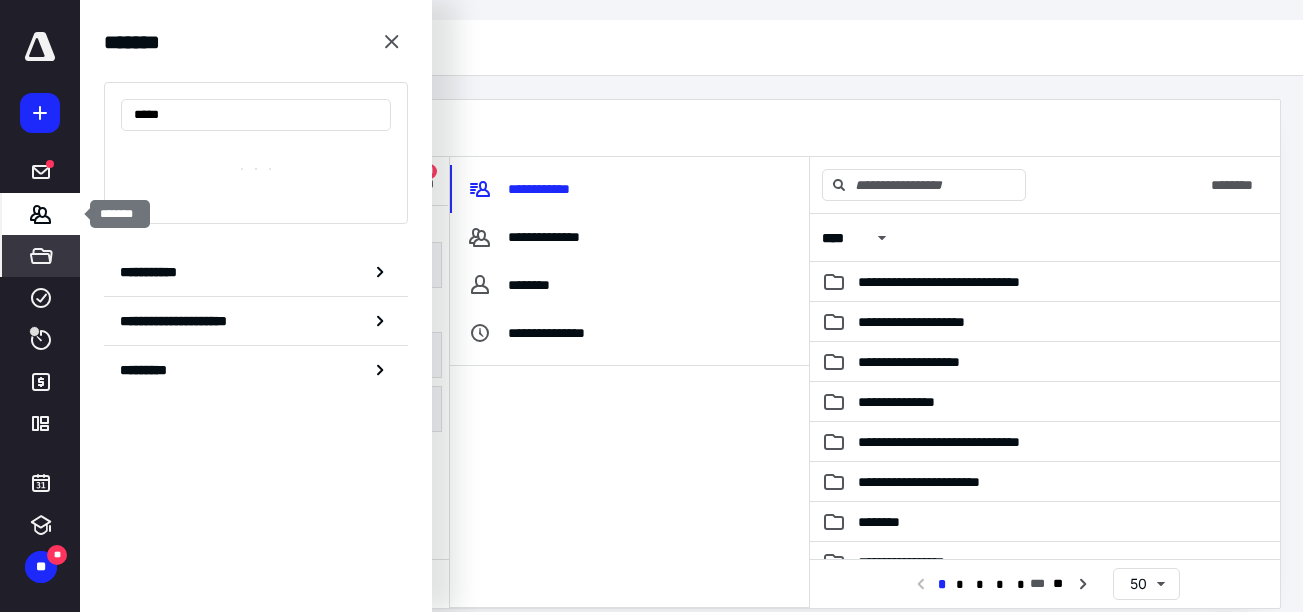 type on "*****" 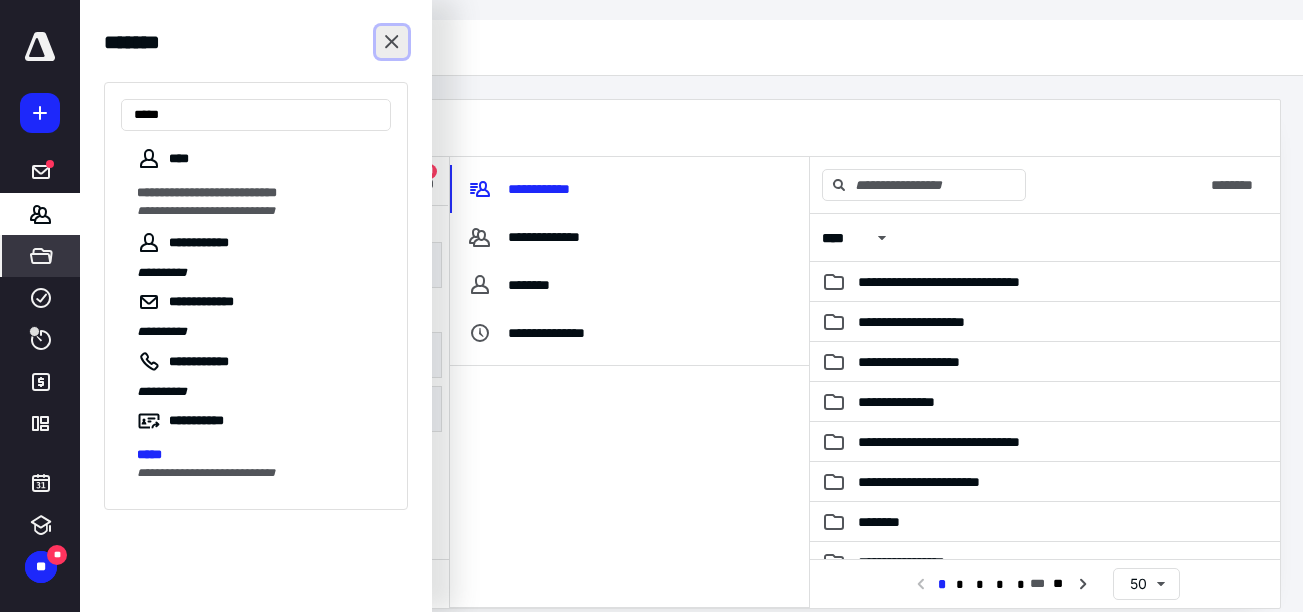 click at bounding box center (392, 42) 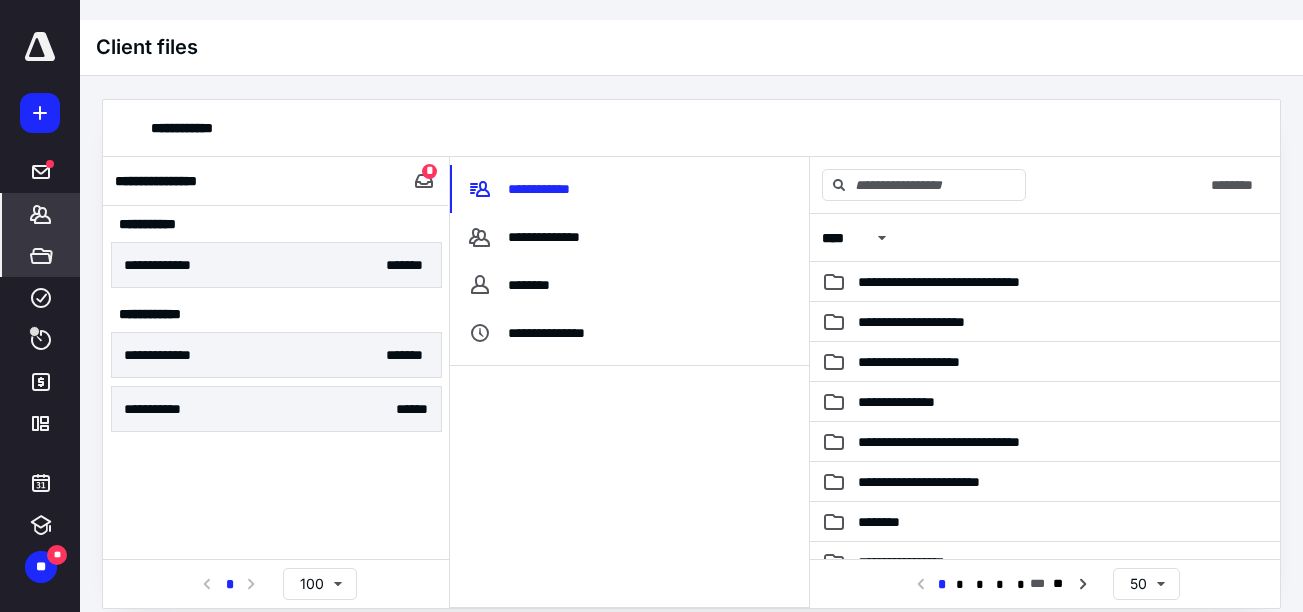 click 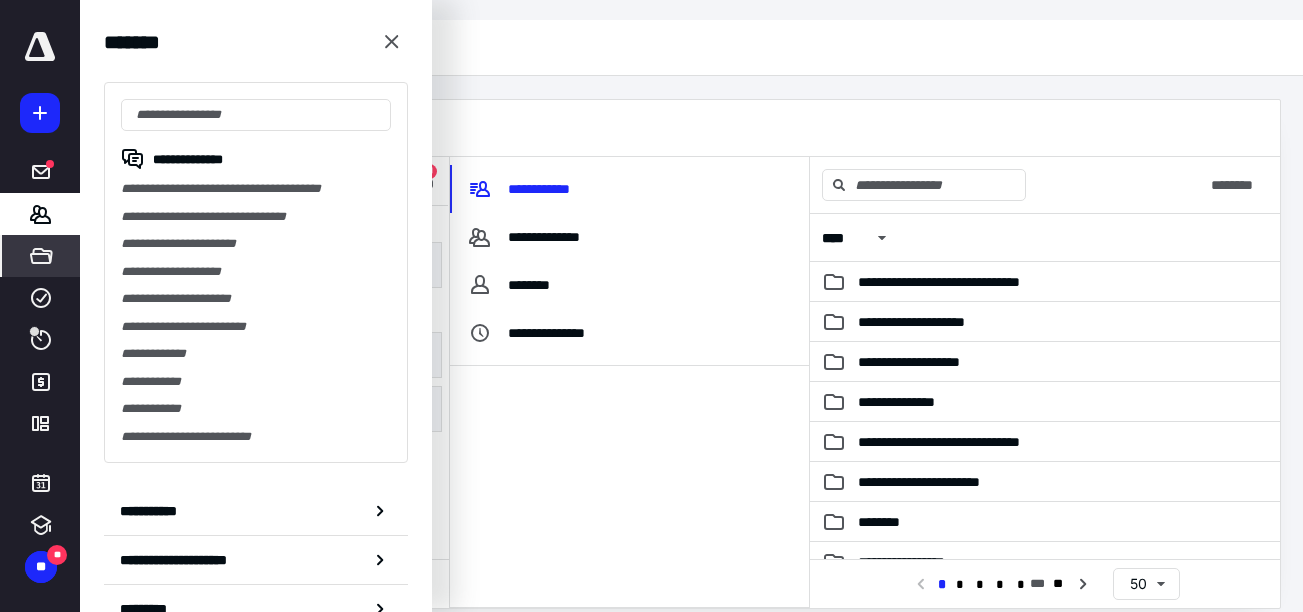 click on "**********" at bounding box center (256, 189) 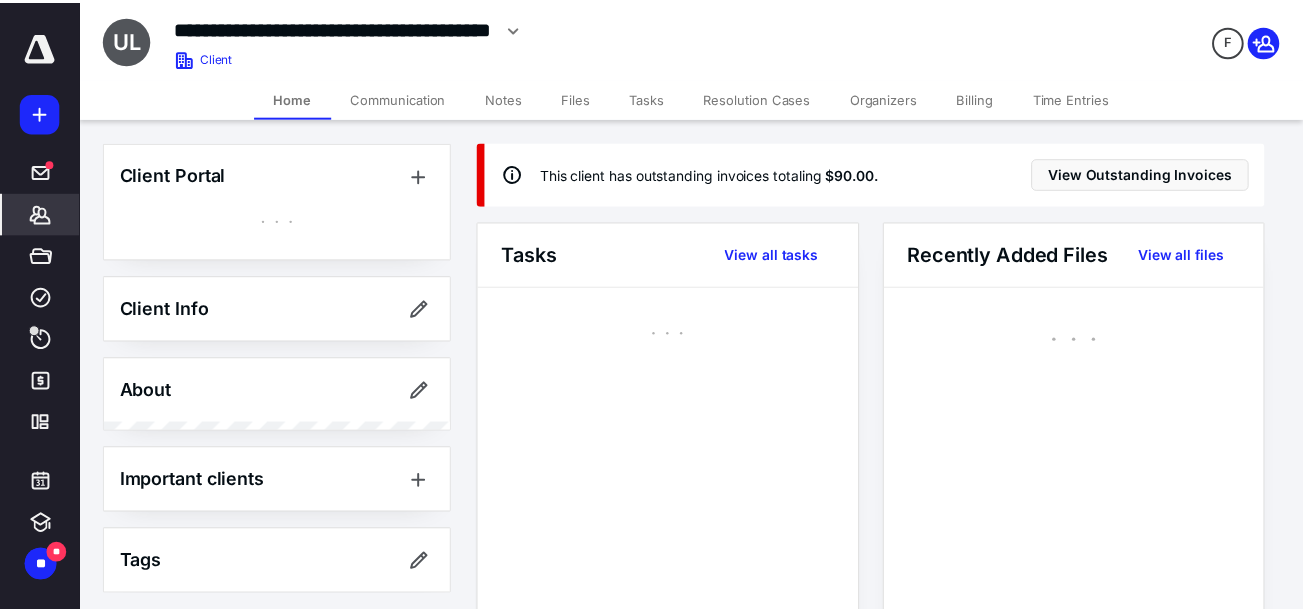 scroll, scrollTop: 847, scrollLeft: 0, axis: vertical 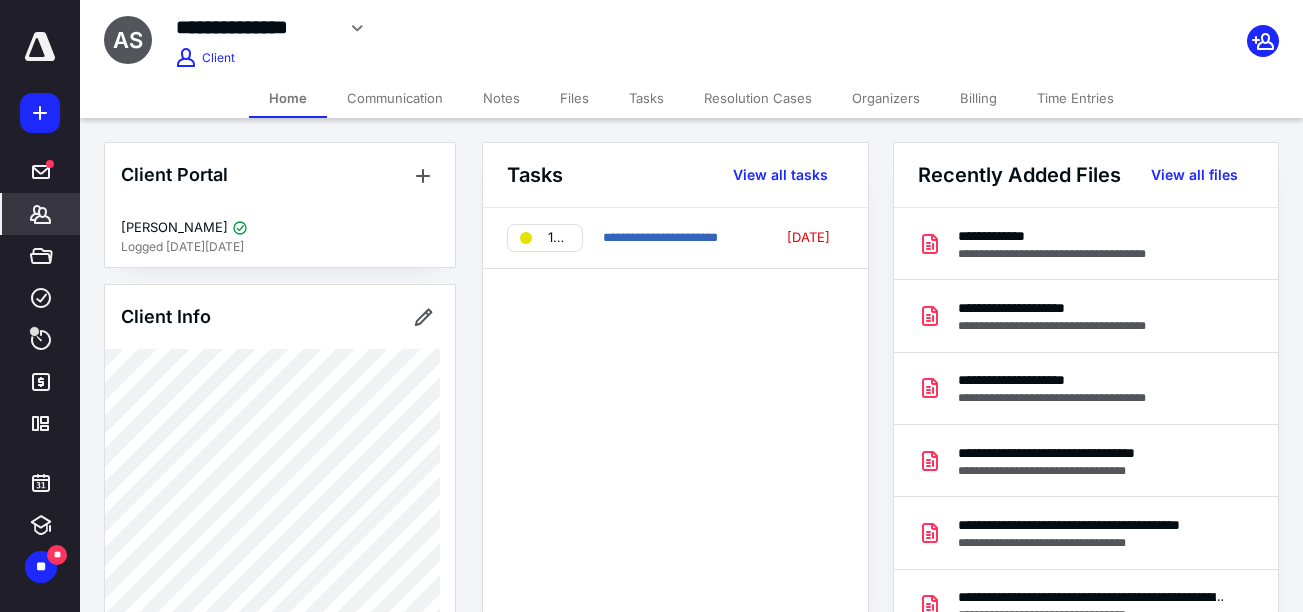 click on "Billing" at bounding box center [978, 98] 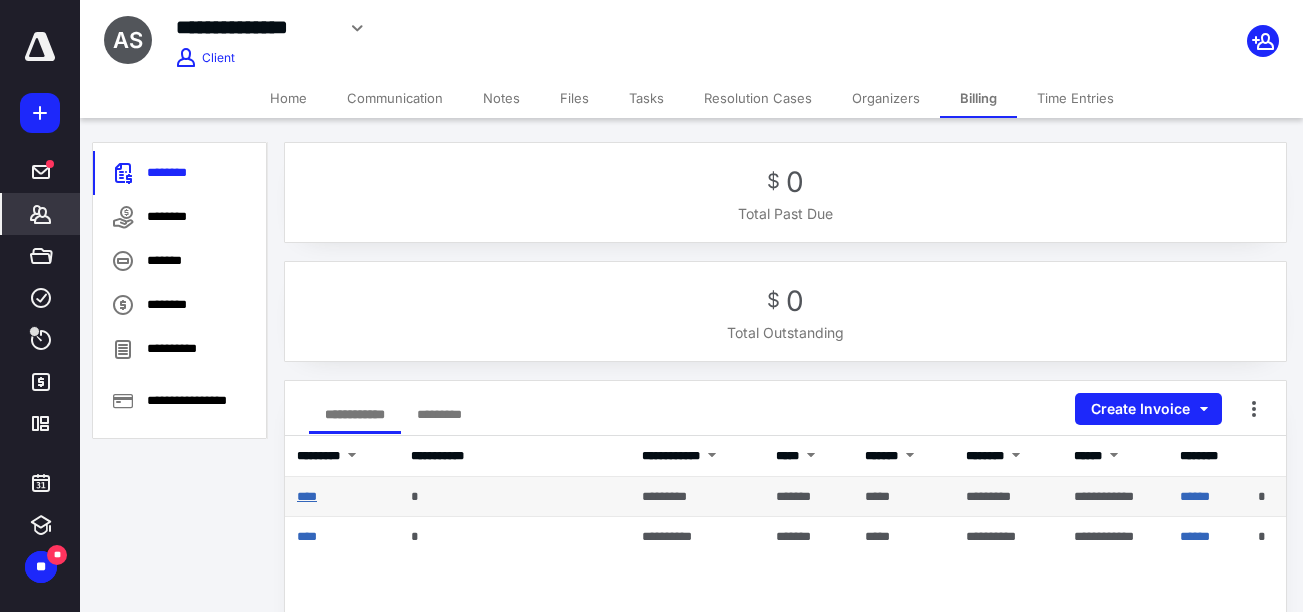 click on "****" at bounding box center (307, 496) 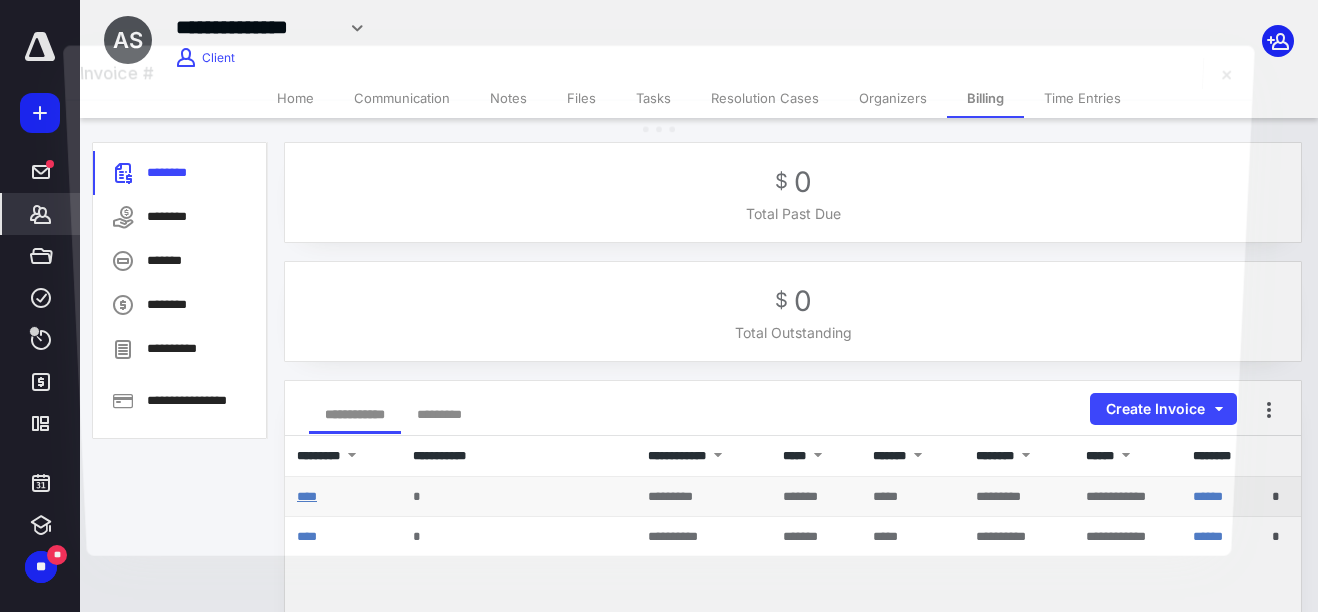 click at bounding box center [658, 328] 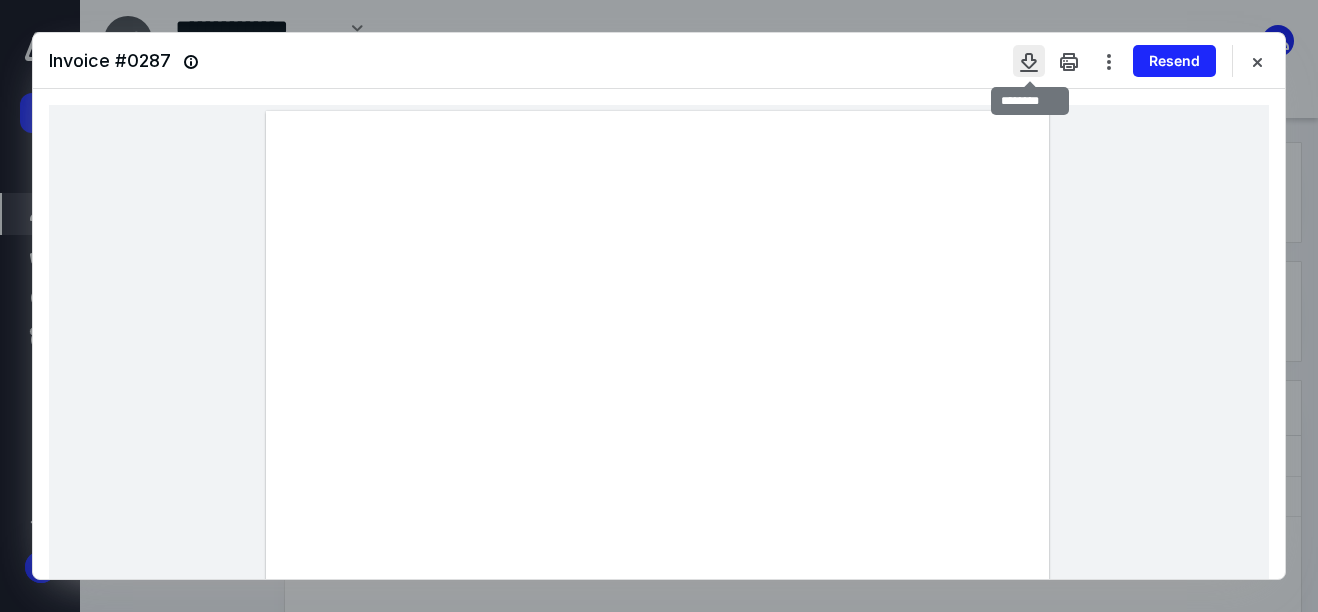 click at bounding box center [1029, 61] 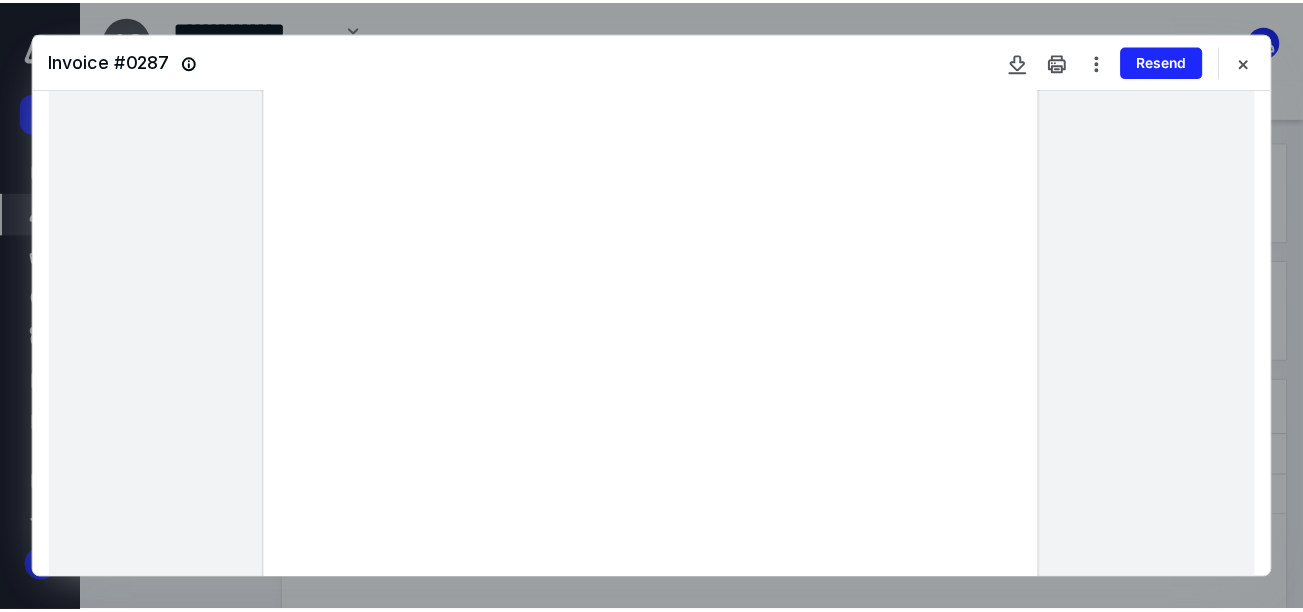 scroll, scrollTop: 300, scrollLeft: 0, axis: vertical 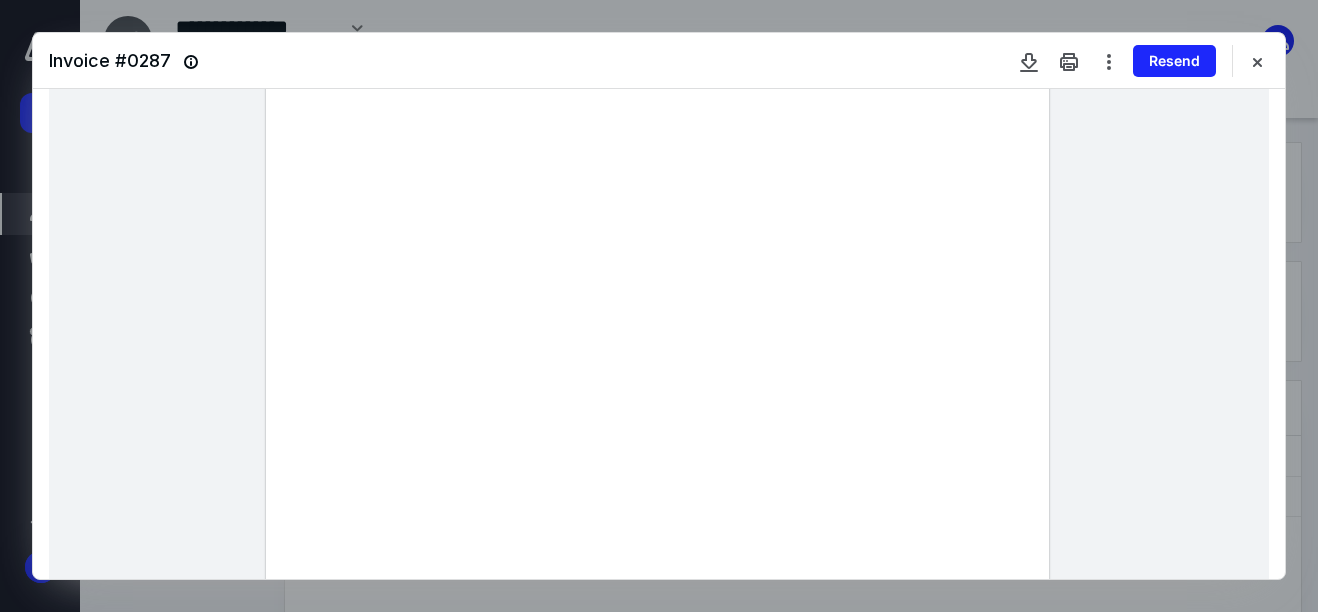 click at bounding box center (657, 318) 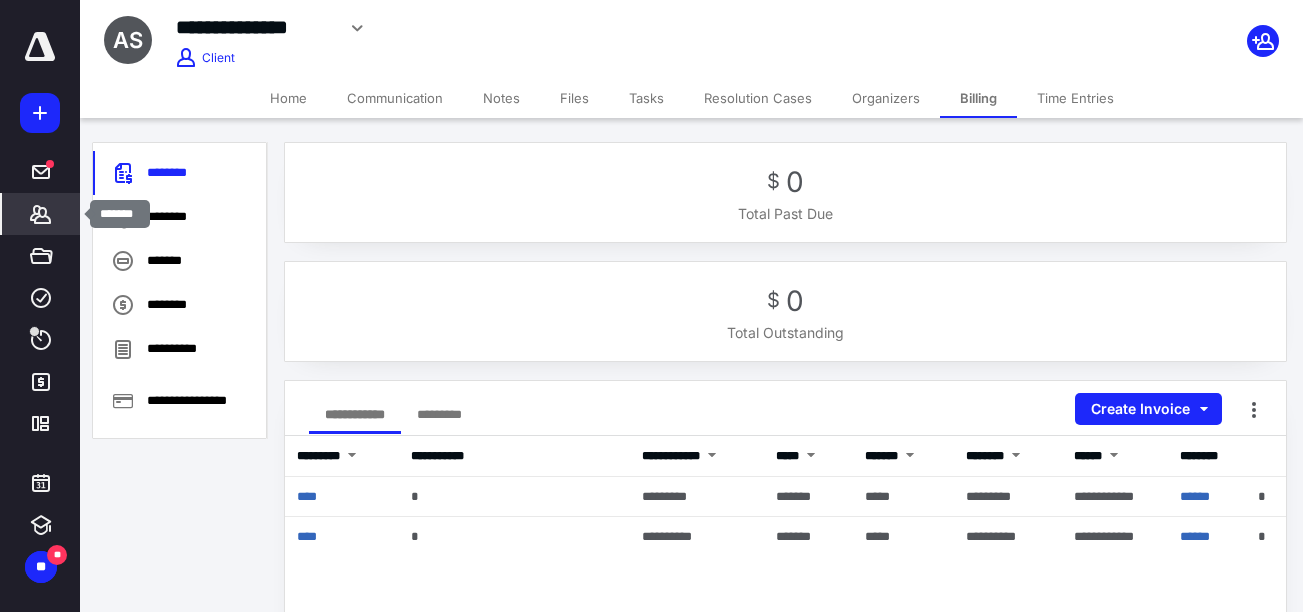 click 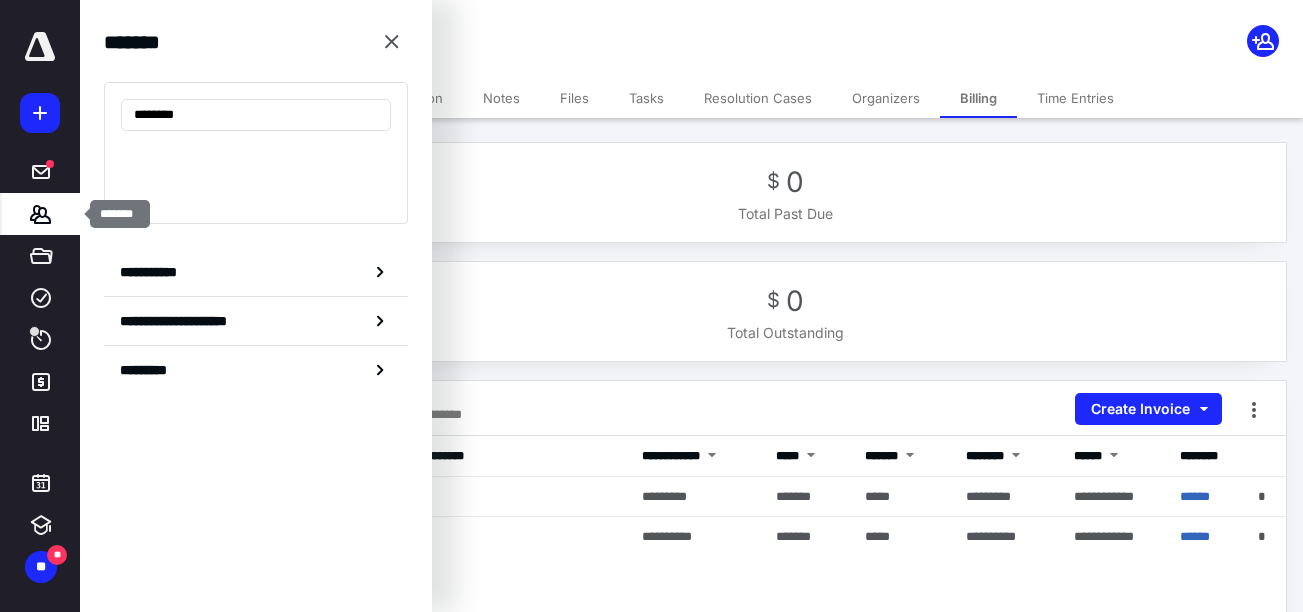 type on "********" 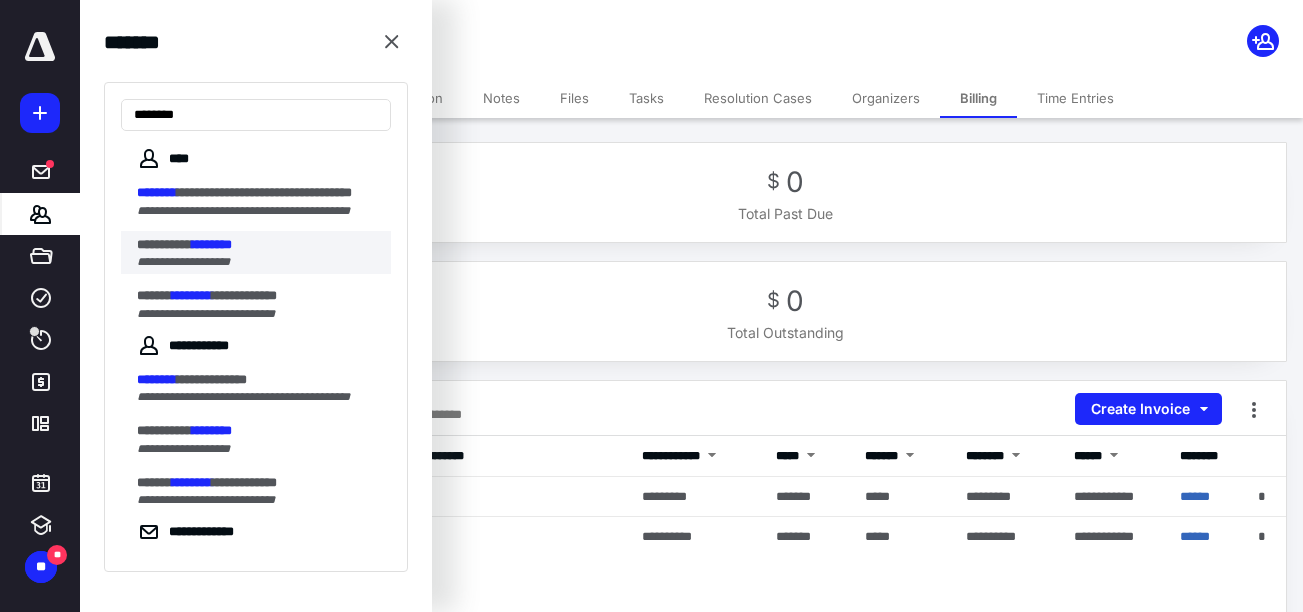 click on "**********" at bounding box center [183, 262] 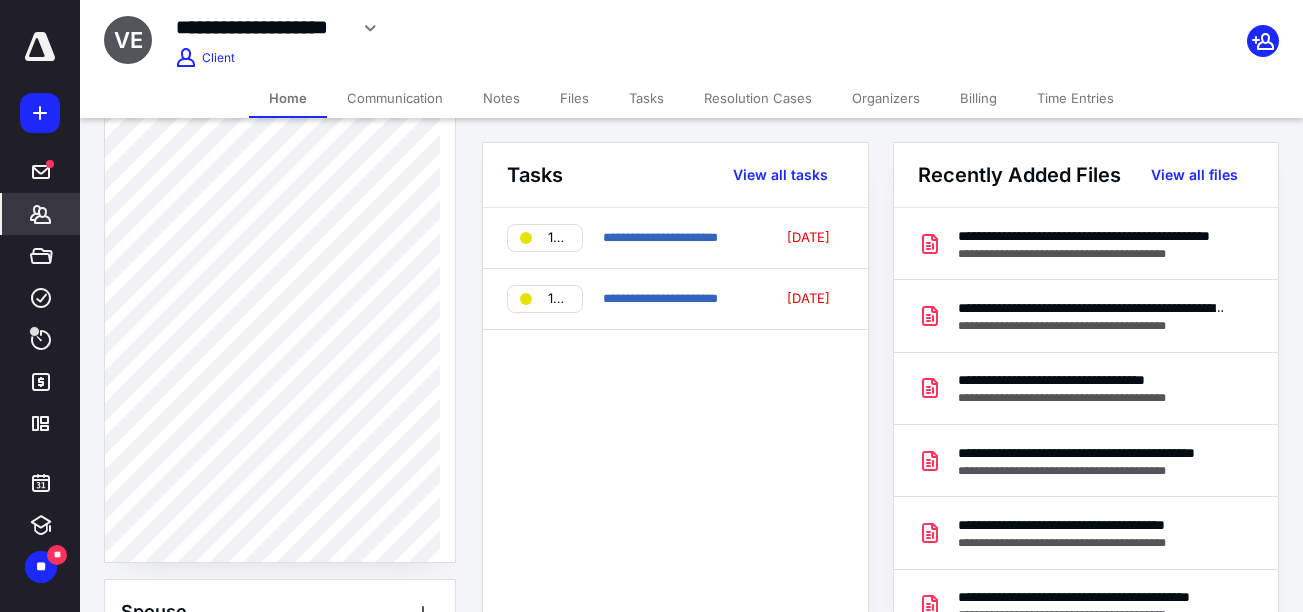 scroll, scrollTop: 600, scrollLeft: 0, axis: vertical 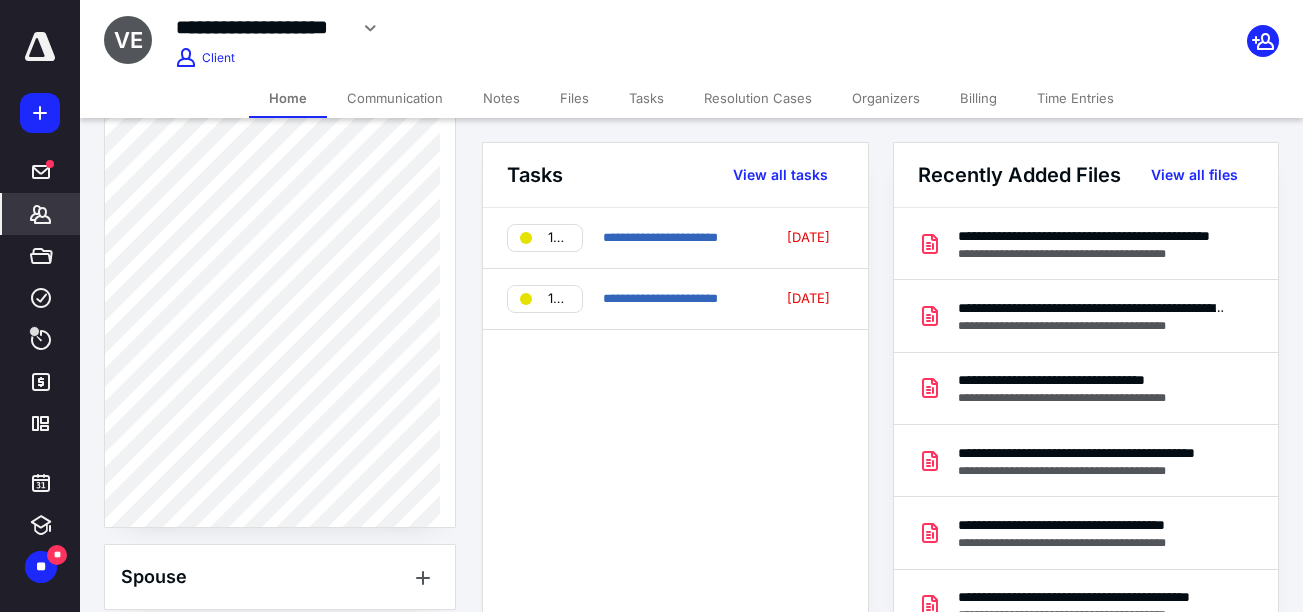 click on "Notes" at bounding box center [501, 98] 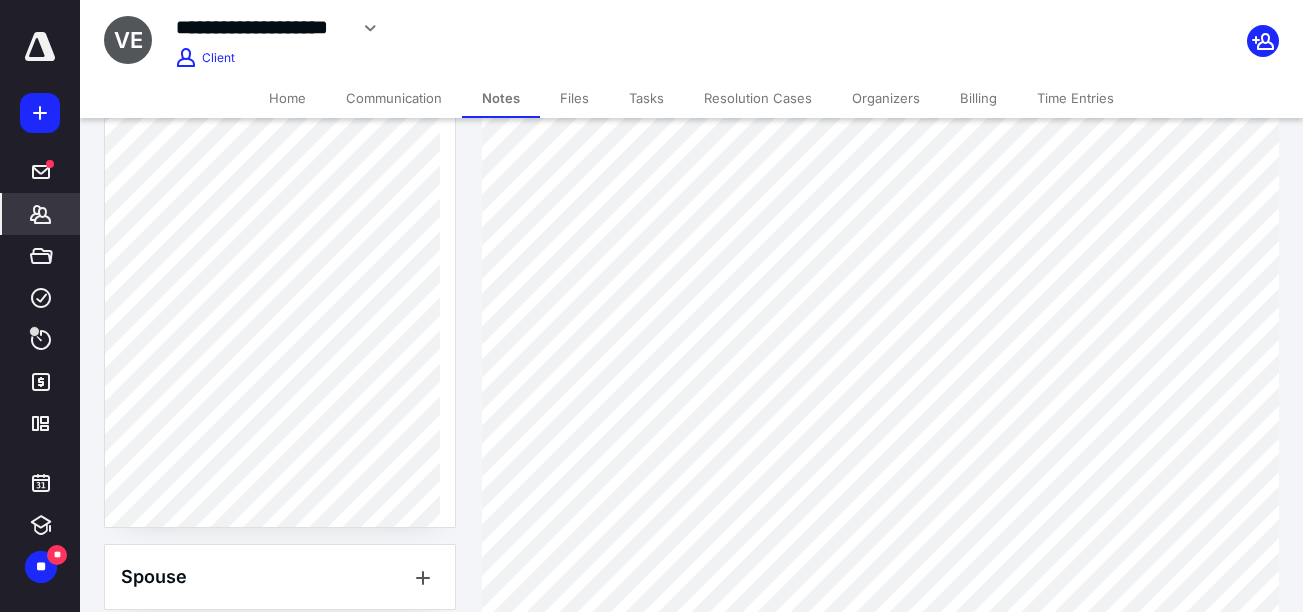 scroll, scrollTop: 1757, scrollLeft: 0, axis: vertical 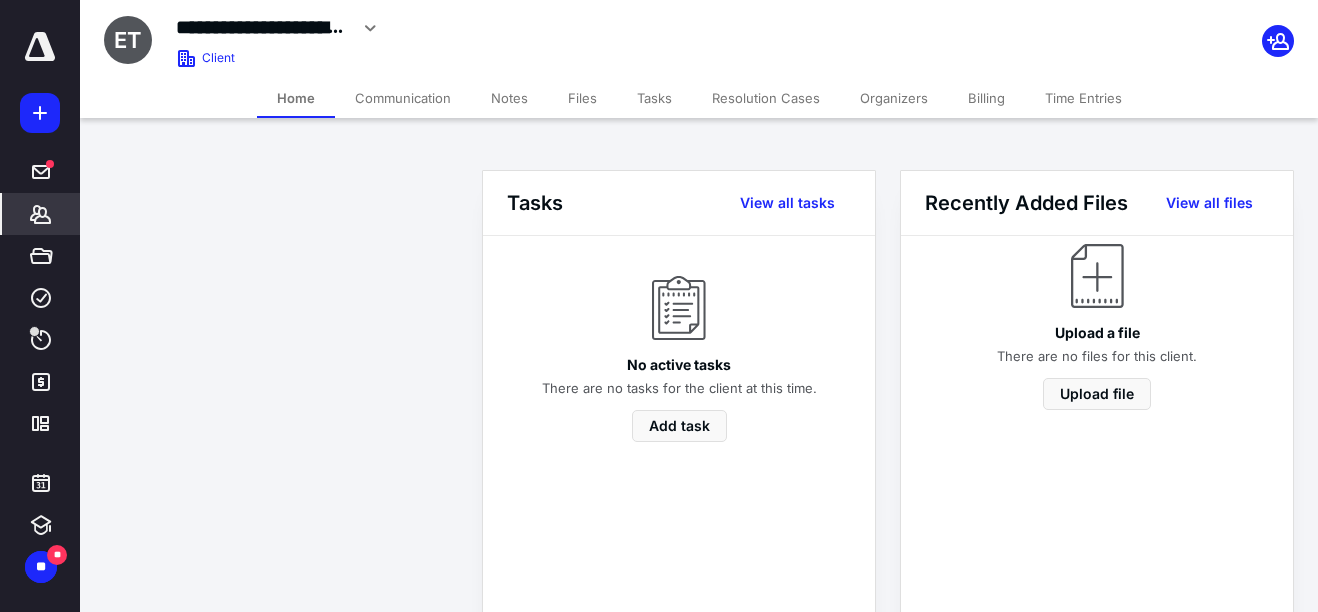 click on "Notes" at bounding box center [509, 98] 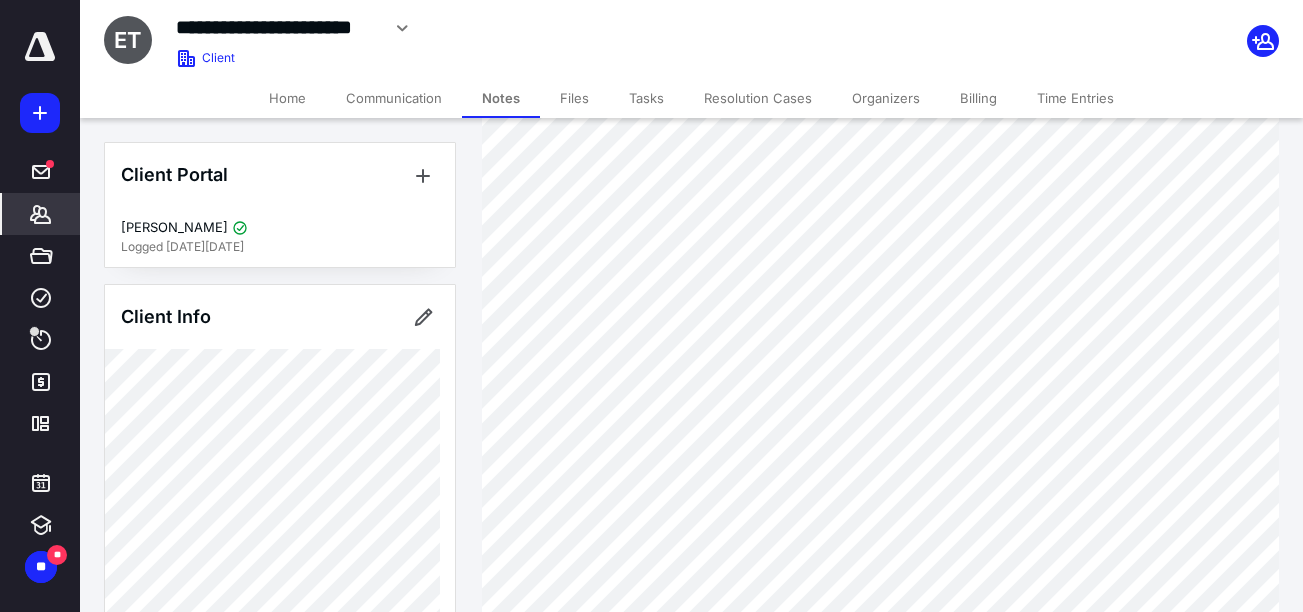 scroll, scrollTop: 200, scrollLeft: 0, axis: vertical 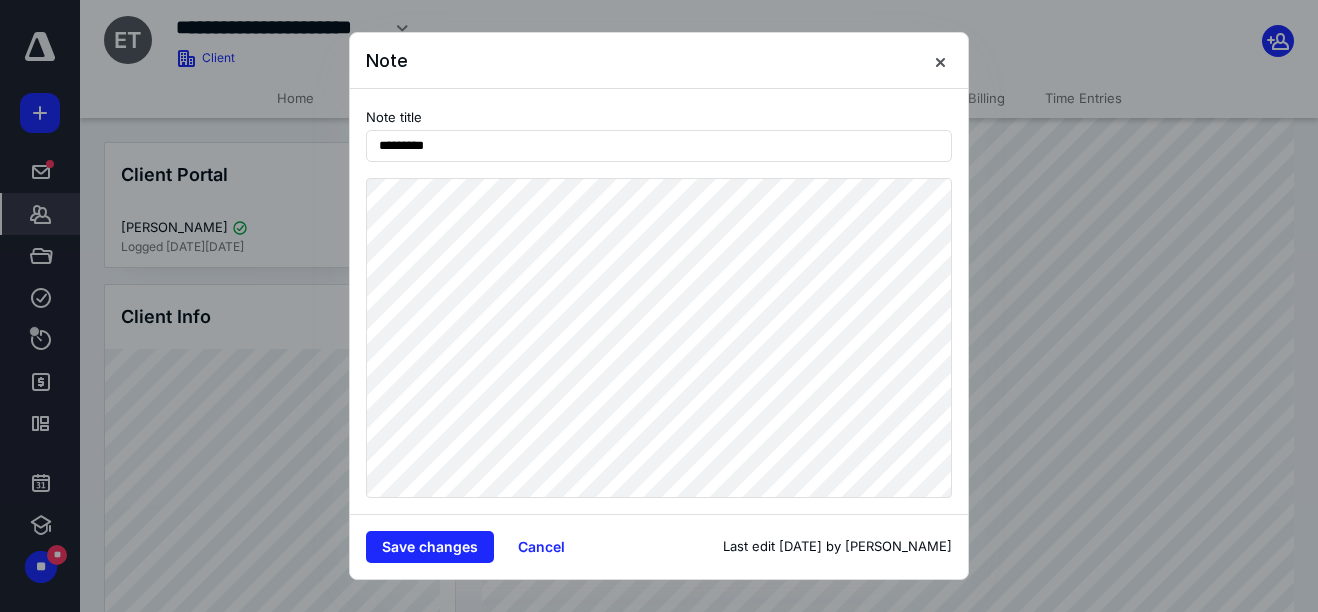 click on "Note title *********" at bounding box center [659, 301] 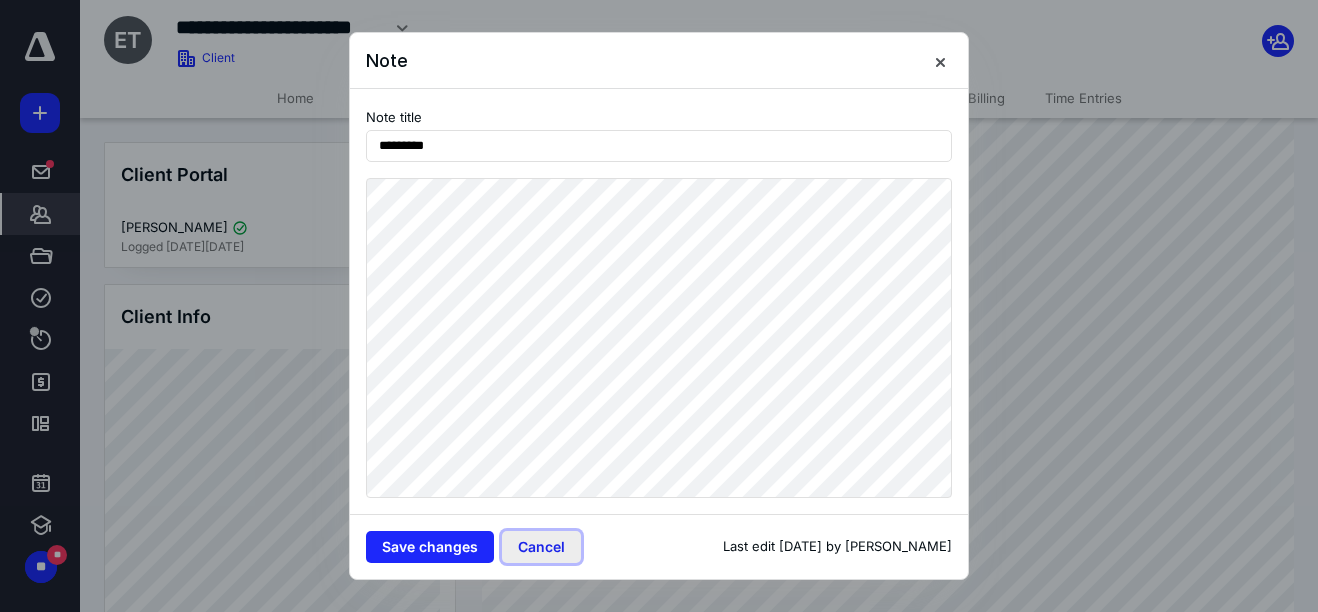 click on "Cancel" at bounding box center [541, 547] 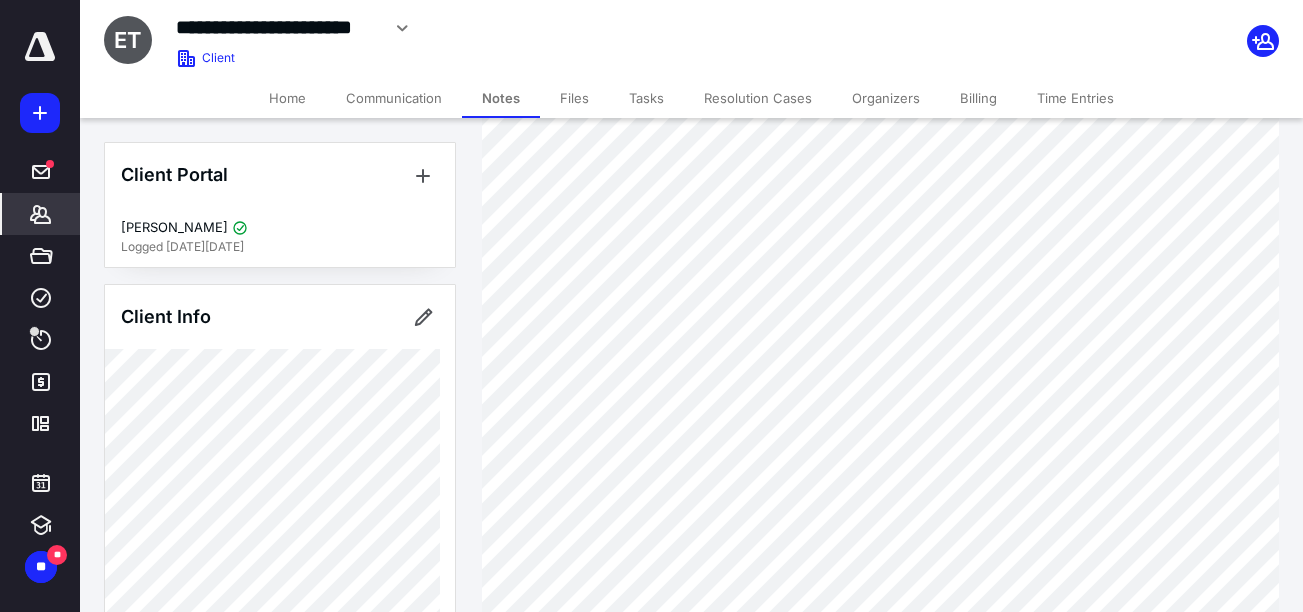 click 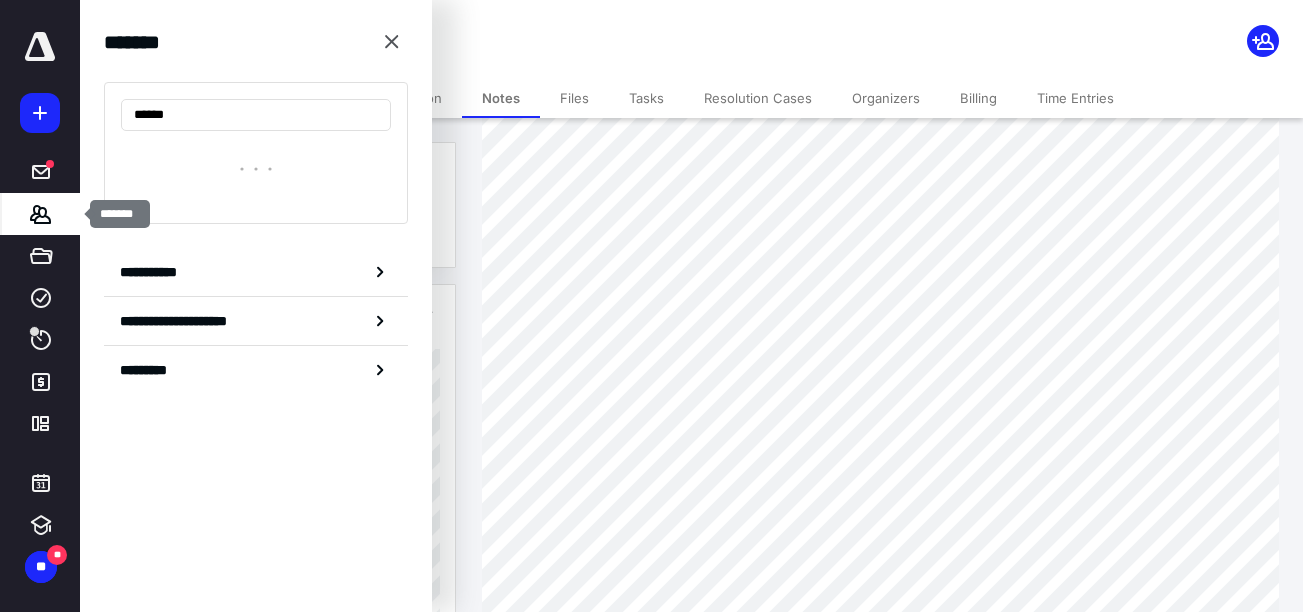 type on "******" 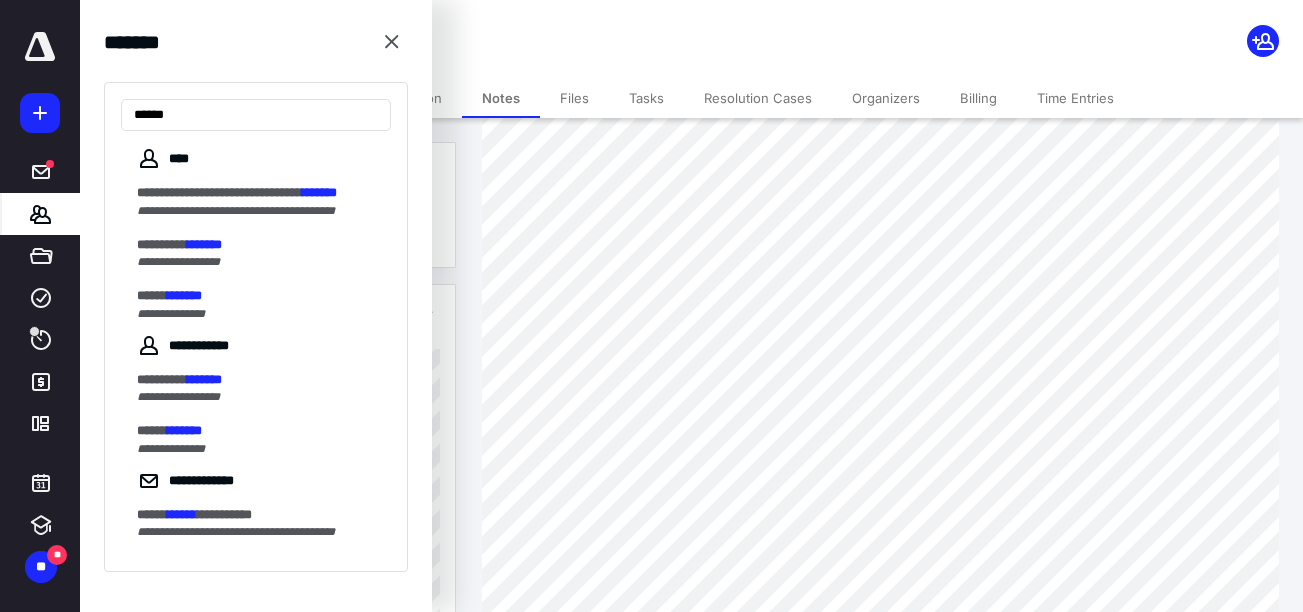click on "**********" at bounding box center [219, 192] 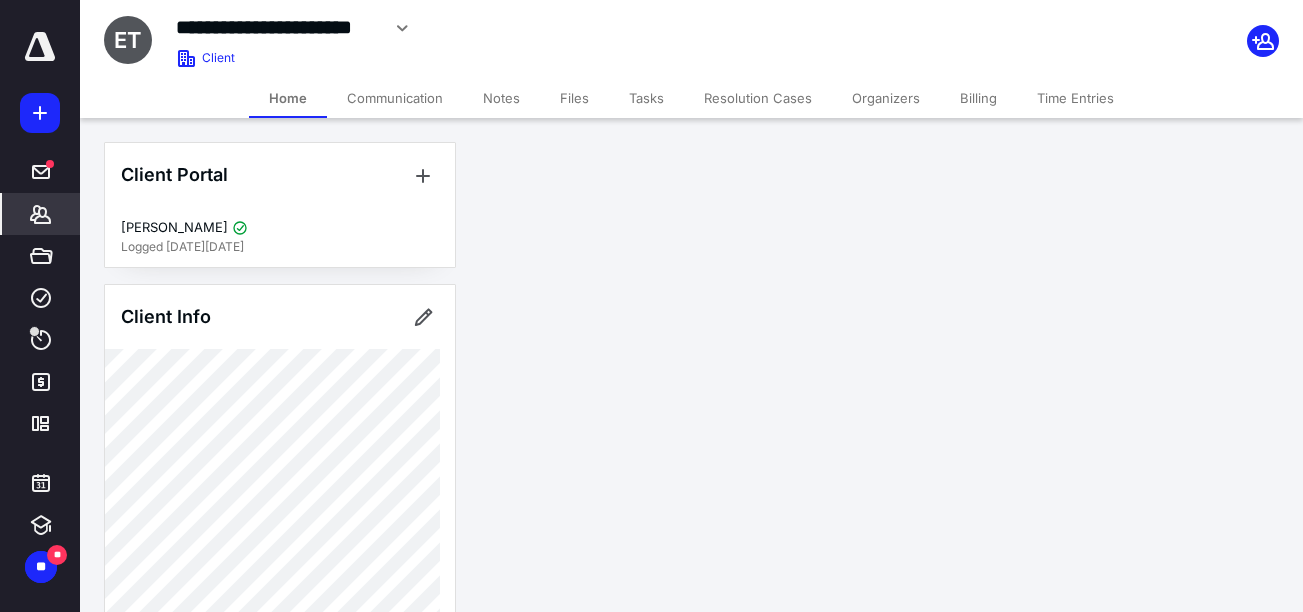 scroll, scrollTop: 0, scrollLeft: 0, axis: both 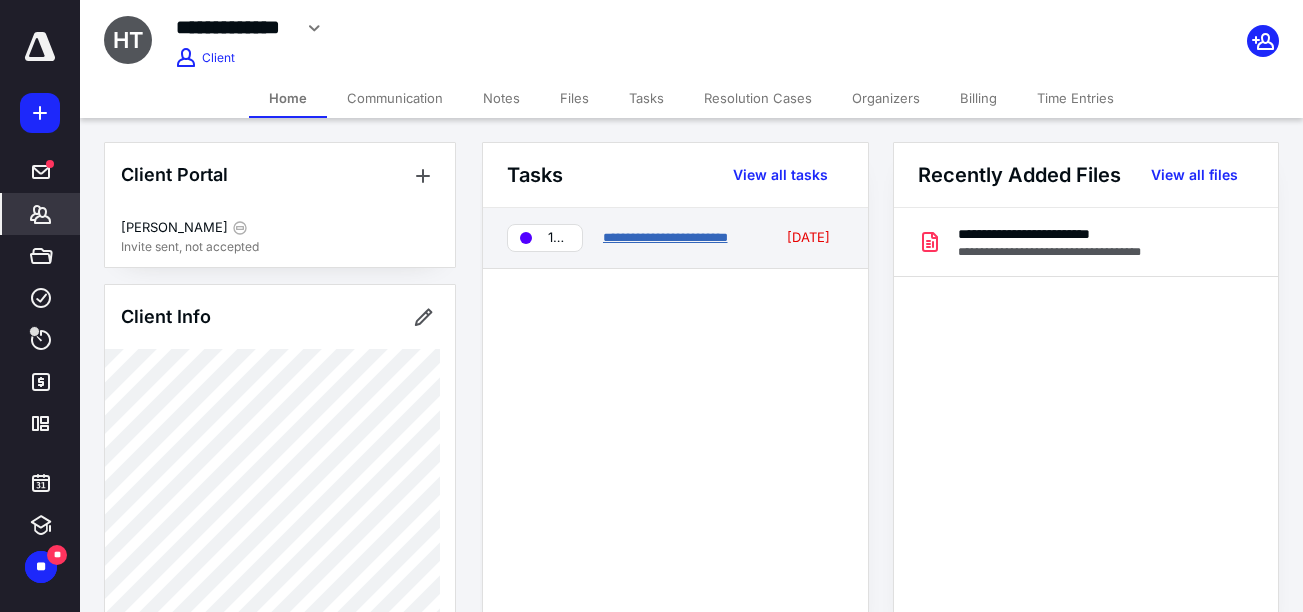 click on "**********" at bounding box center (665, 237) 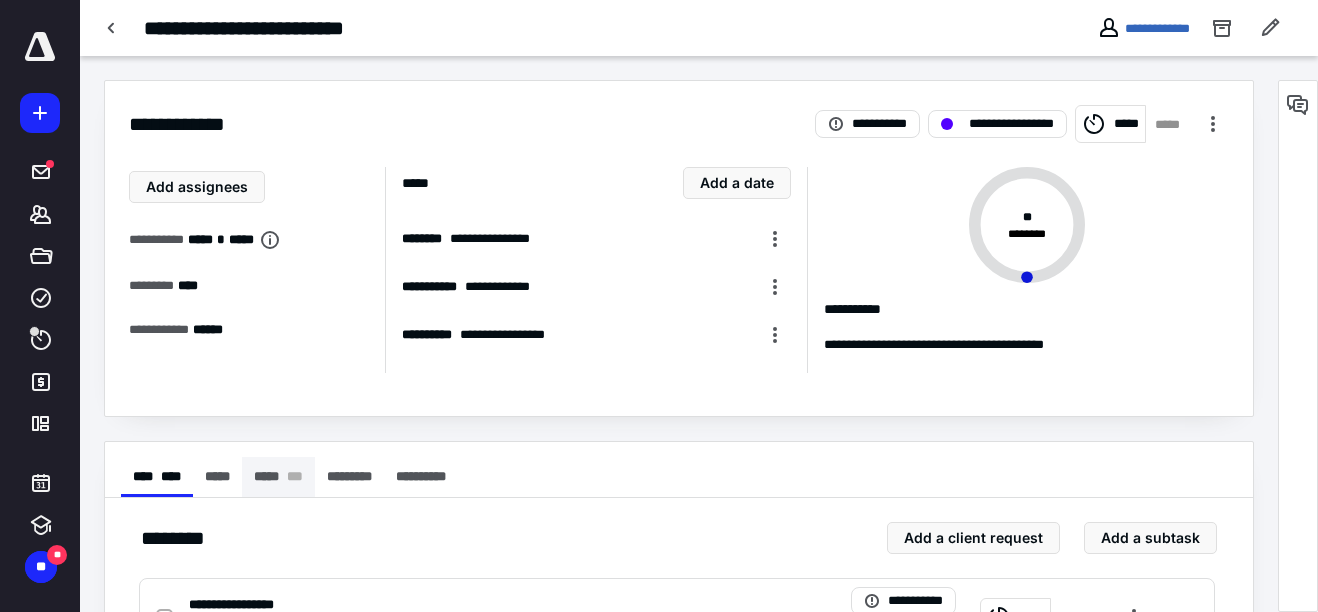 click on "**********" at bounding box center [679, 897] 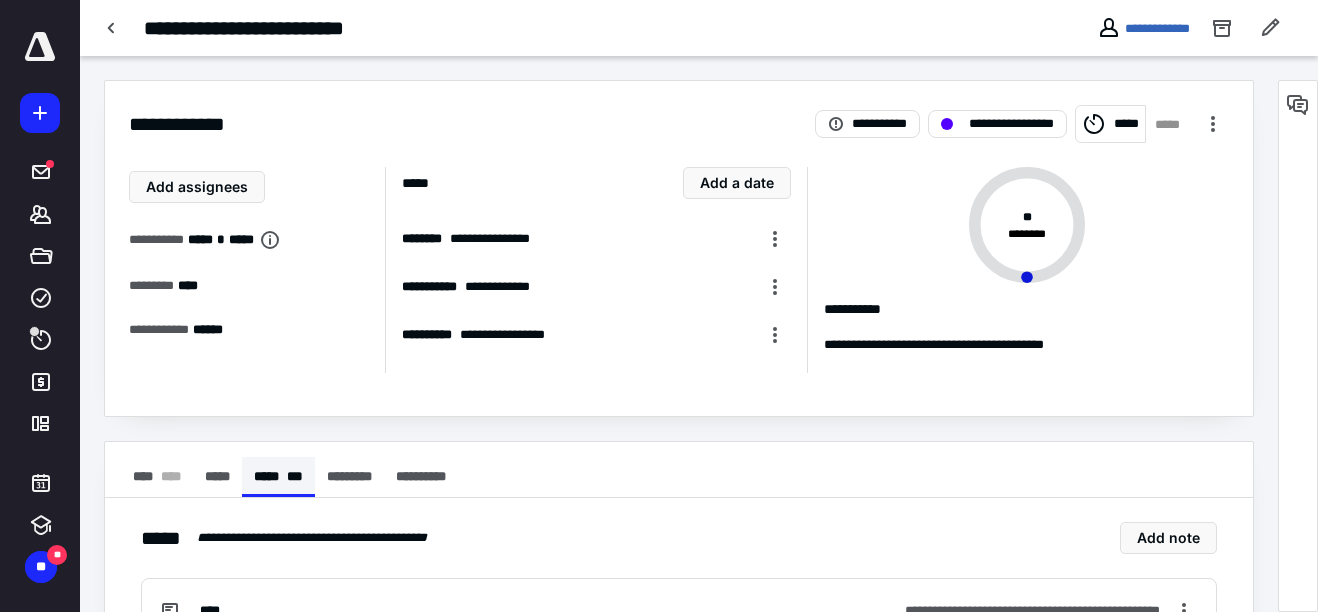 click on "***** * * *" at bounding box center [278, 477] 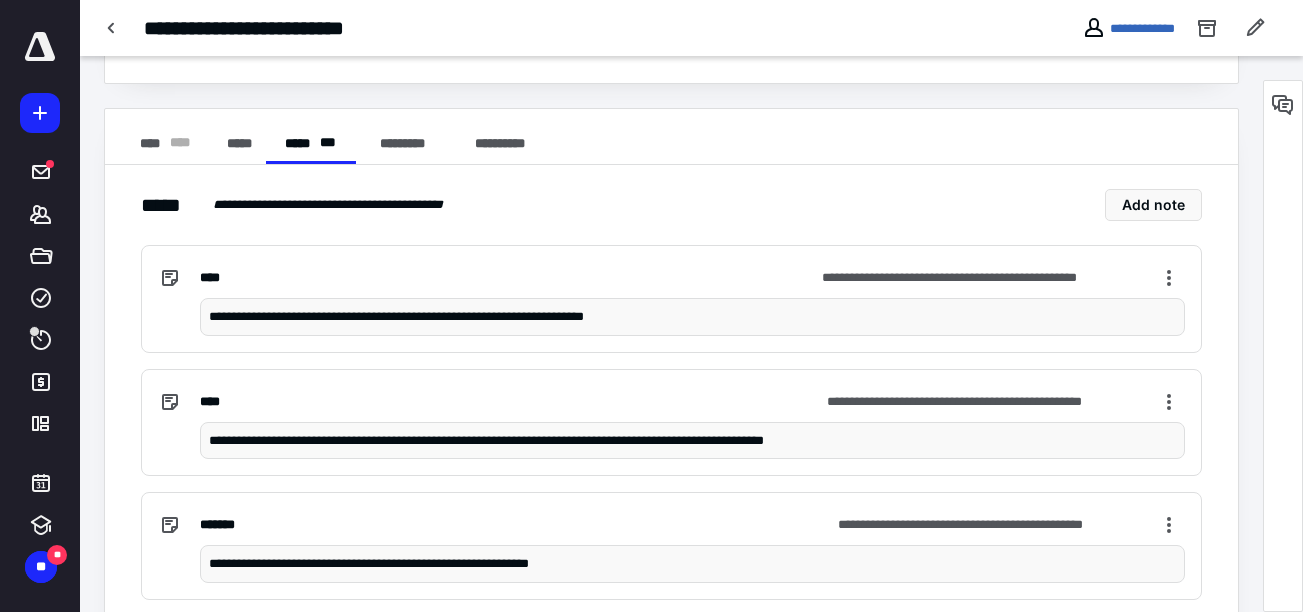 scroll, scrollTop: 400, scrollLeft: 0, axis: vertical 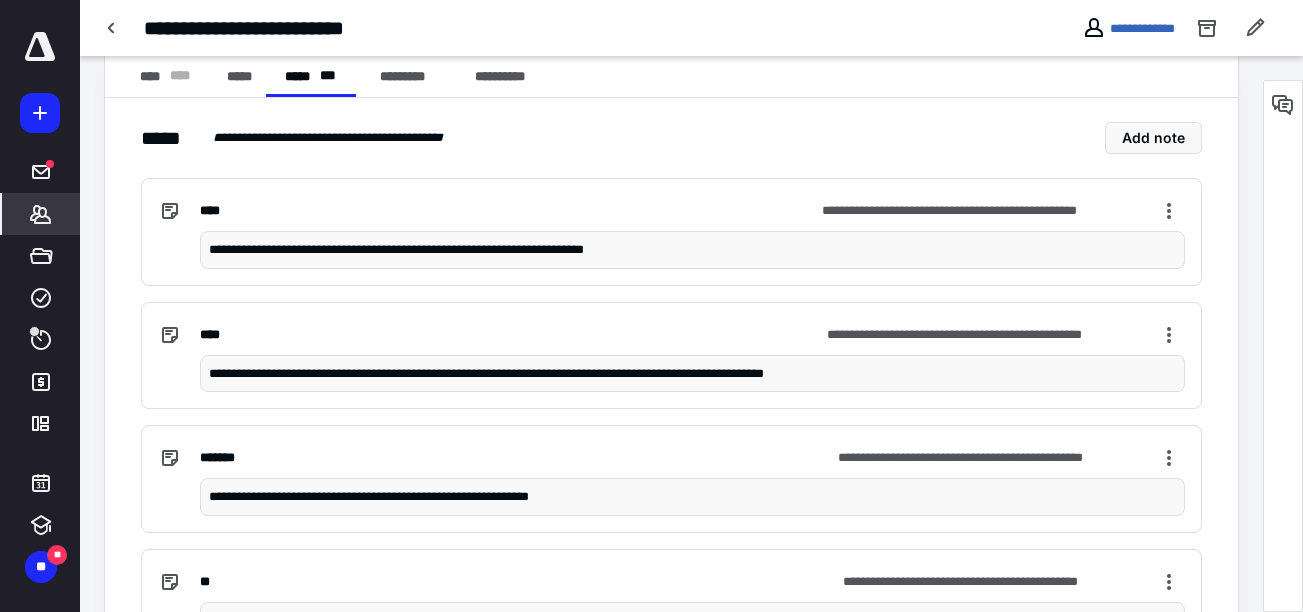 click 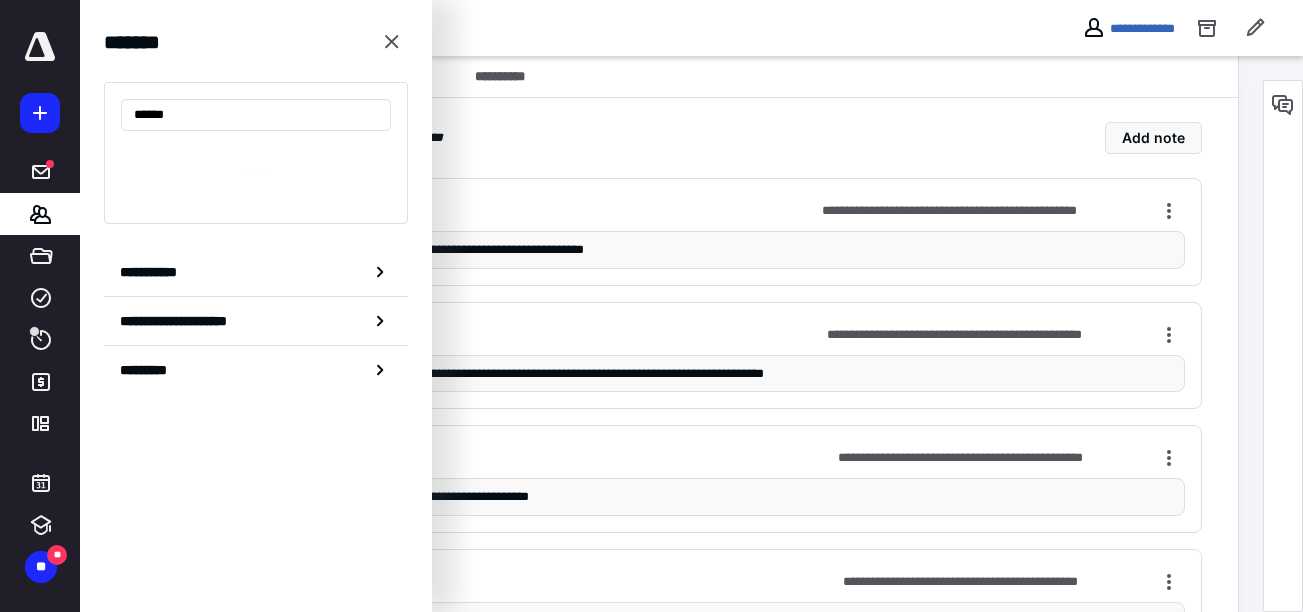 type on "******" 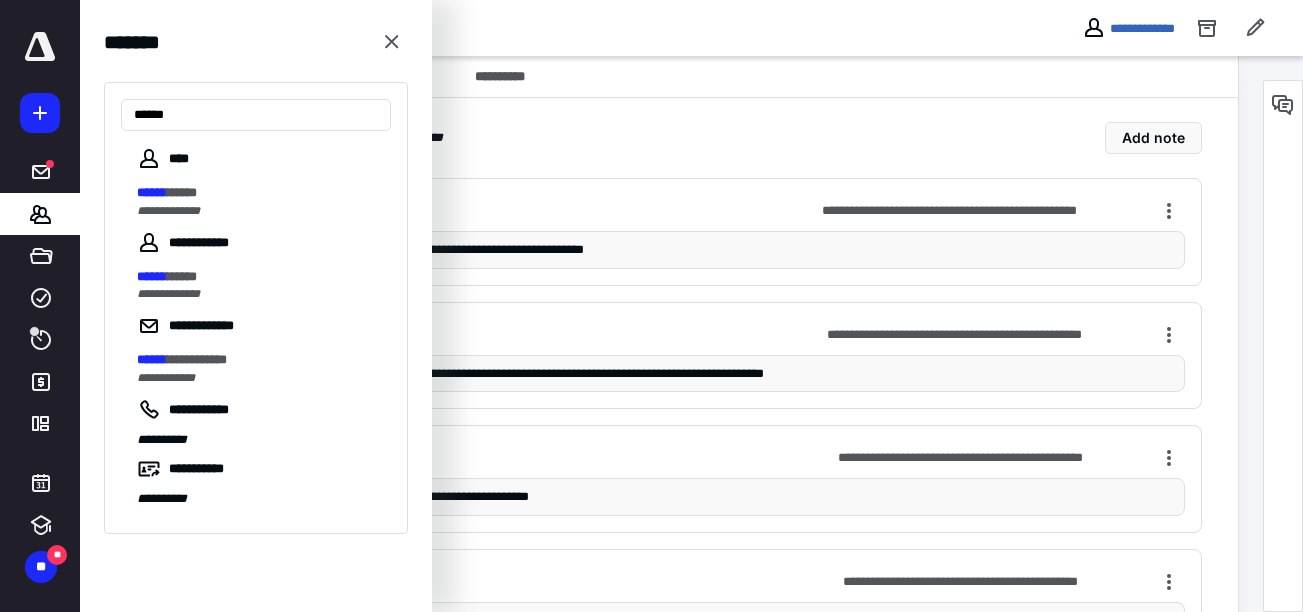 click on "*****" at bounding box center (182, 192) 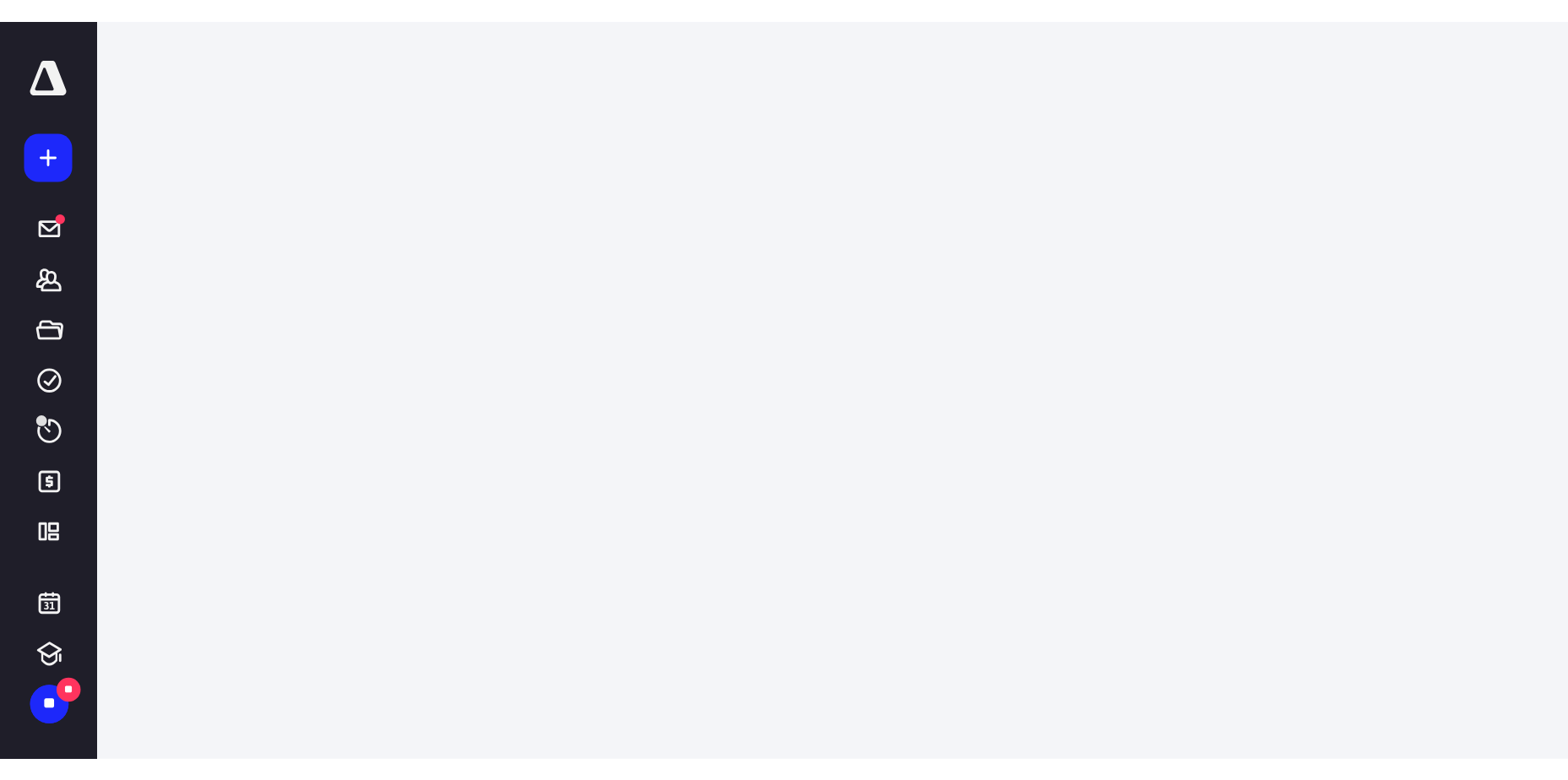 scroll, scrollTop: 0, scrollLeft: 0, axis: both 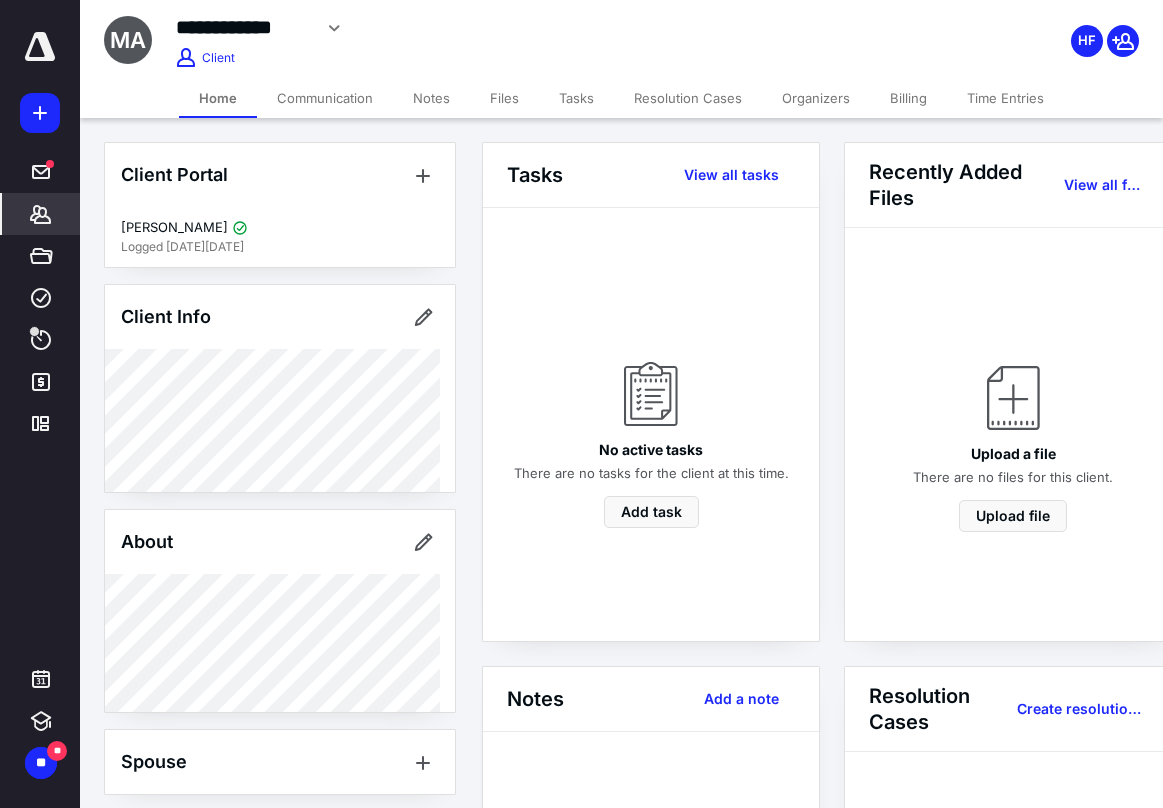 click on "Billing" at bounding box center [908, 98] 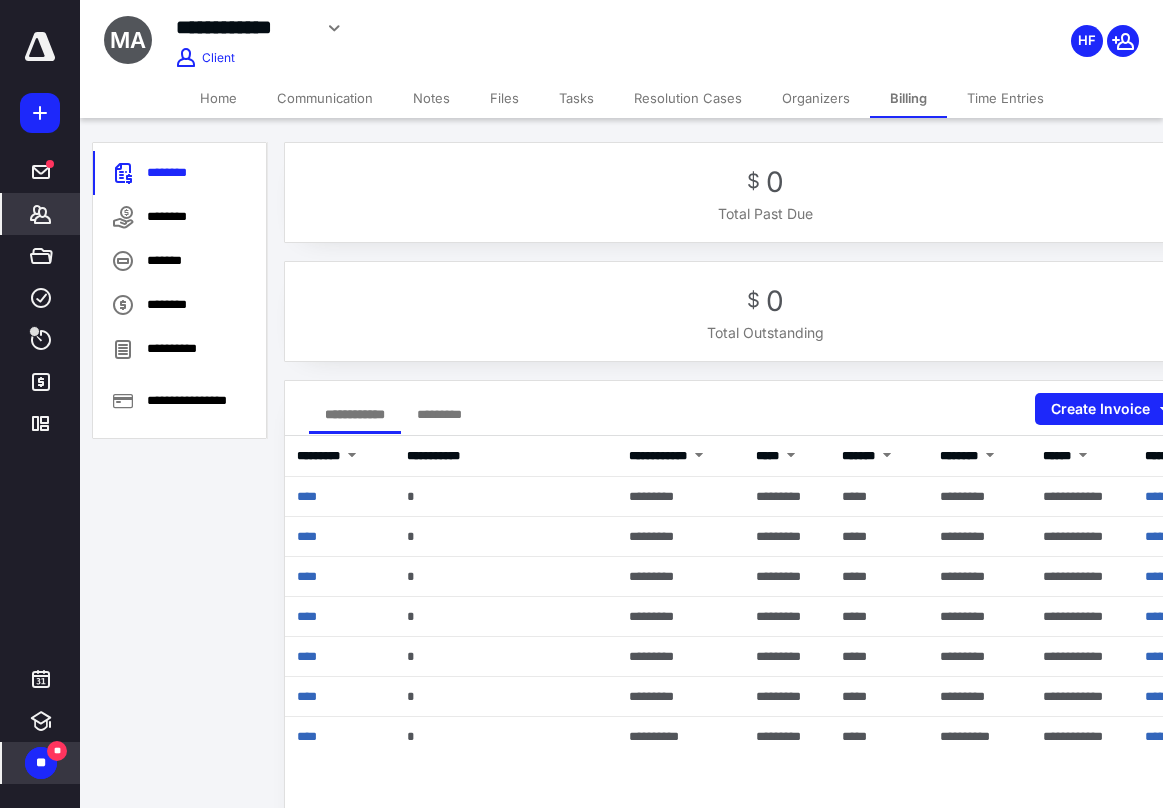 click on "**" at bounding box center [41, 763] 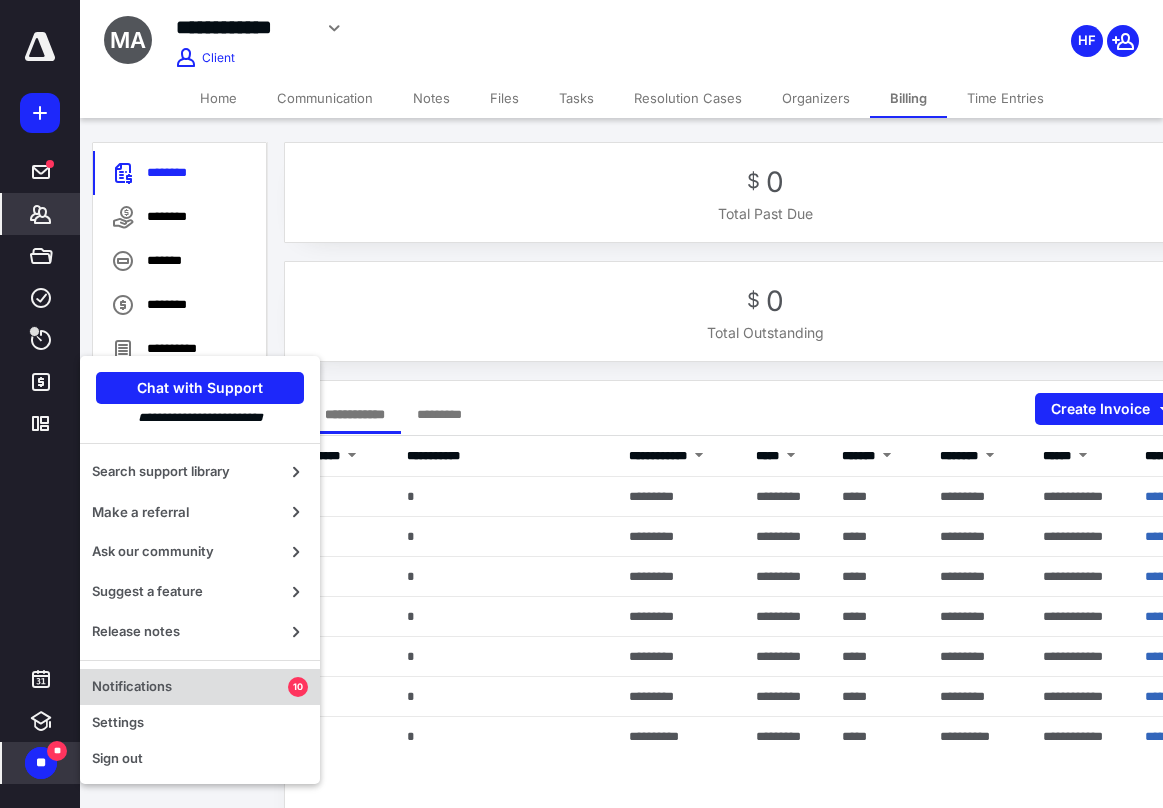 click on "Notifications" at bounding box center [190, 687] 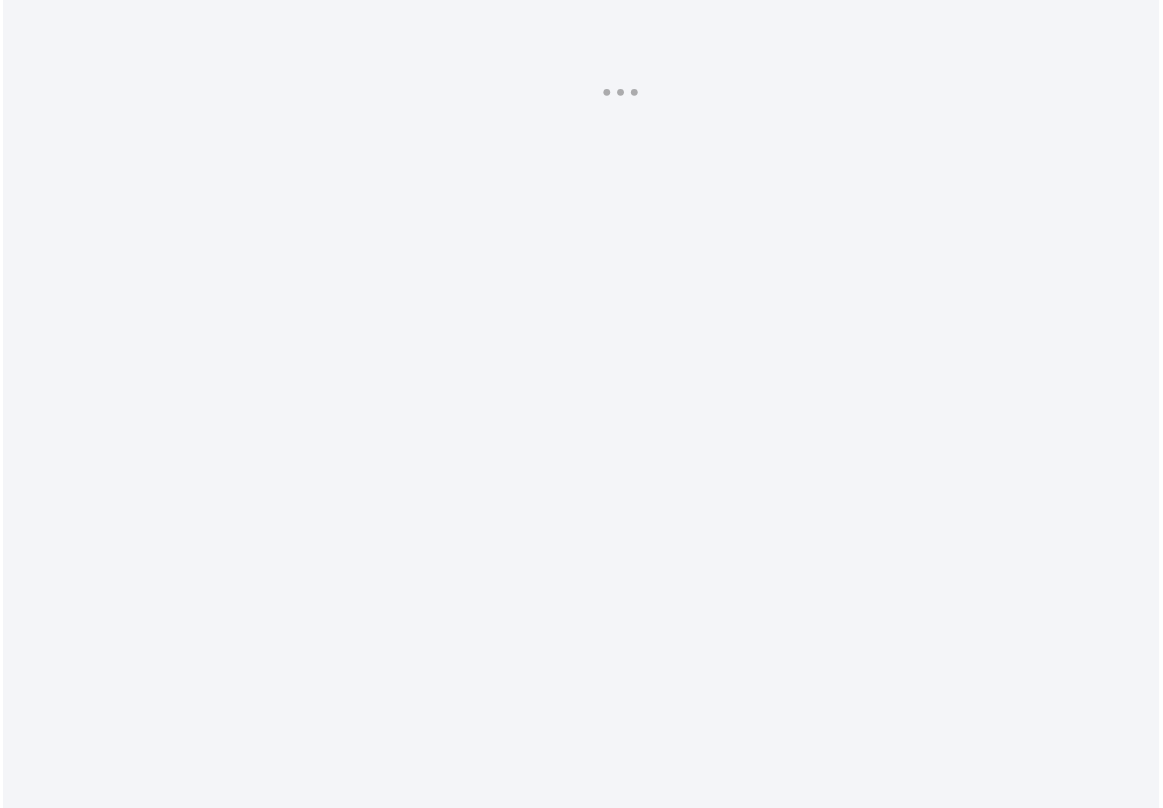 scroll, scrollTop: 0, scrollLeft: 0, axis: both 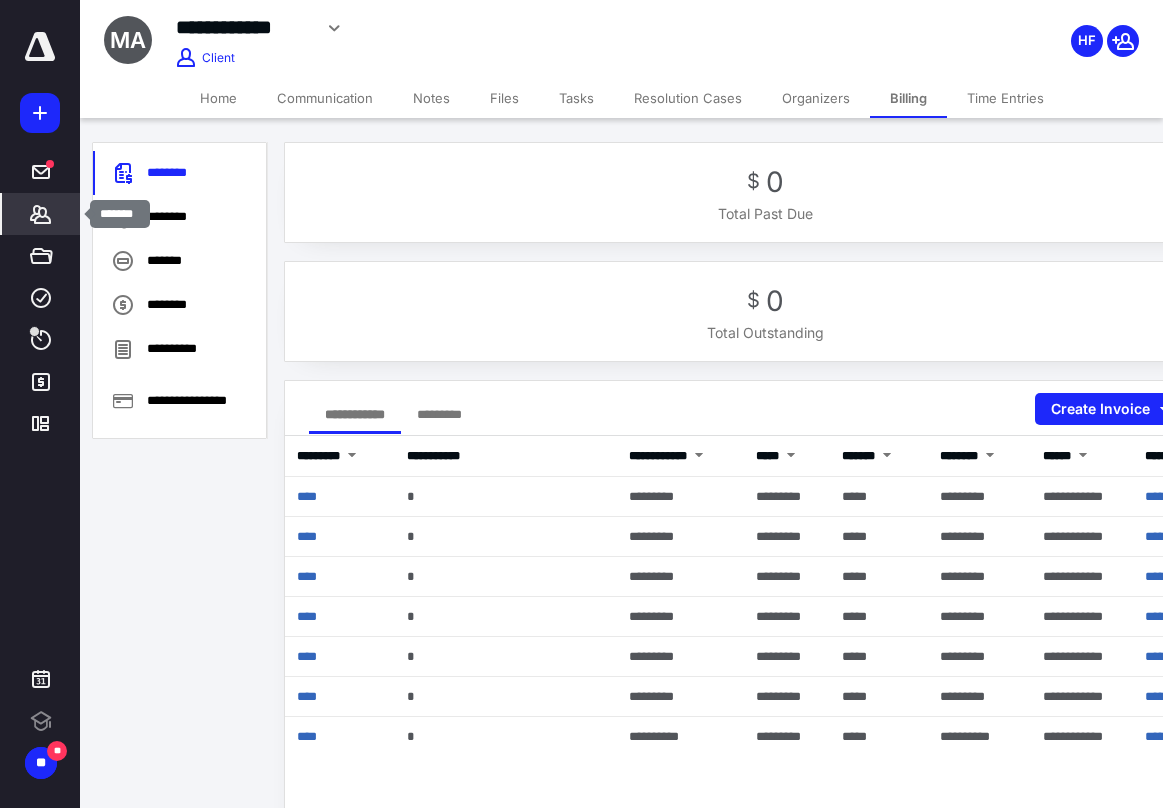 click 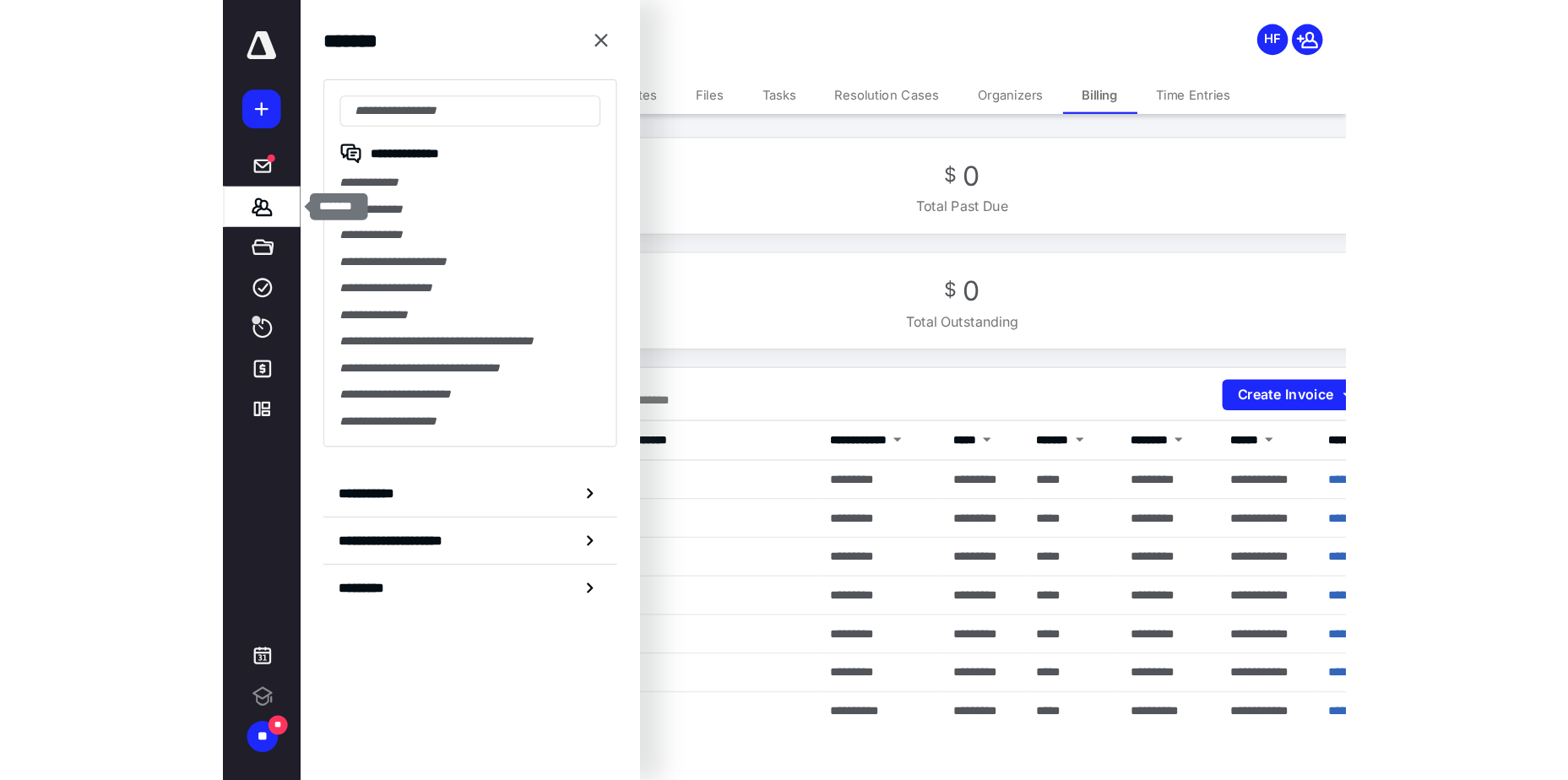 scroll, scrollTop: 0, scrollLeft: 0, axis: both 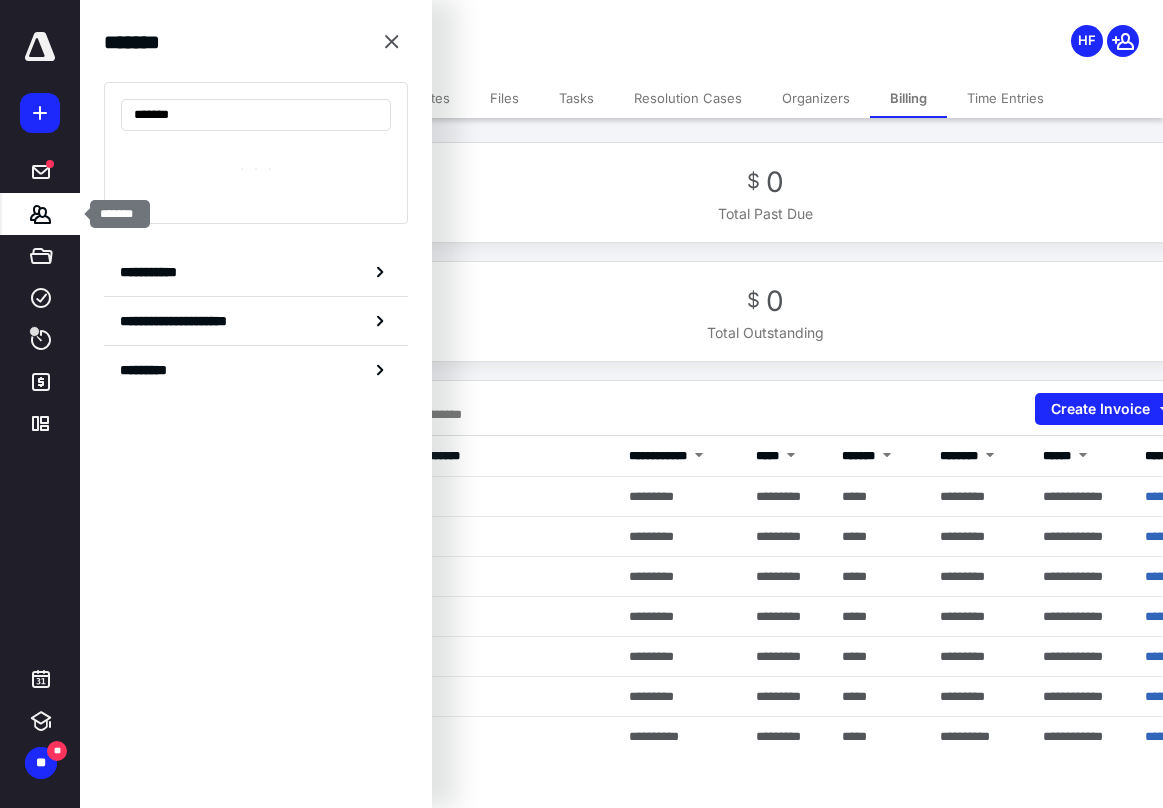 type on "*******" 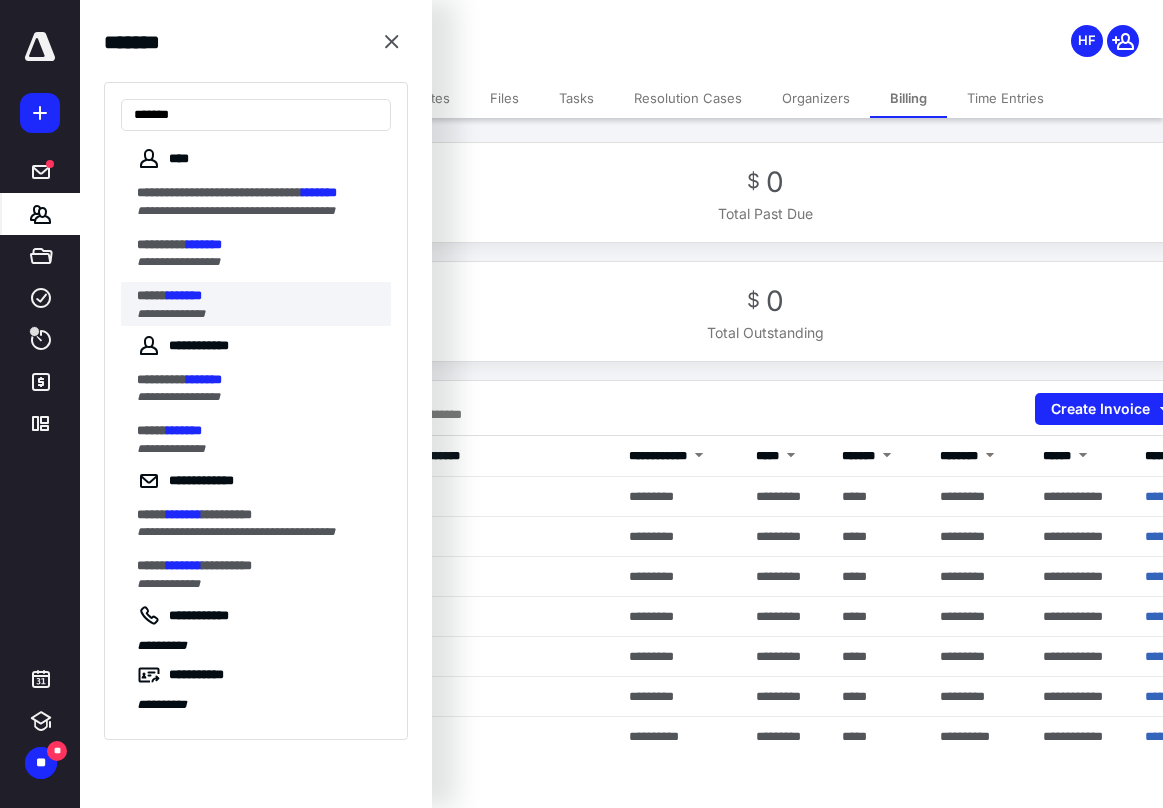 click on "*******" at bounding box center [184, 295] 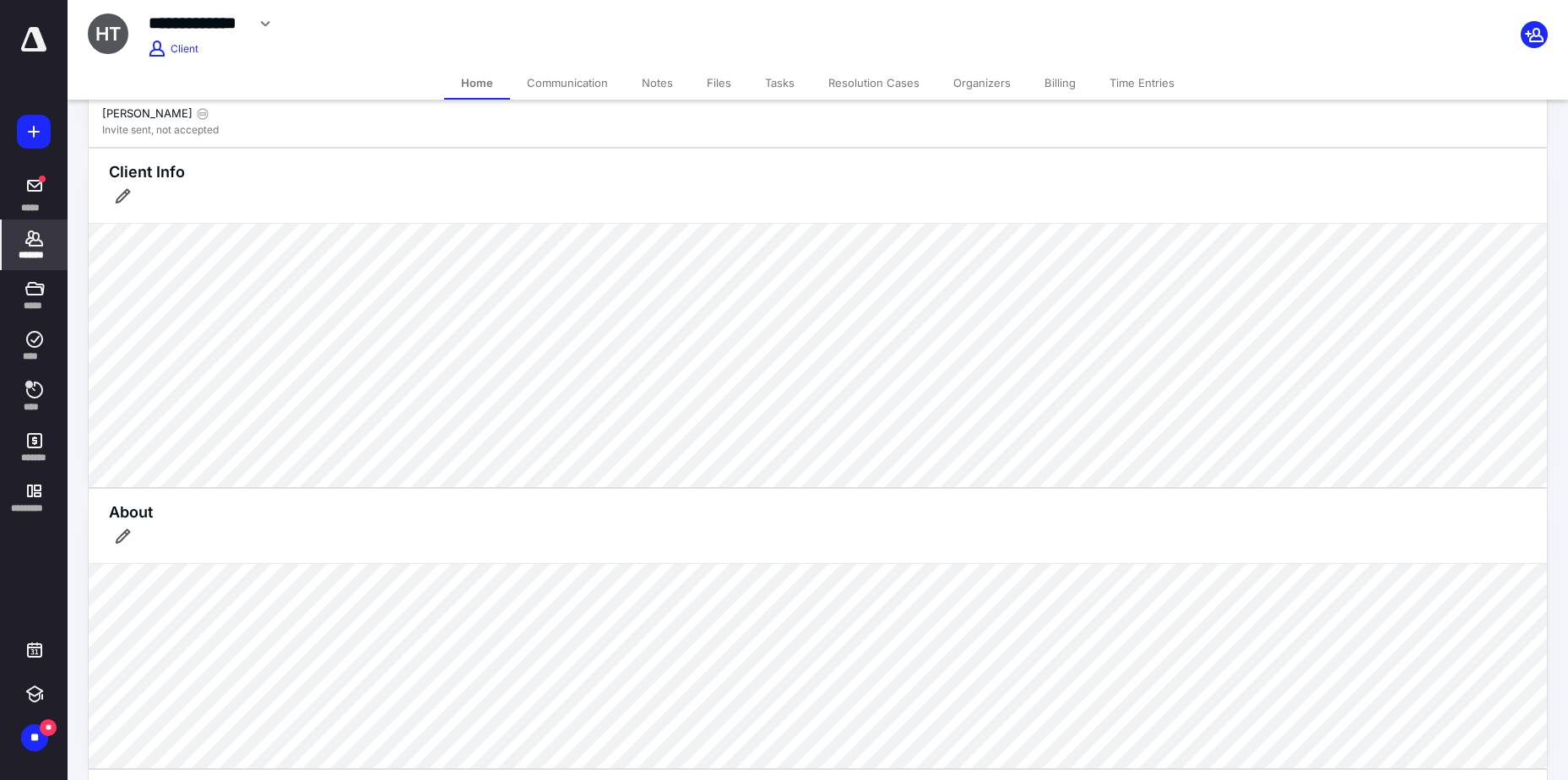 drag, startPoint x: 1127, startPoint y: 81, endPoint x: 1012, endPoint y: 11, distance: 134.6291 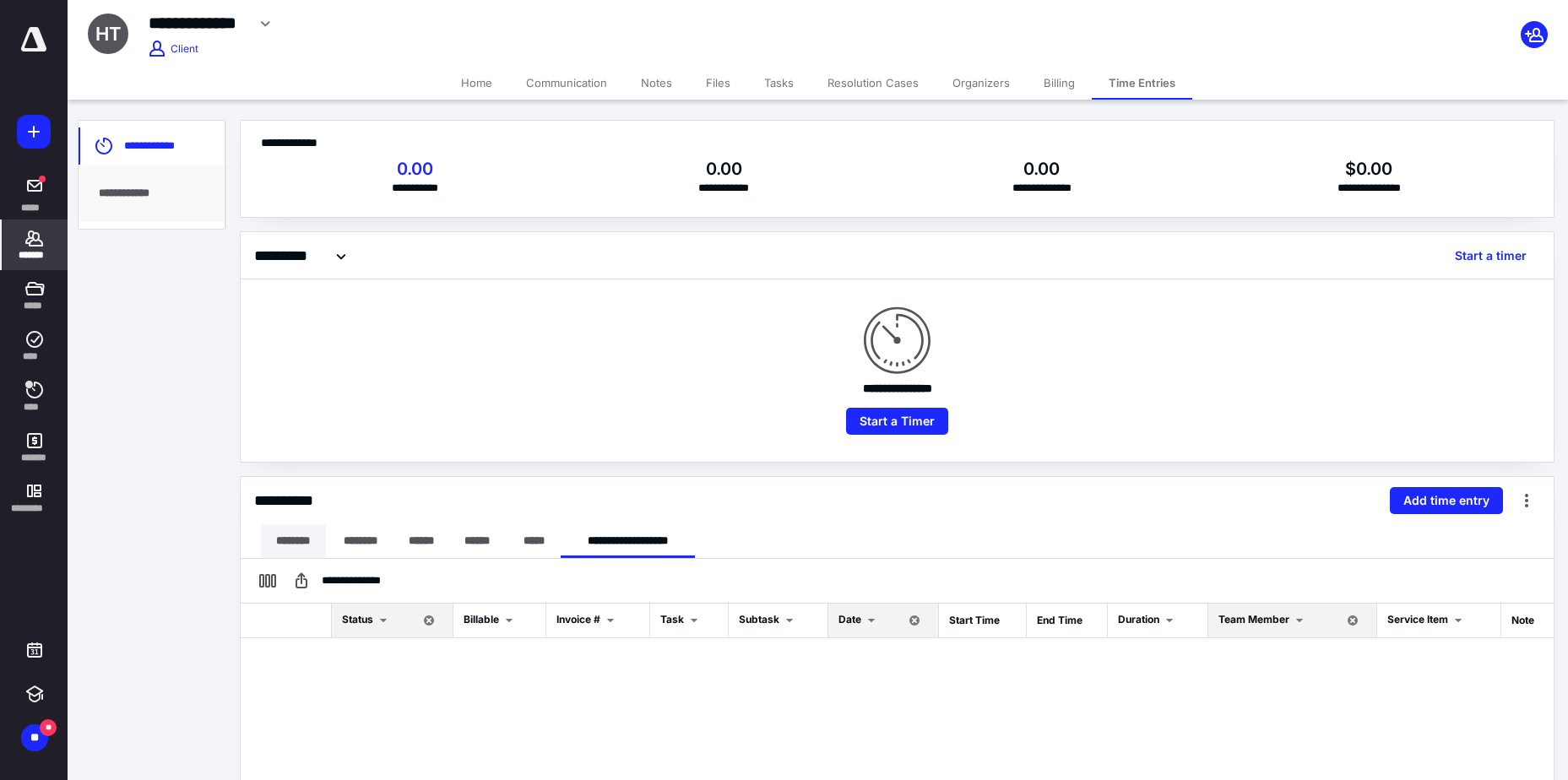 click on "********" at bounding box center (293, 541) 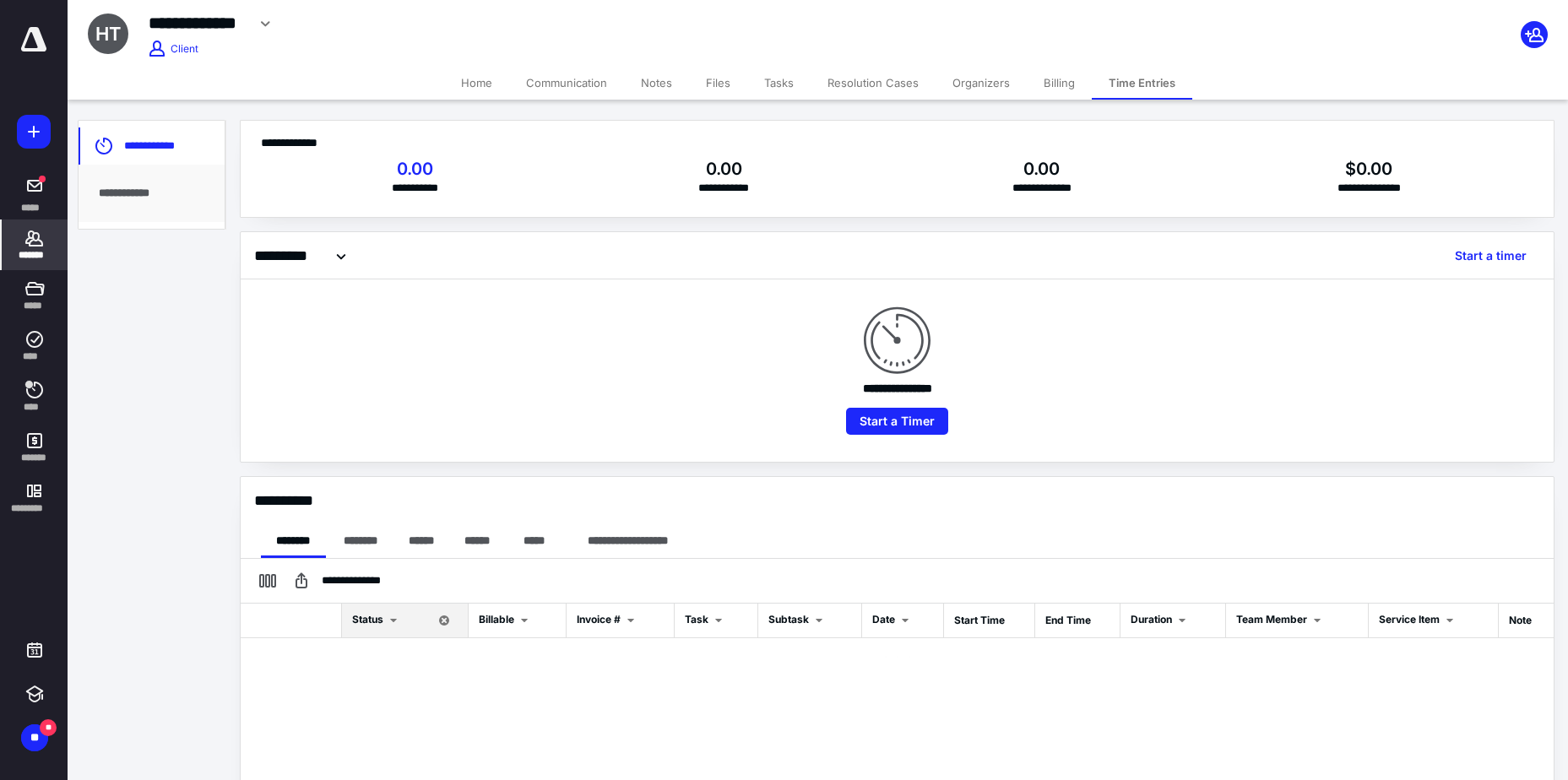 checkbox on "true" 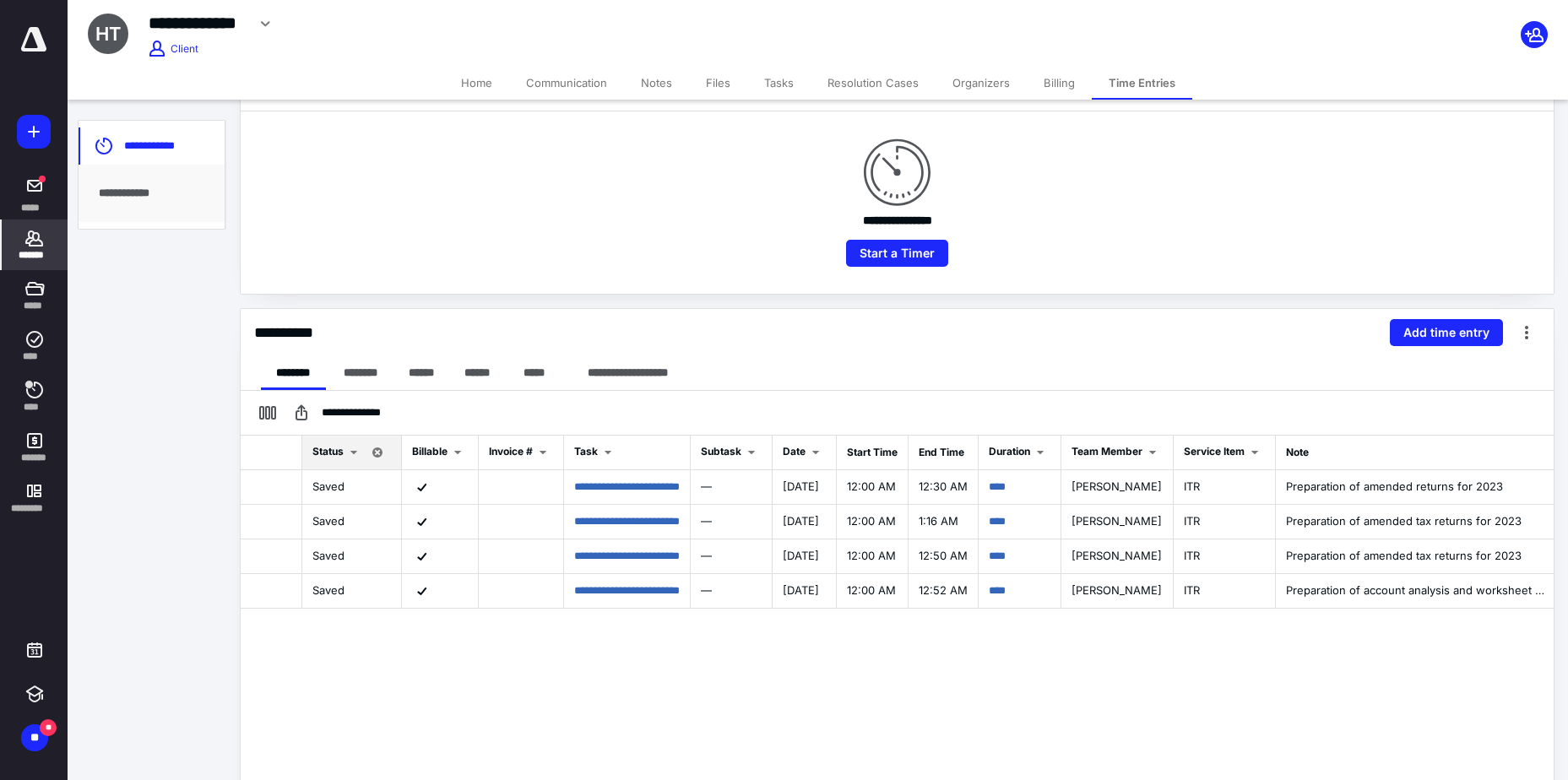 scroll, scrollTop: 169, scrollLeft: 0, axis: vertical 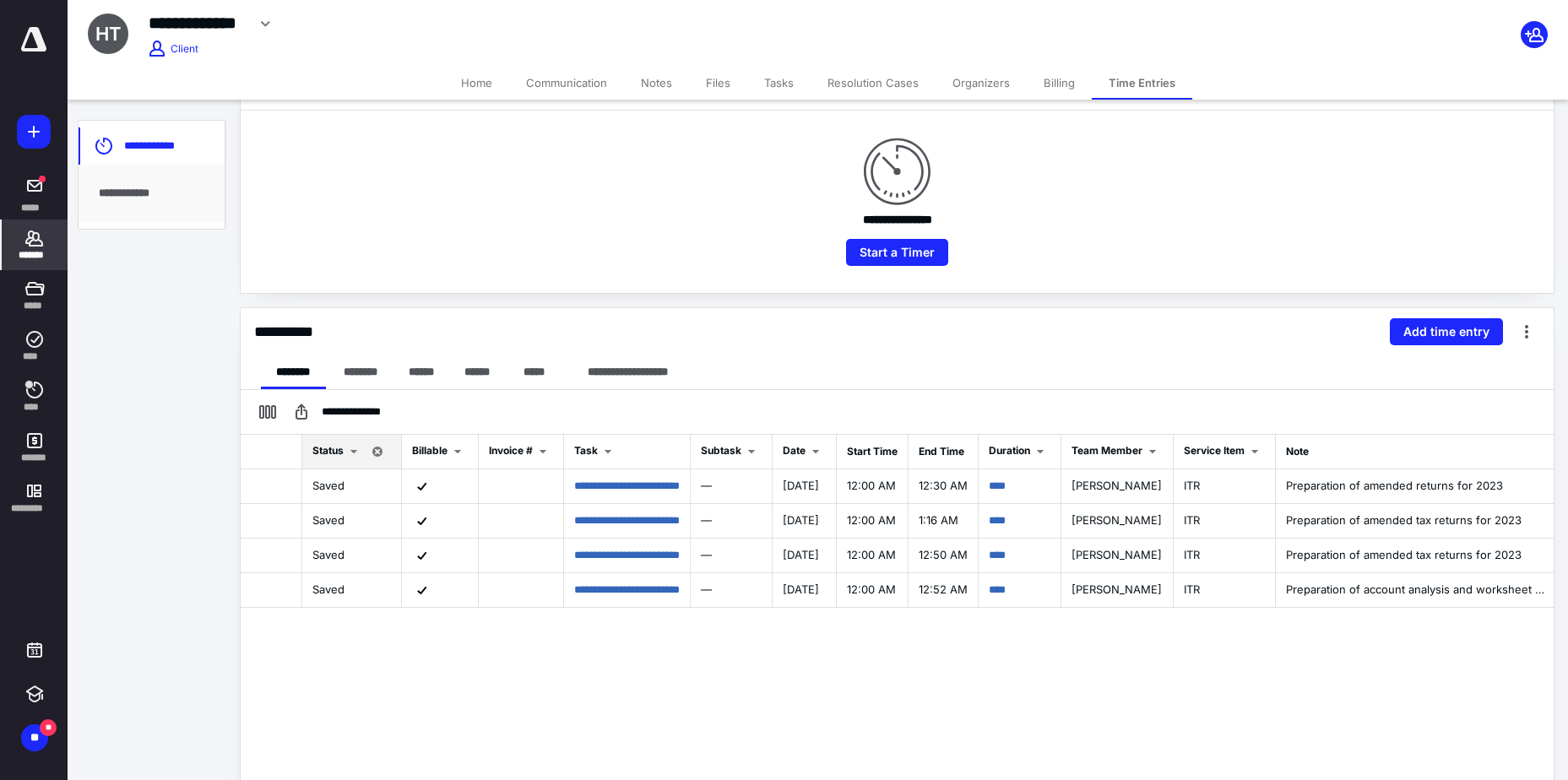 click on "Tasks" at bounding box center [779, 83] 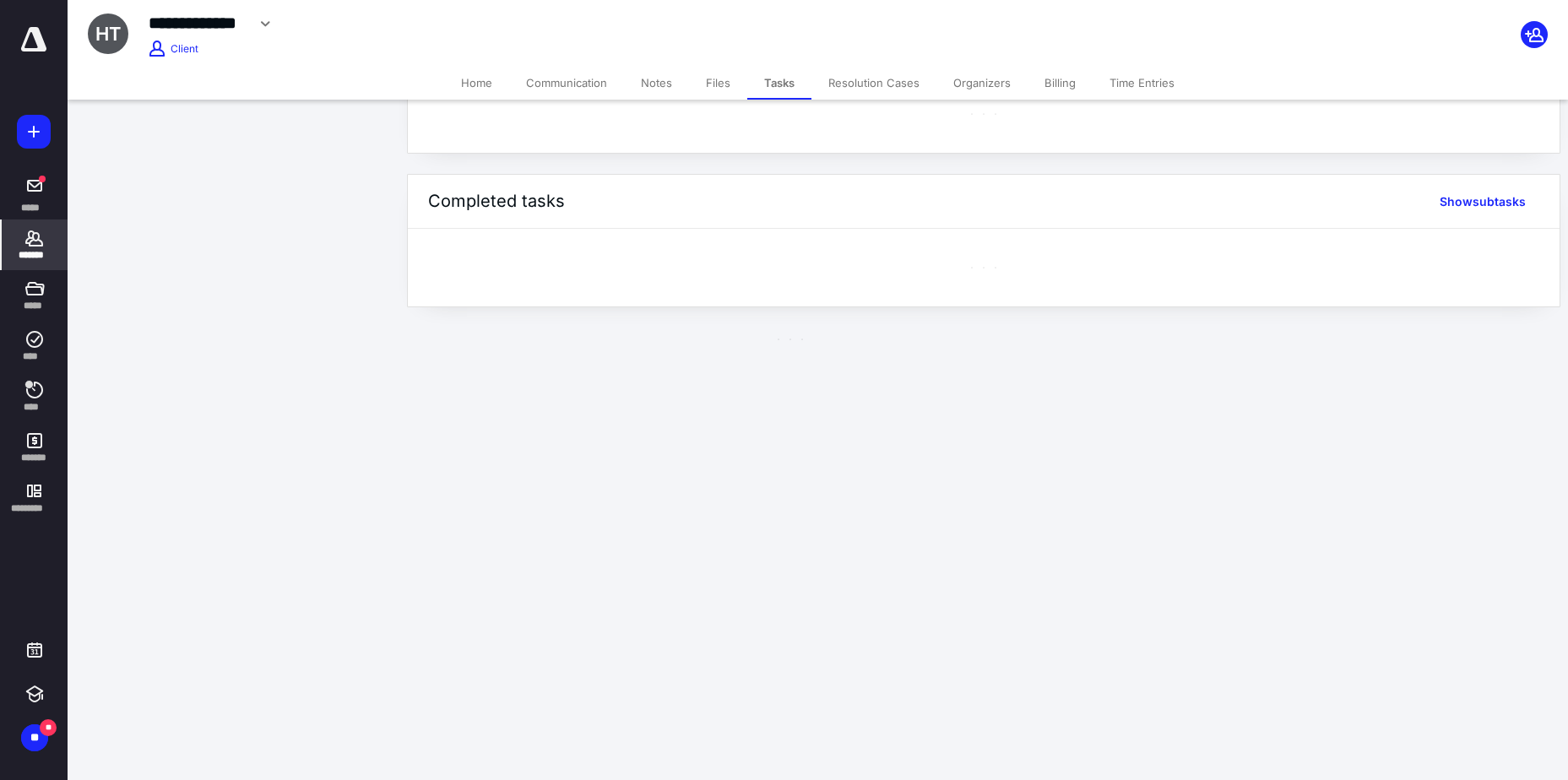 scroll, scrollTop: 0, scrollLeft: 0, axis: both 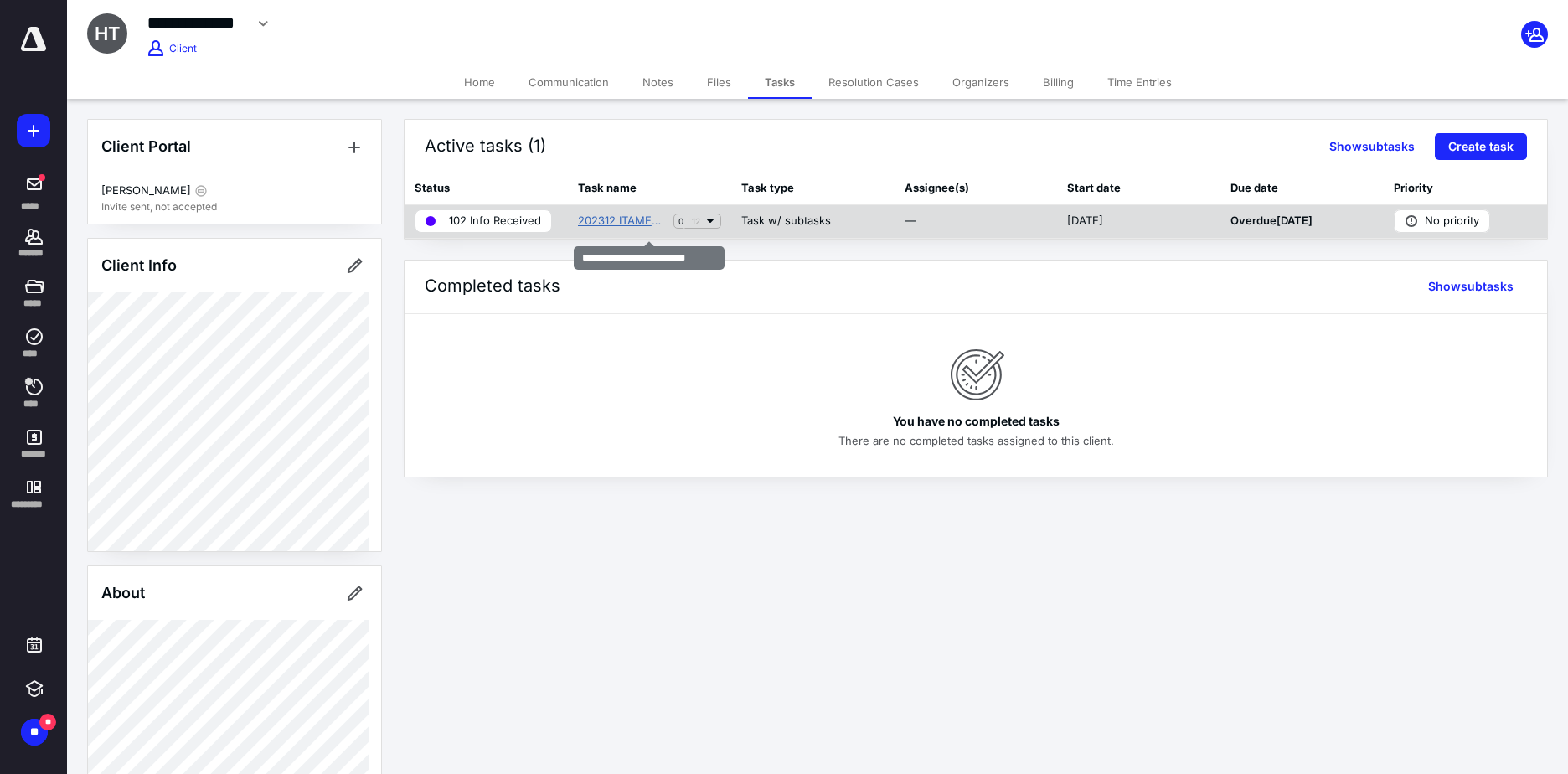 click on "202312 ITAMEND [3‚31„301]" at bounding box center [622, 221] 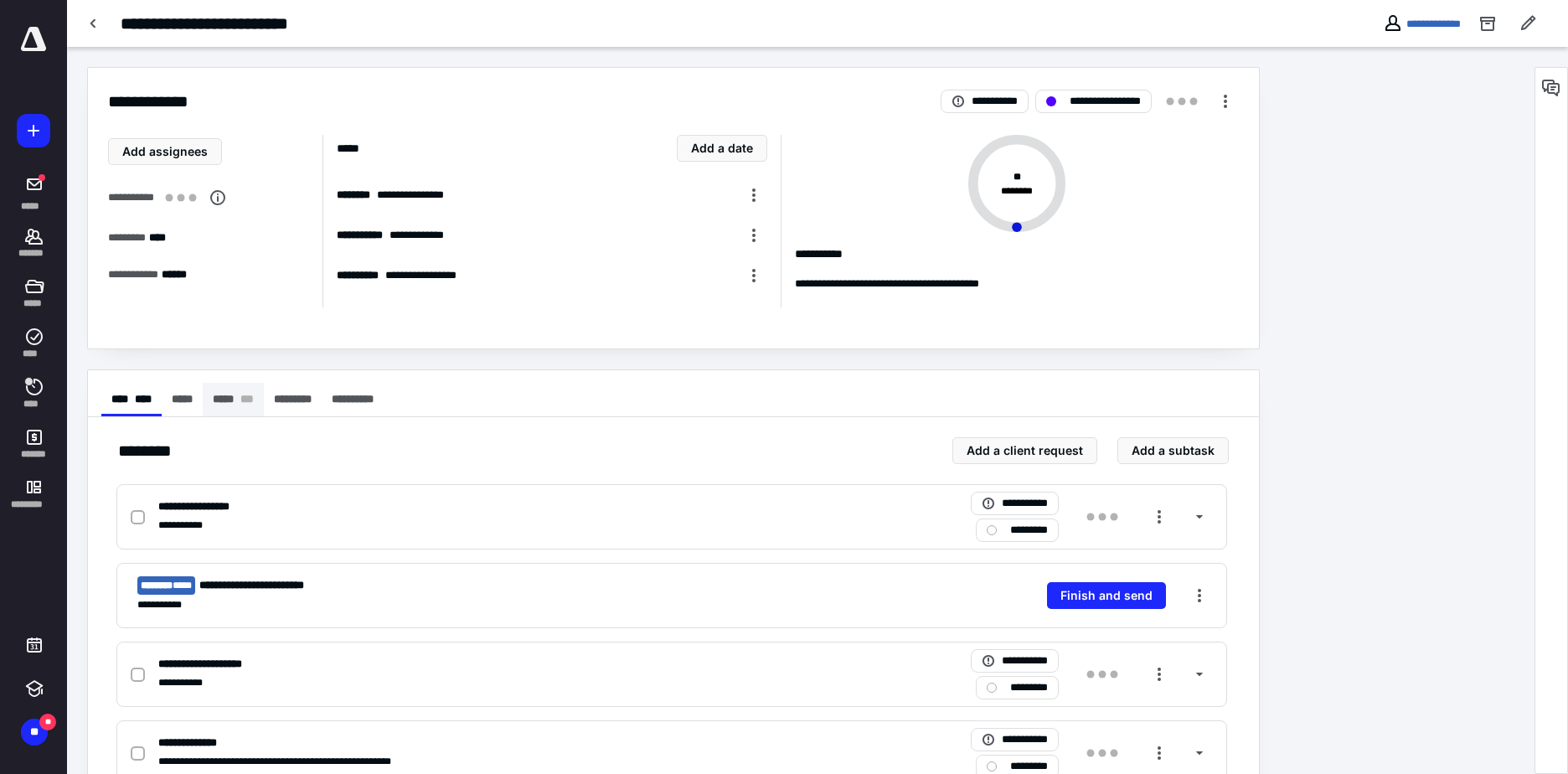 click on "***** * * *" at bounding box center [233, 400] 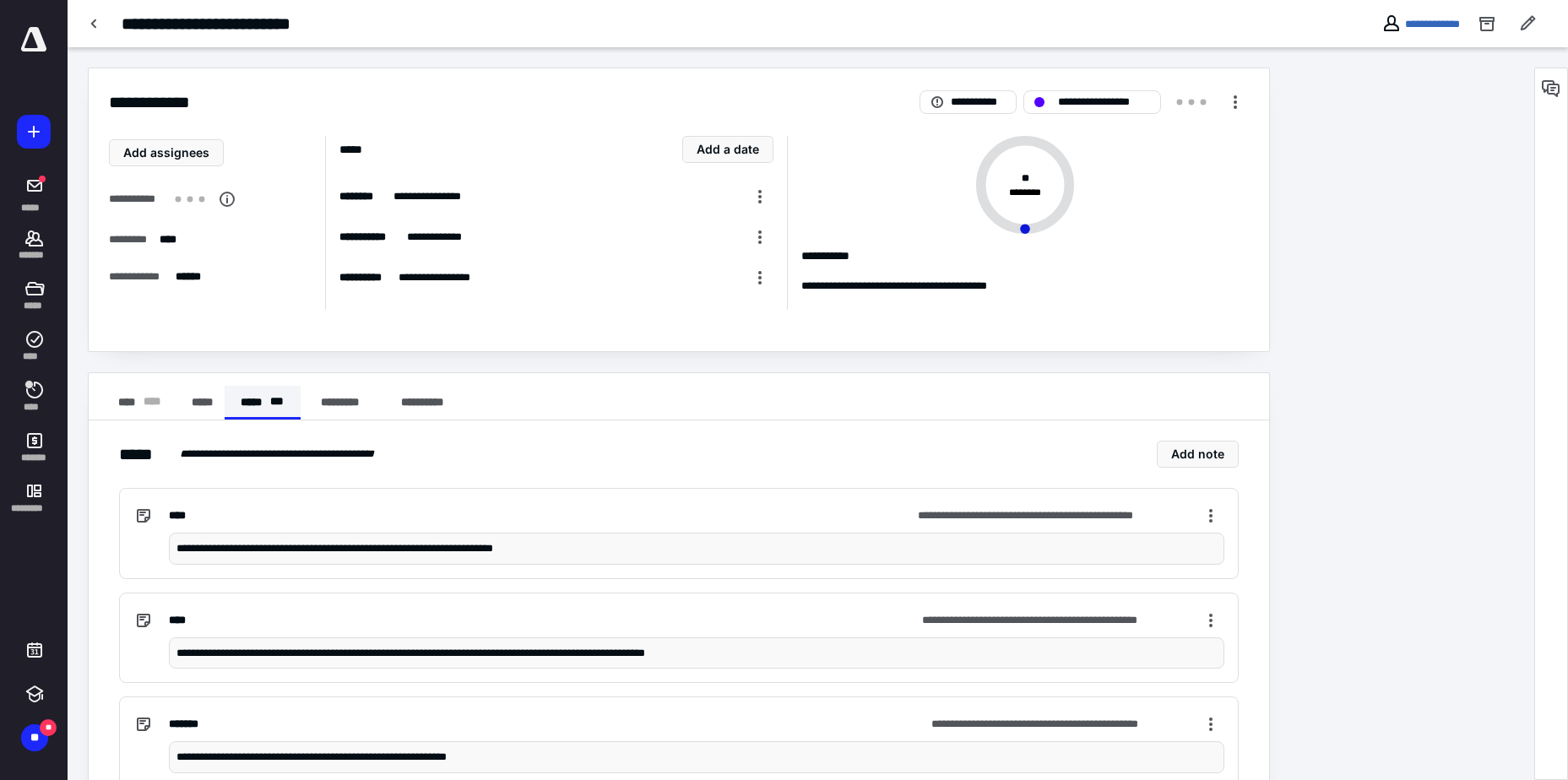 click on "***** * * *" at bounding box center [262, 403] 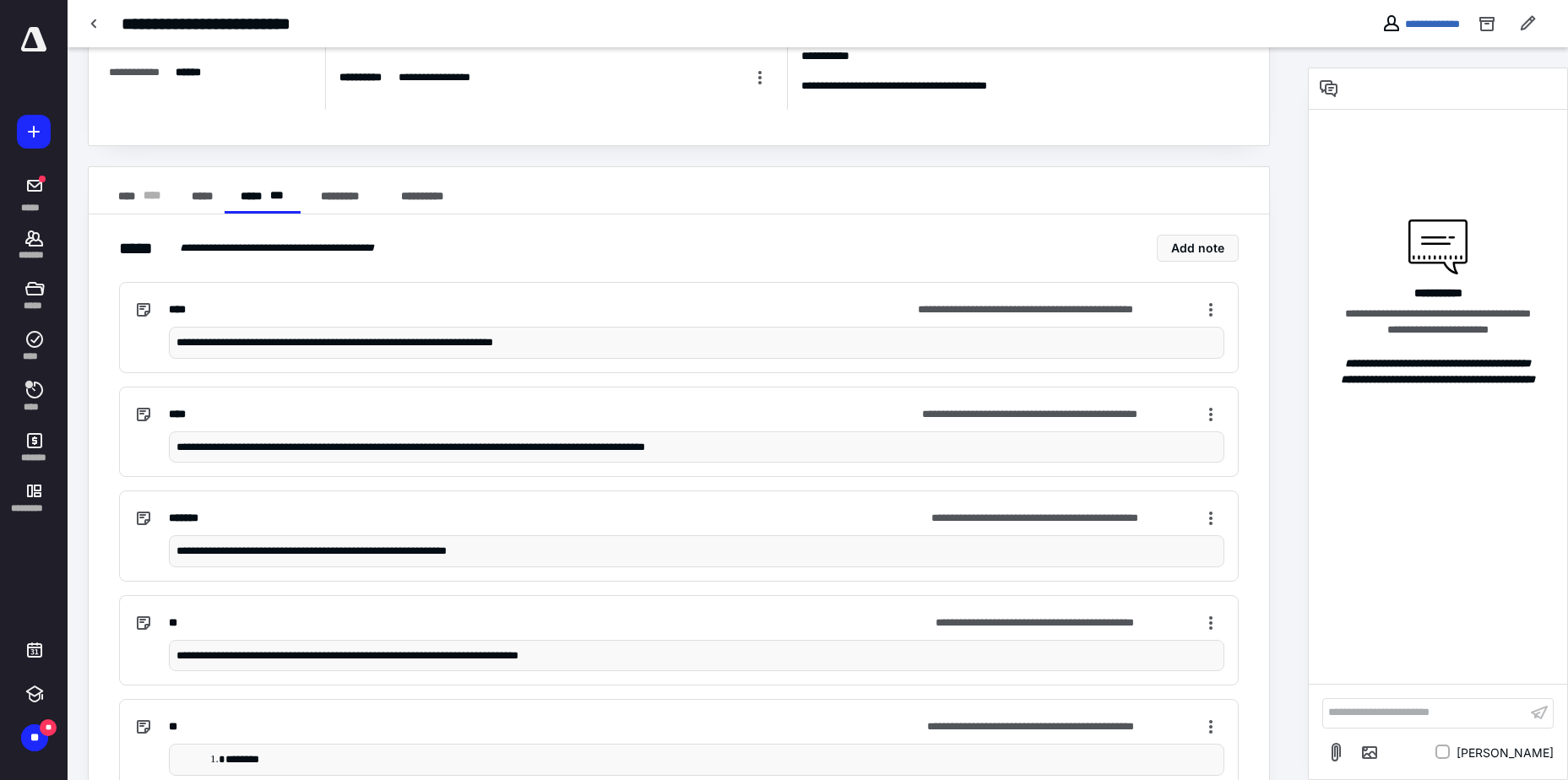 scroll, scrollTop: 0, scrollLeft: 0, axis: both 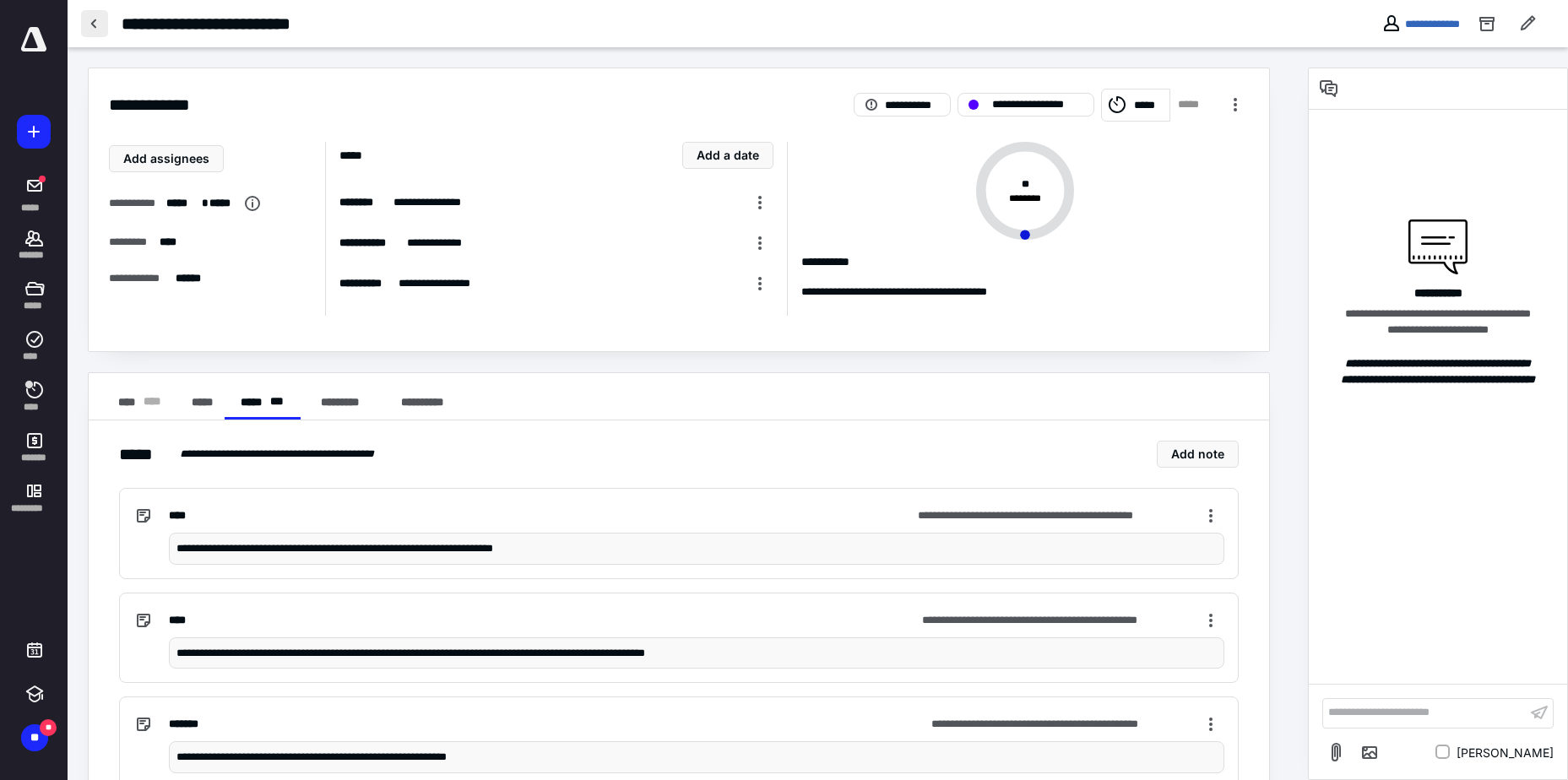 click at bounding box center (95, 24) 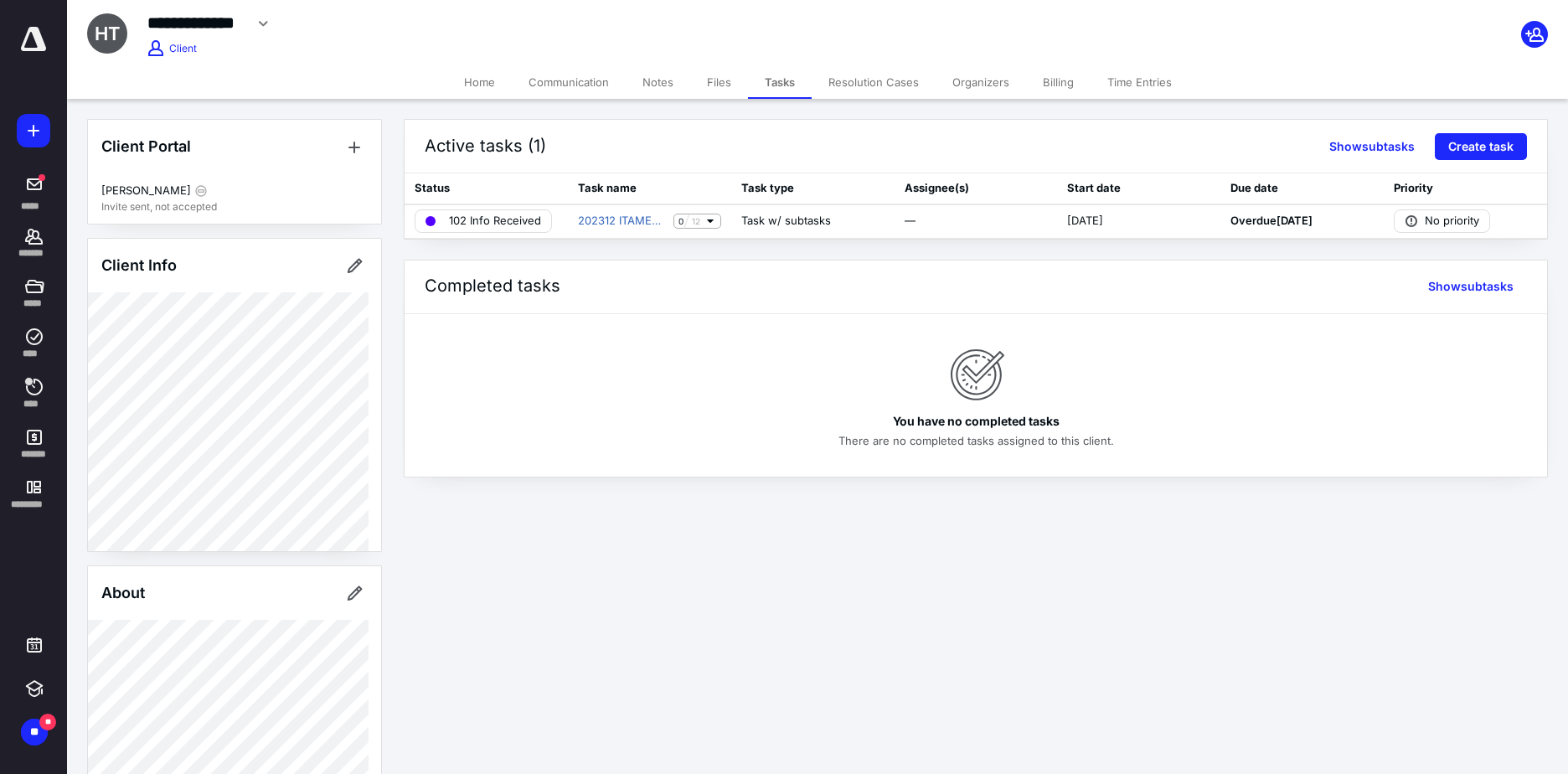 click on "Files" at bounding box center (719, 82) 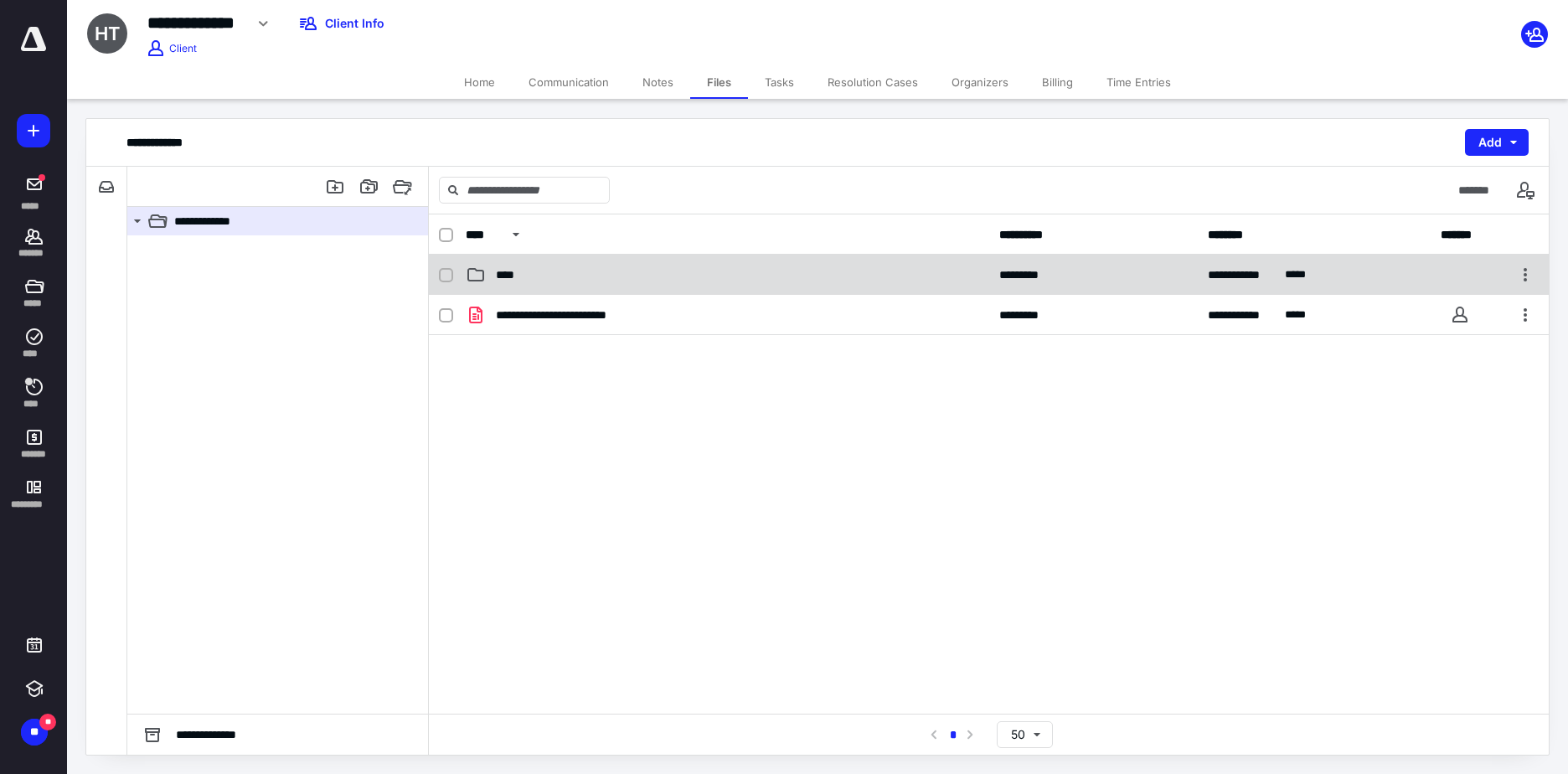 click on "****" at bounding box center (510, 275) 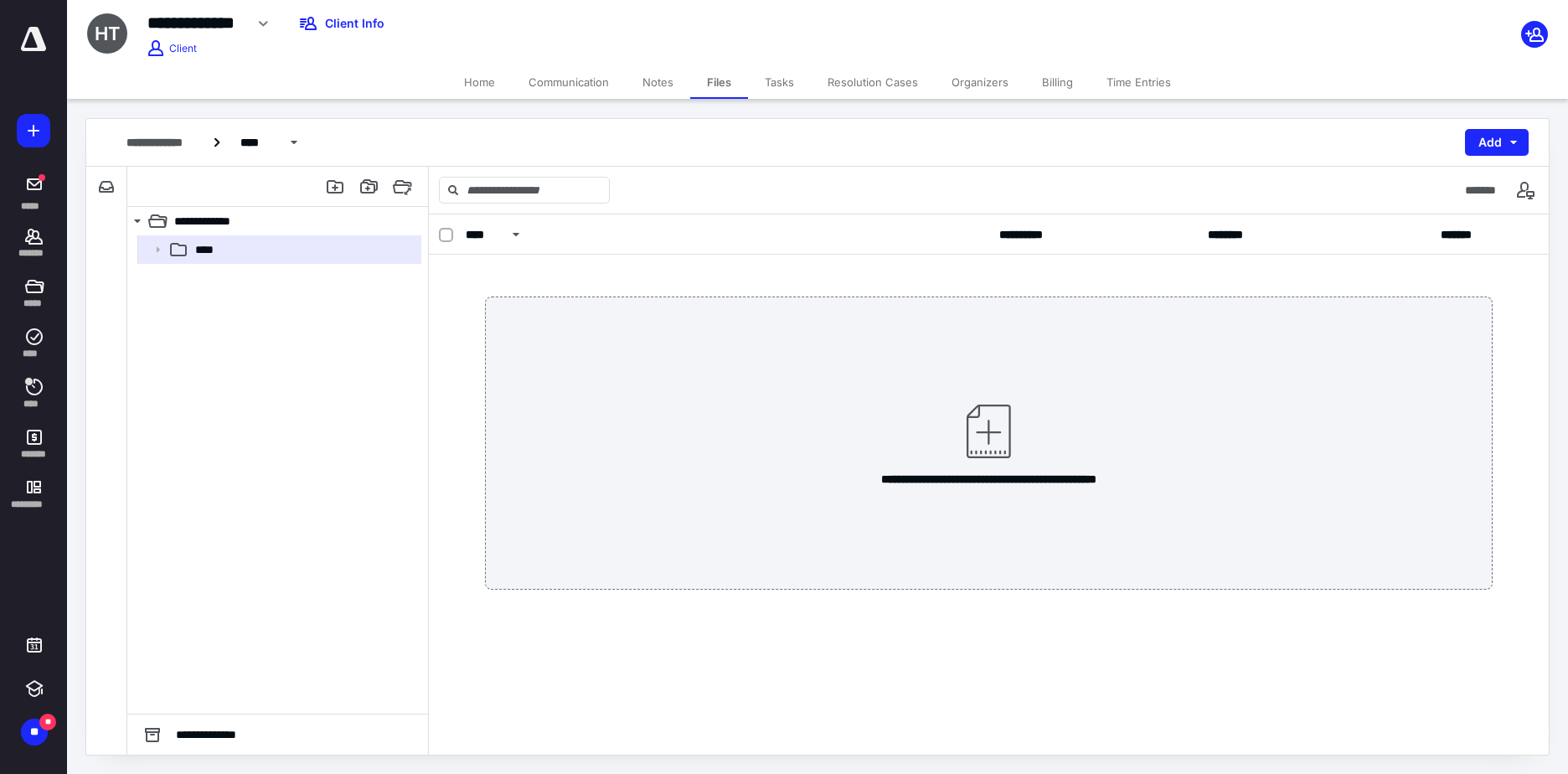 click on "Tasks" at bounding box center (779, 82) 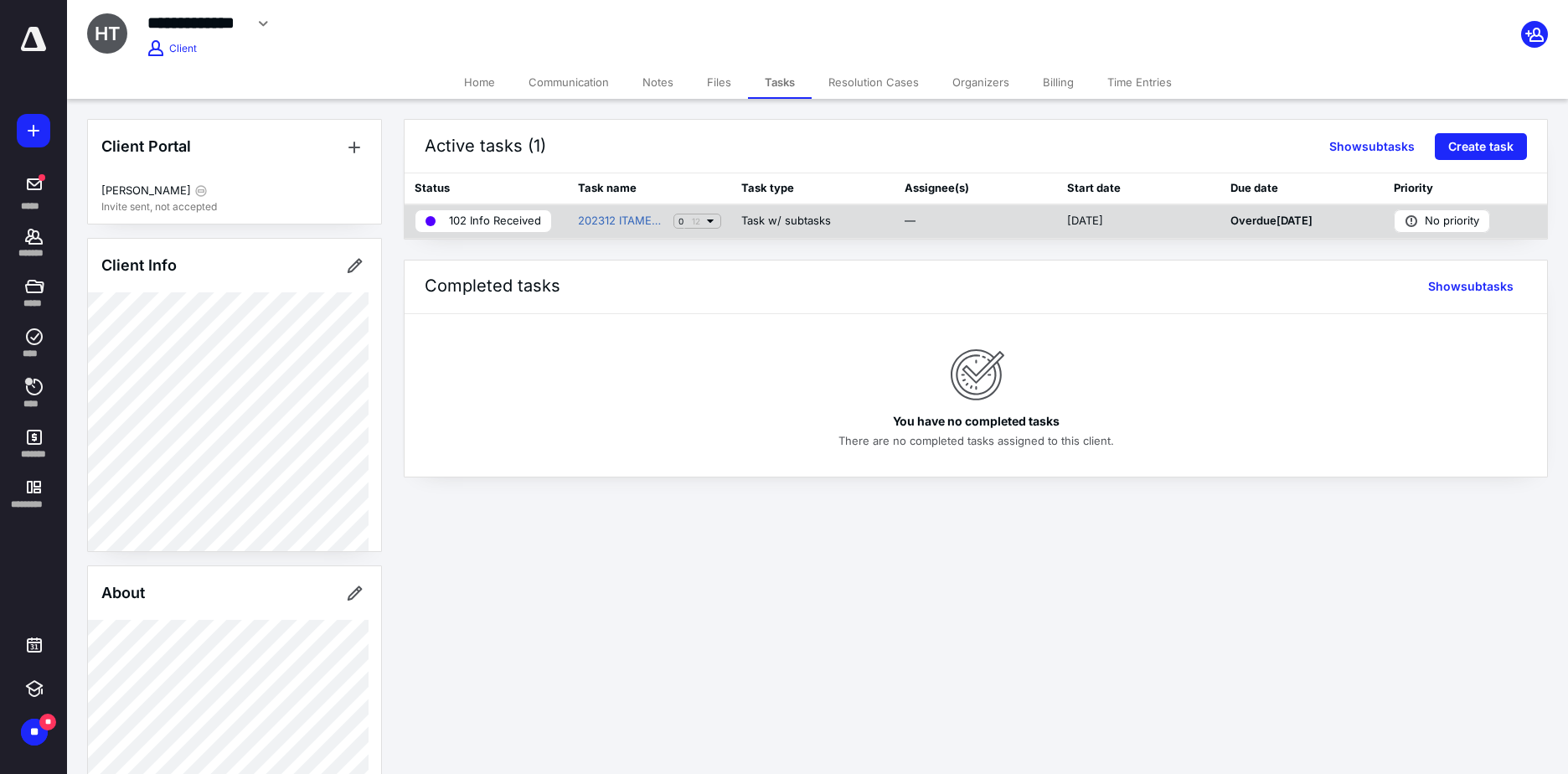 click on "102 Info Received" at bounding box center (495, 221) 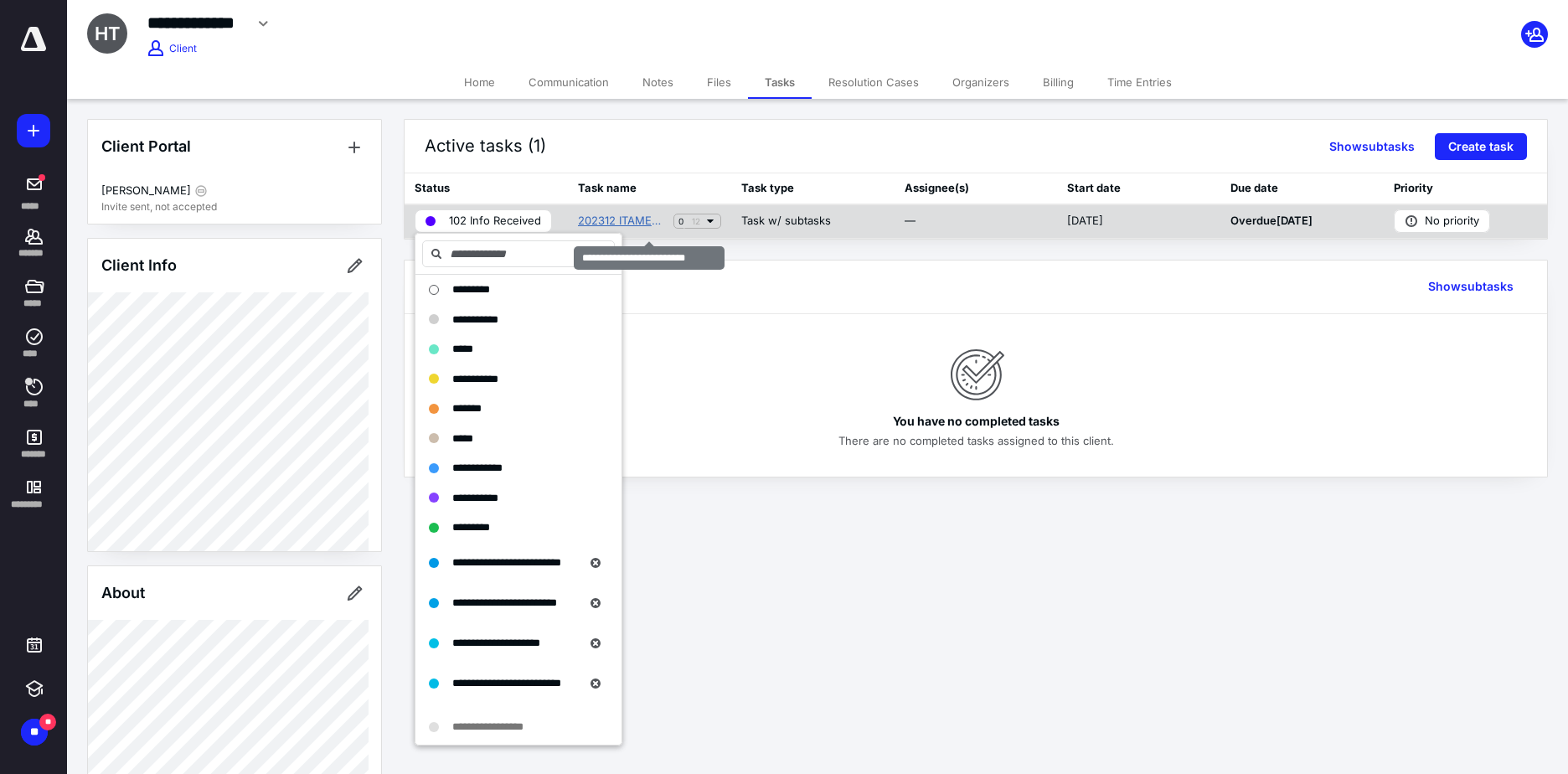 click on "202312 ITAMEND [3‚31„301]" at bounding box center (622, 221) 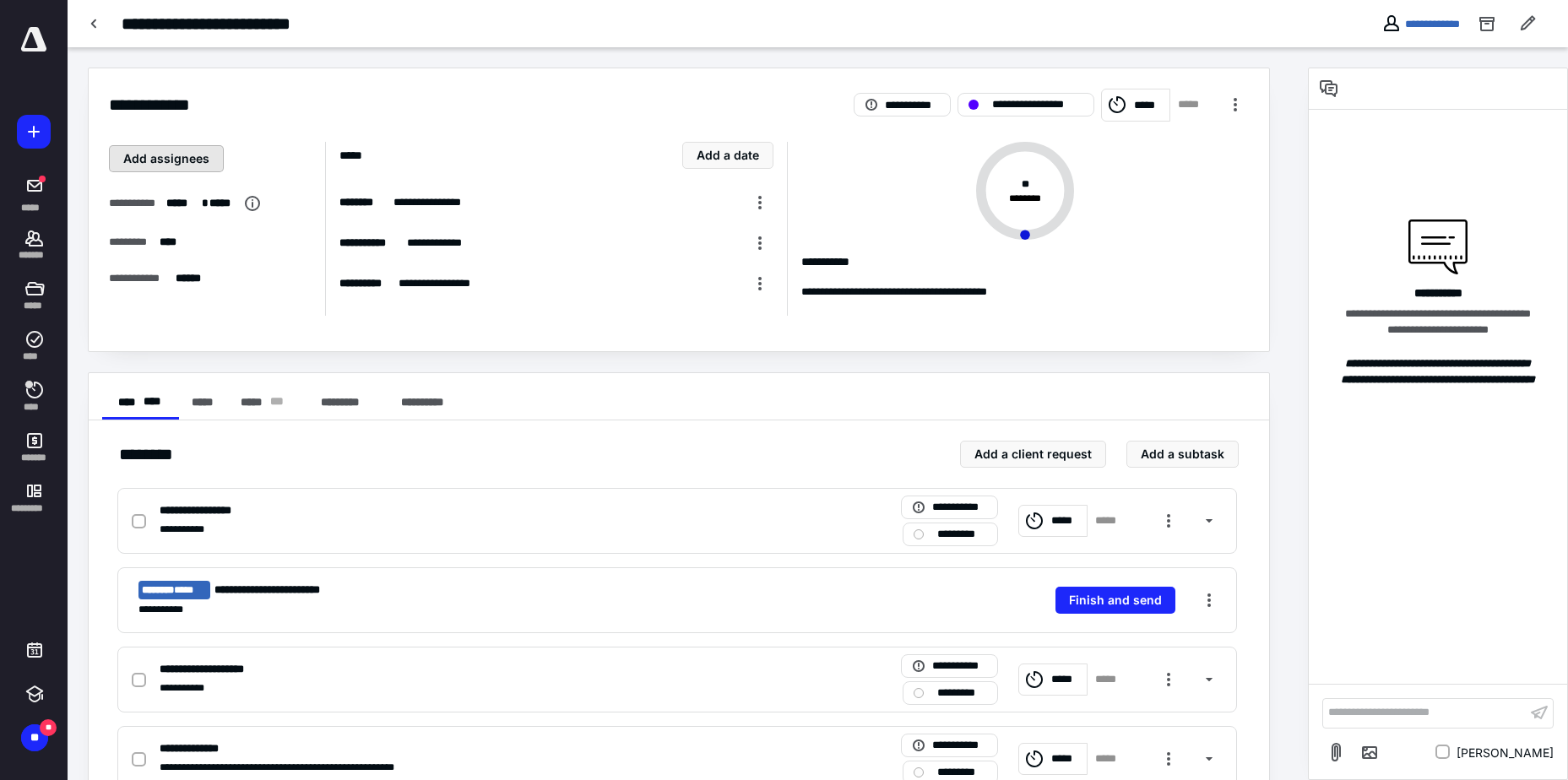 click on "Add assignees" at bounding box center [166, 159] 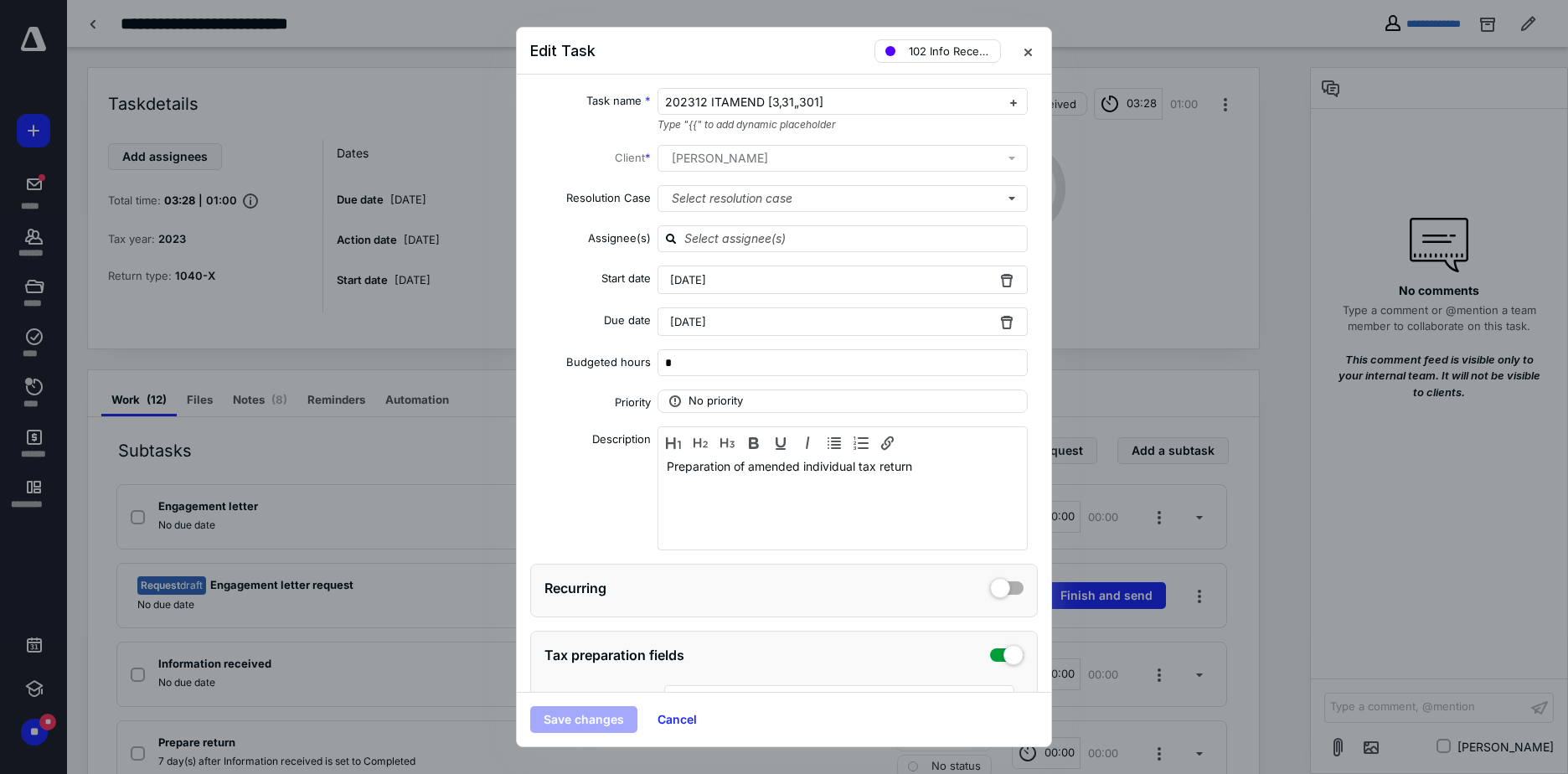 click on "Harry Terrill" at bounding box center (720, 158) 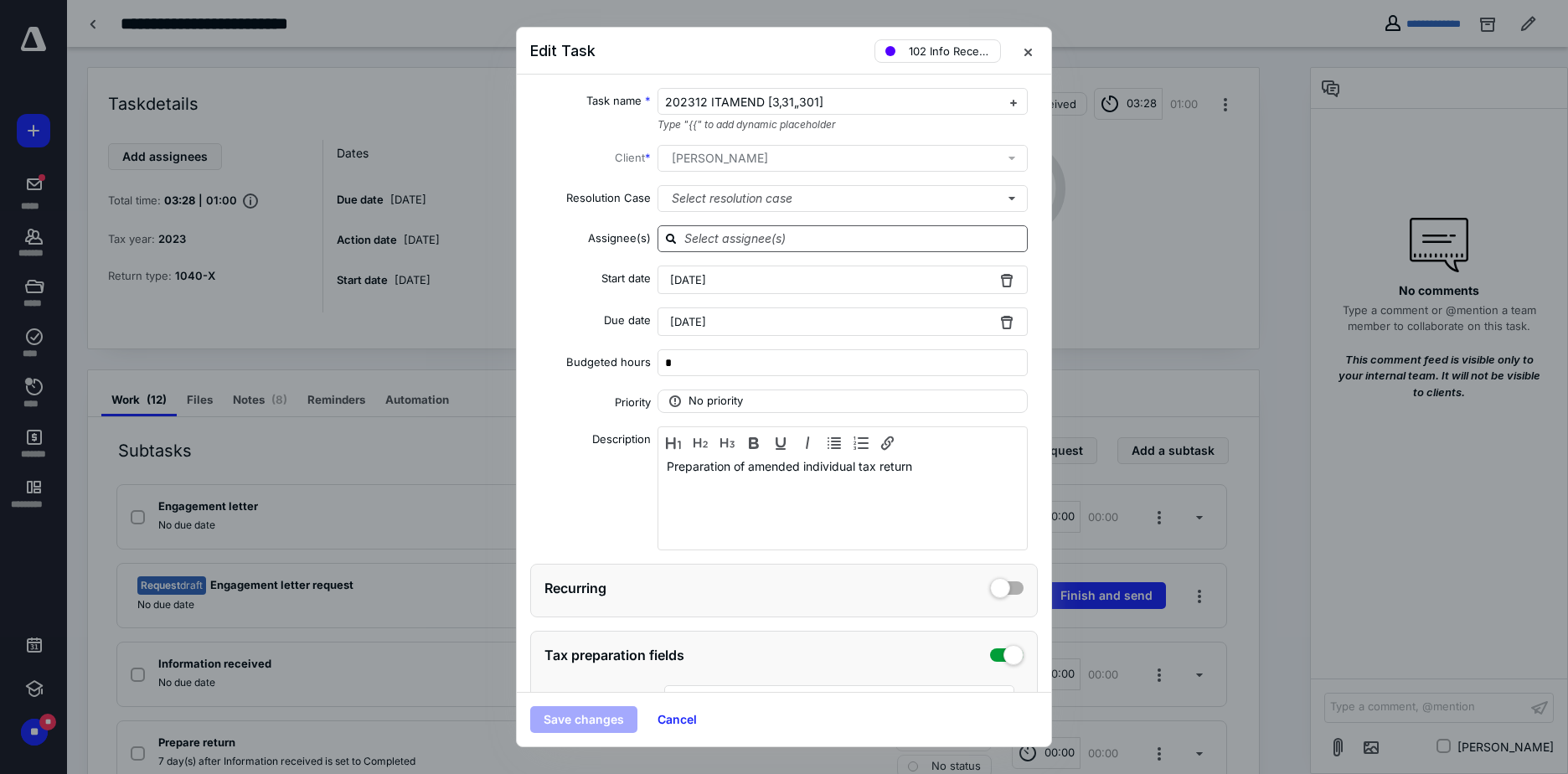 click at bounding box center (853, 238) 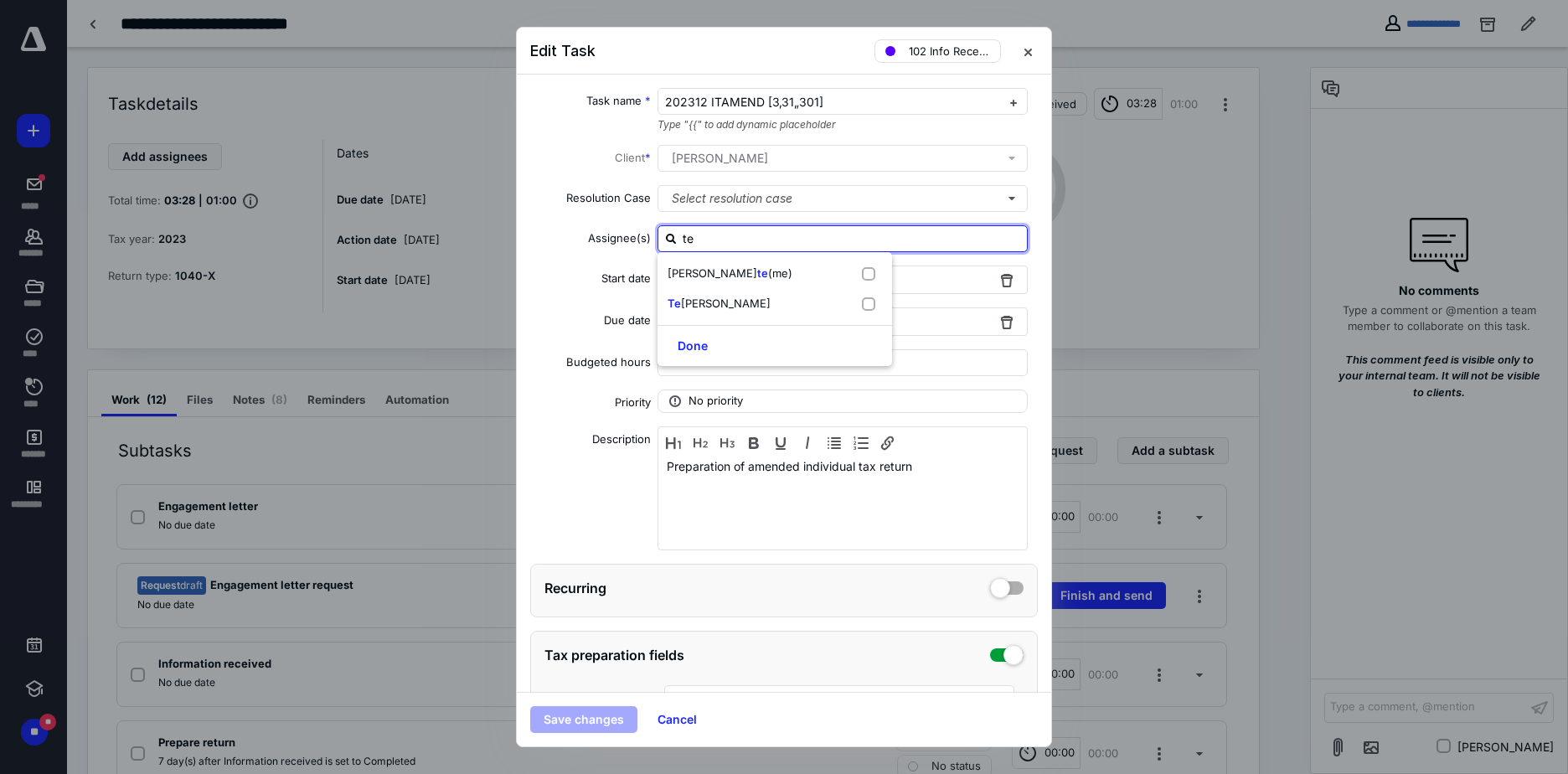 type on "ter" 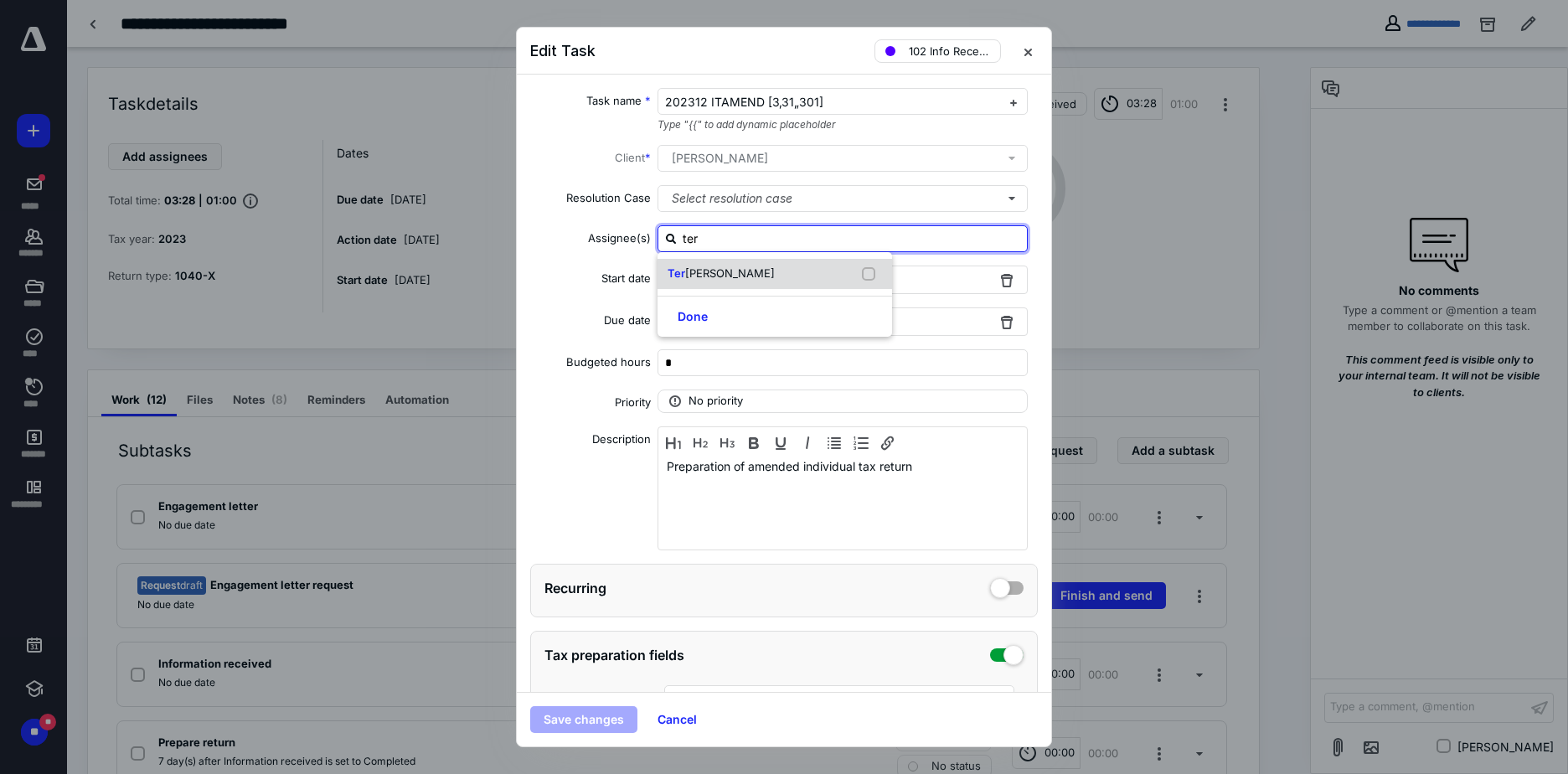 click on "ry Deever" at bounding box center (730, 273) 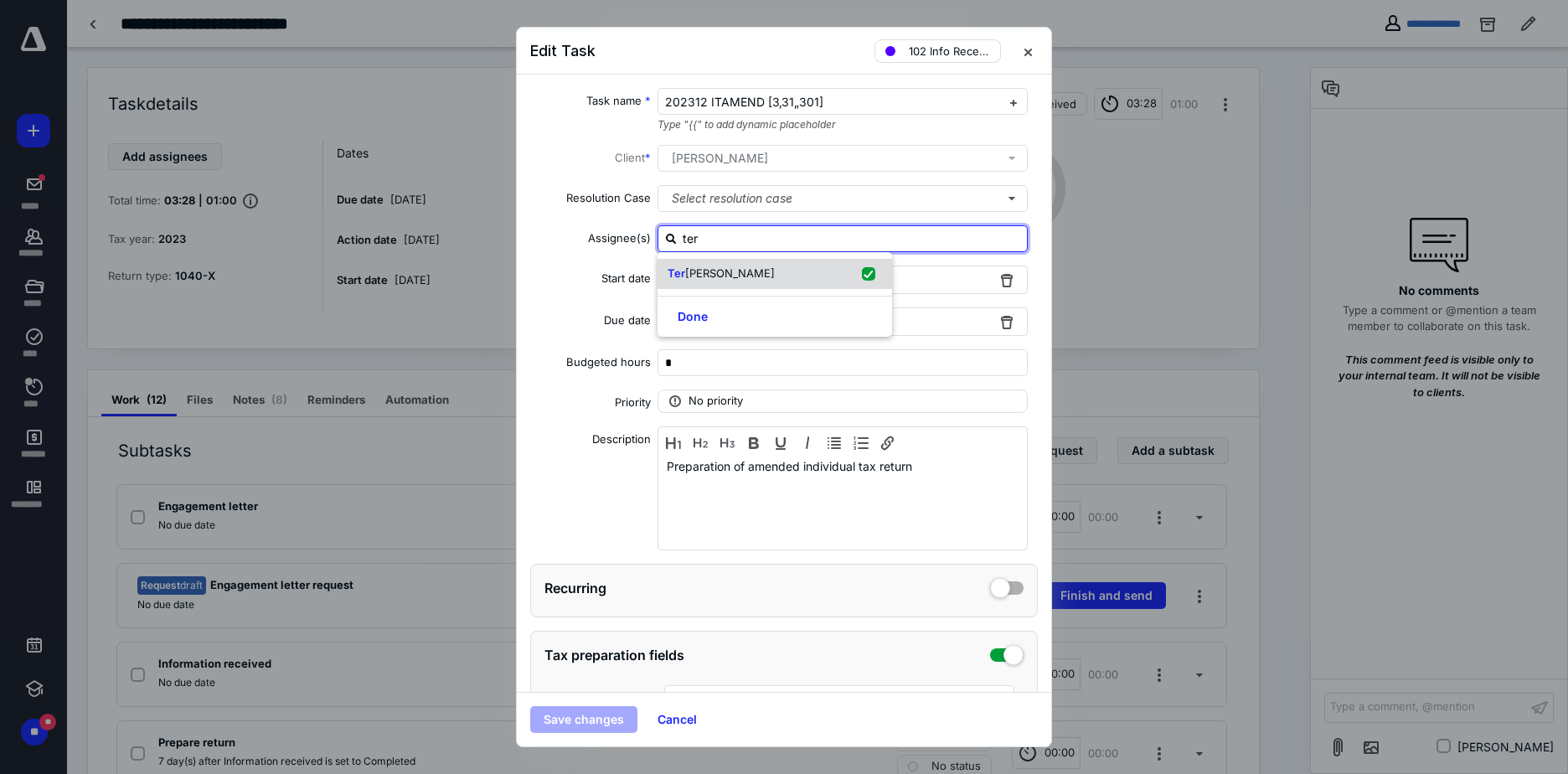 checkbox on "true" 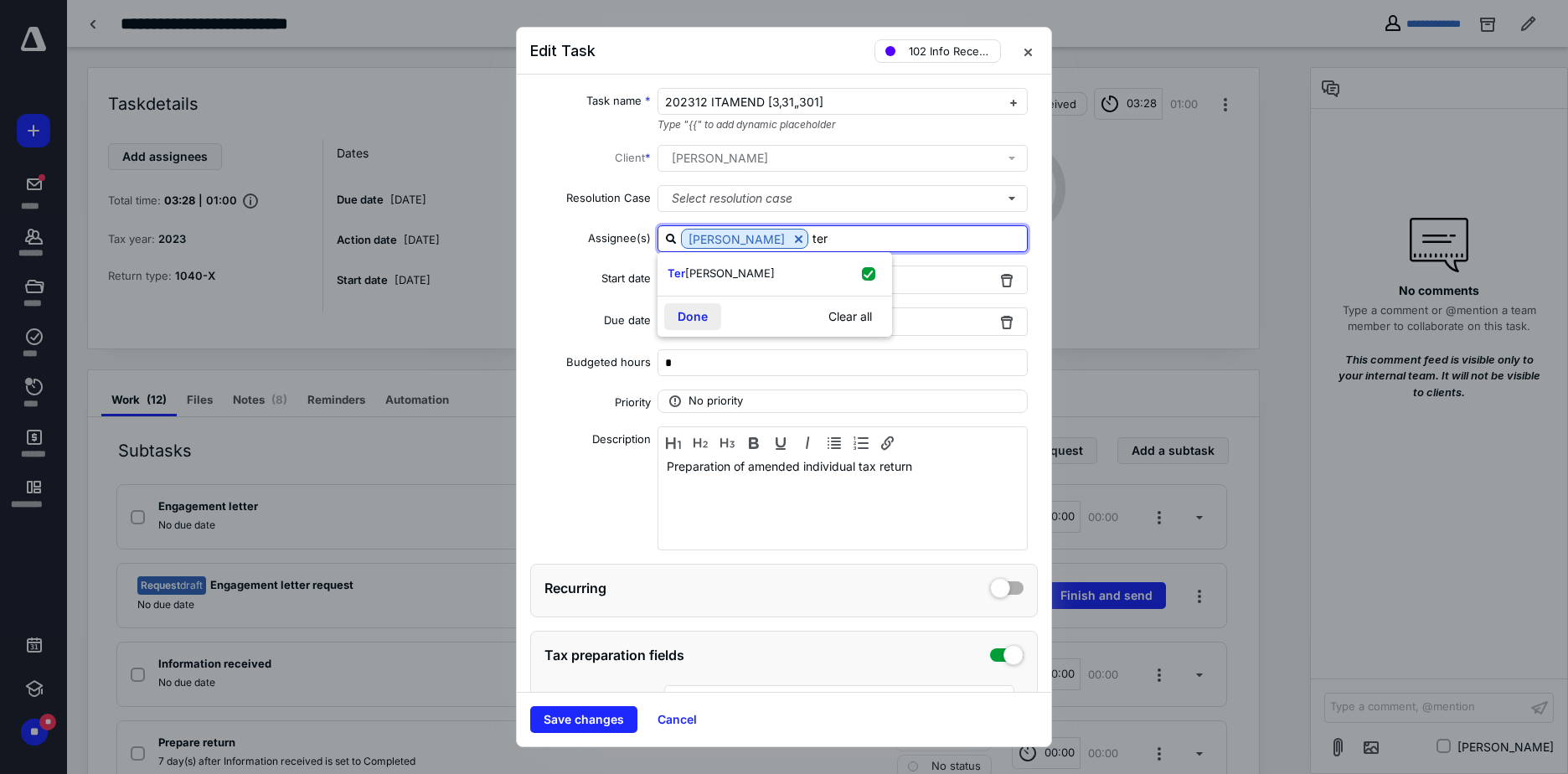 type on "ter" 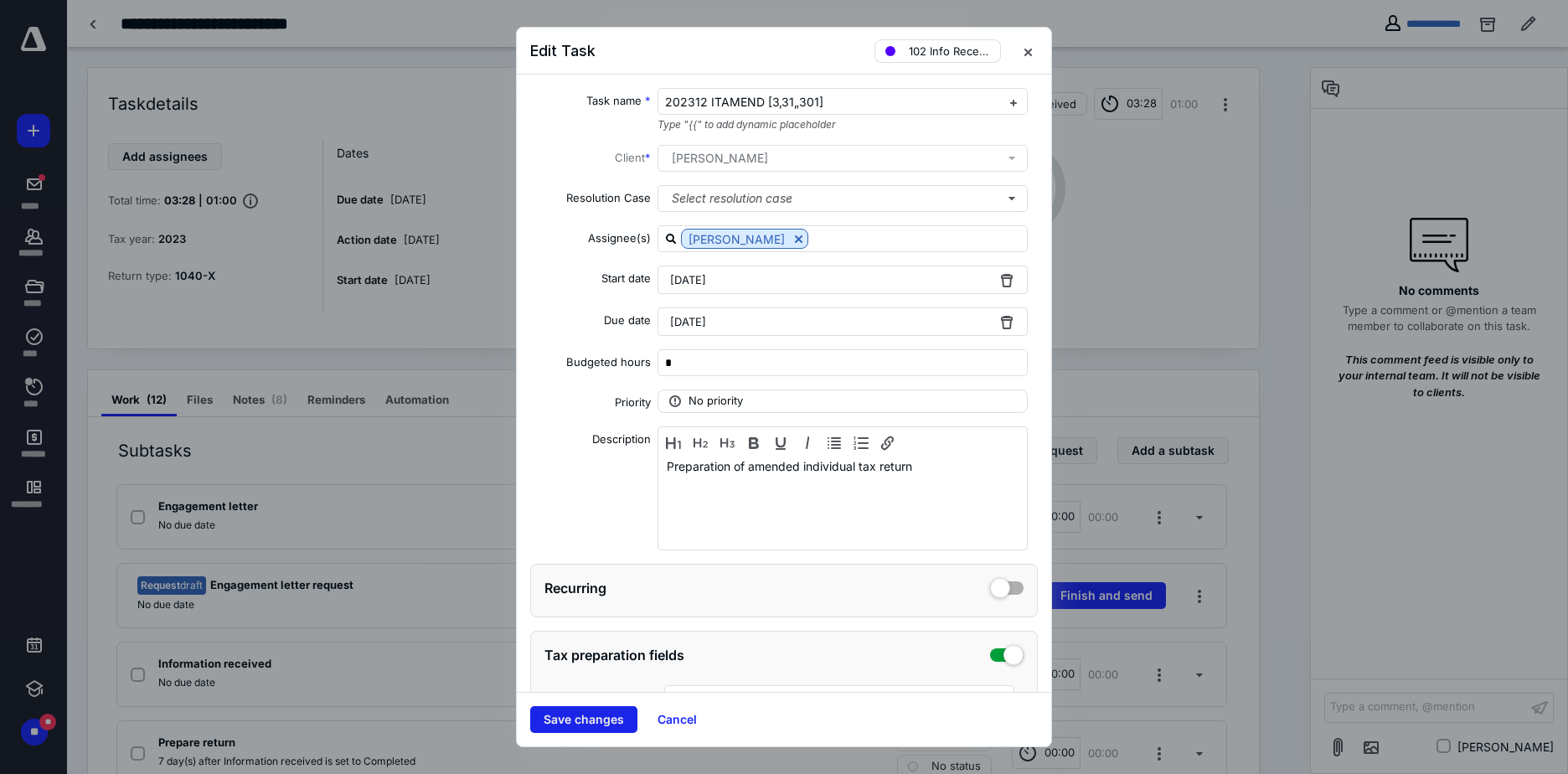 click on "Save changes" at bounding box center (584, 720) 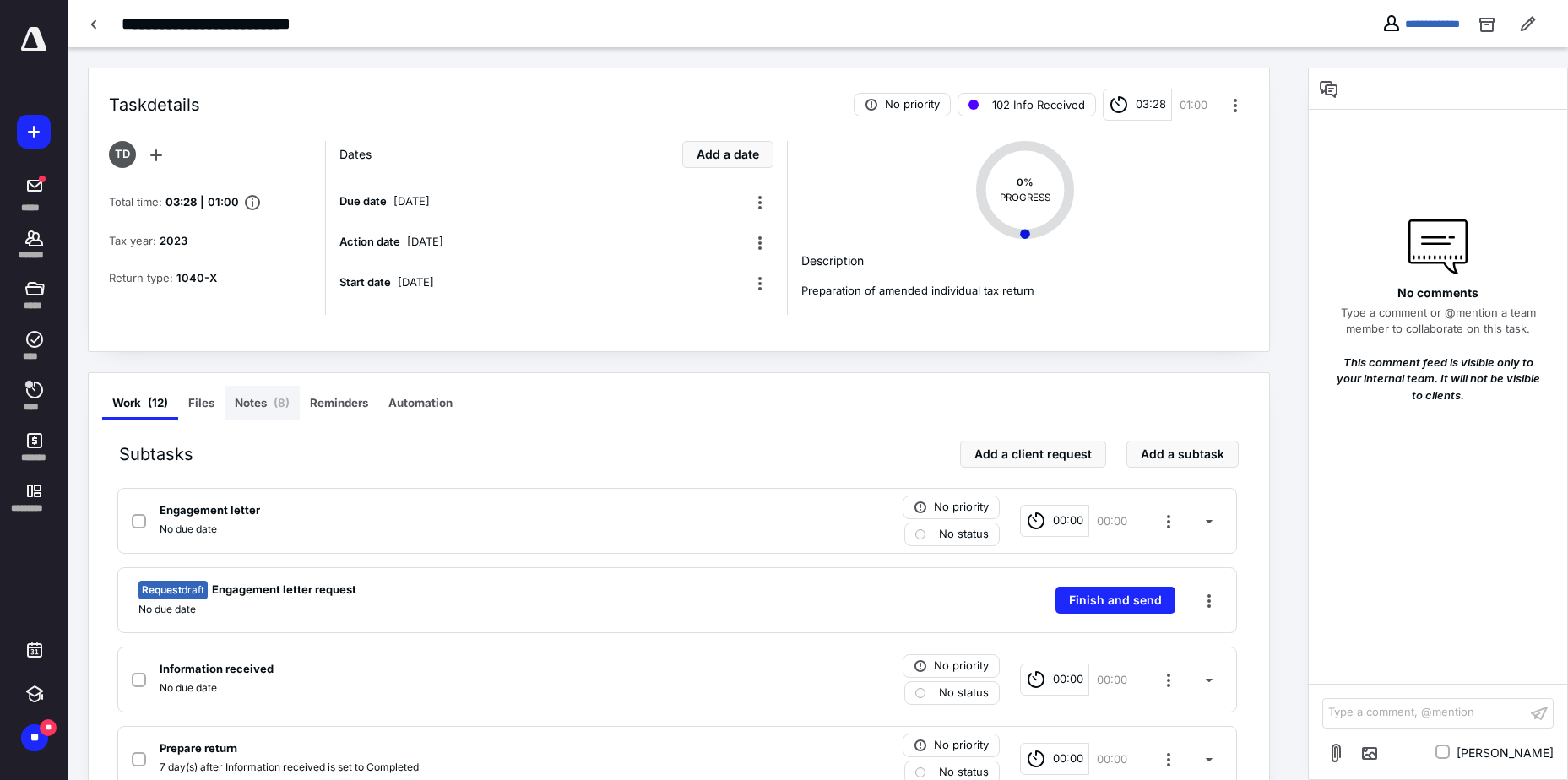 click on "Notes ( 8 )" at bounding box center [262, 403] 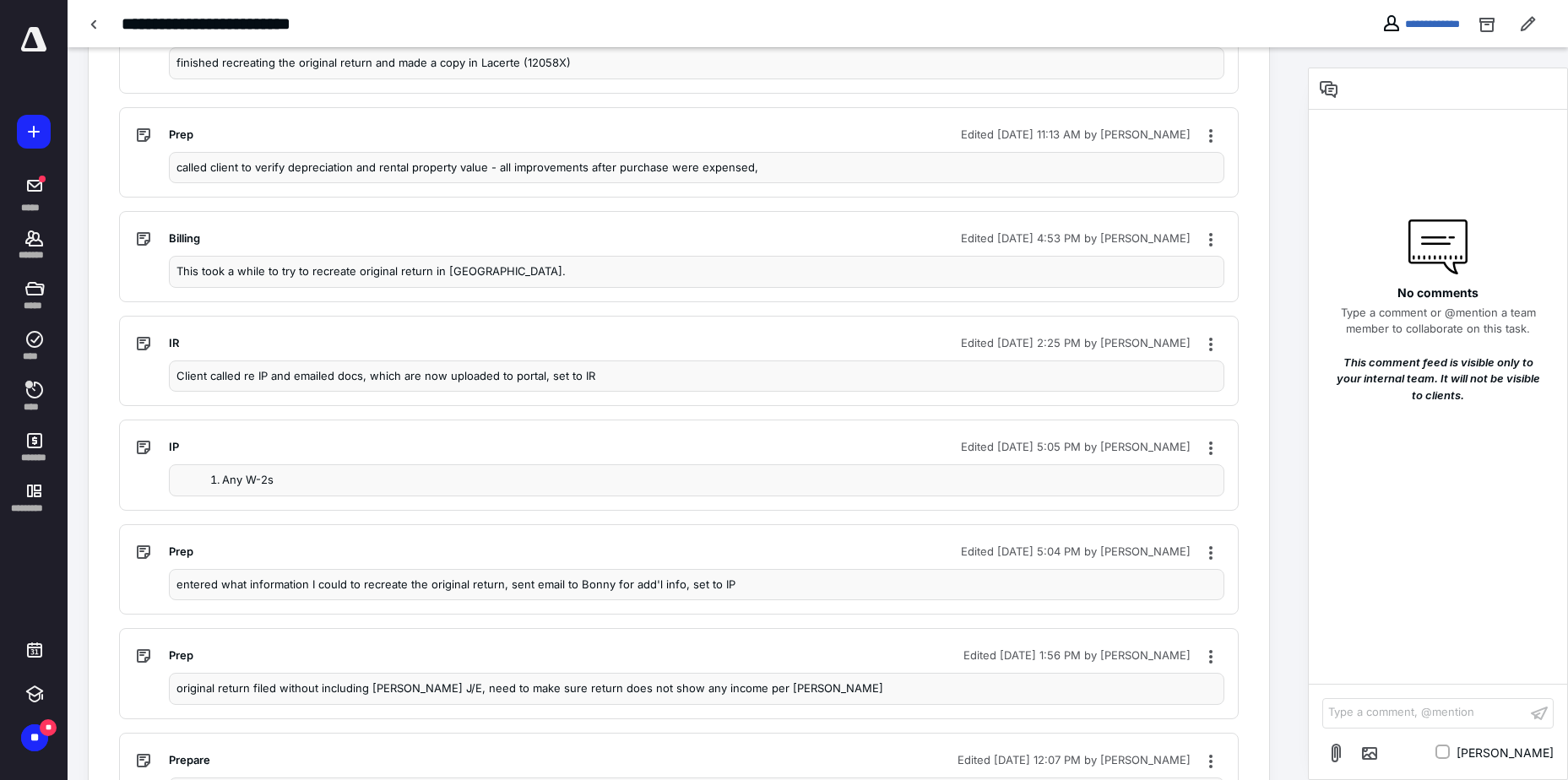 scroll, scrollTop: 0, scrollLeft: 0, axis: both 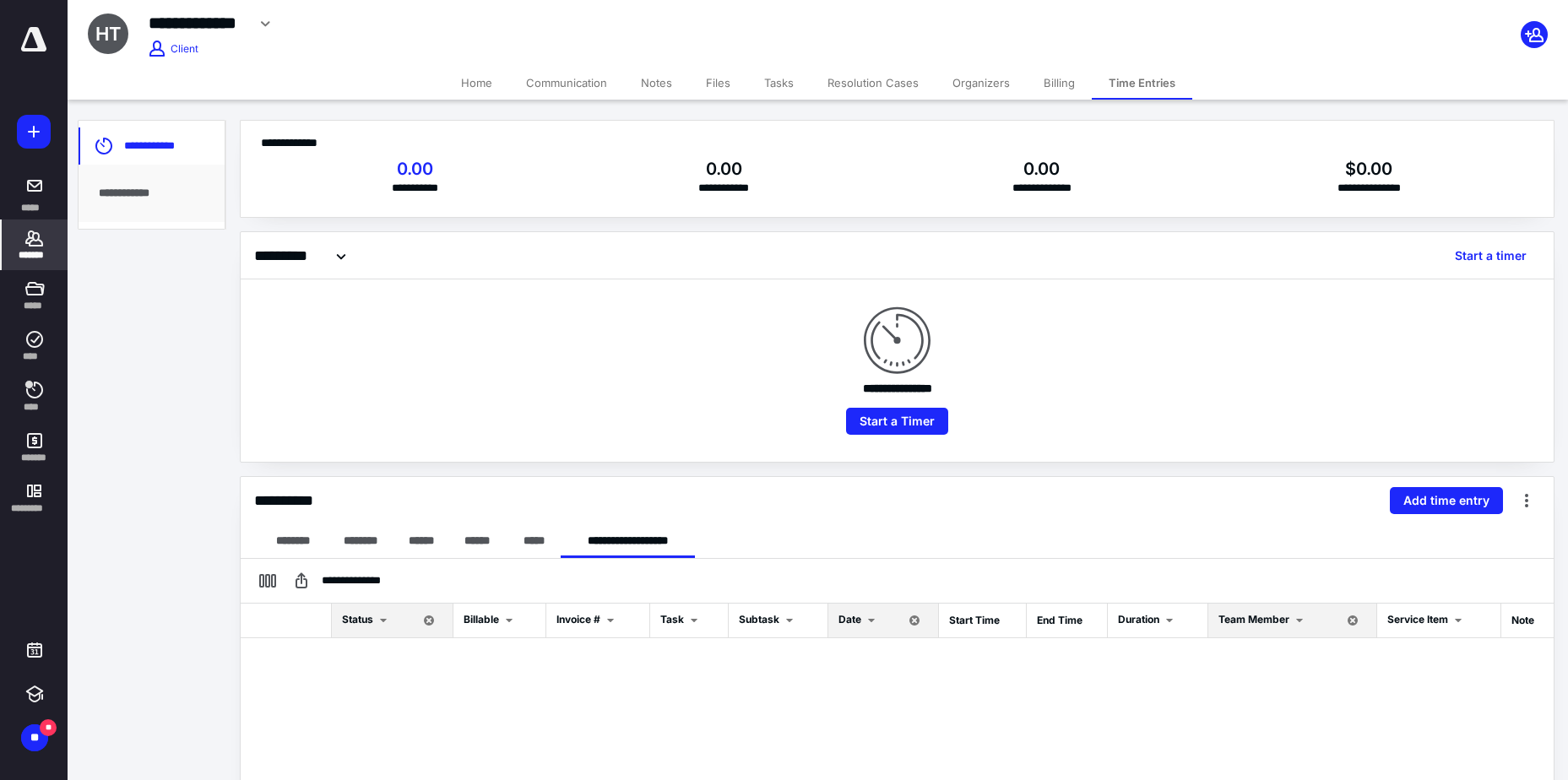 click 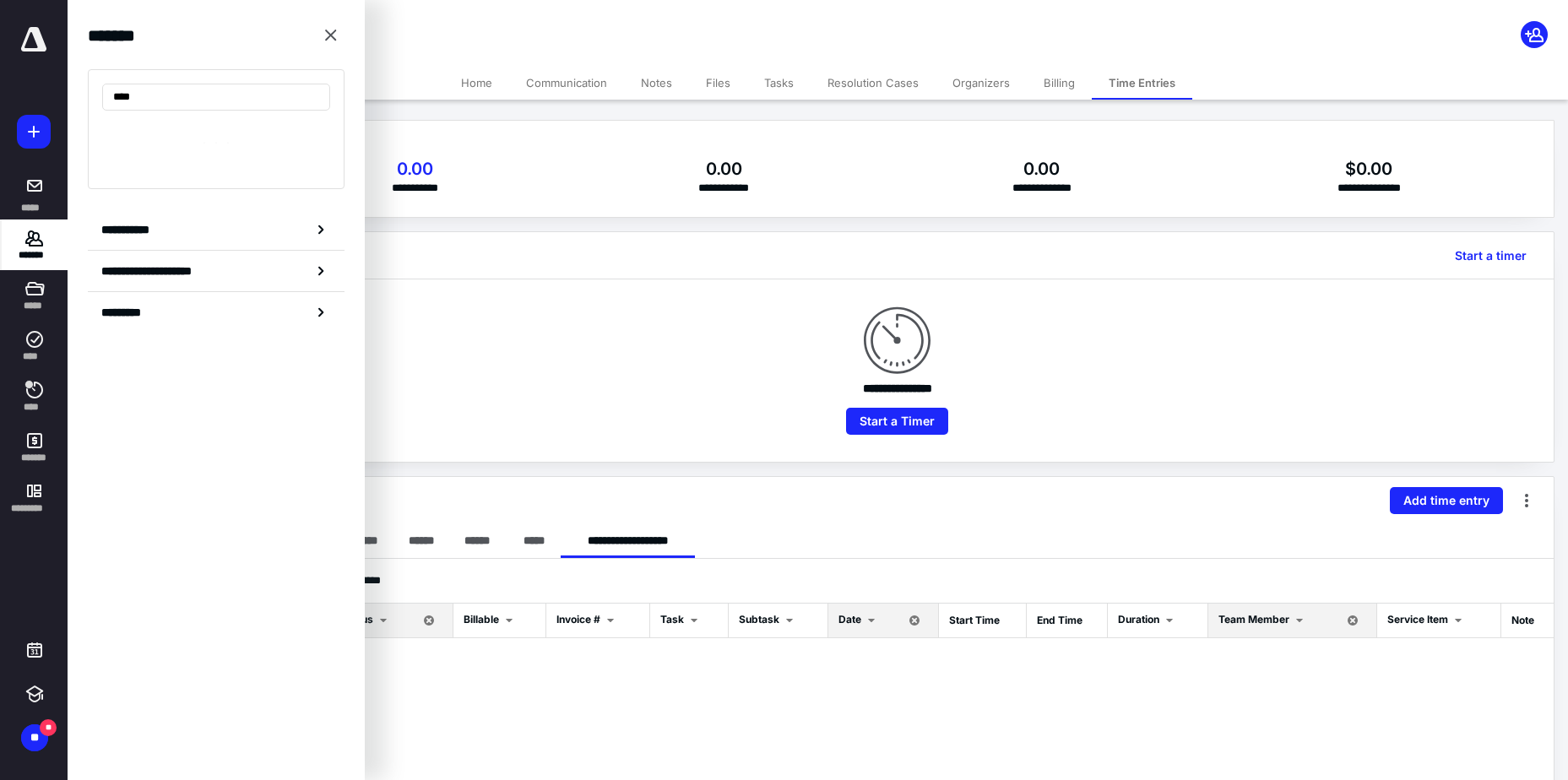type on "****" 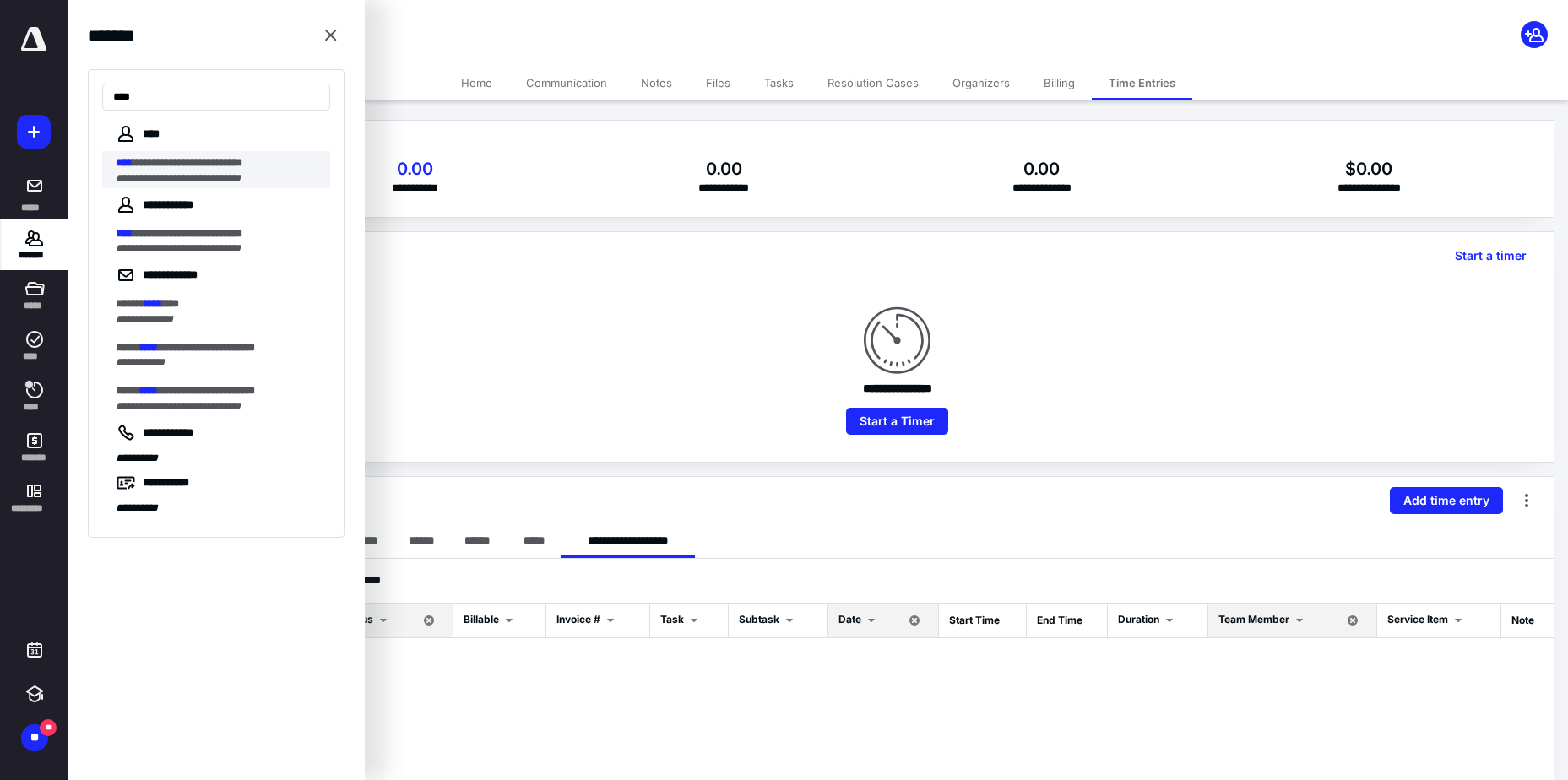click on "**********" at bounding box center (178, 178) 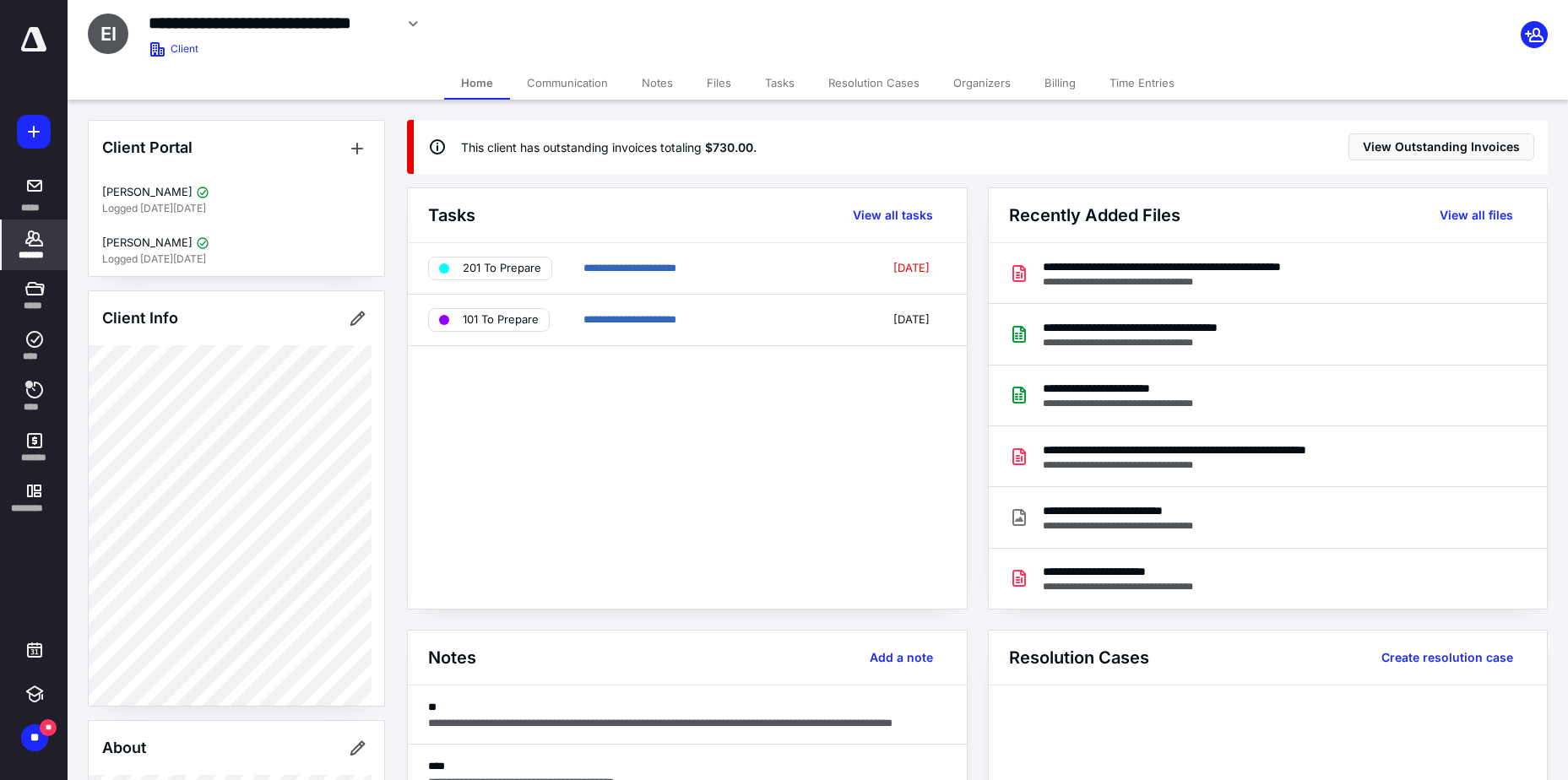 click on "Billing" at bounding box center [1060, 83] 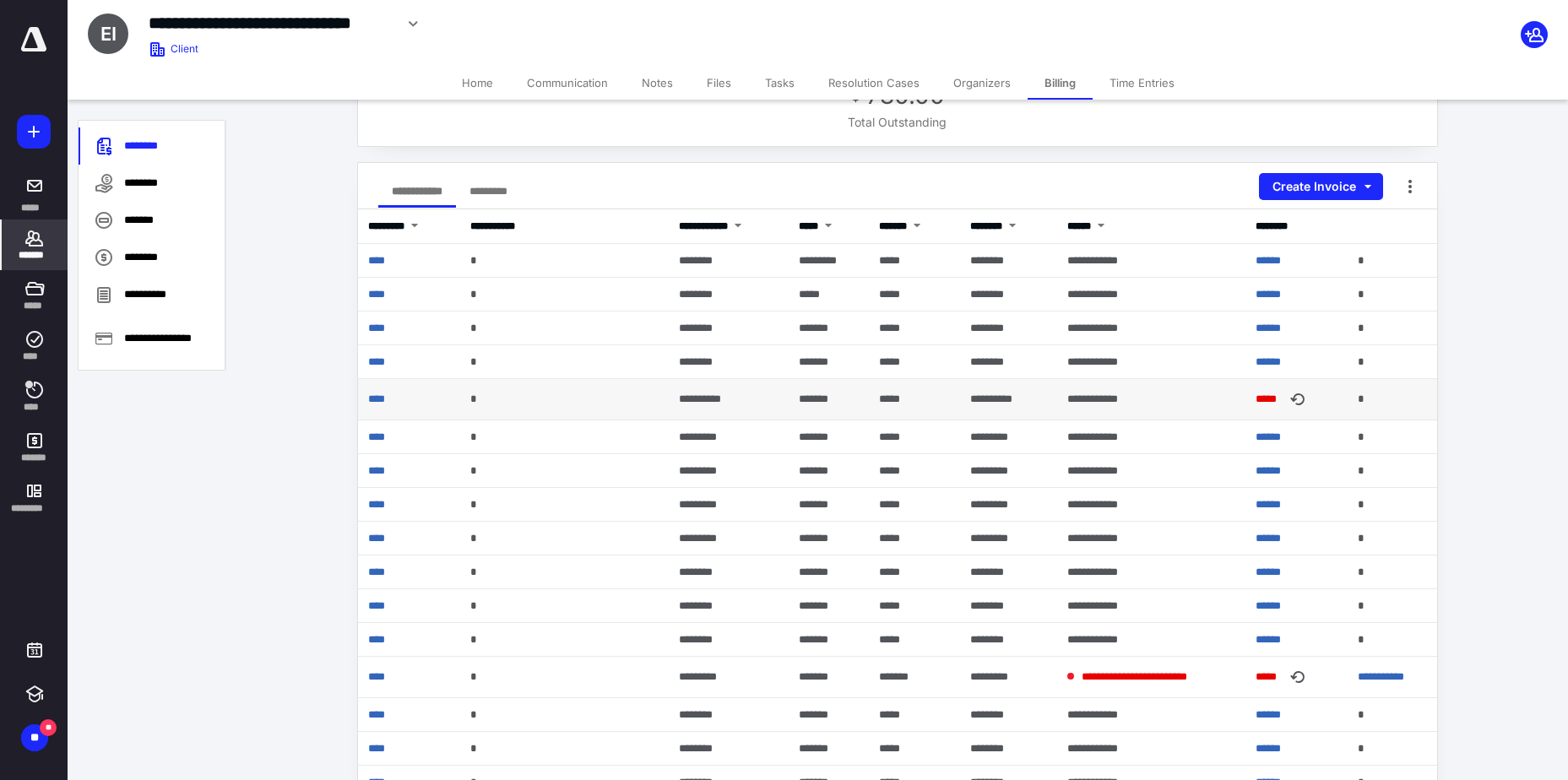 scroll, scrollTop: 169, scrollLeft: 0, axis: vertical 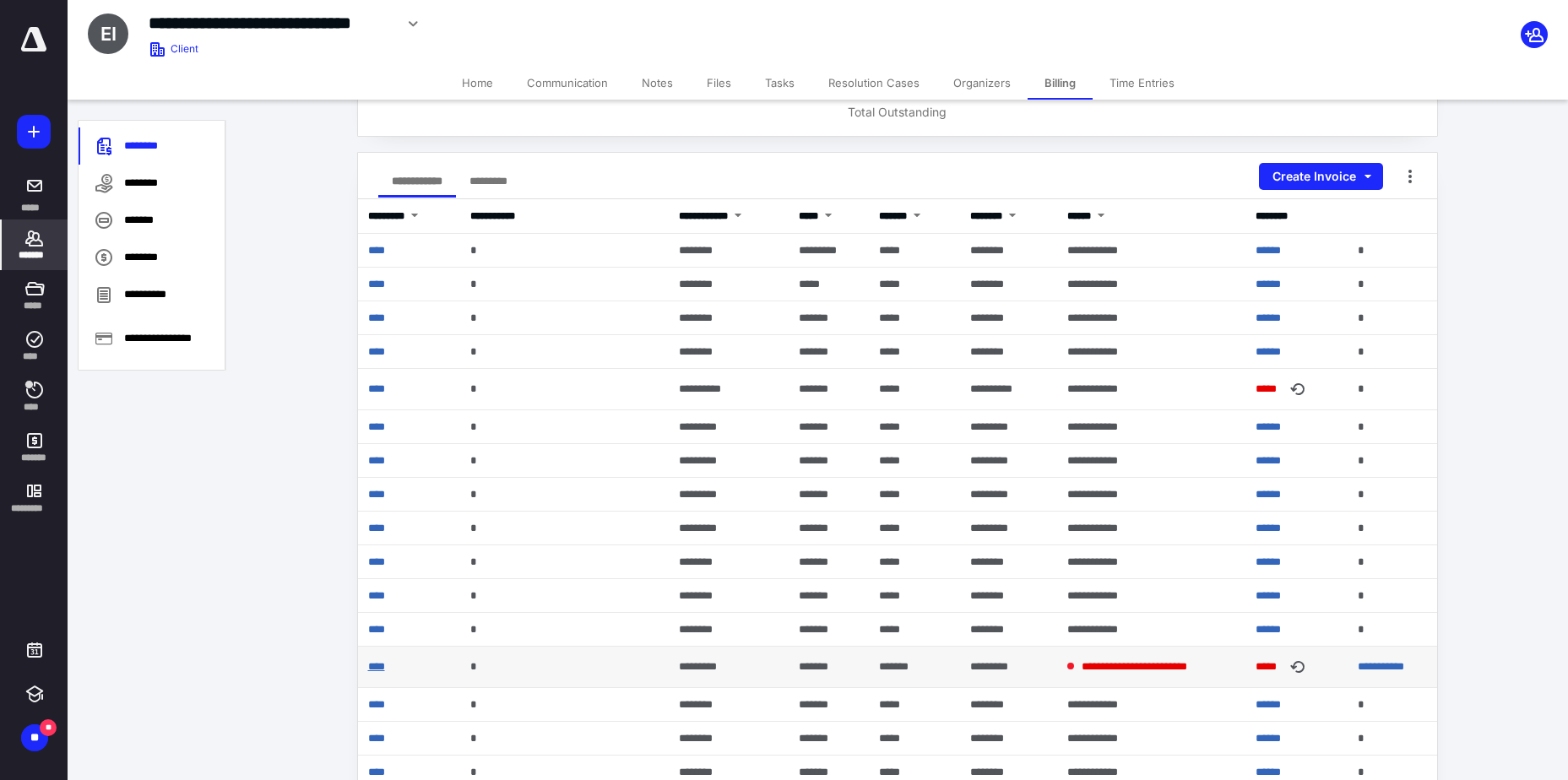 click on "****" at bounding box center (377, 666) 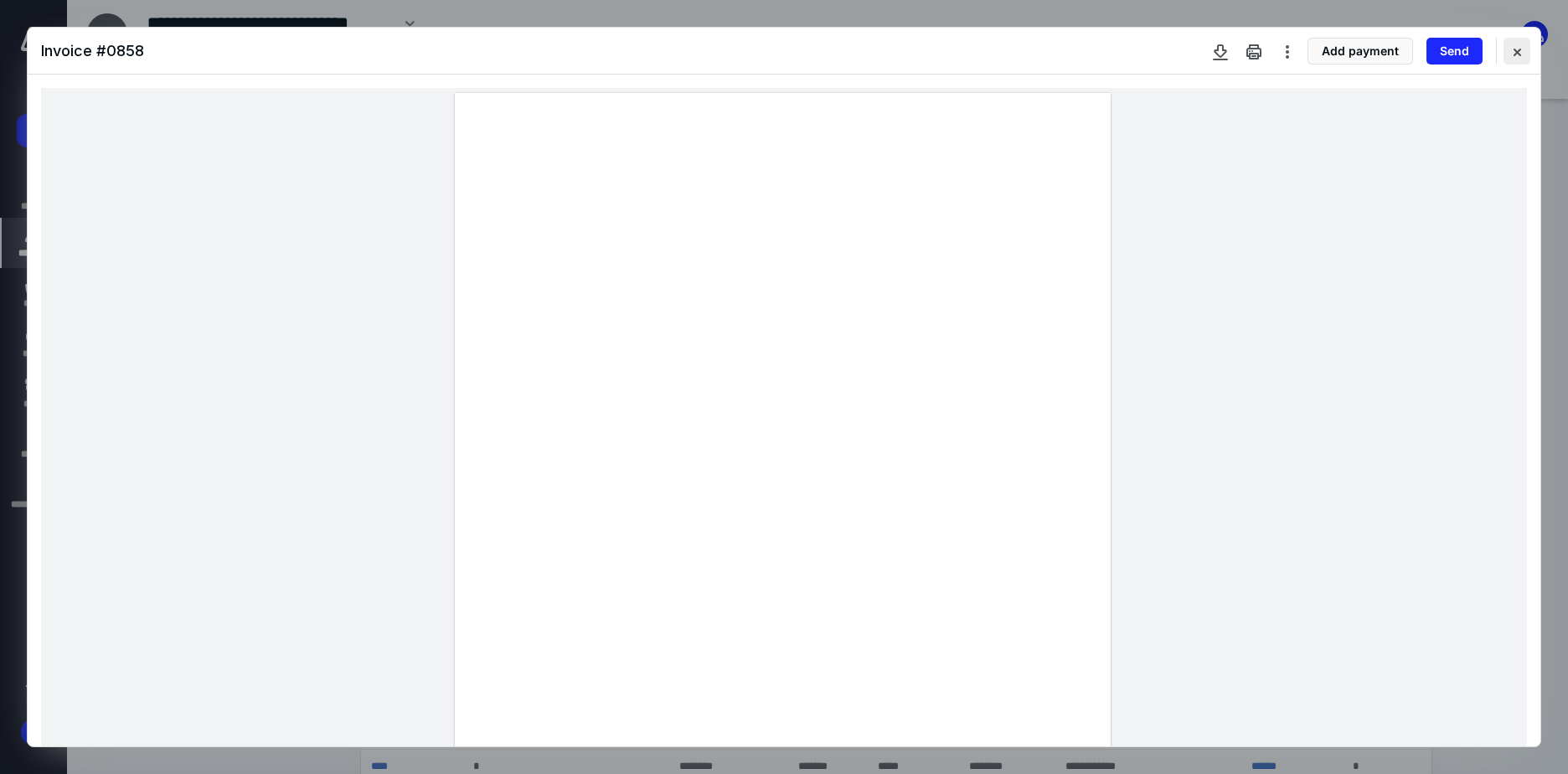 click at bounding box center [1517, 51] 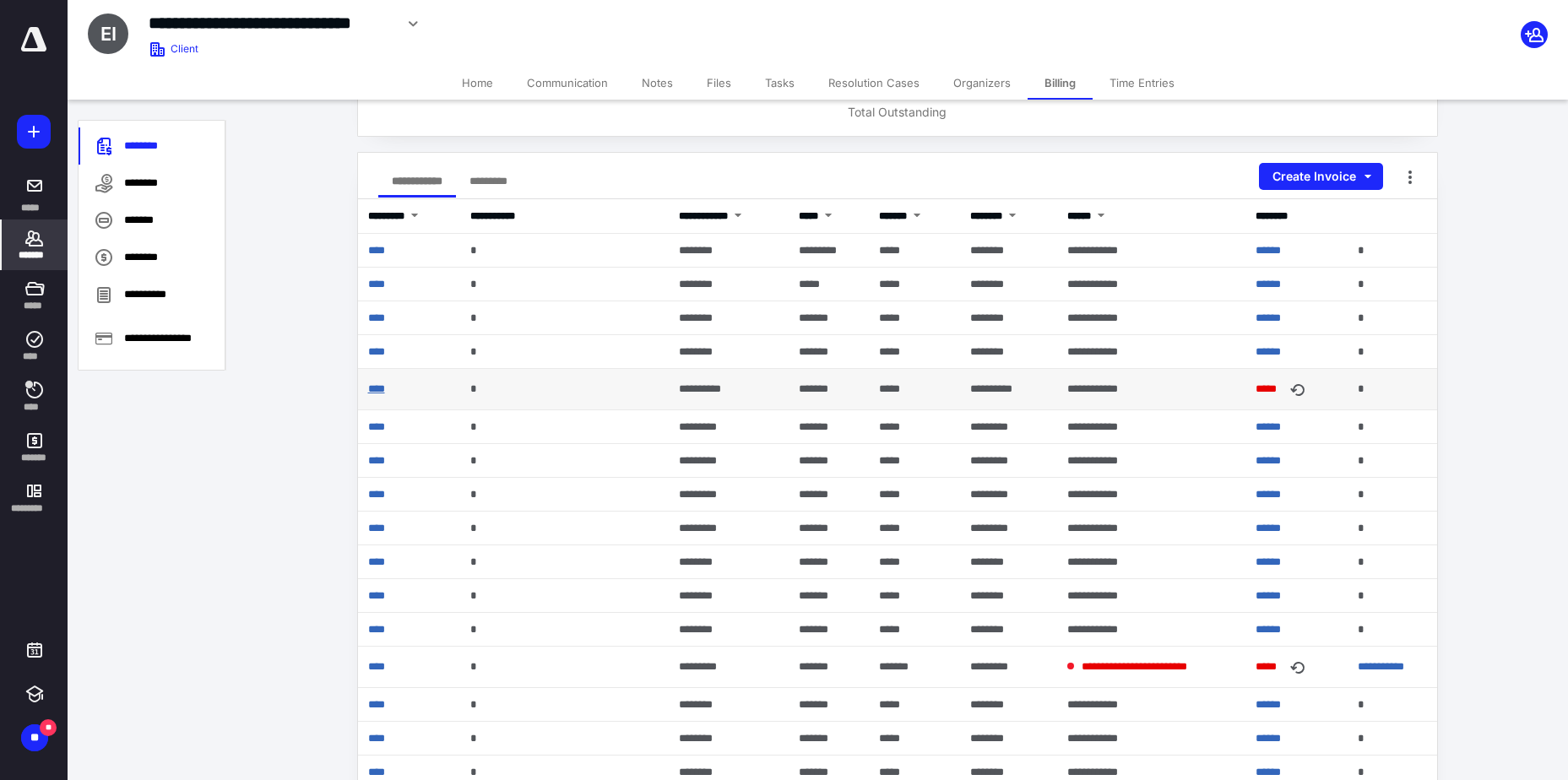 click on "****" at bounding box center [377, 388] 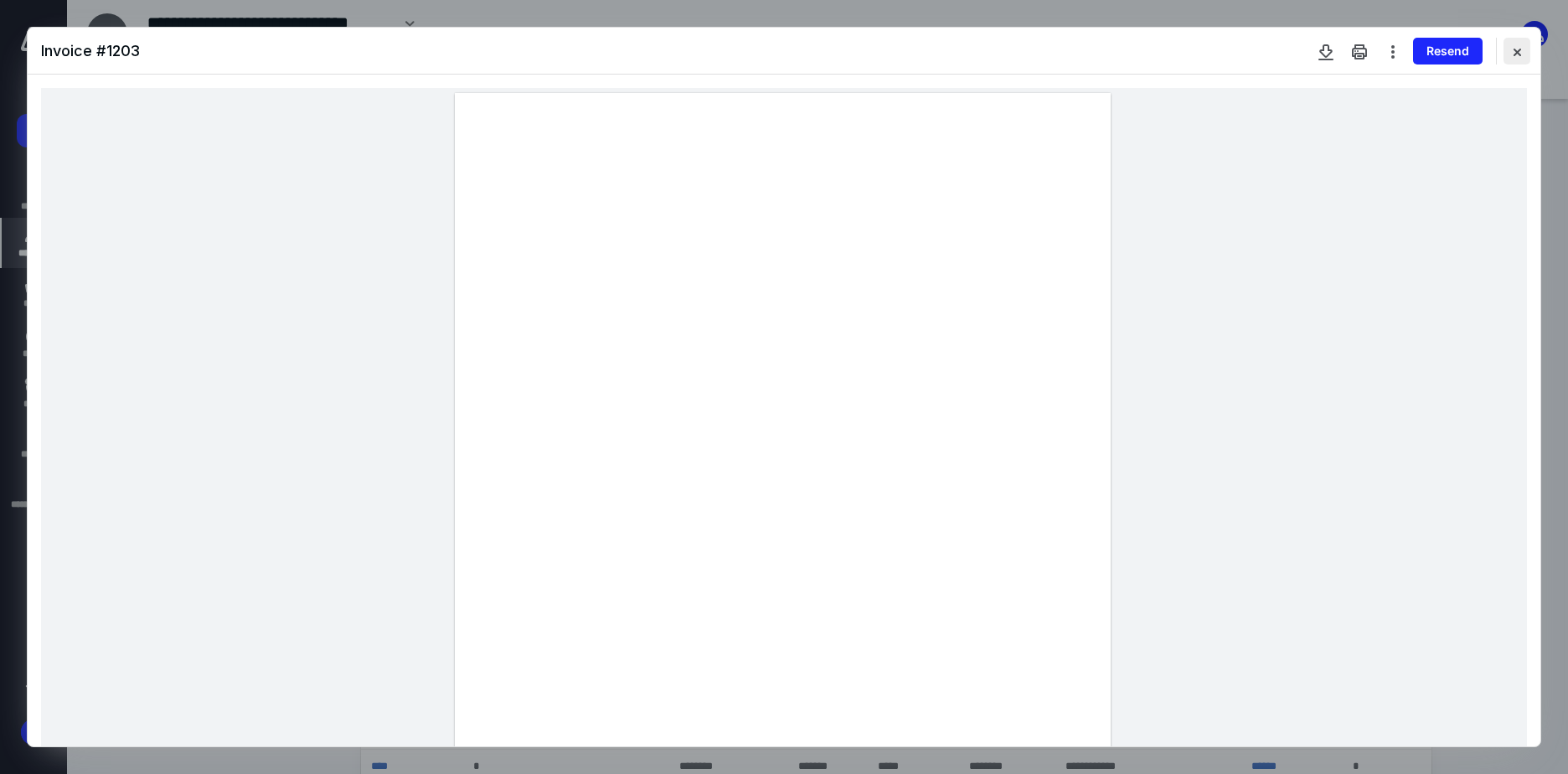 click at bounding box center [1517, 51] 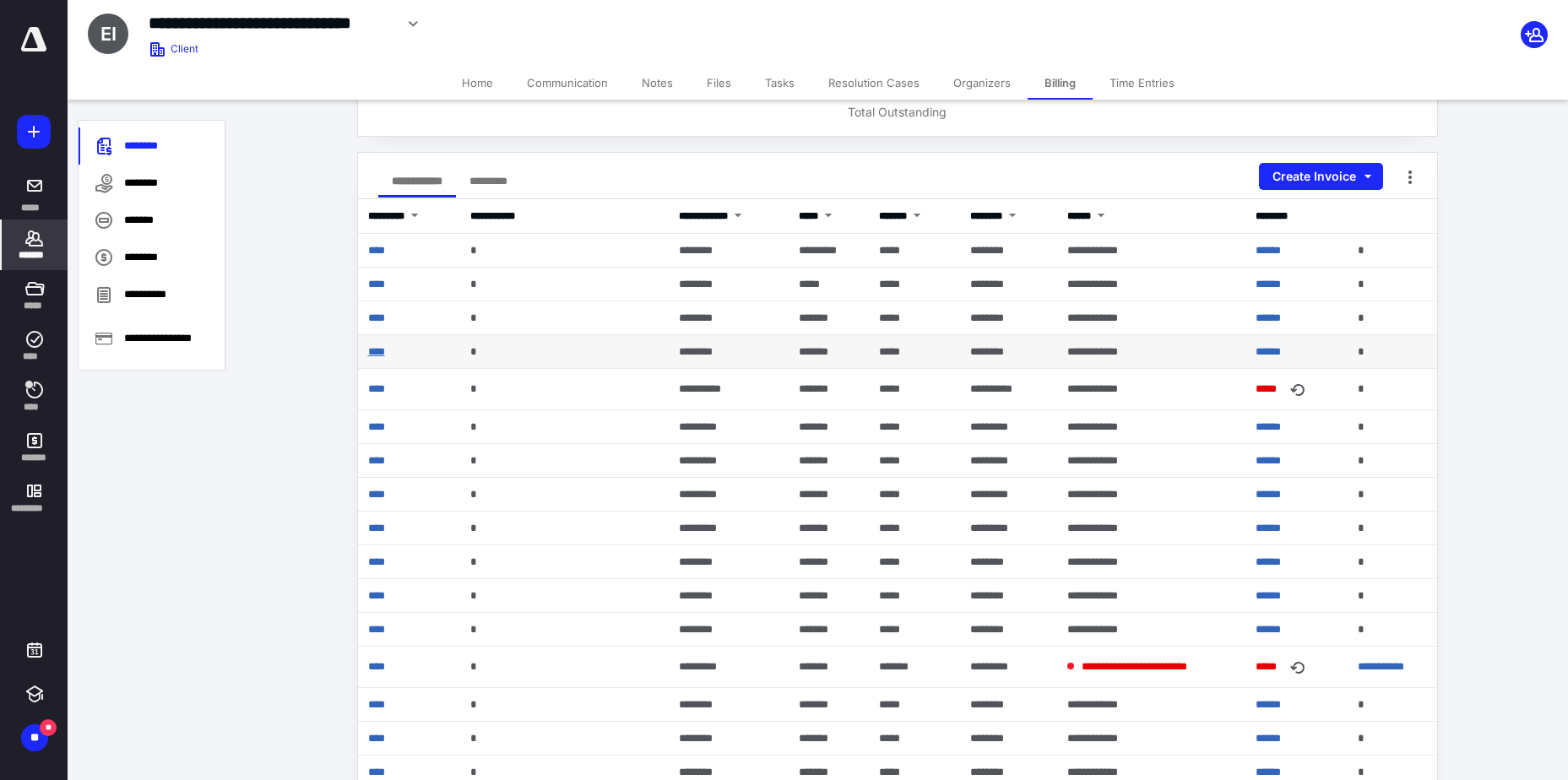 click on "****" at bounding box center [377, 351] 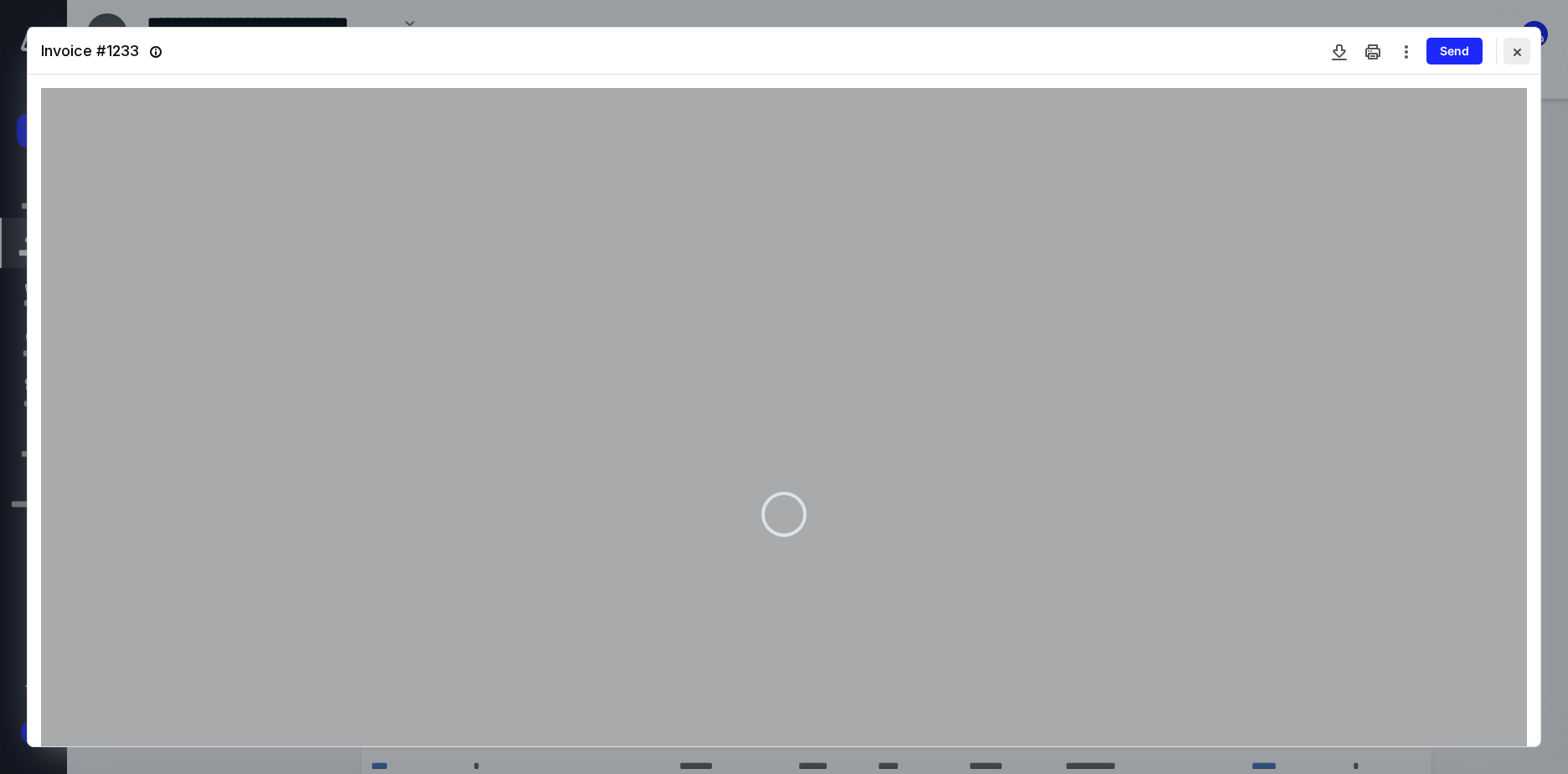 click at bounding box center [1517, 51] 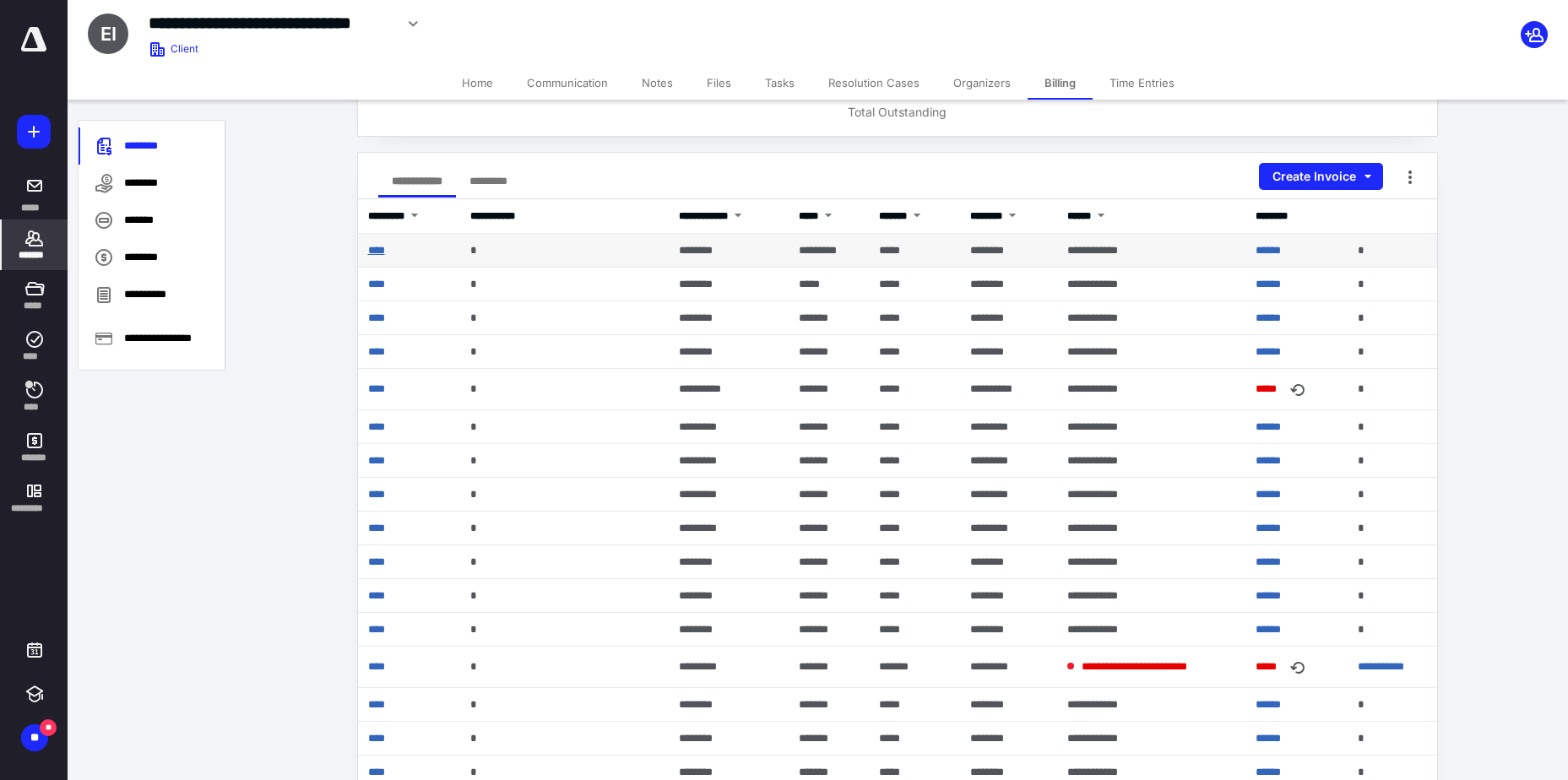 click on "****" at bounding box center [377, 250] 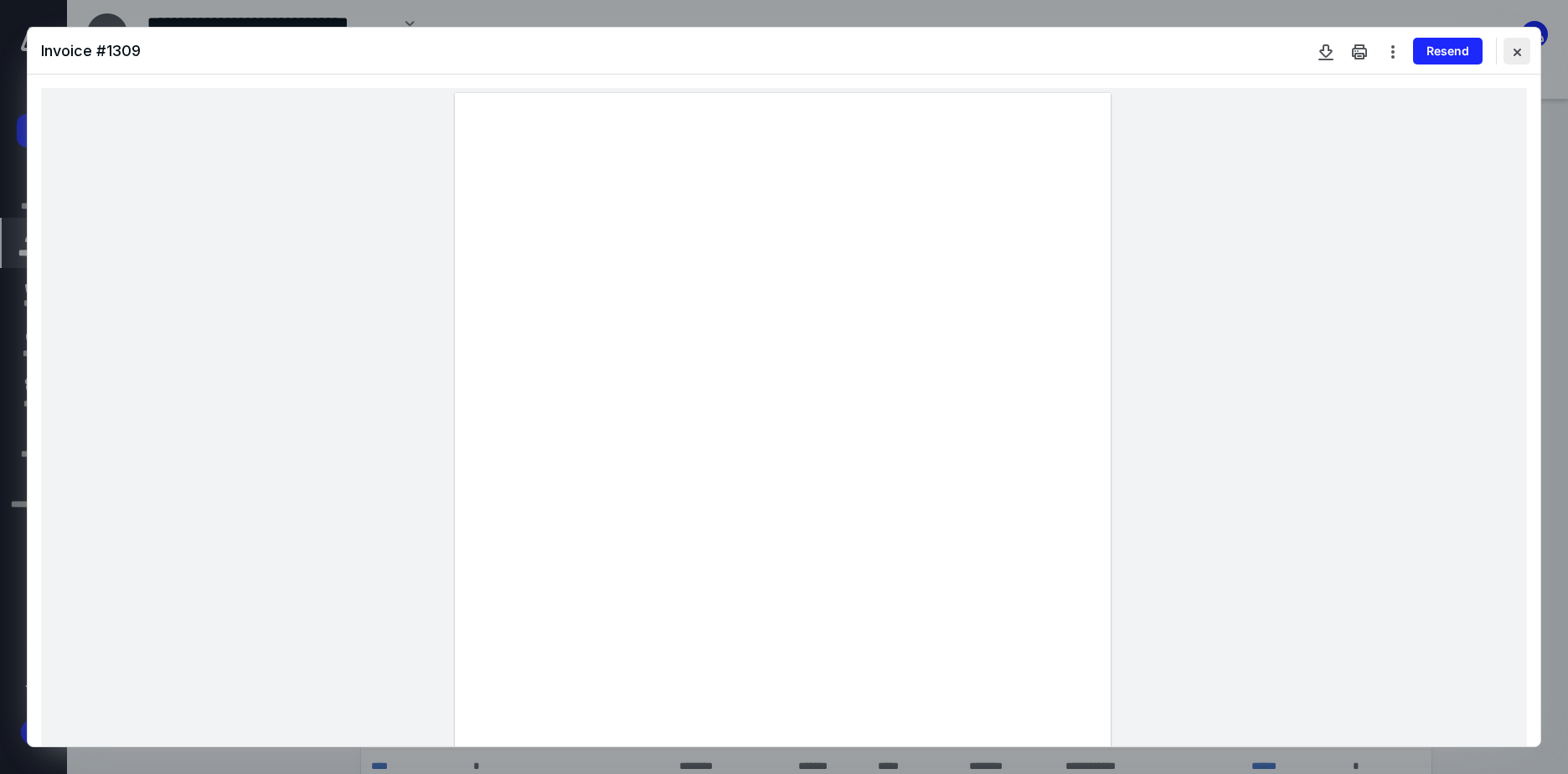 click at bounding box center (1517, 51) 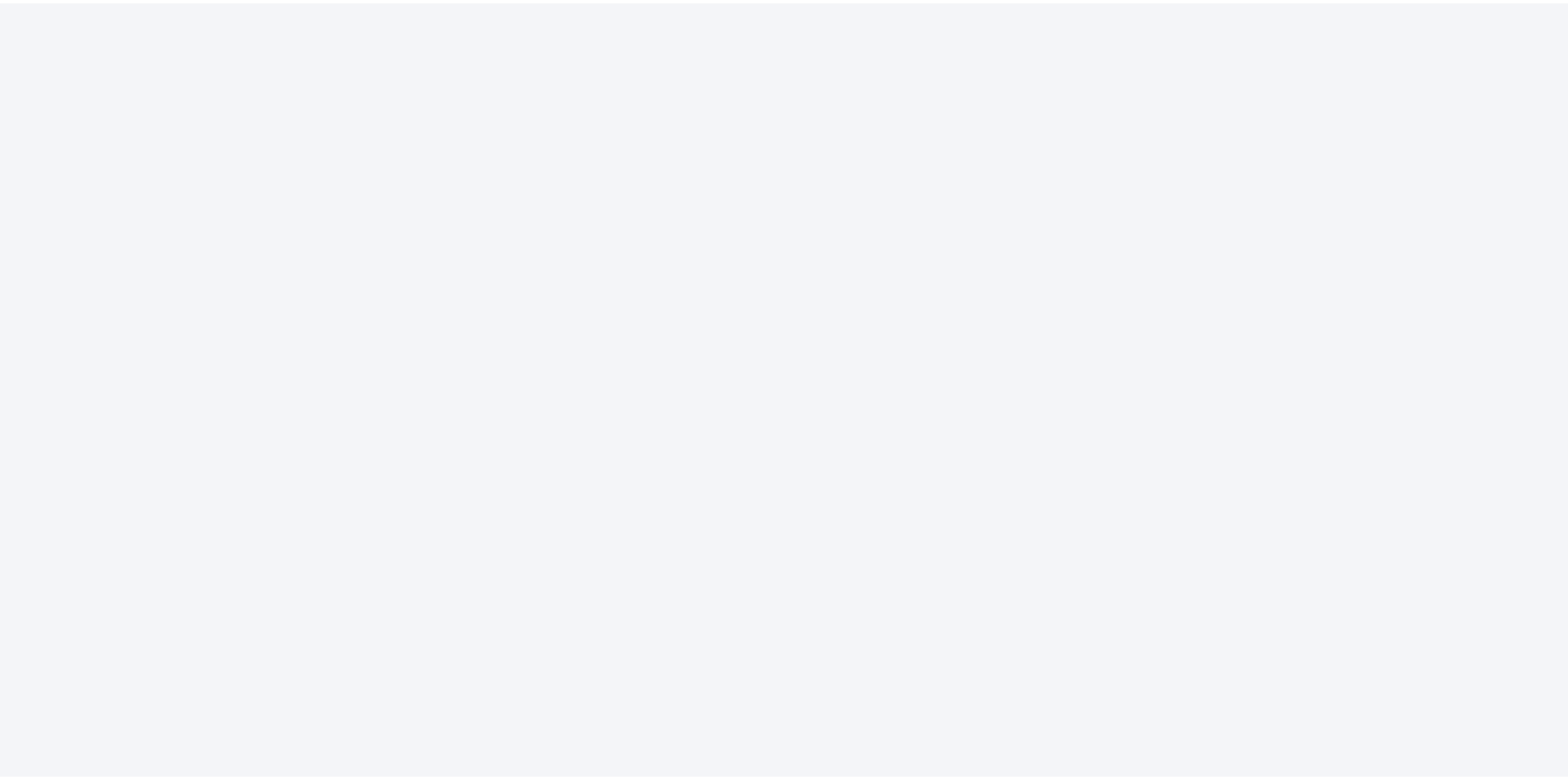 scroll, scrollTop: 0, scrollLeft: 0, axis: both 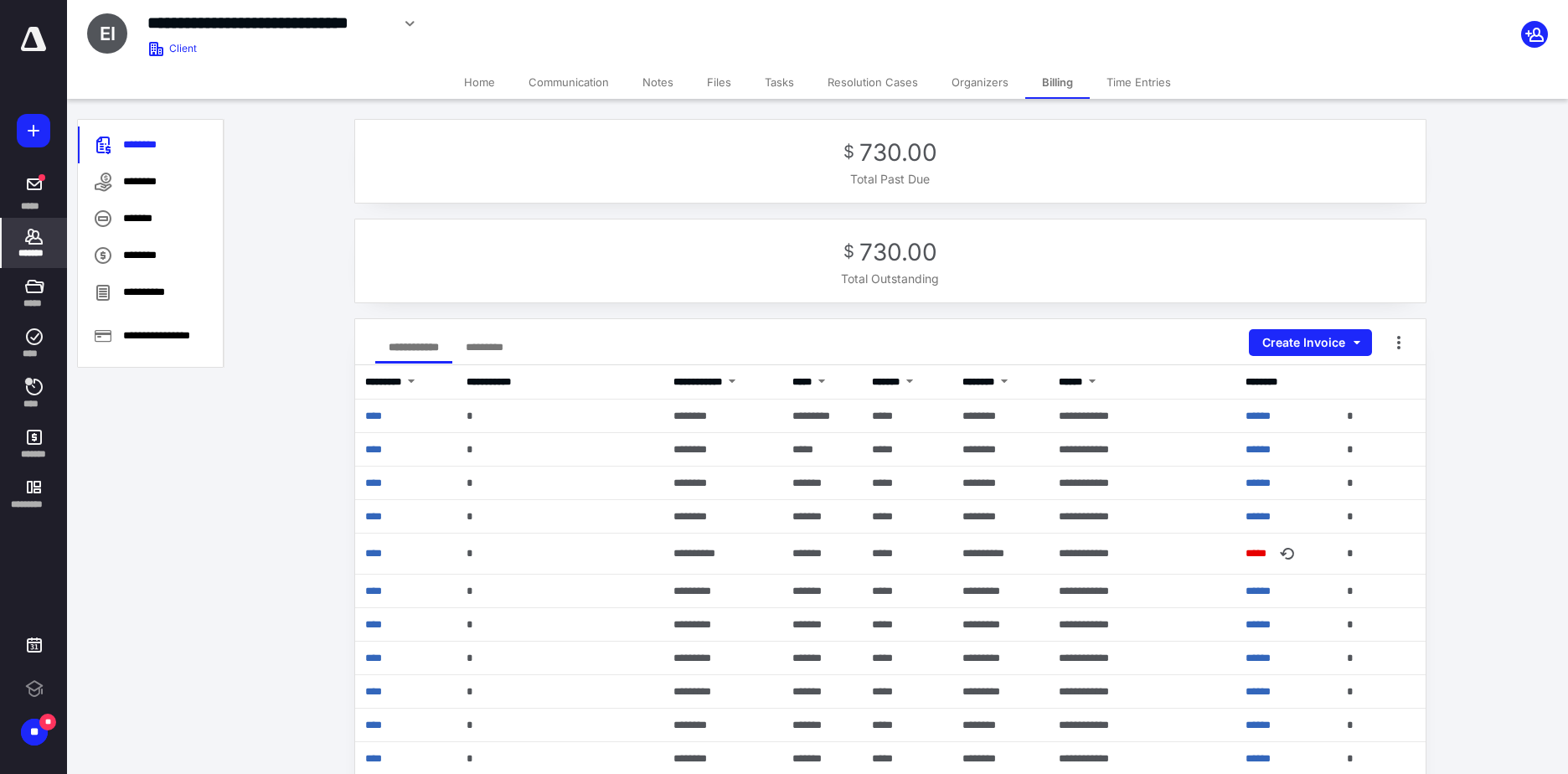 click 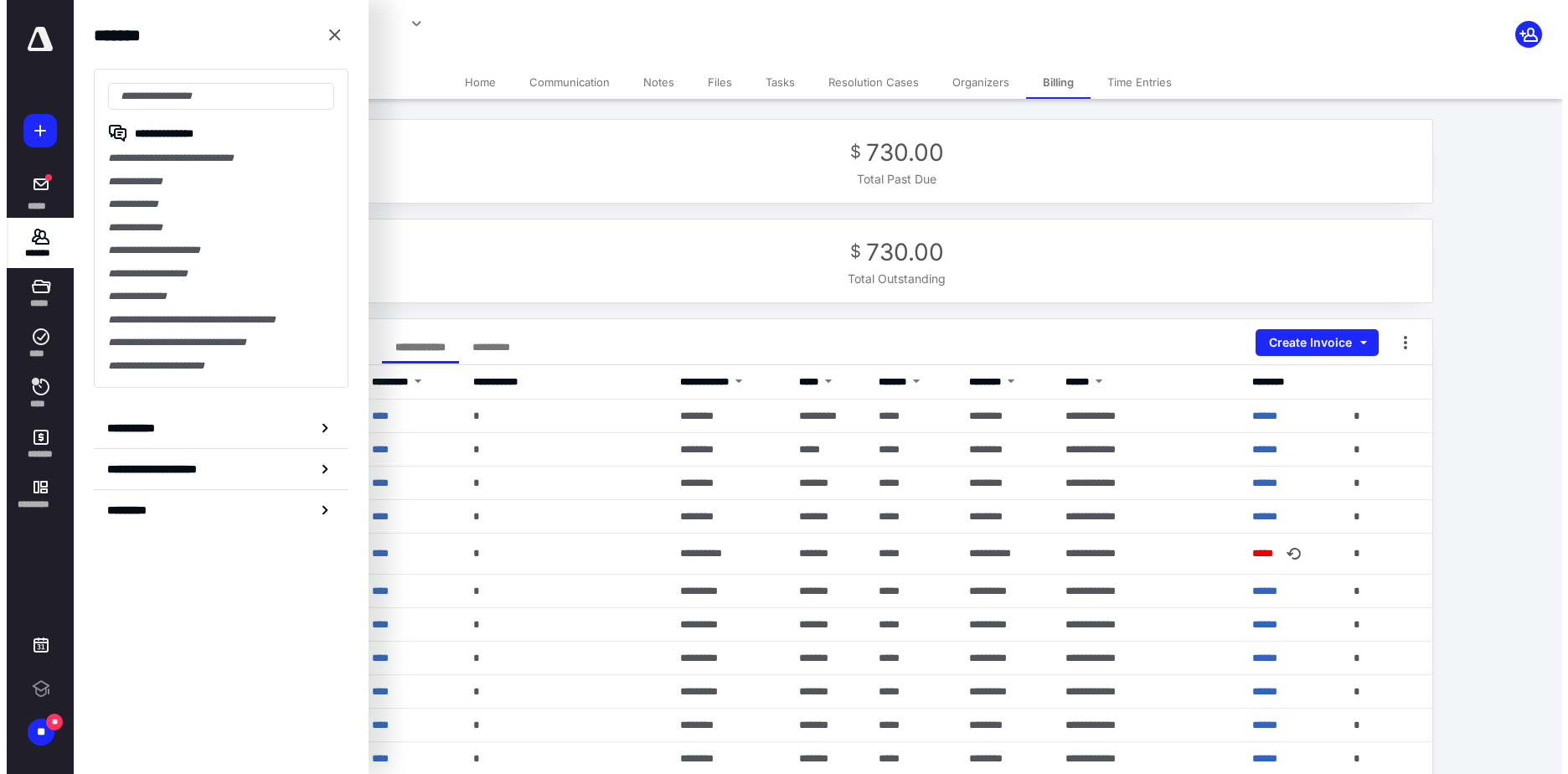 scroll, scrollTop: 0, scrollLeft: 0, axis: both 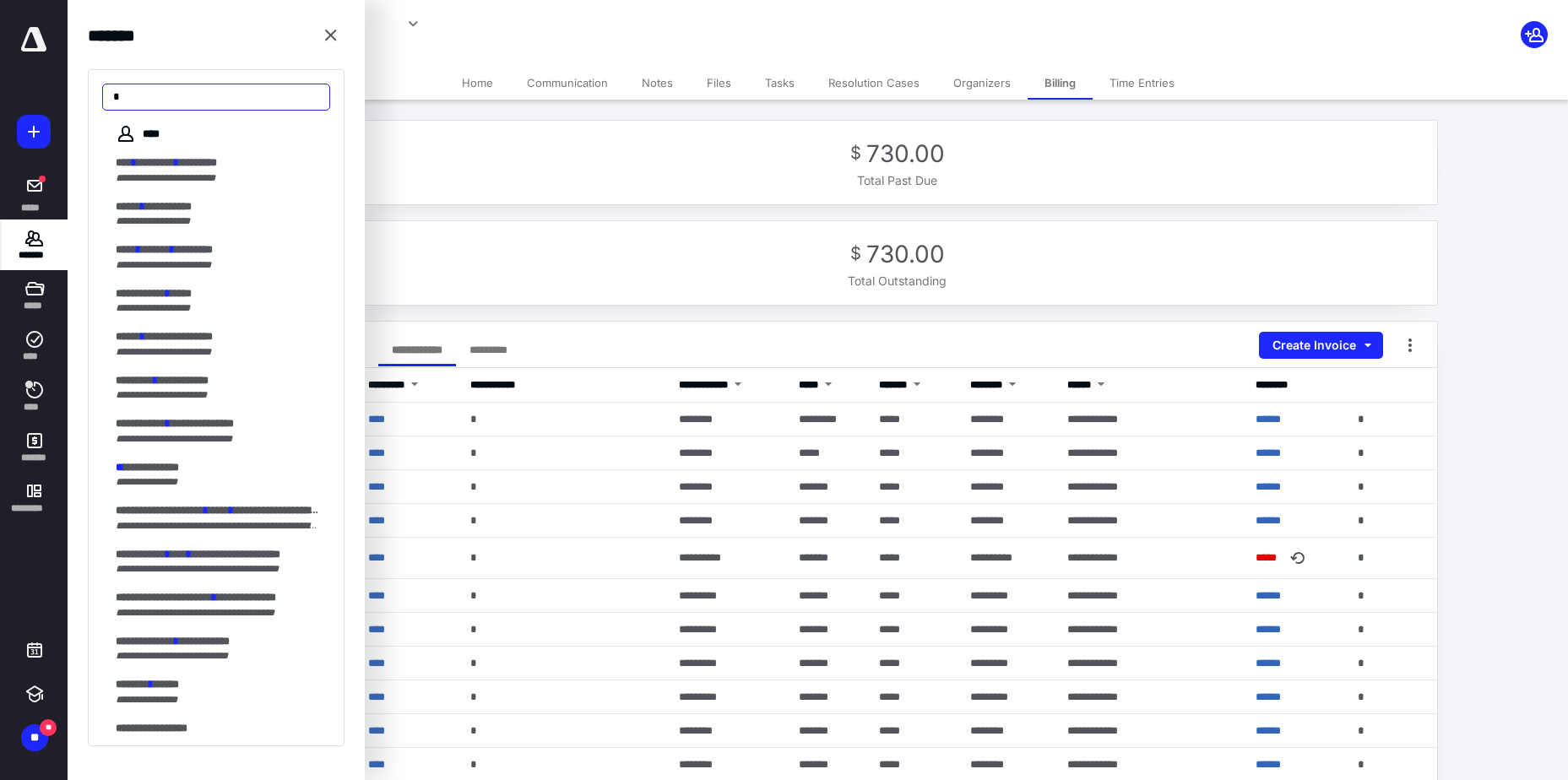 click on "*" at bounding box center [216, 97] 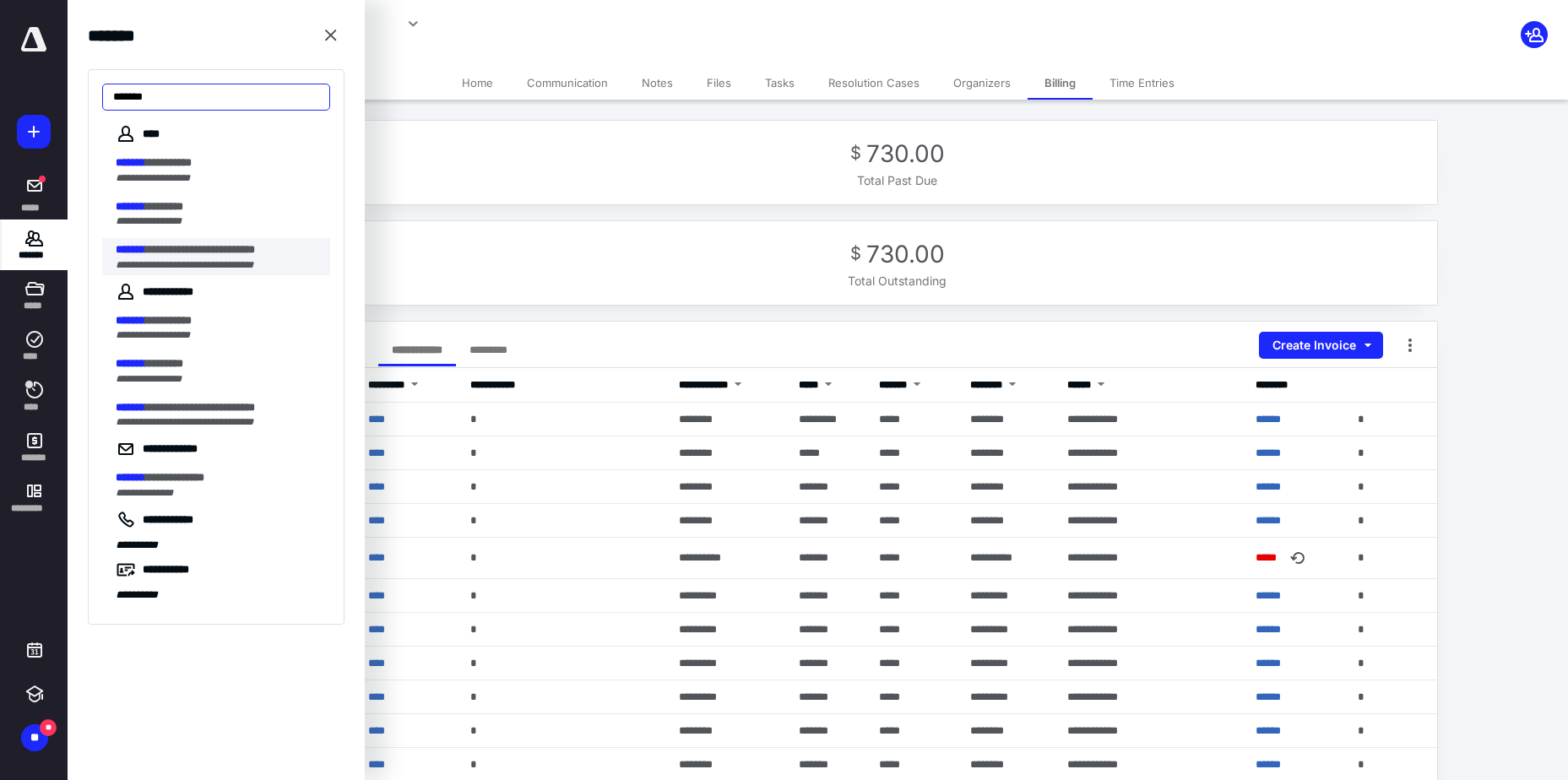 type on "*******" 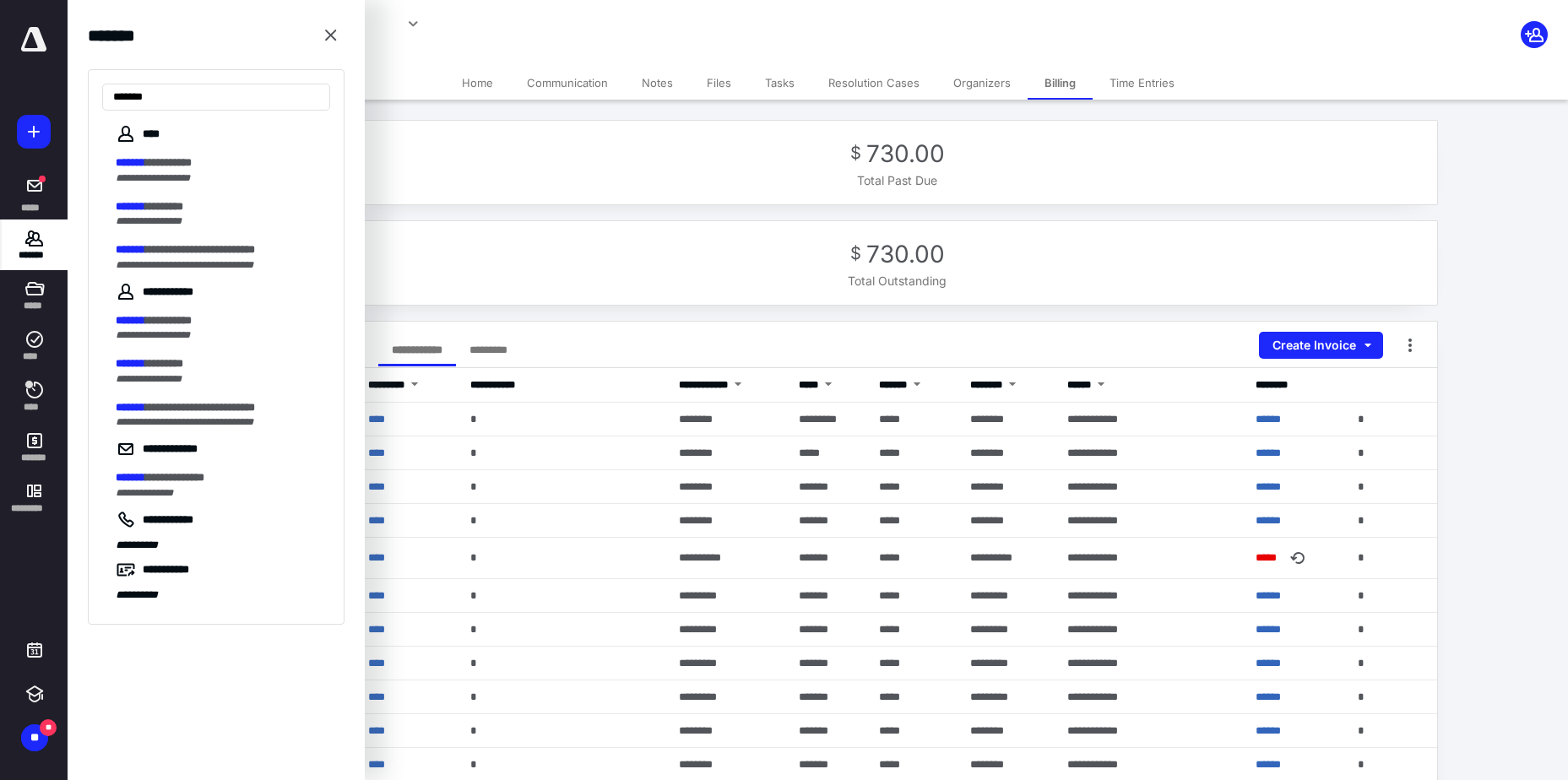 drag, startPoint x: 247, startPoint y: 255, endPoint x: 226, endPoint y: 248, distance: 22.135944 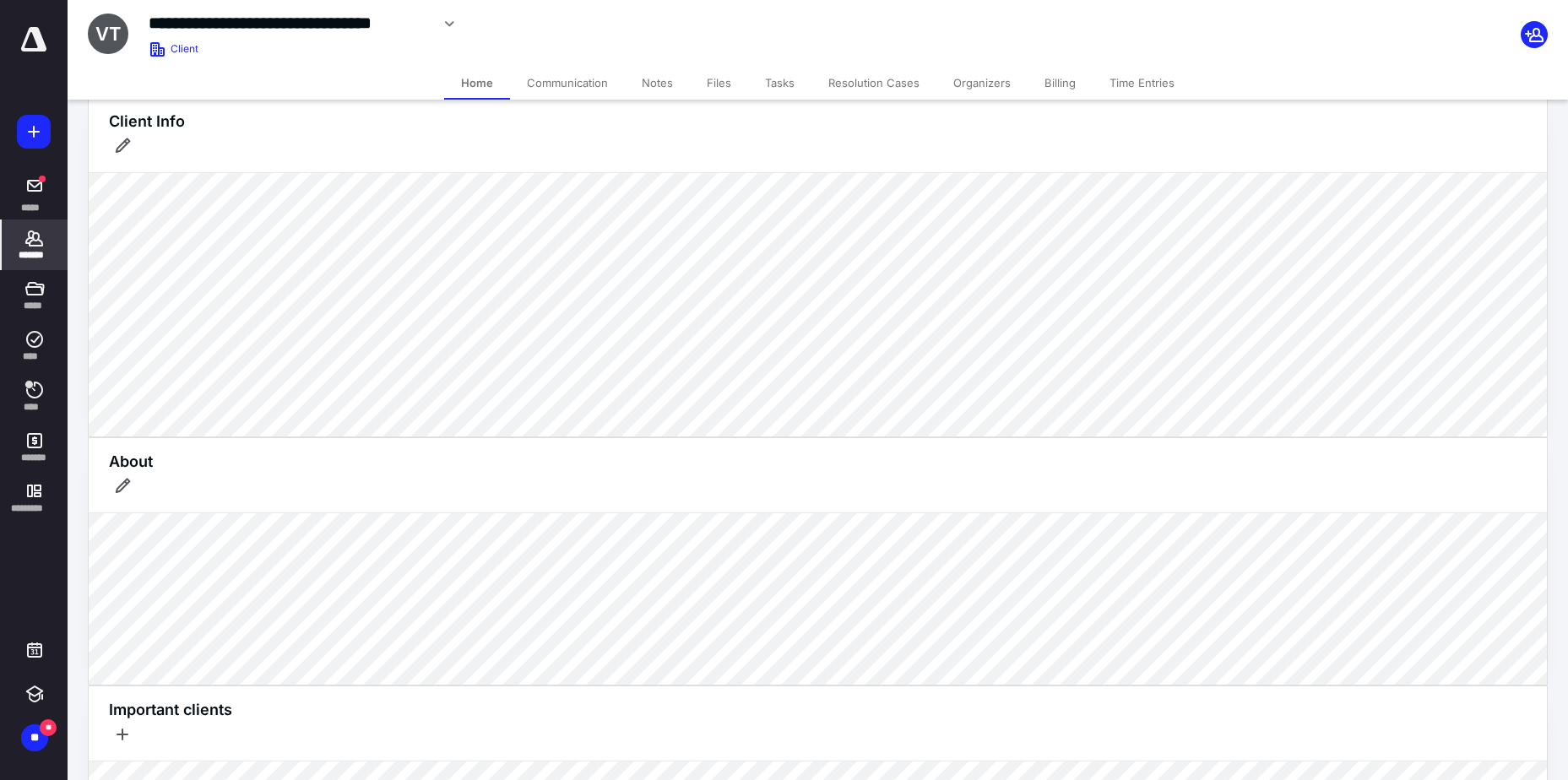 drag, startPoint x: 1072, startPoint y: 81, endPoint x: 1055, endPoint y: 78, distance: 17.262677 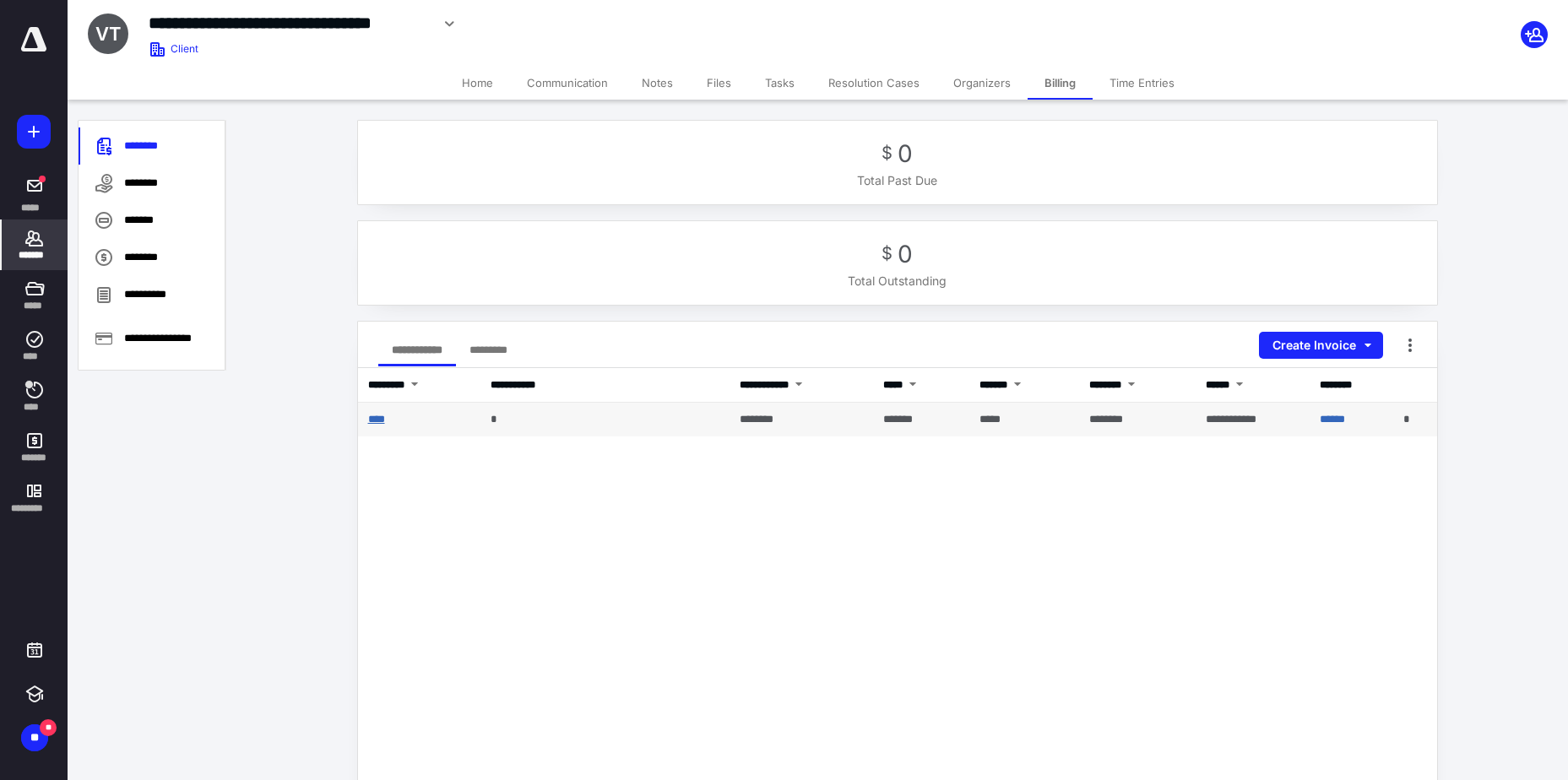 click on "****" at bounding box center [377, 419] 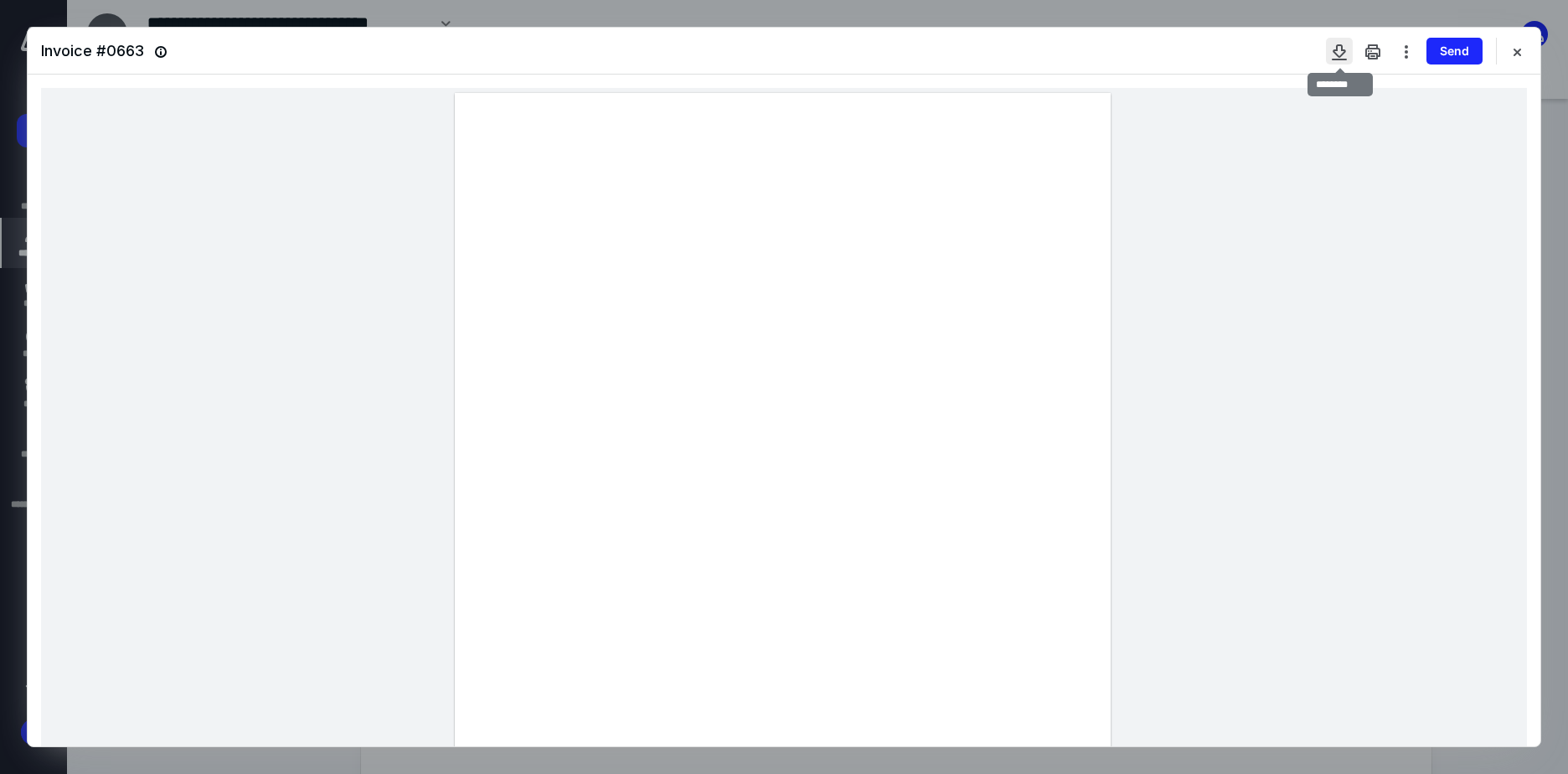 click at bounding box center [1339, 51] 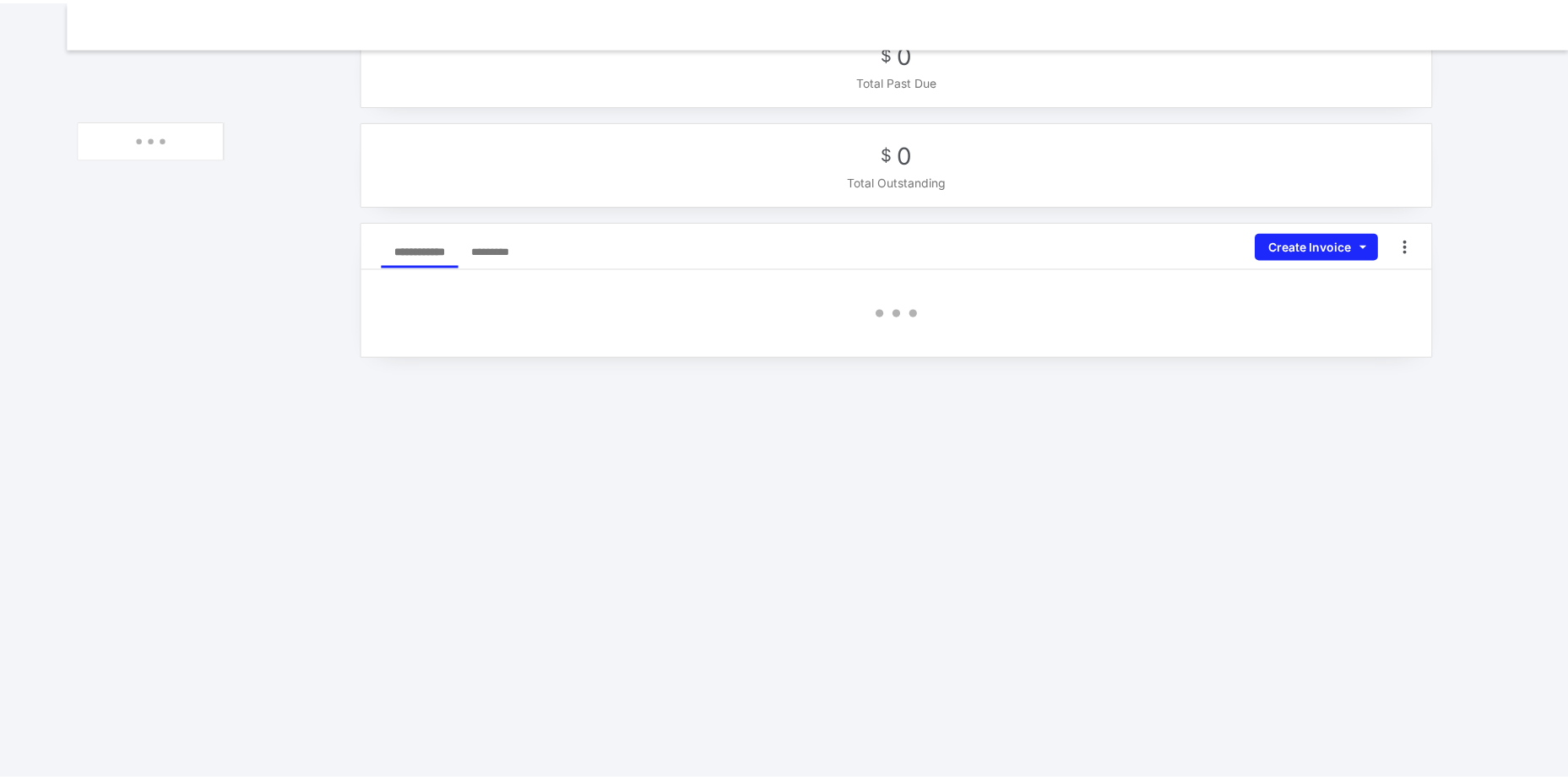 scroll, scrollTop: 0, scrollLeft: 0, axis: both 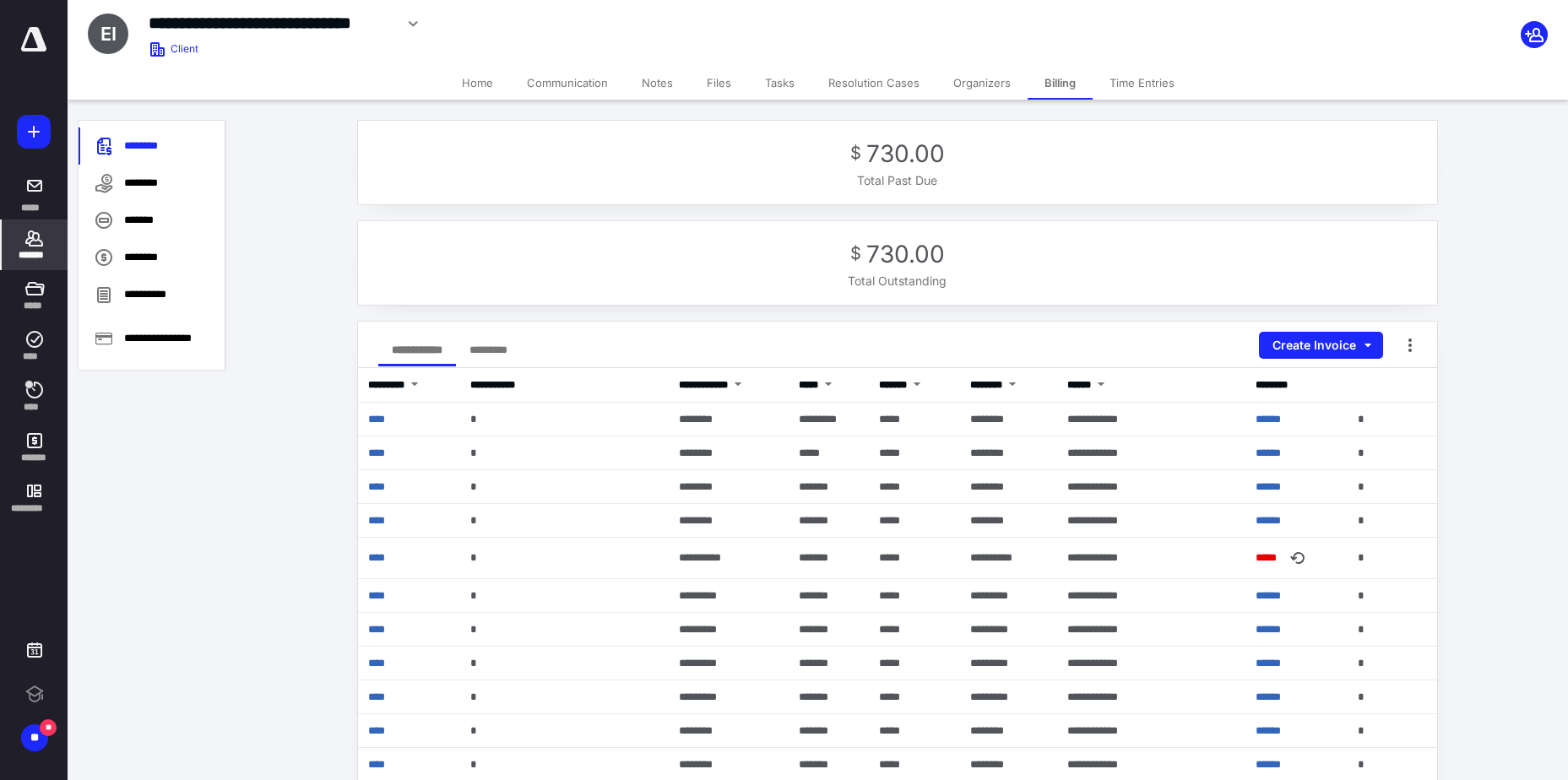 click 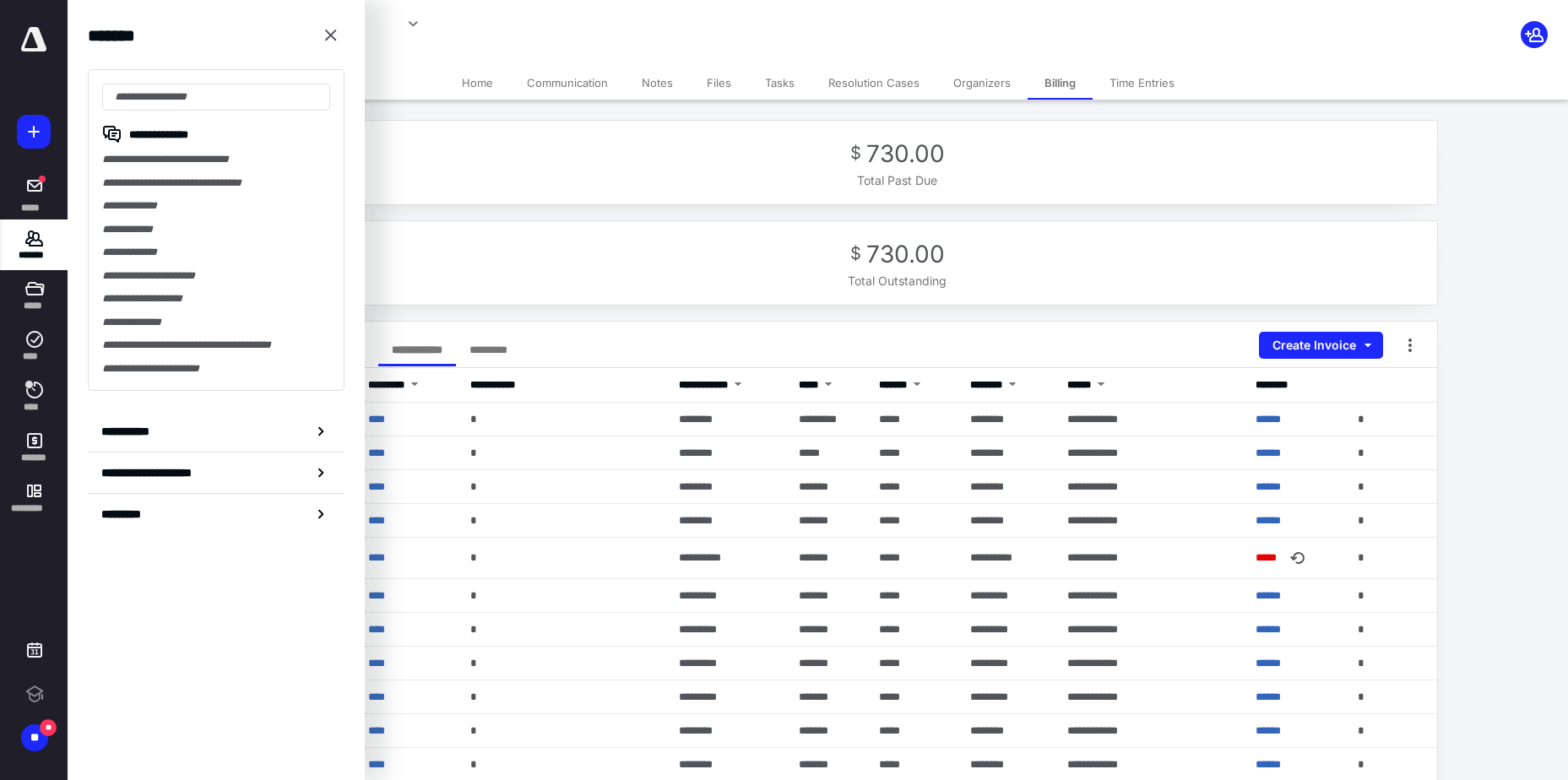 scroll, scrollTop: 0, scrollLeft: 0, axis: both 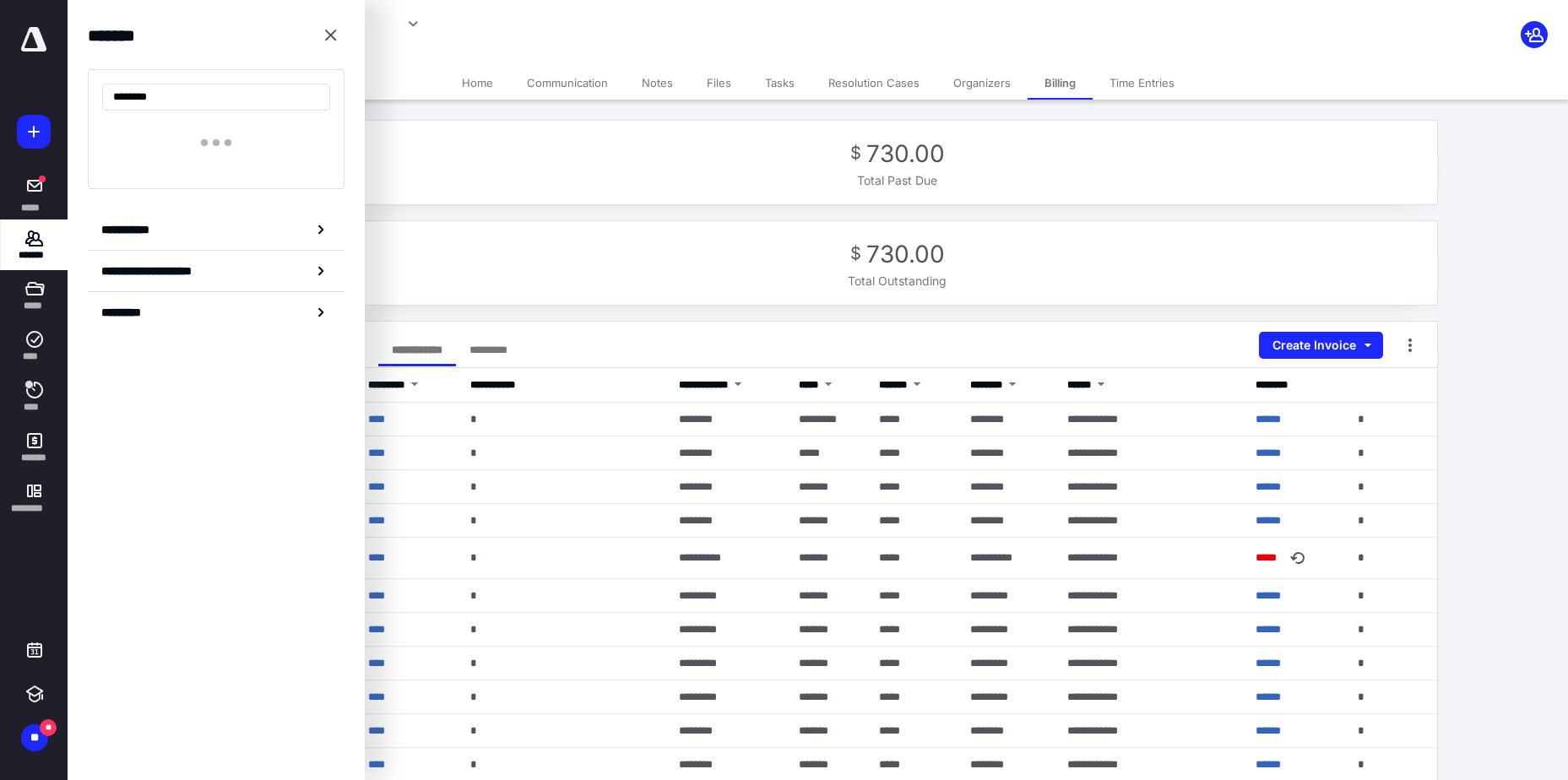 type on "********" 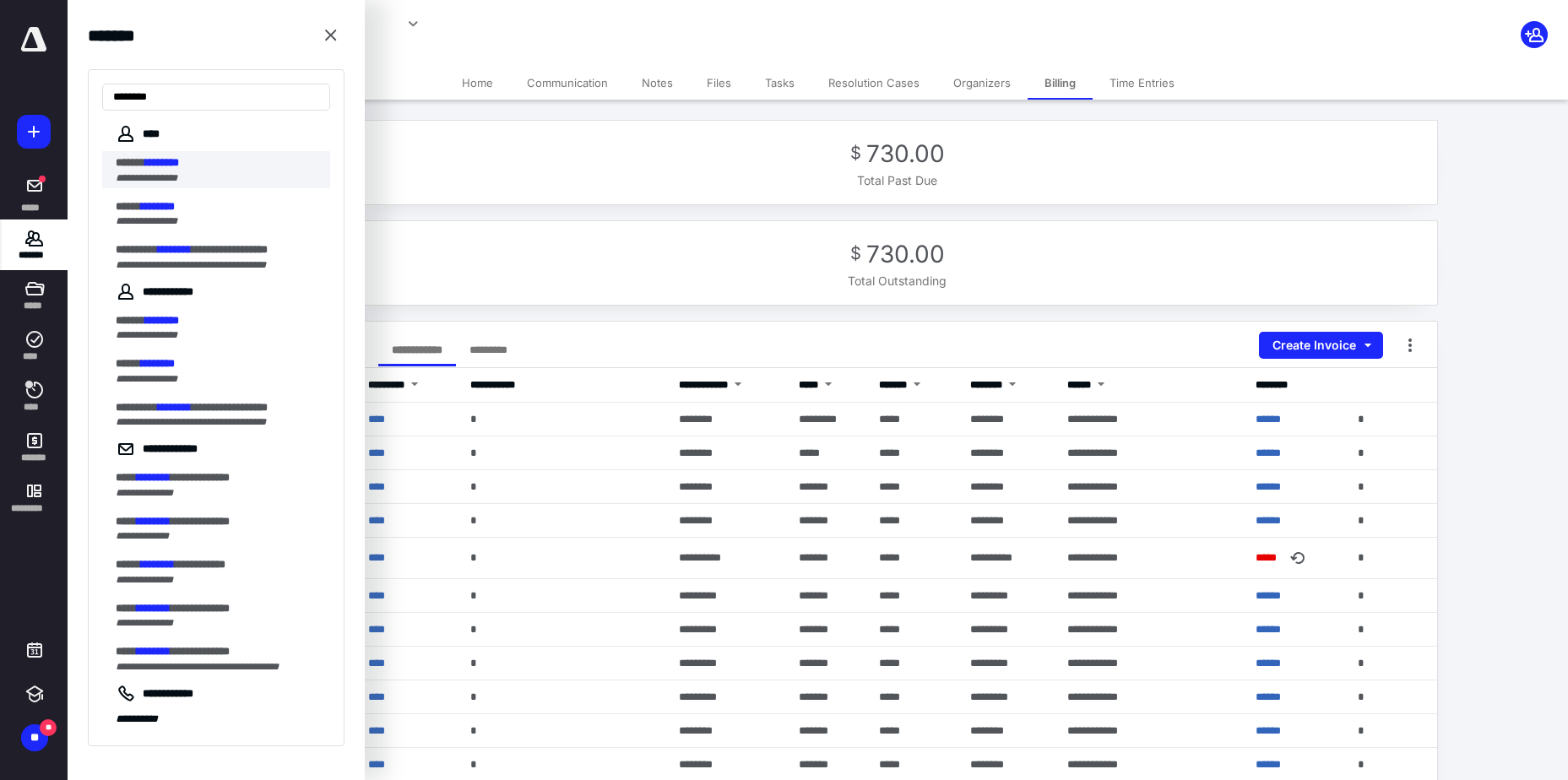 click on "******" at bounding box center (130, 162) 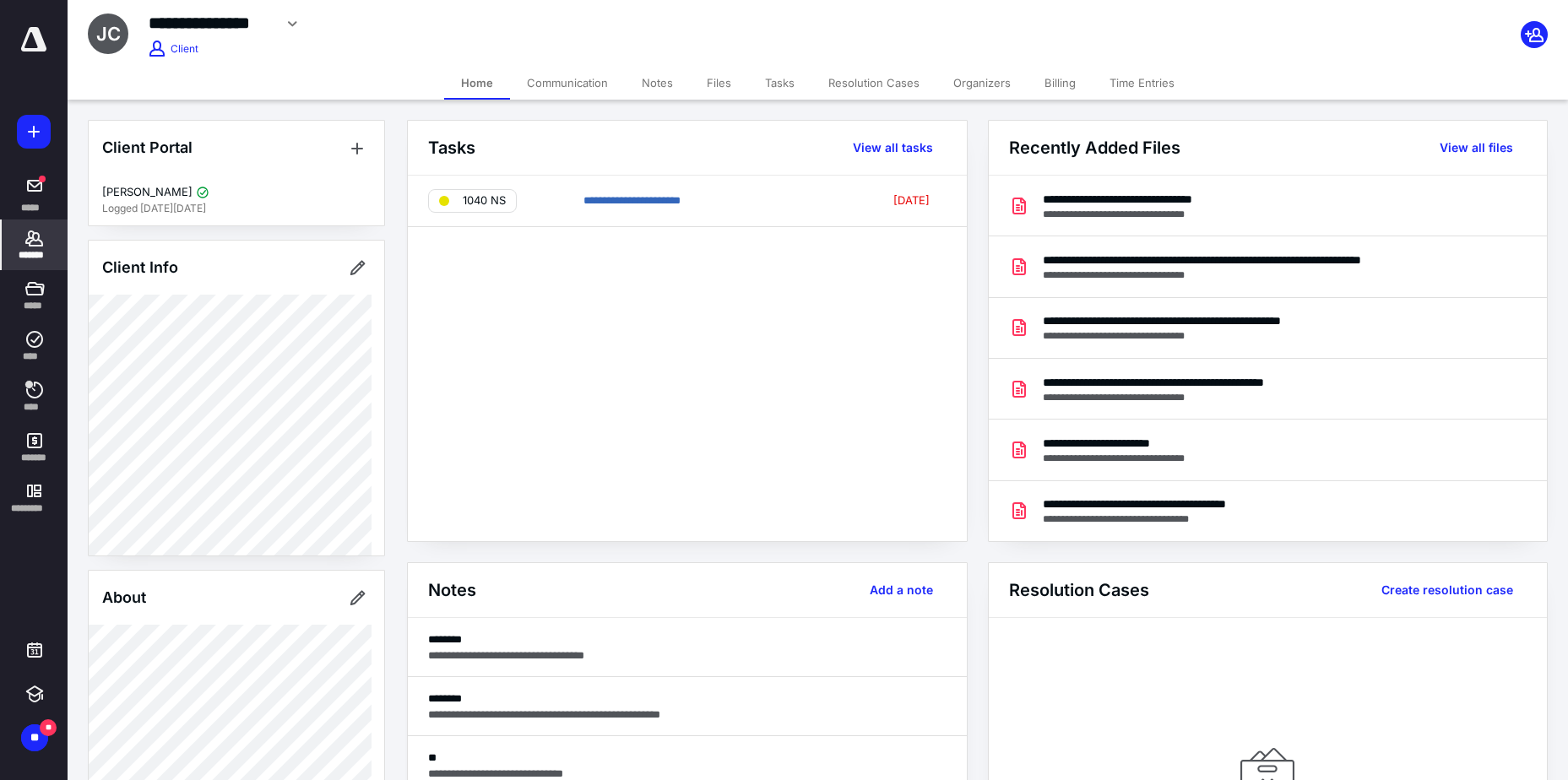 click on "Billing" at bounding box center [1060, 83] 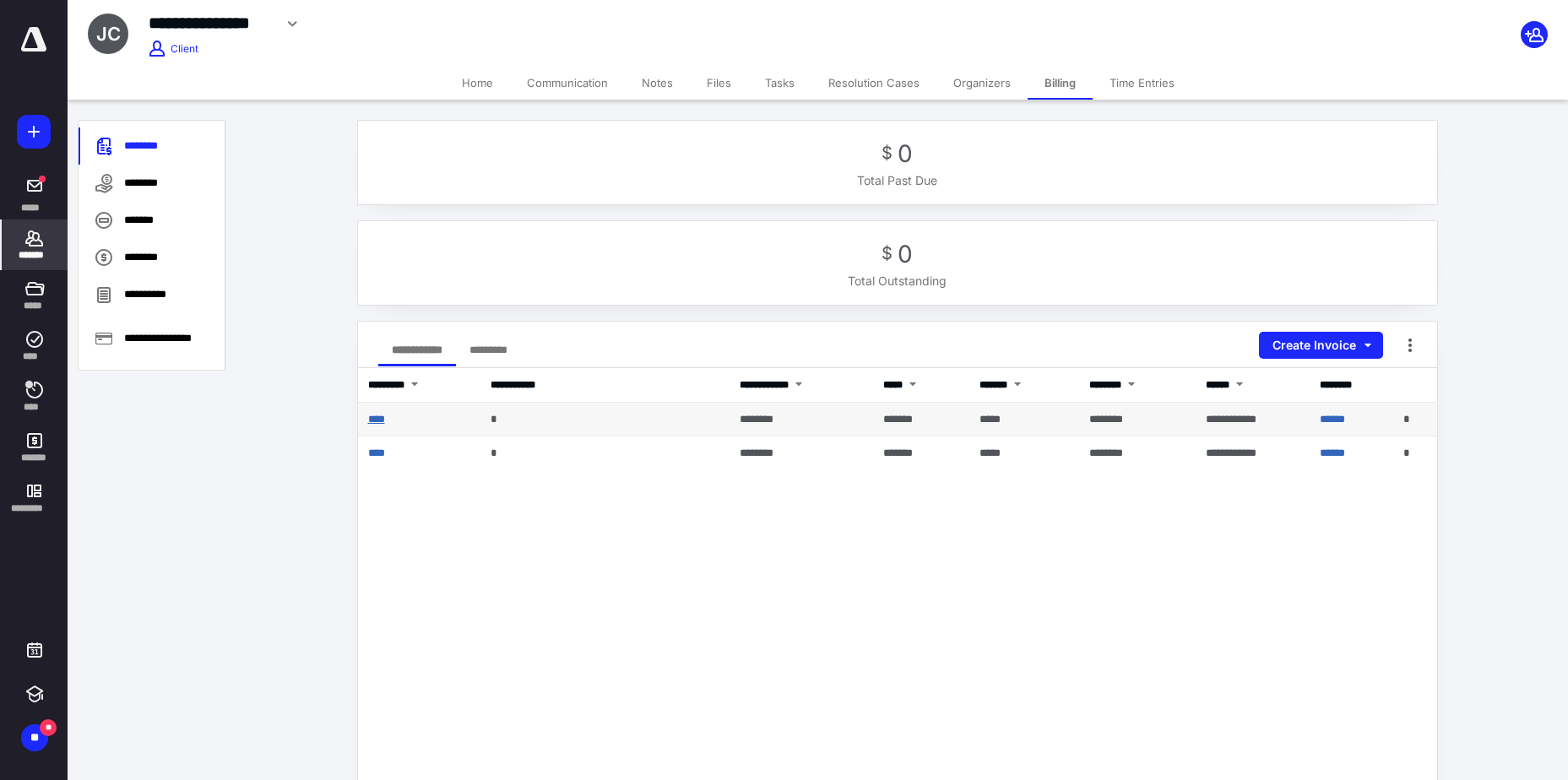 click on "****" at bounding box center (377, 419) 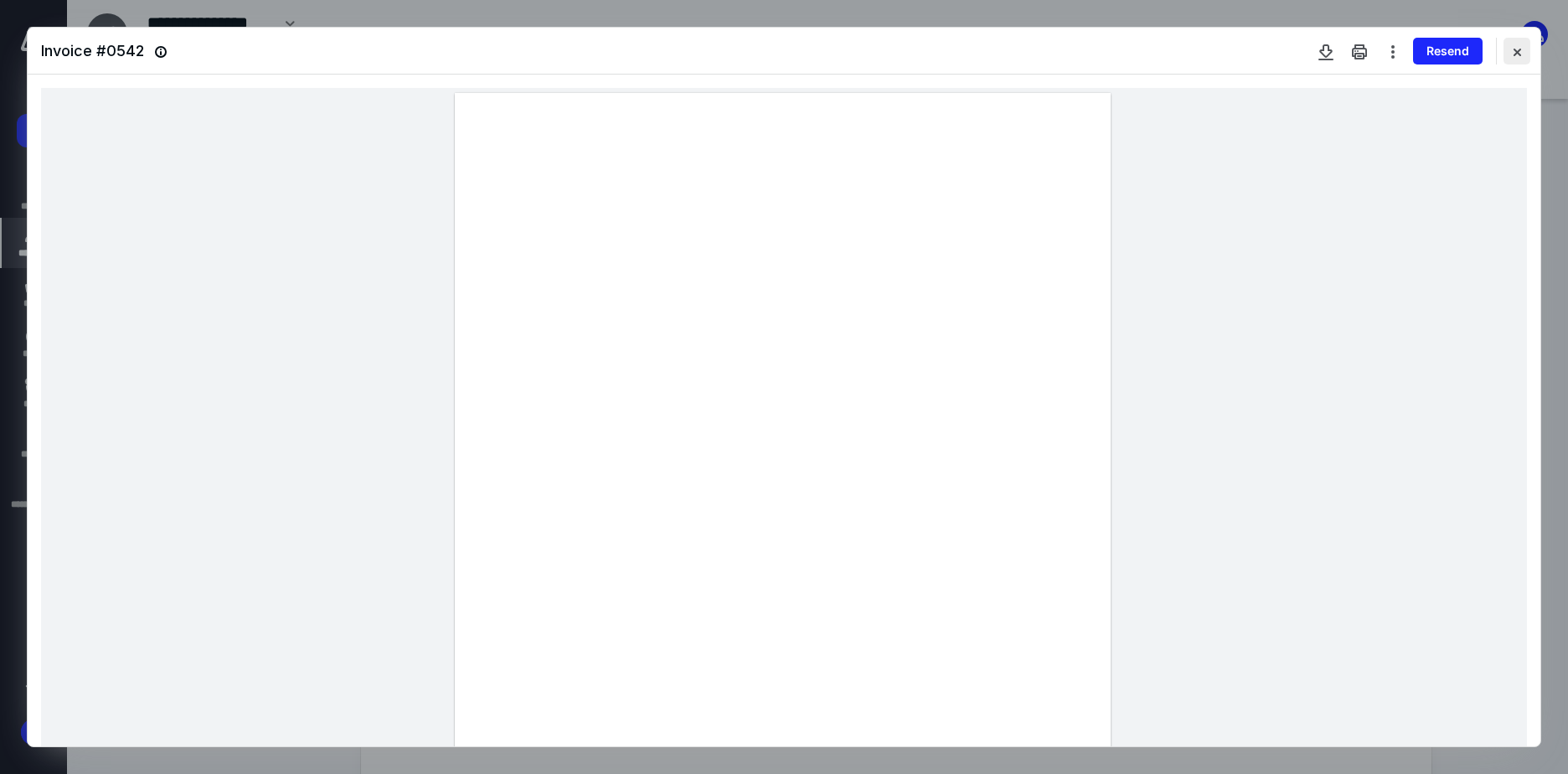 click at bounding box center (1517, 51) 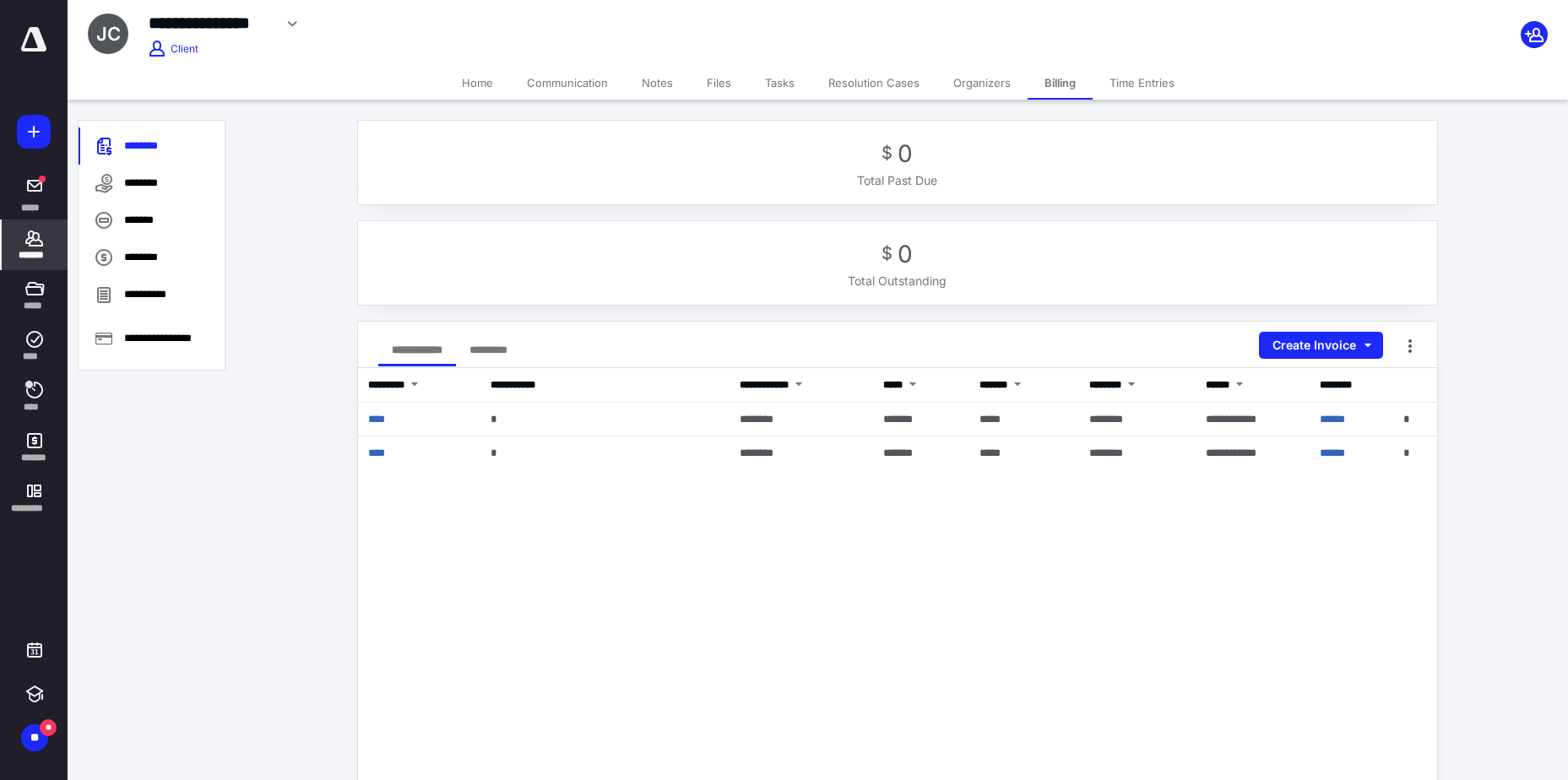 click 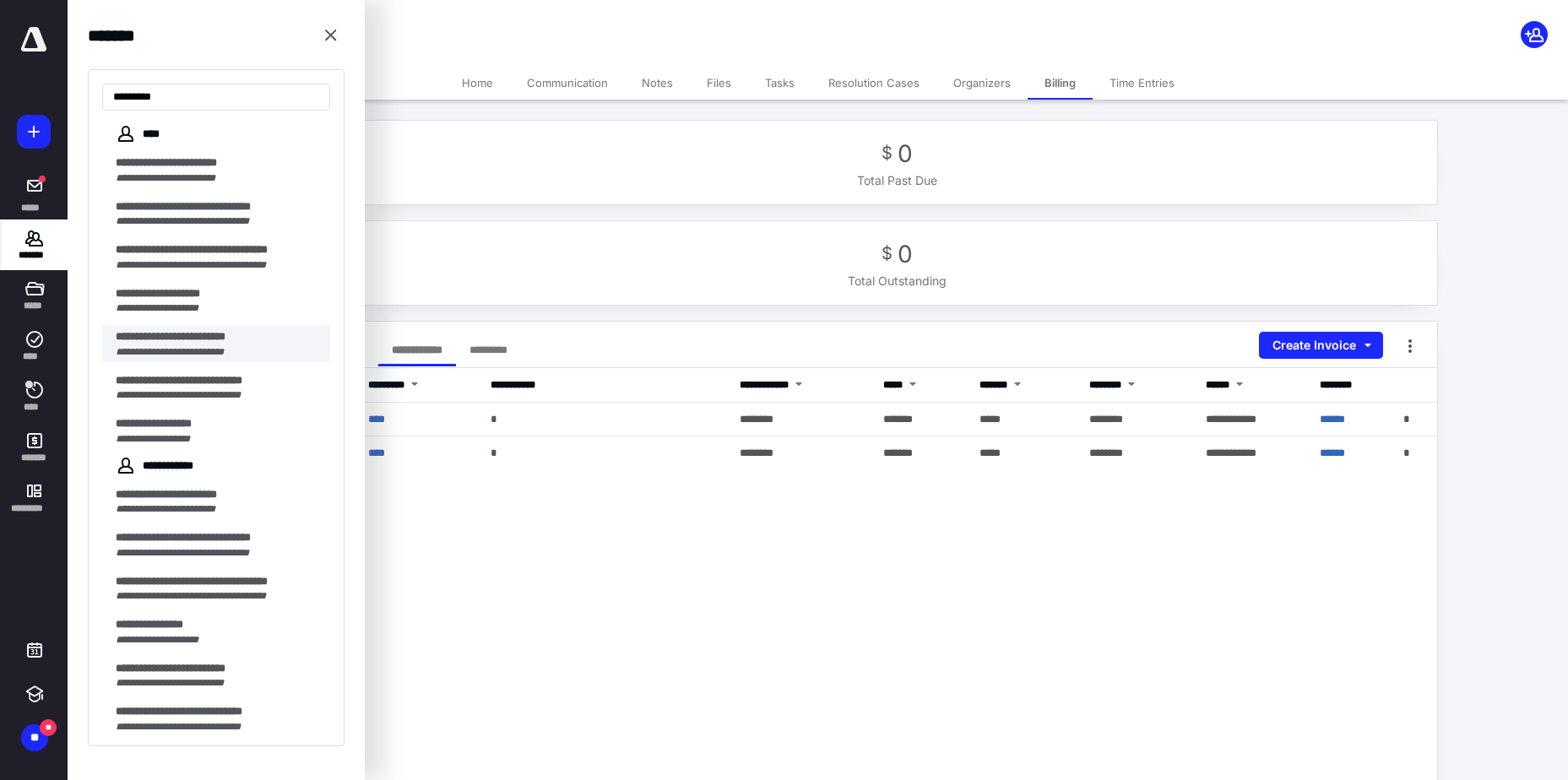 type on "********" 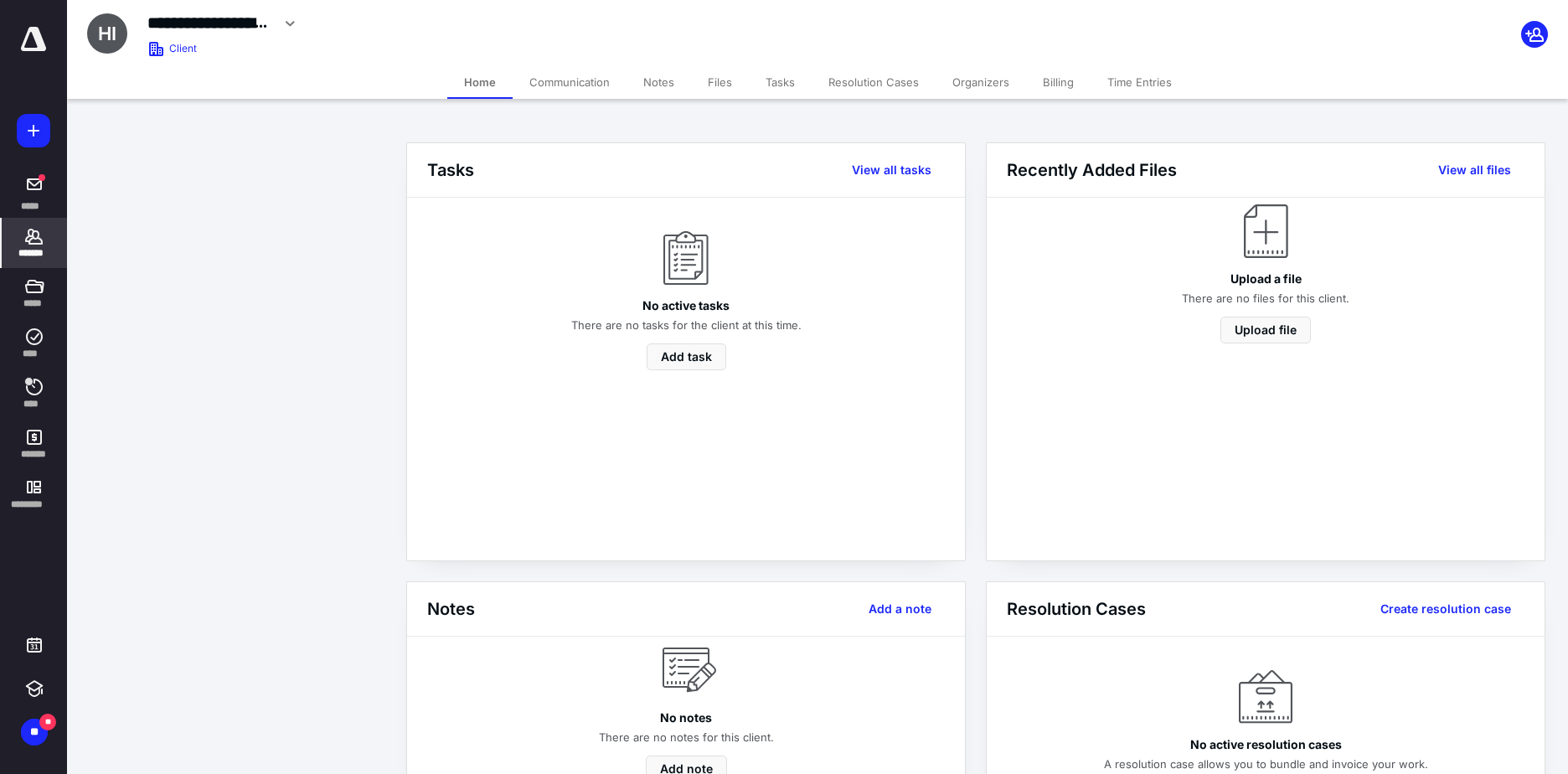 click on "Billing" at bounding box center (1058, 82) 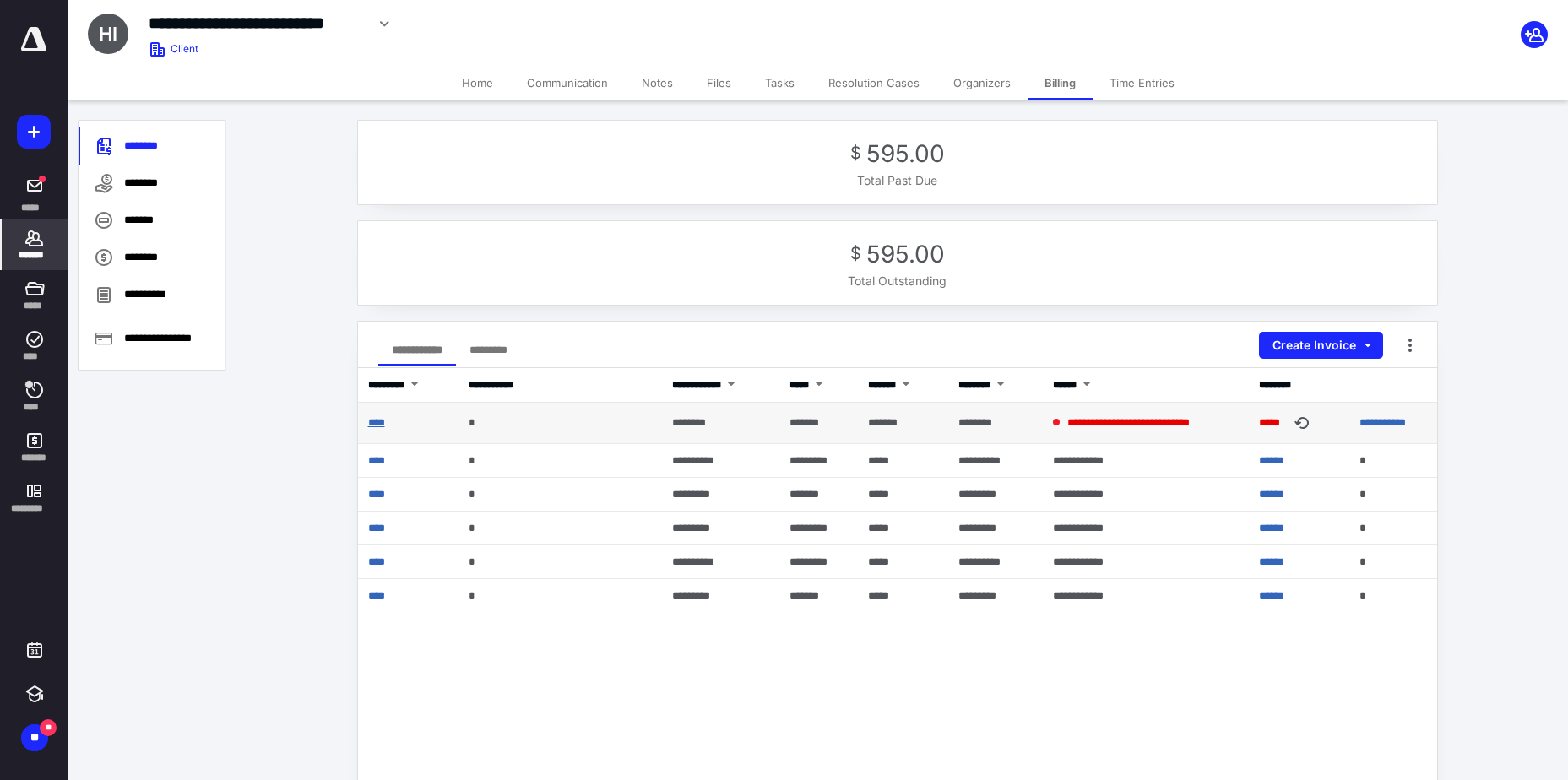 click on "****" at bounding box center [377, 422] 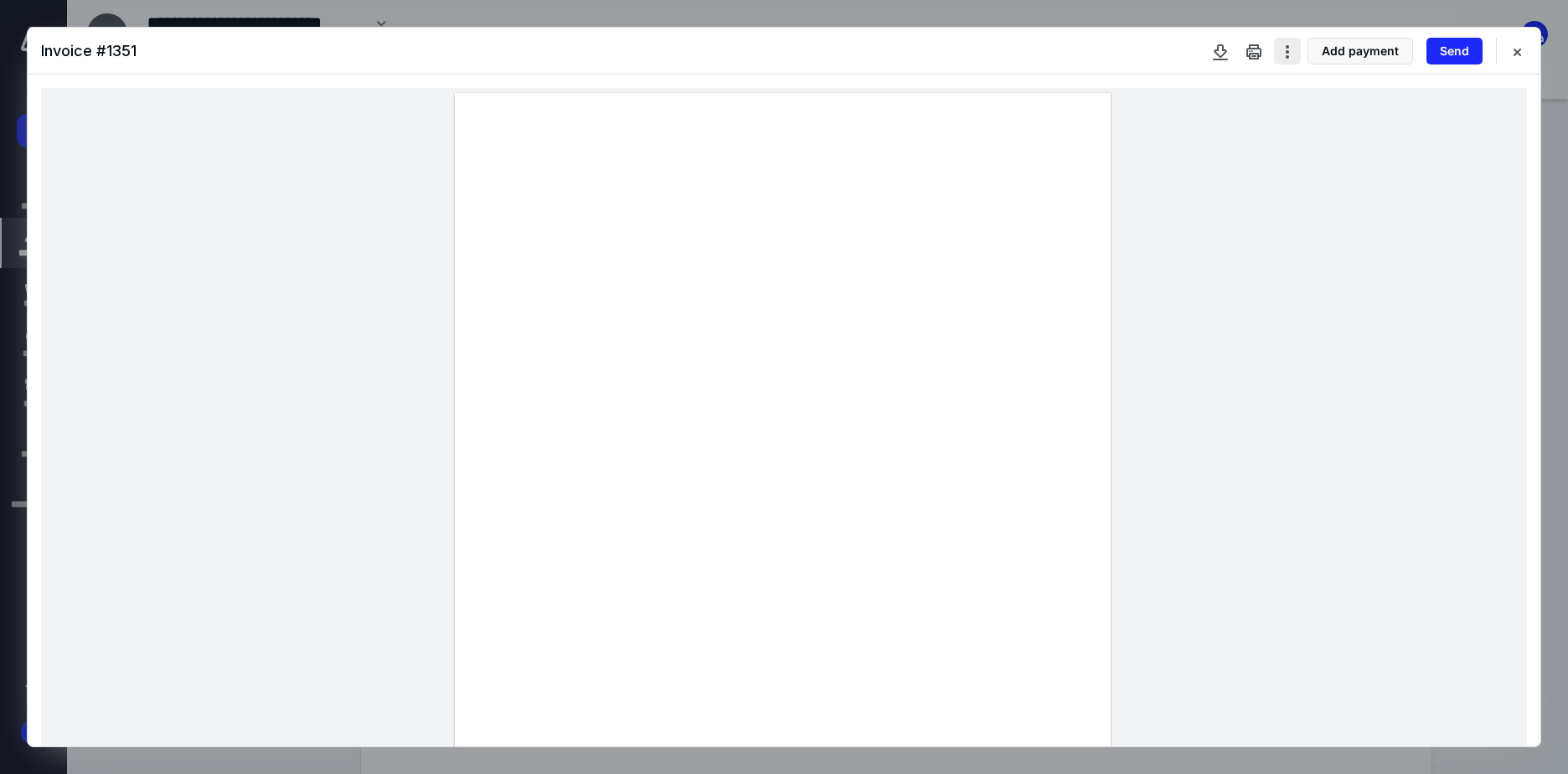 click at bounding box center (1287, 51) 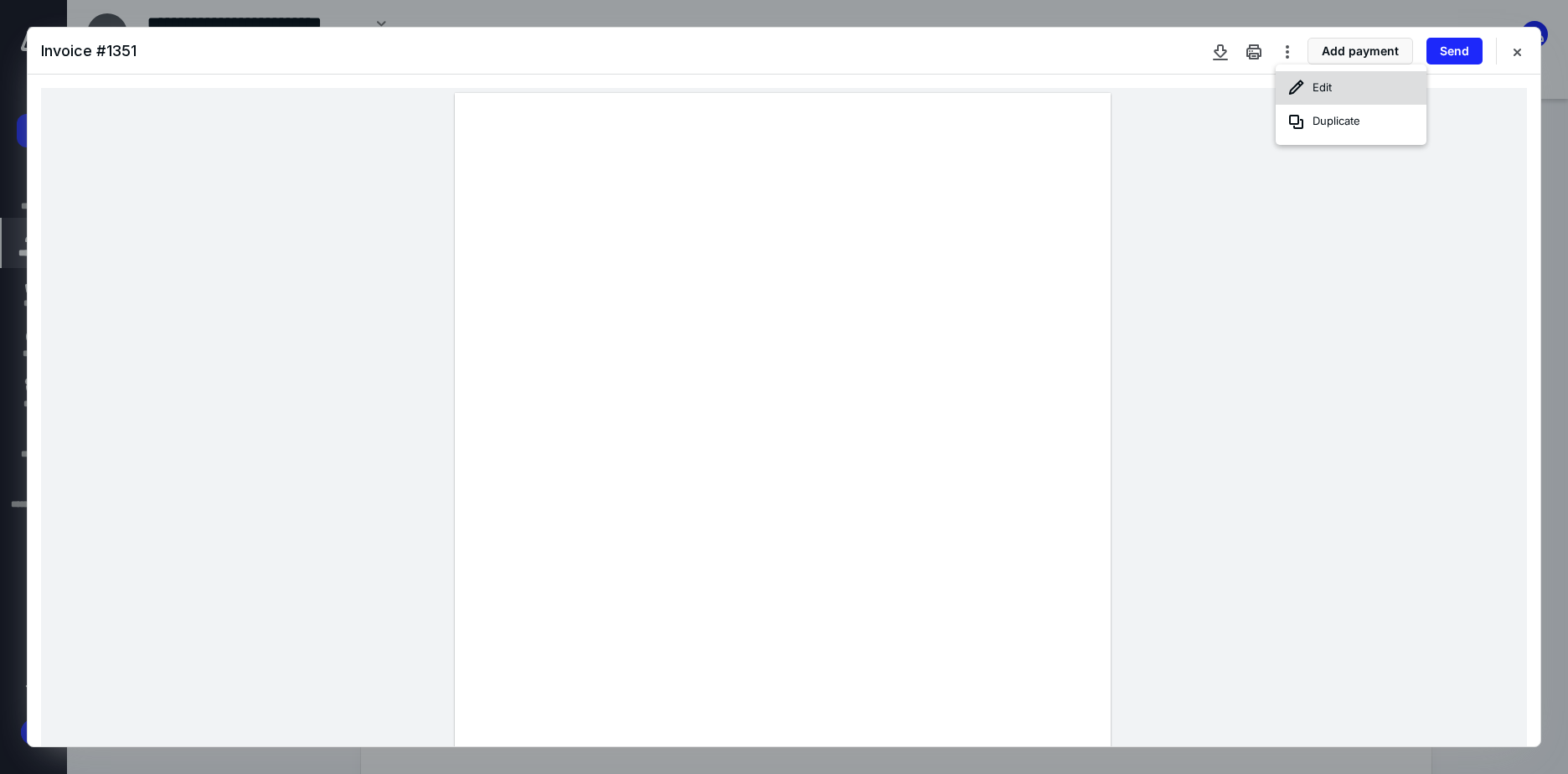 click 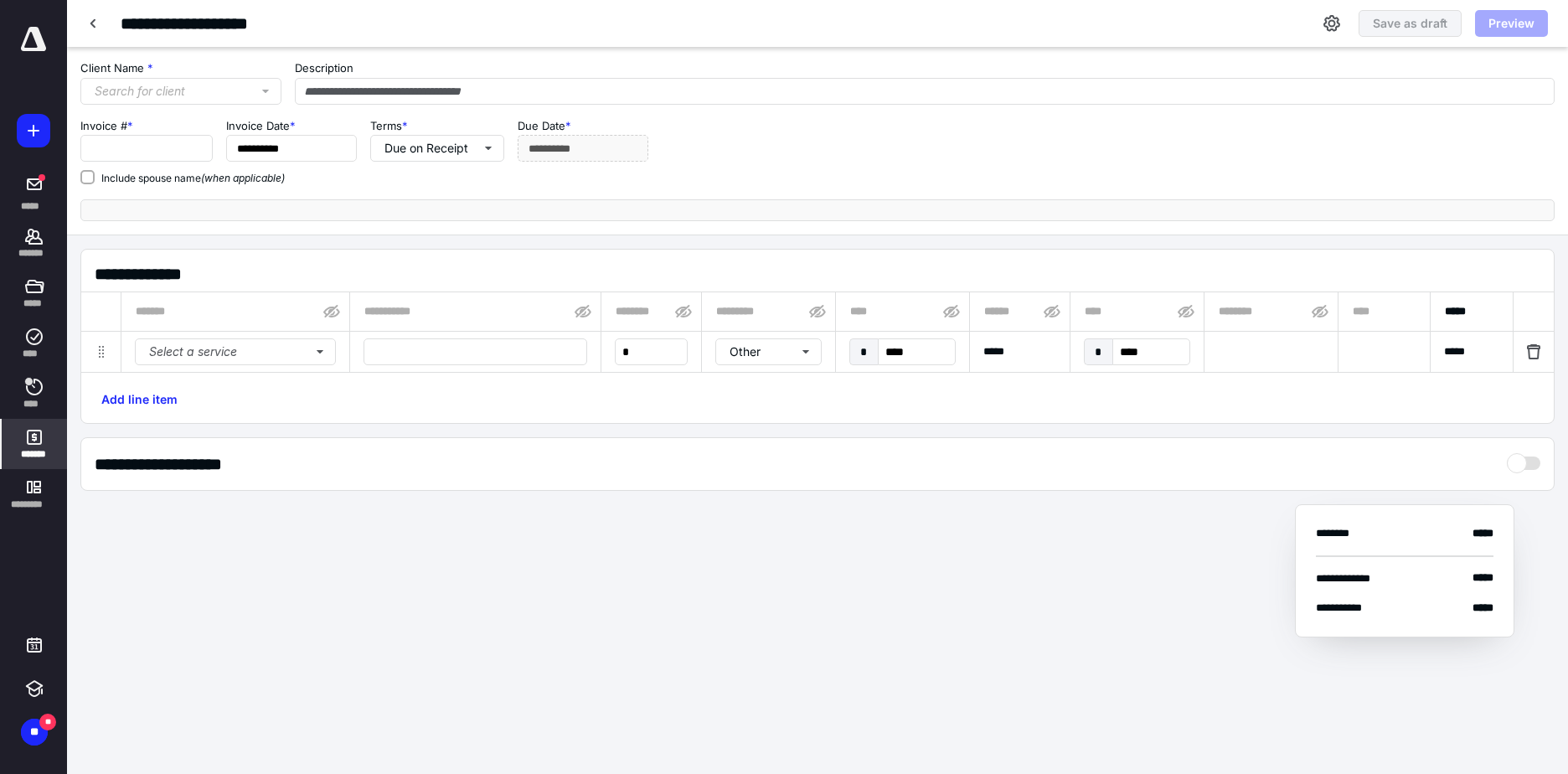 type on "****" 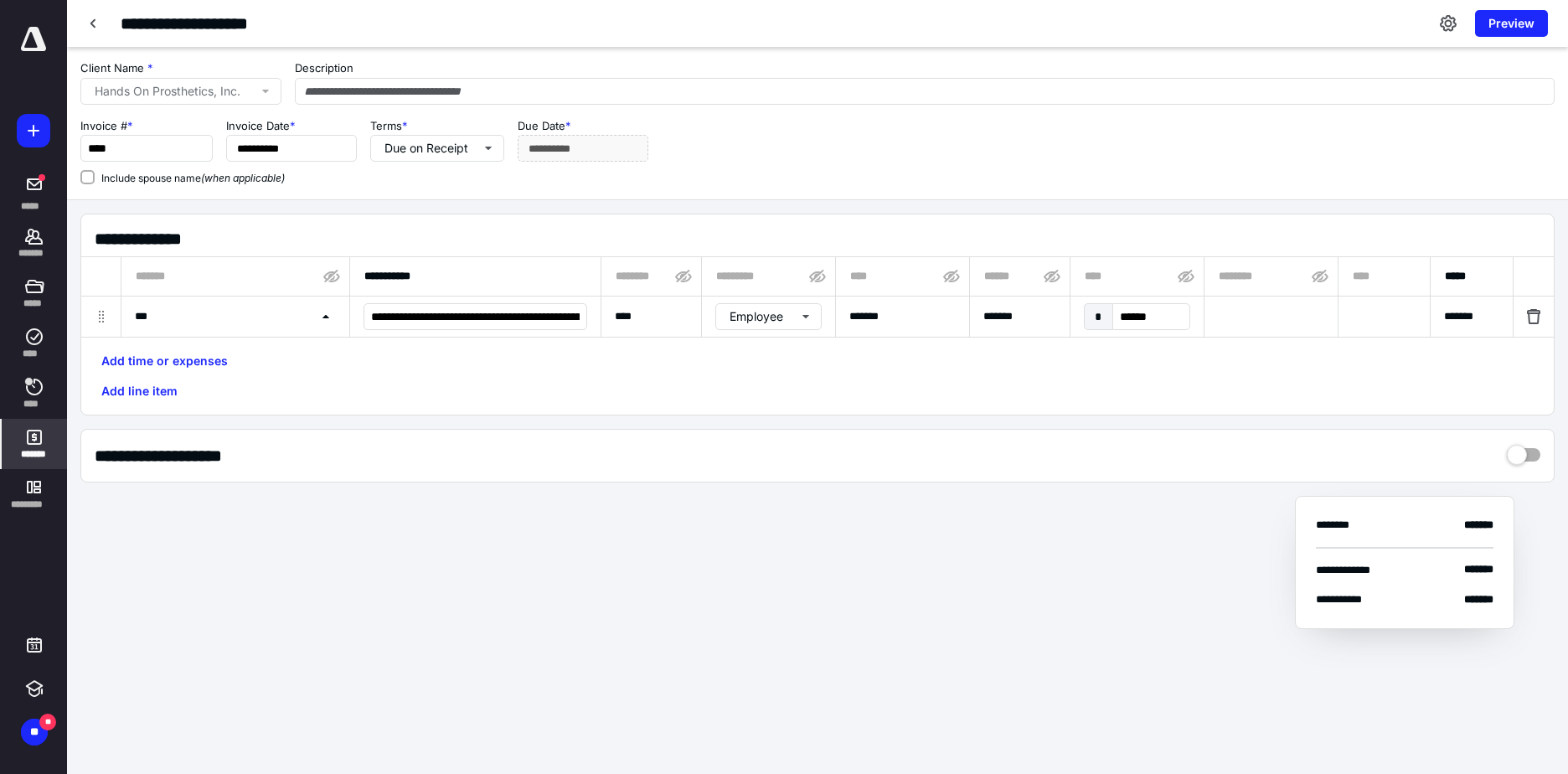 click 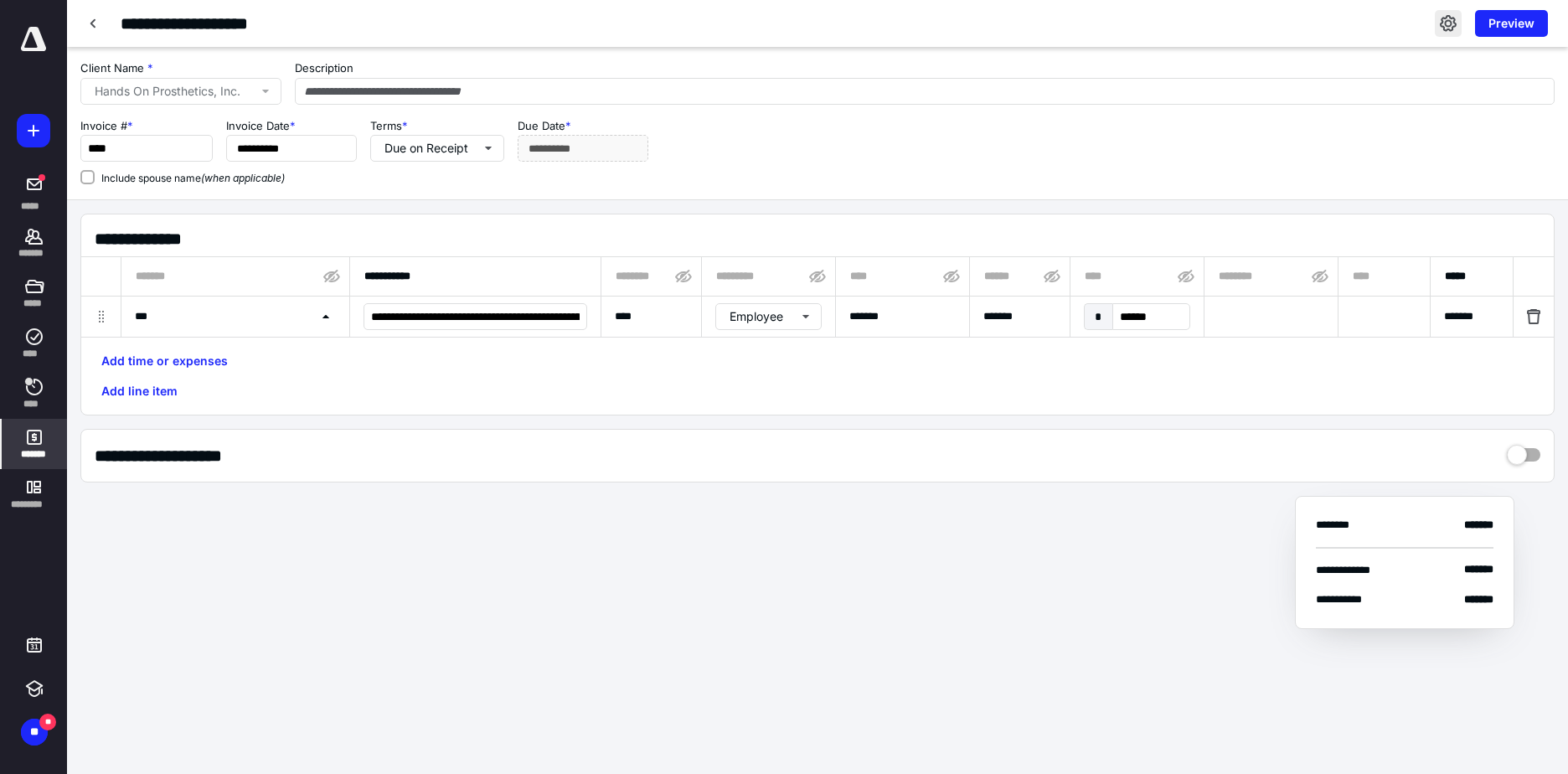 click at bounding box center (1448, 23) 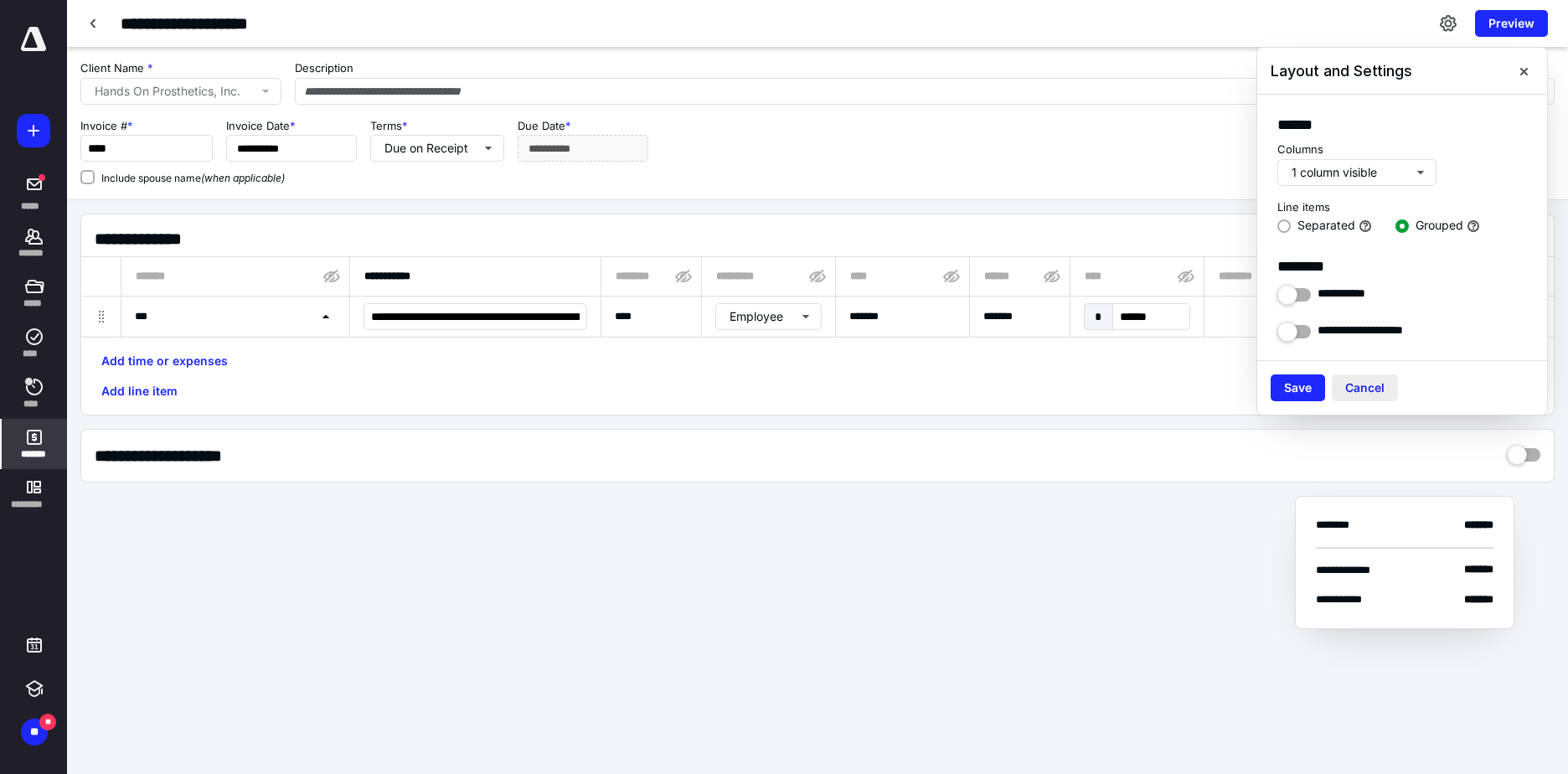 click on "Cancel" at bounding box center (1364, 388) 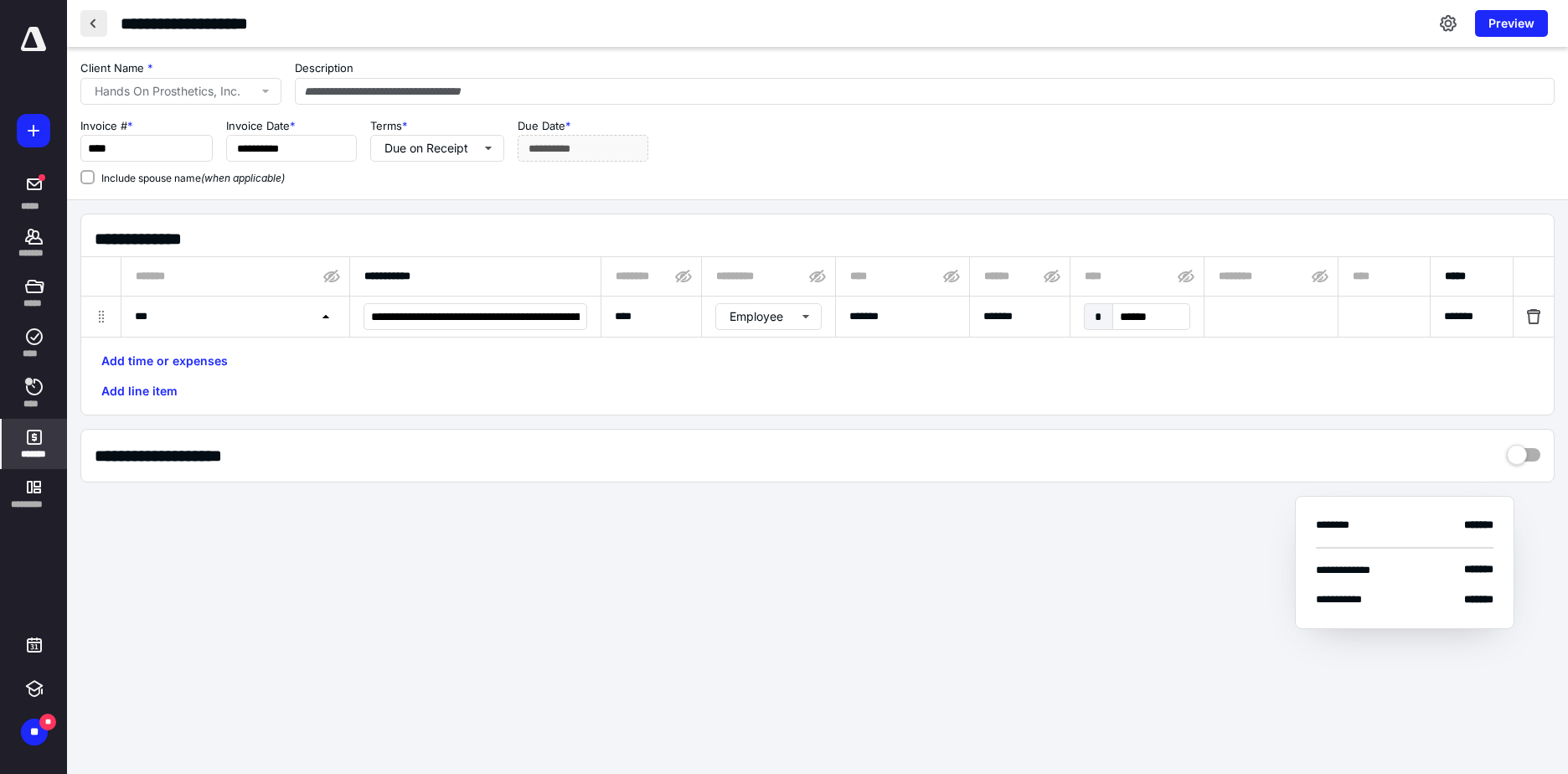 click at bounding box center [94, 23] 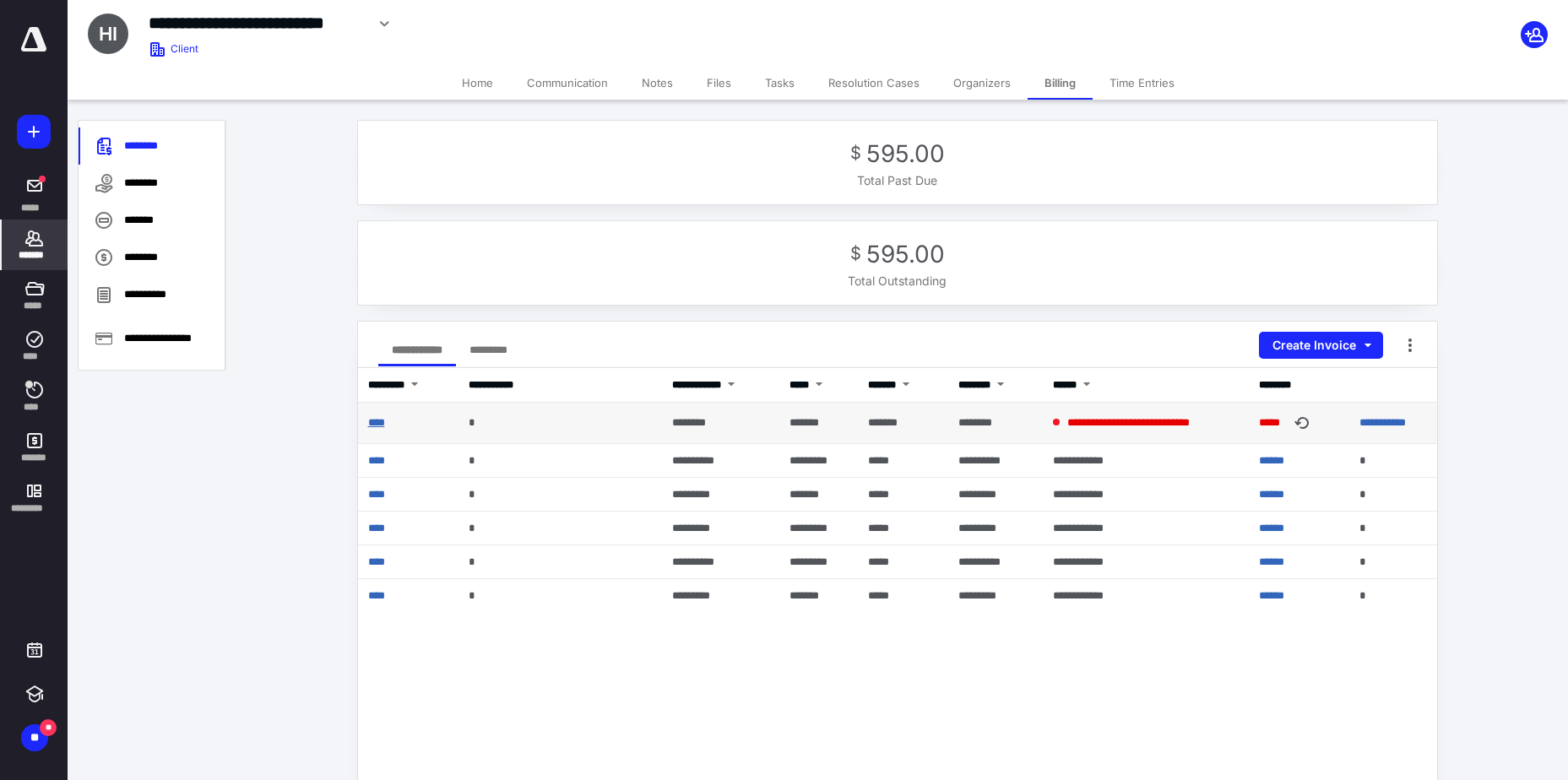 click on "****" at bounding box center (377, 422) 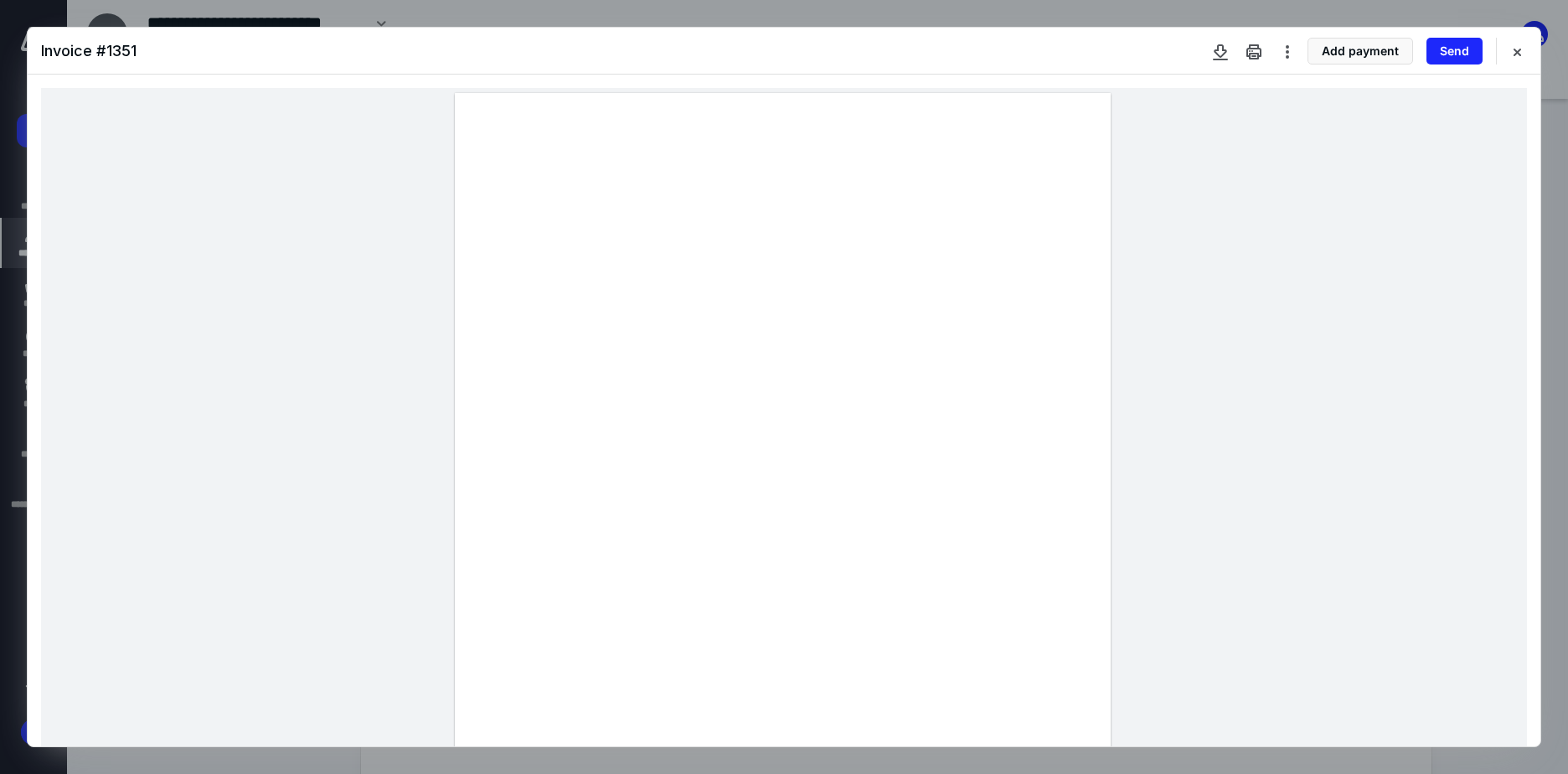 drag, startPoint x: 487, startPoint y: 452, endPoint x: 924, endPoint y: 438, distance: 437.2242 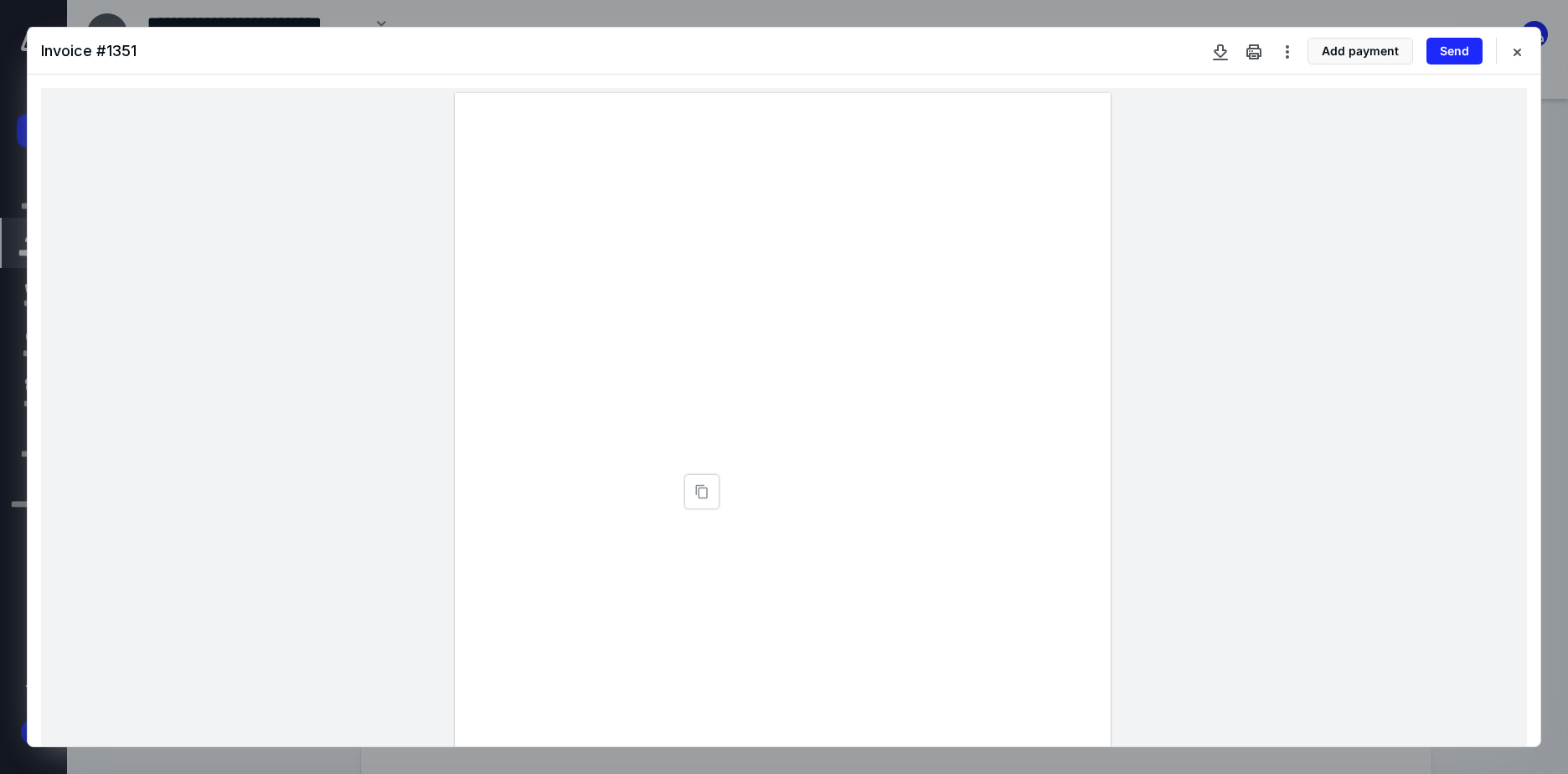 type 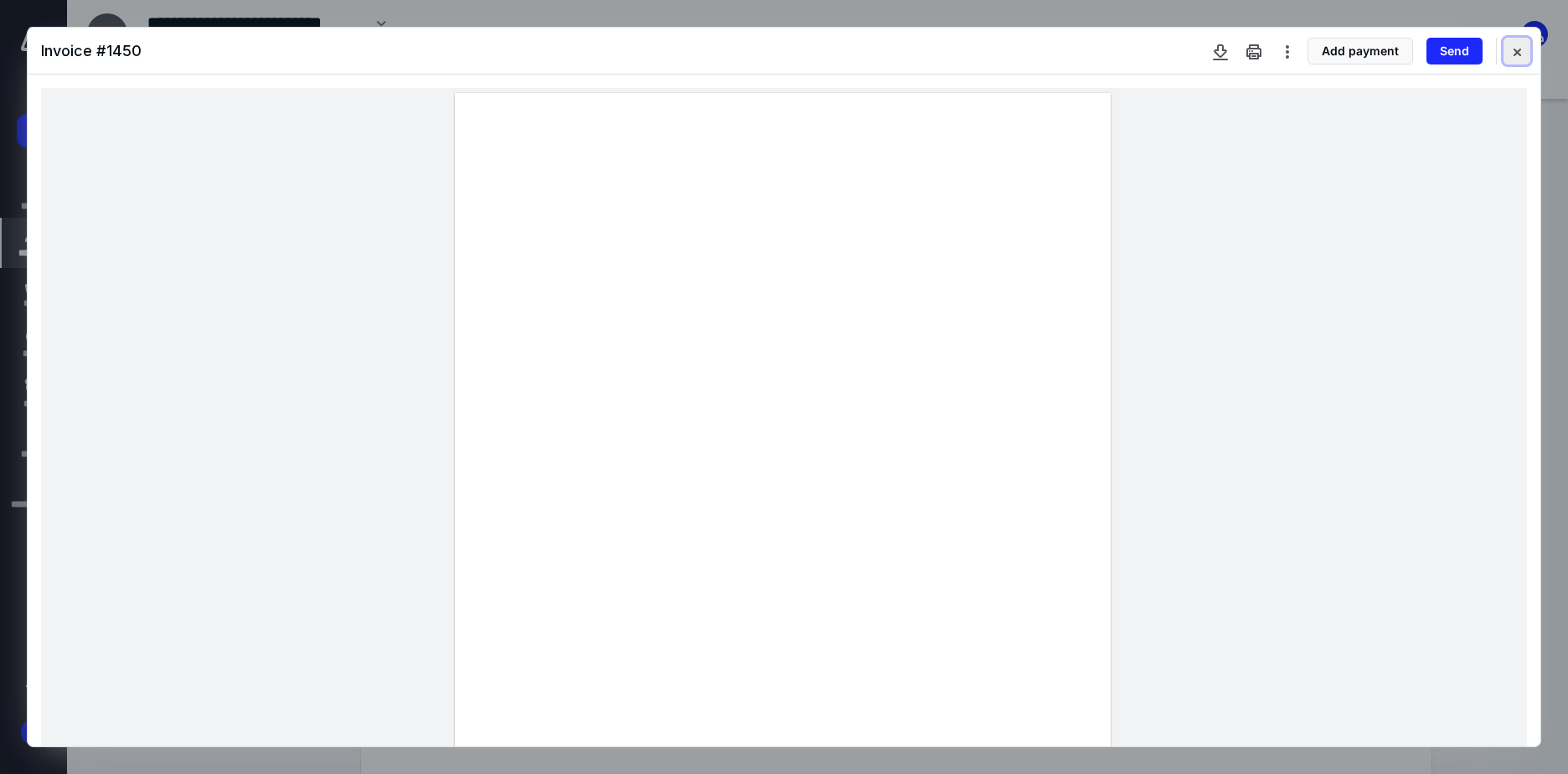 click at bounding box center [1517, 51] 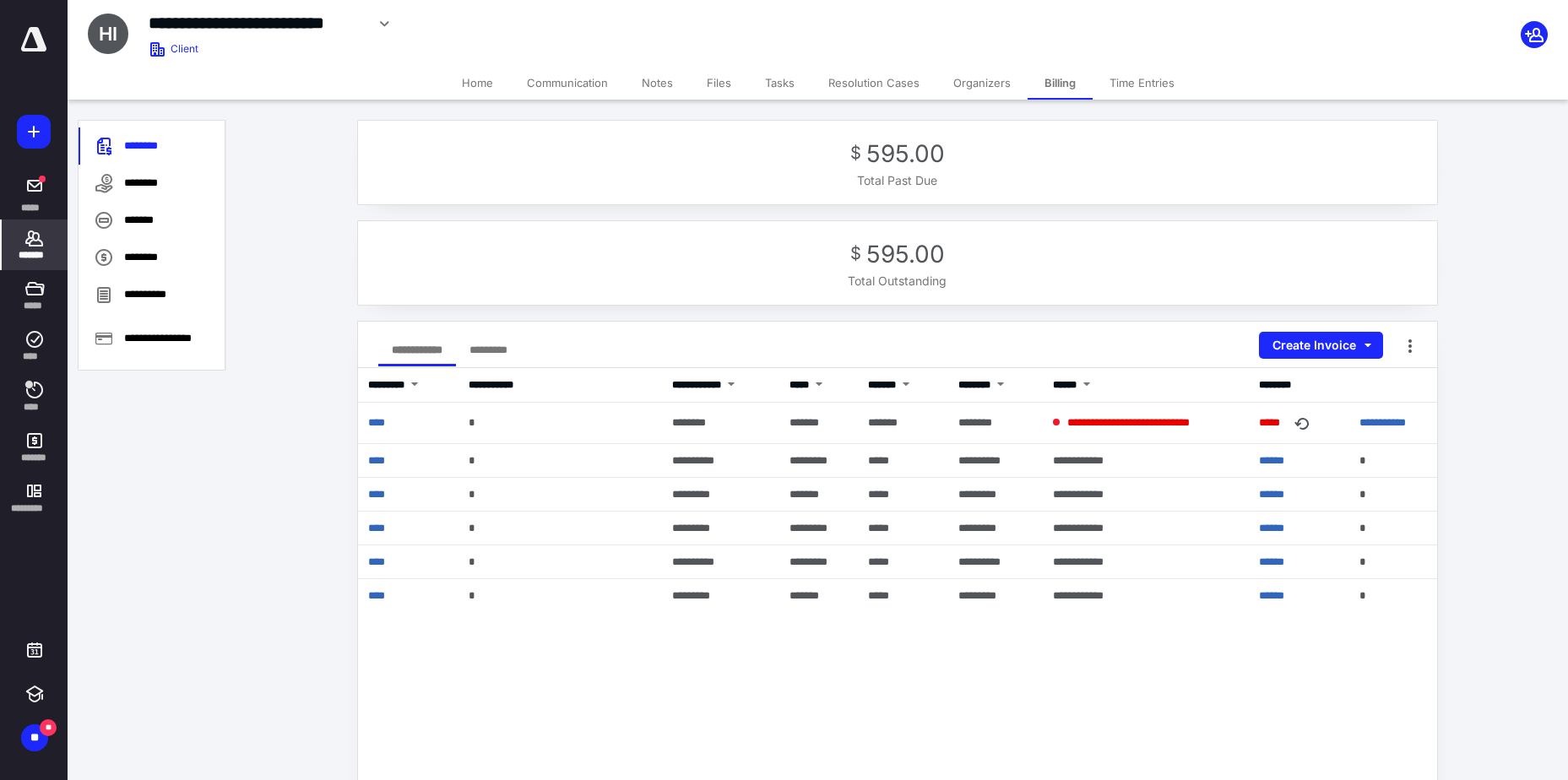 click on "Home" at bounding box center (477, 83) 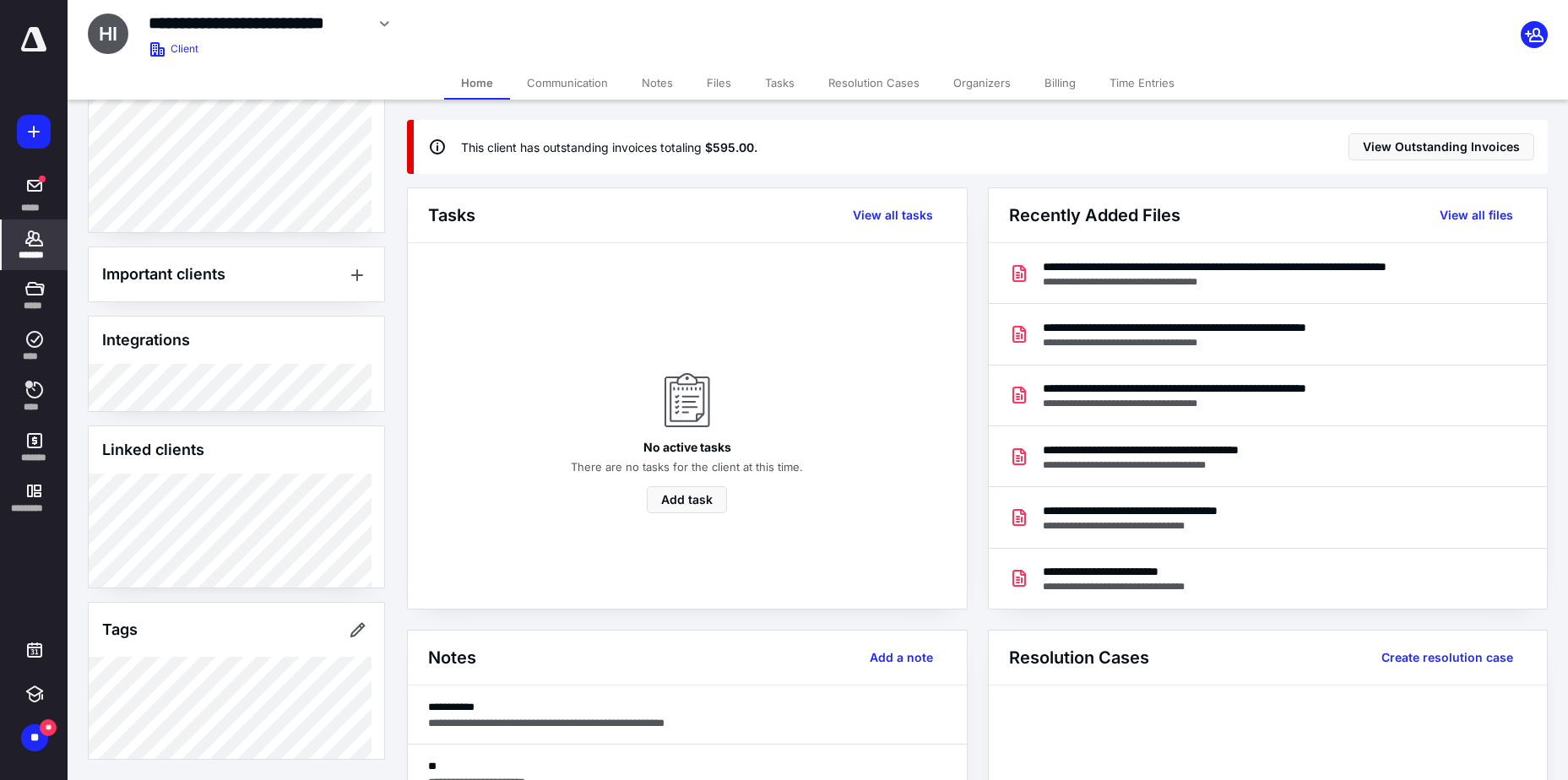 scroll, scrollTop: 747, scrollLeft: 0, axis: vertical 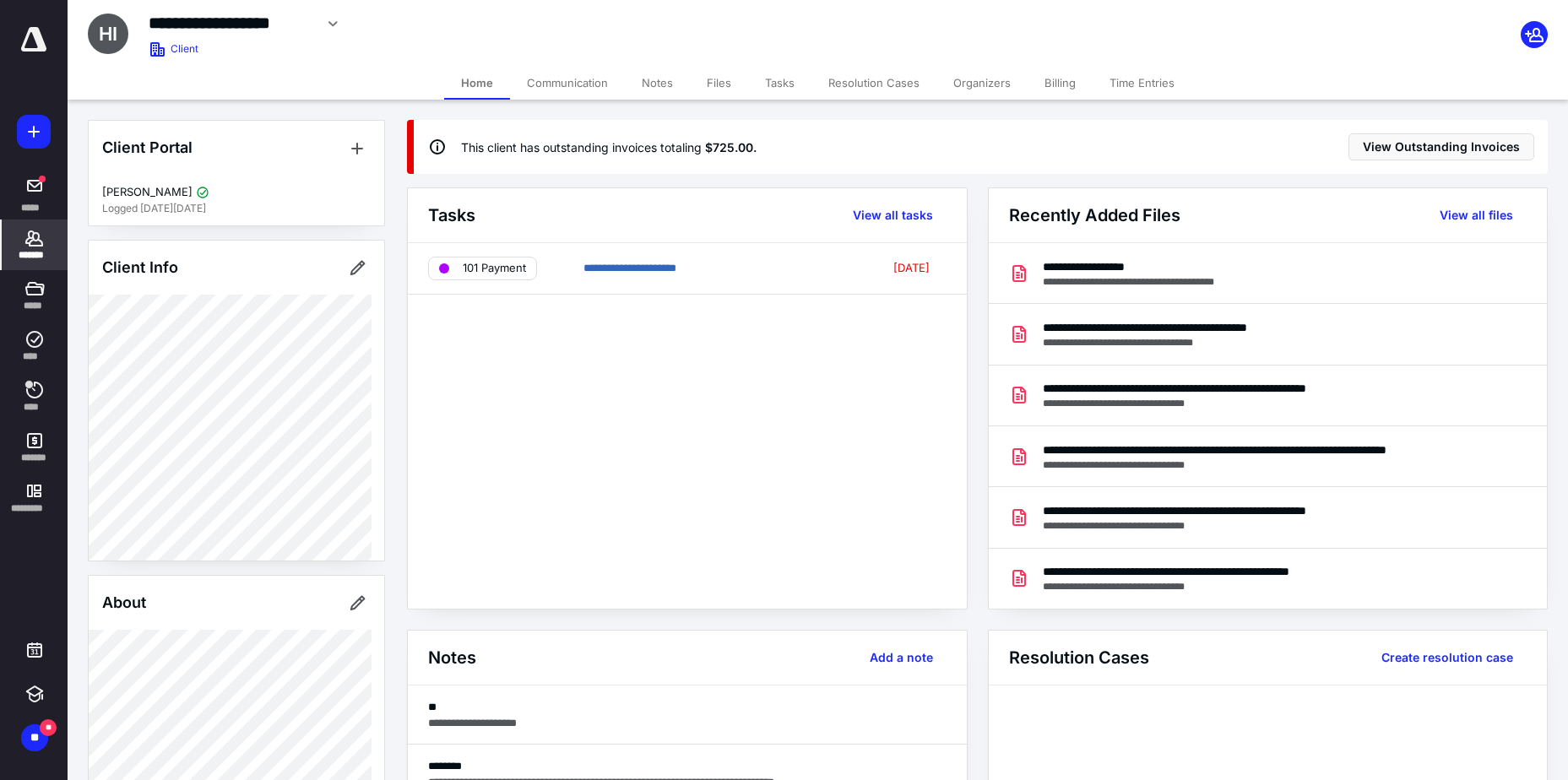 click on "Billing" at bounding box center (1060, 83) 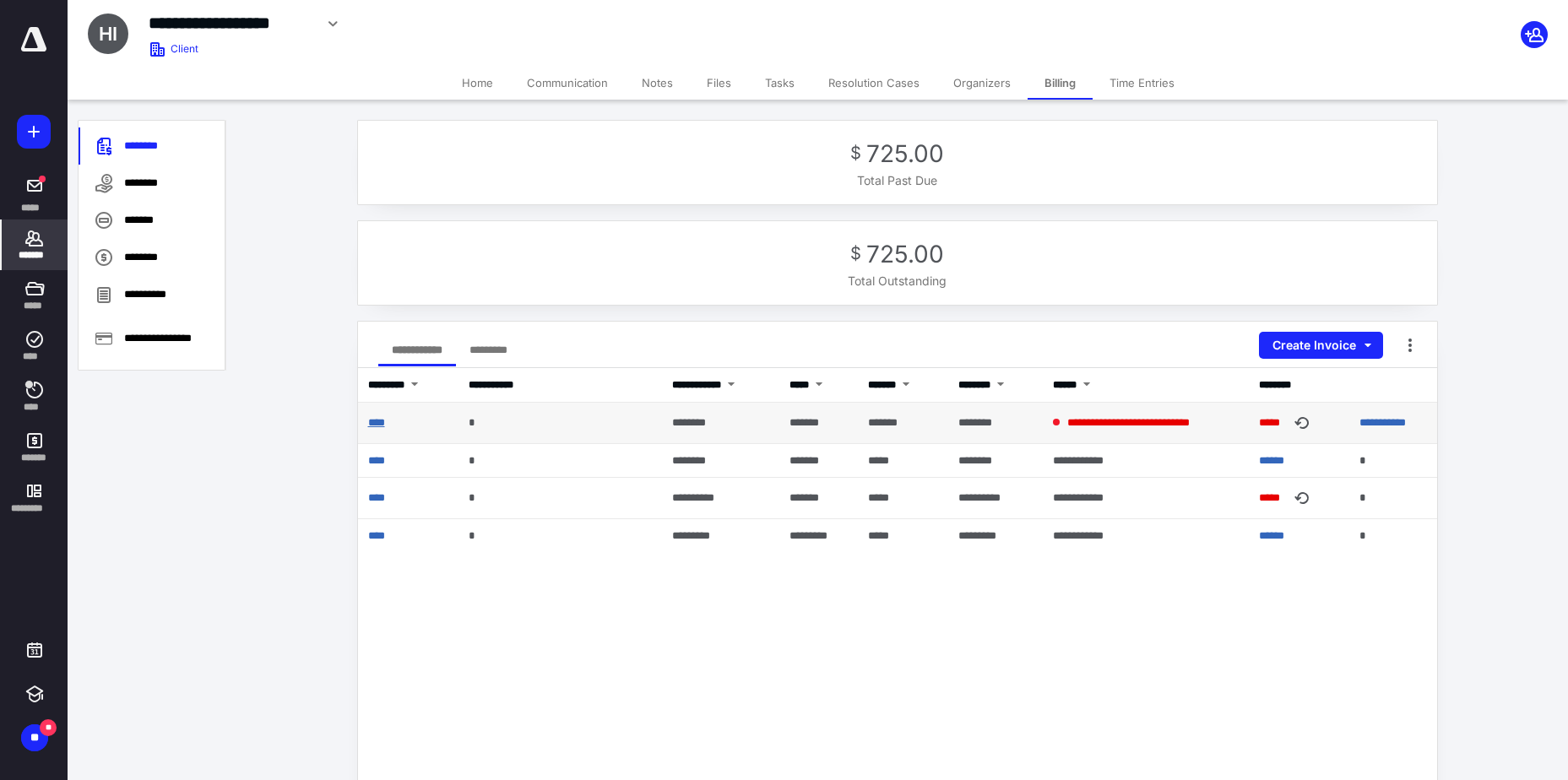 click on "****" at bounding box center [377, 422] 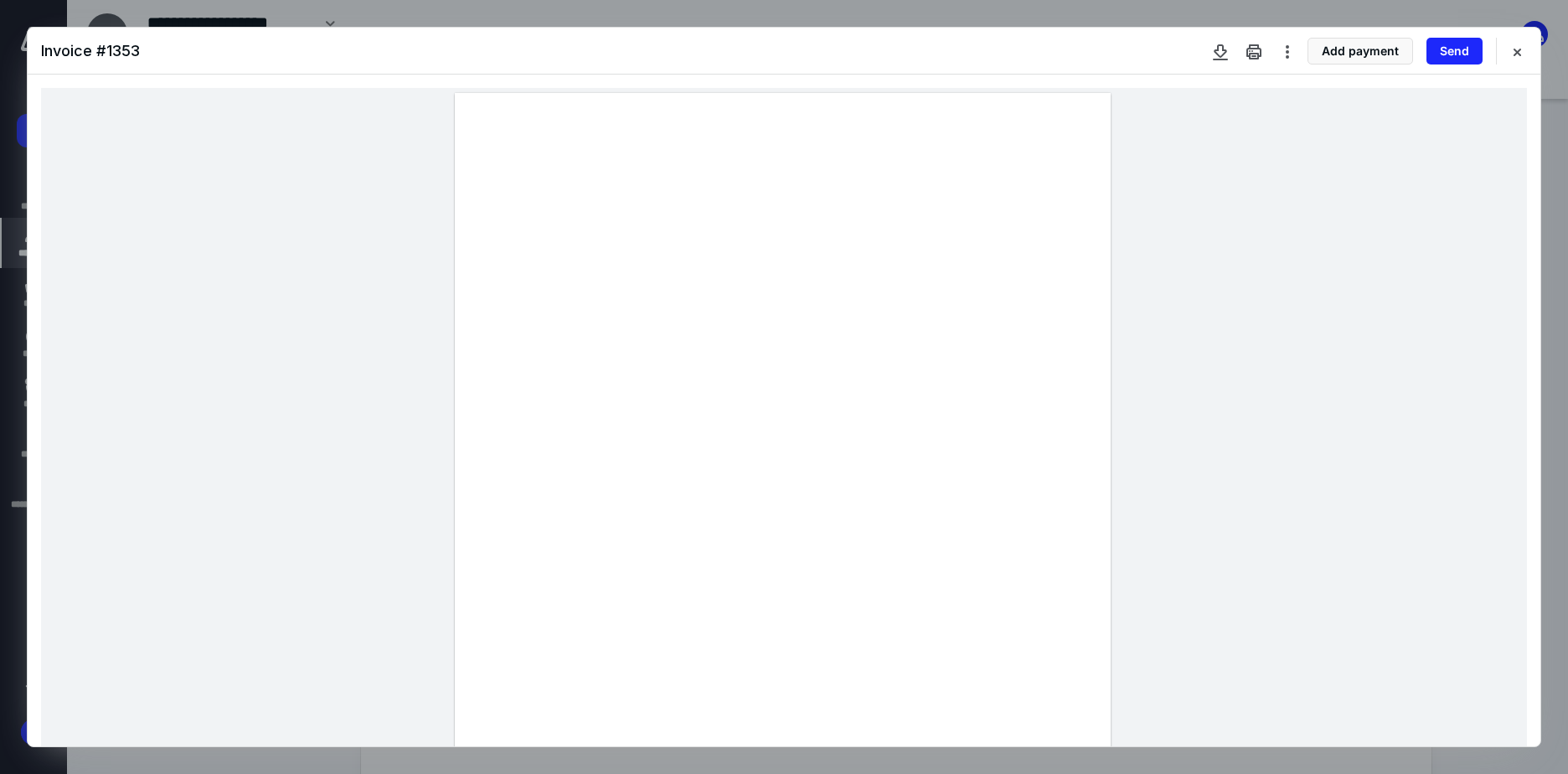 drag, startPoint x: 485, startPoint y: 452, endPoint x: 897, endPoint y: 446, distance: 412.04369 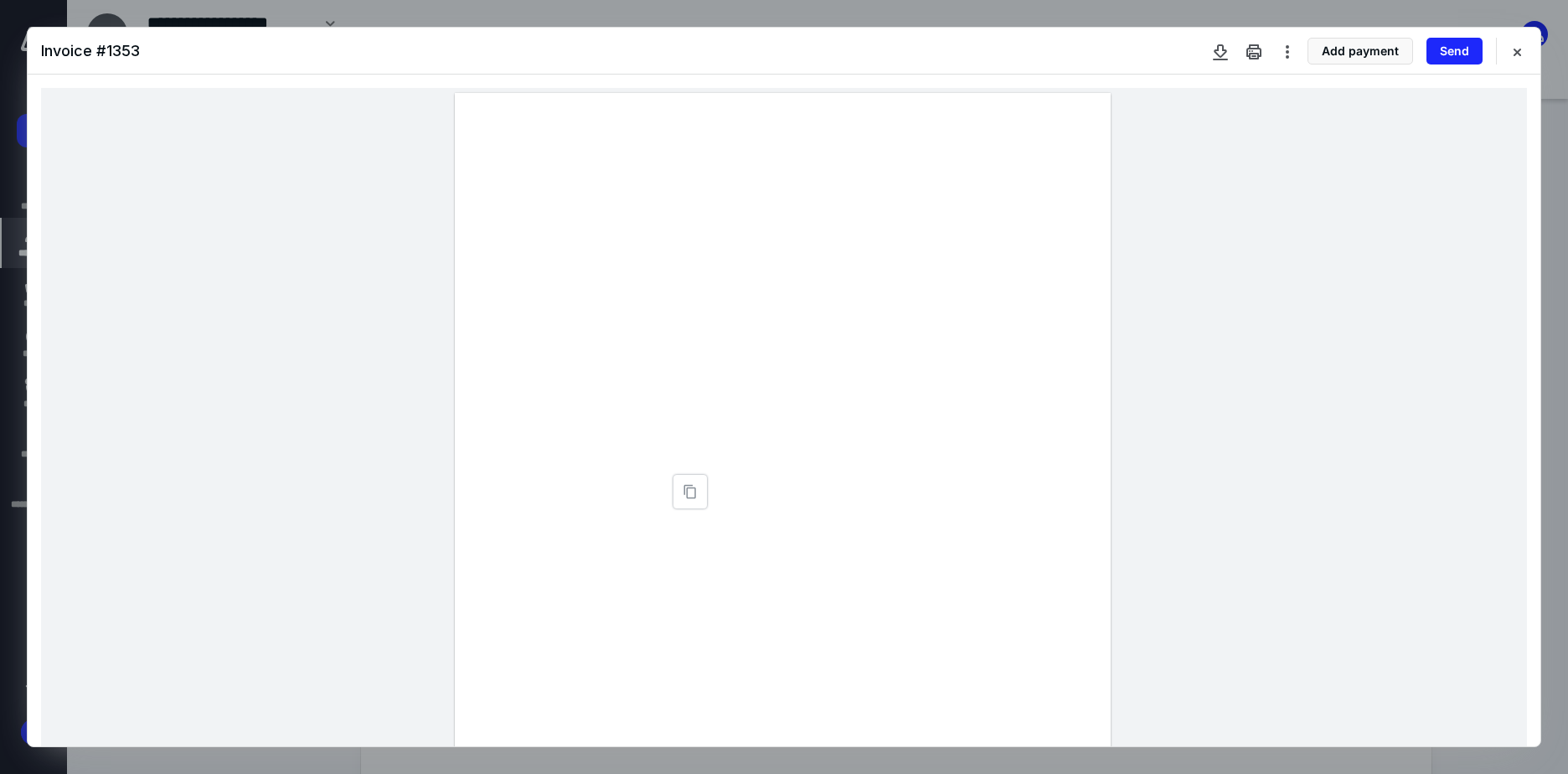 type 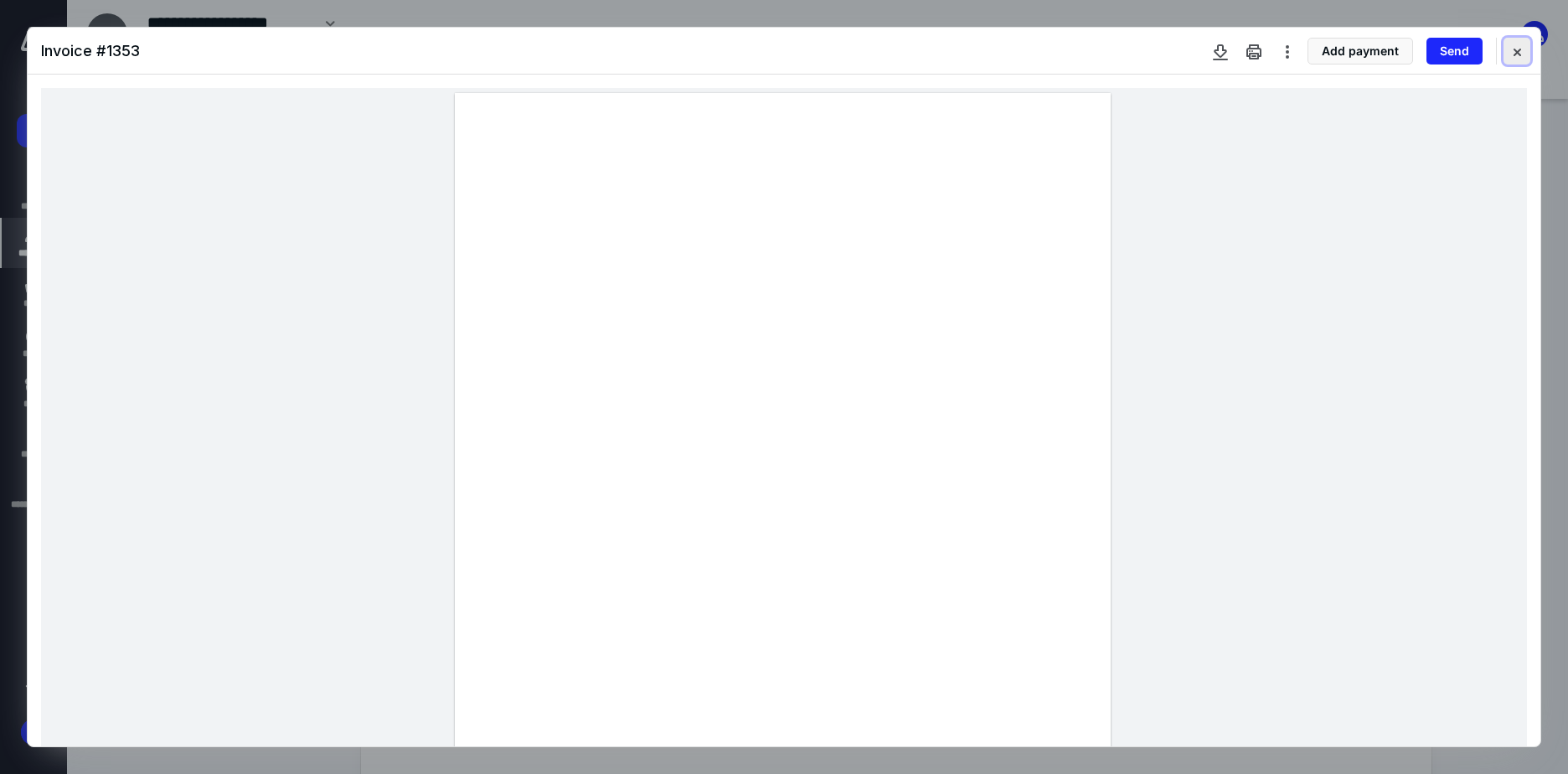 click at bounding box center [1517, 51] 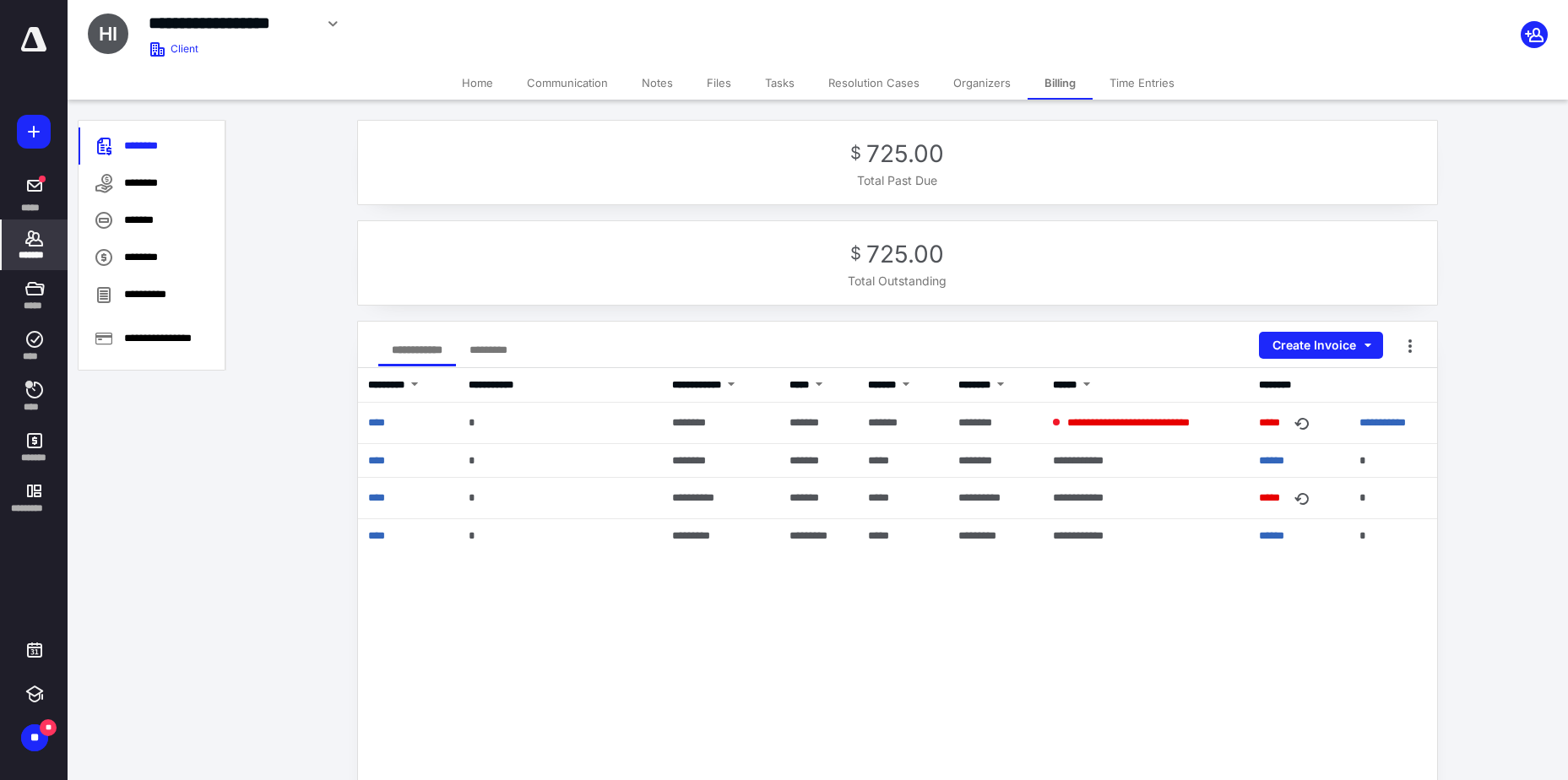 drag, startPoint x: 487, startPoint y: 84, endPoint x: 479, endPoint y: 88, distance: 8.944272 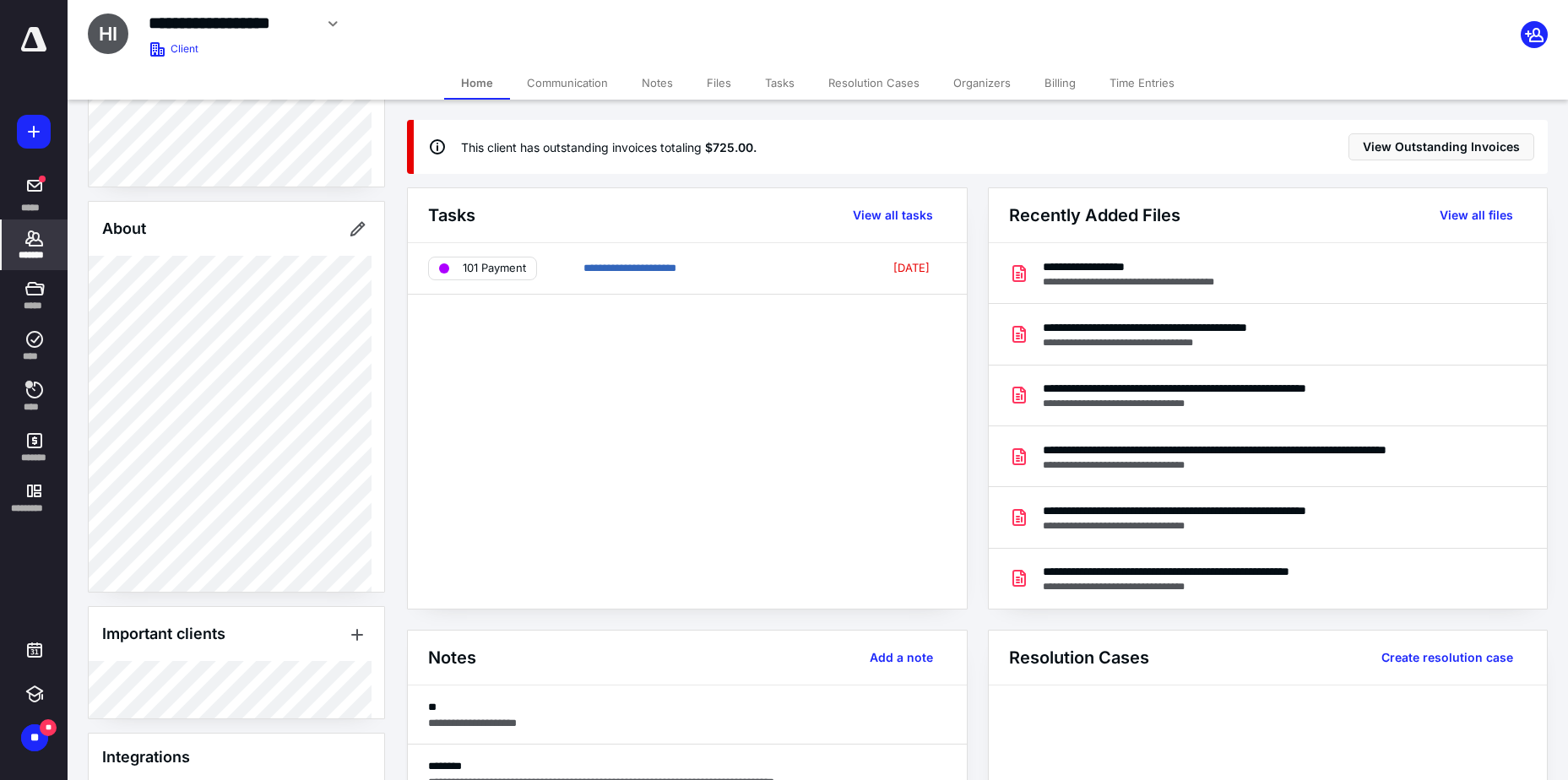 scroll, scrollTop: 591, scrollLeft: 0, axis: vertical 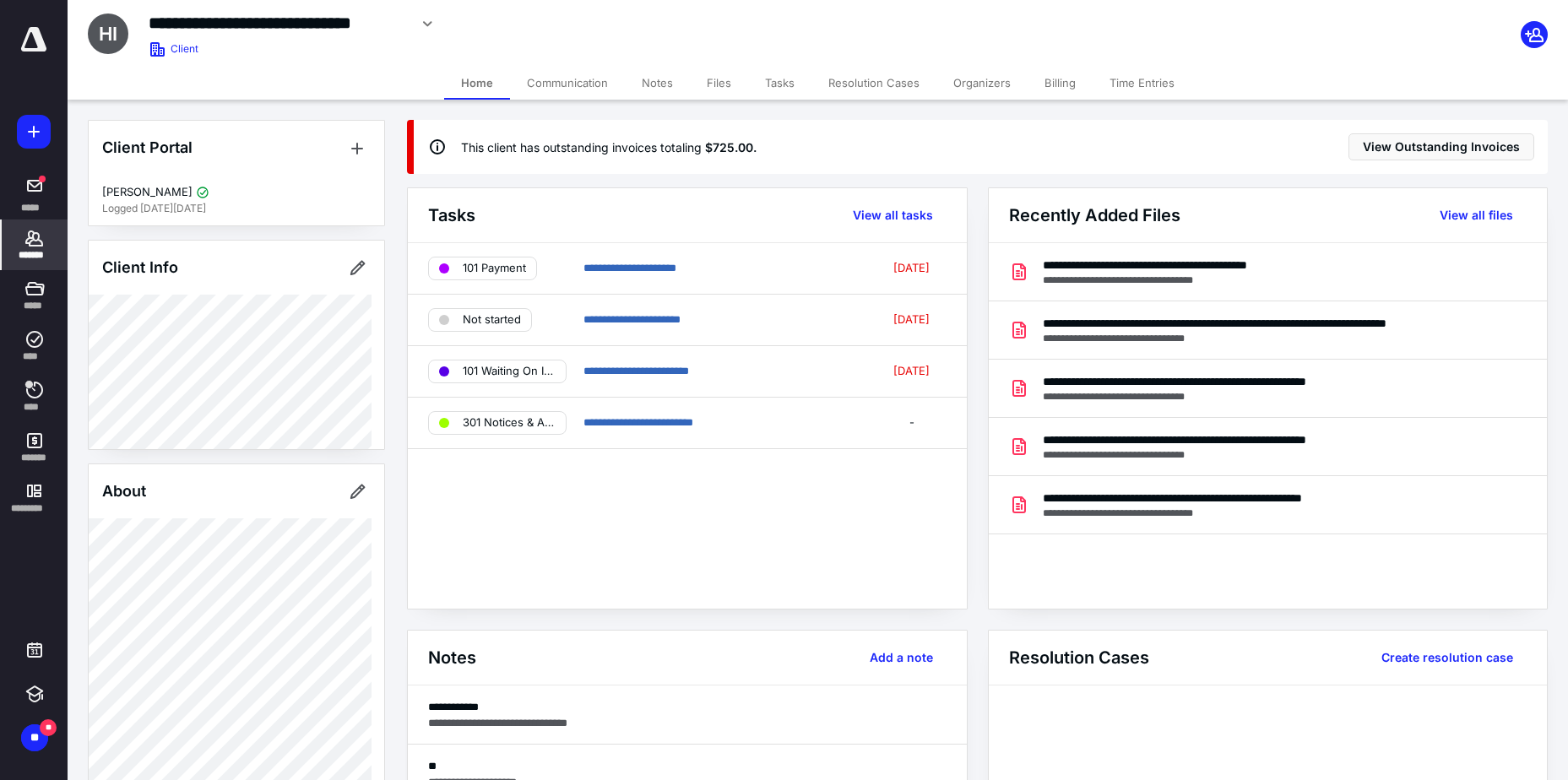 click on "Billing" at bounding box center (1060, 83) 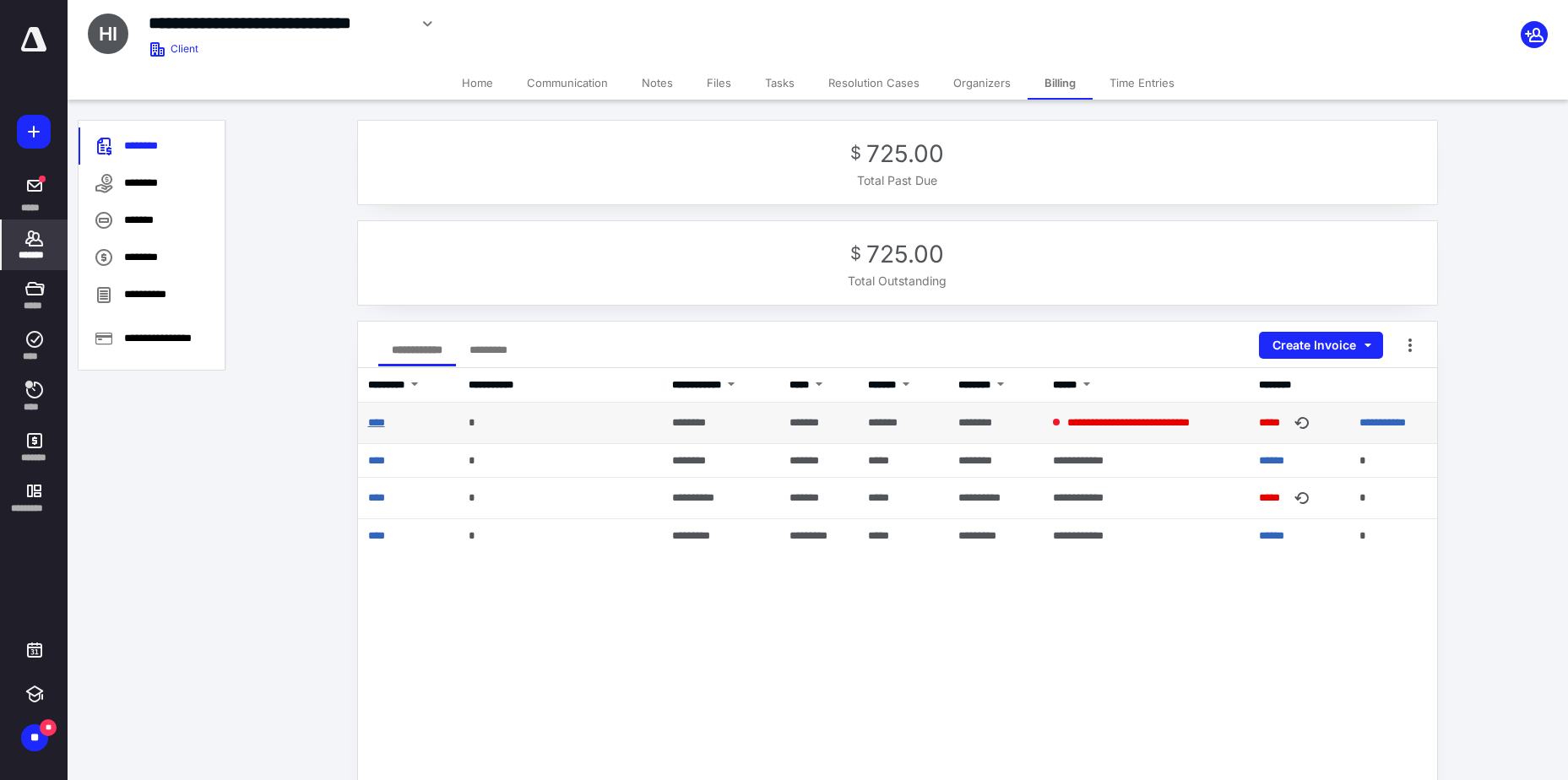 click on "****" at bounding box center [377, 422] 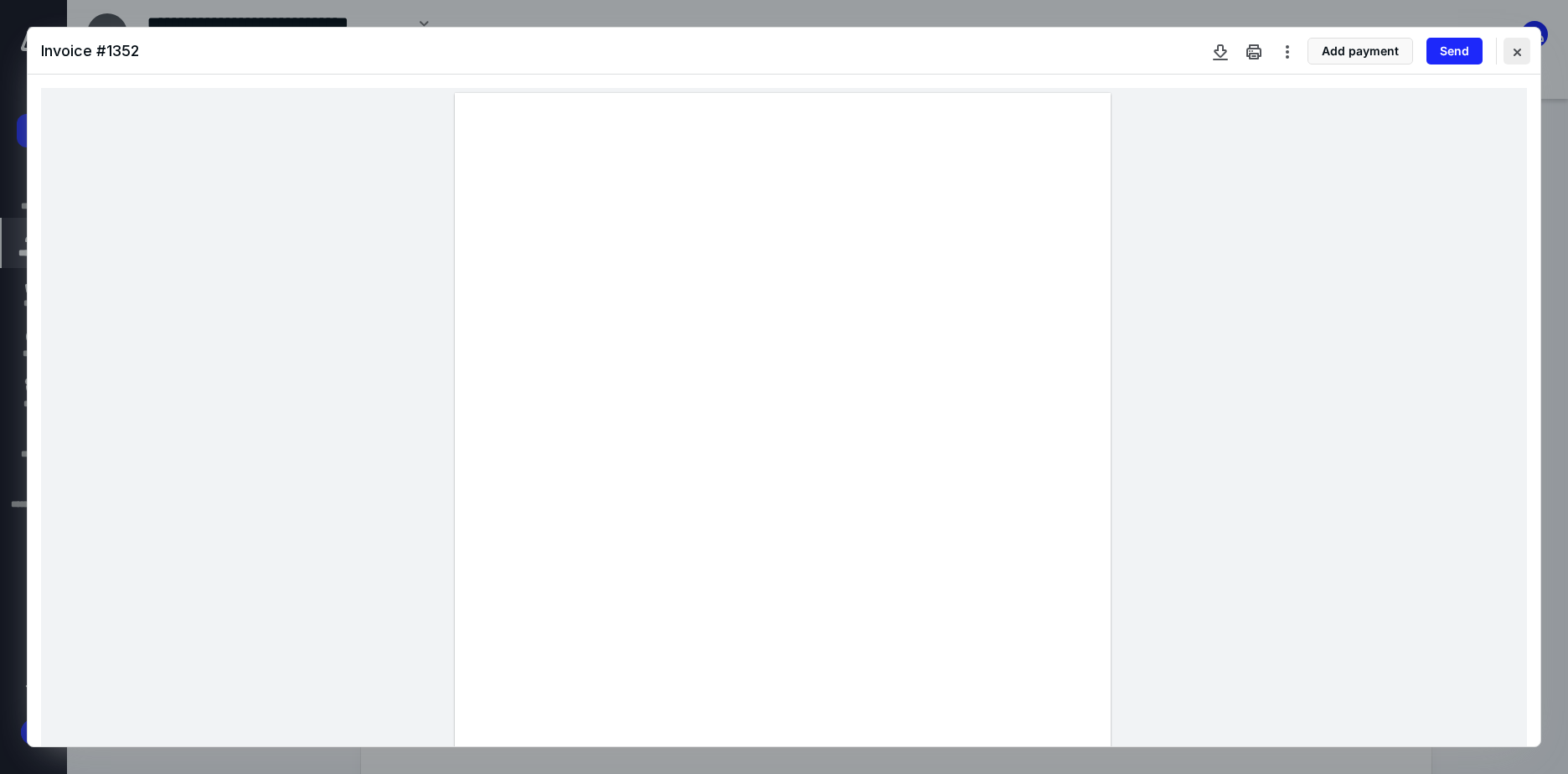 click at bounding box center (1517, 51) 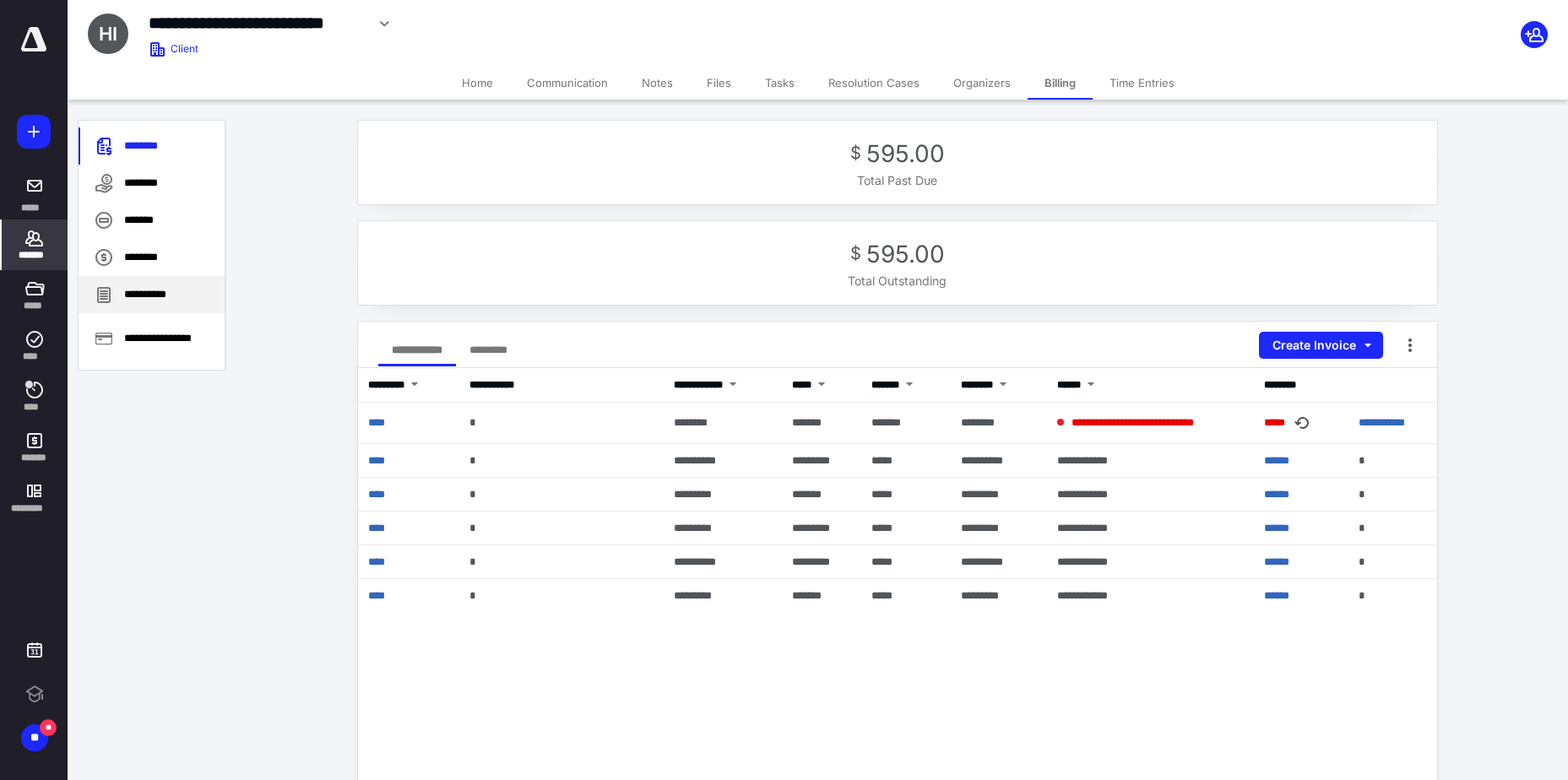 scroll, scrollTop: 0, scrollLeft: 0, axis: both 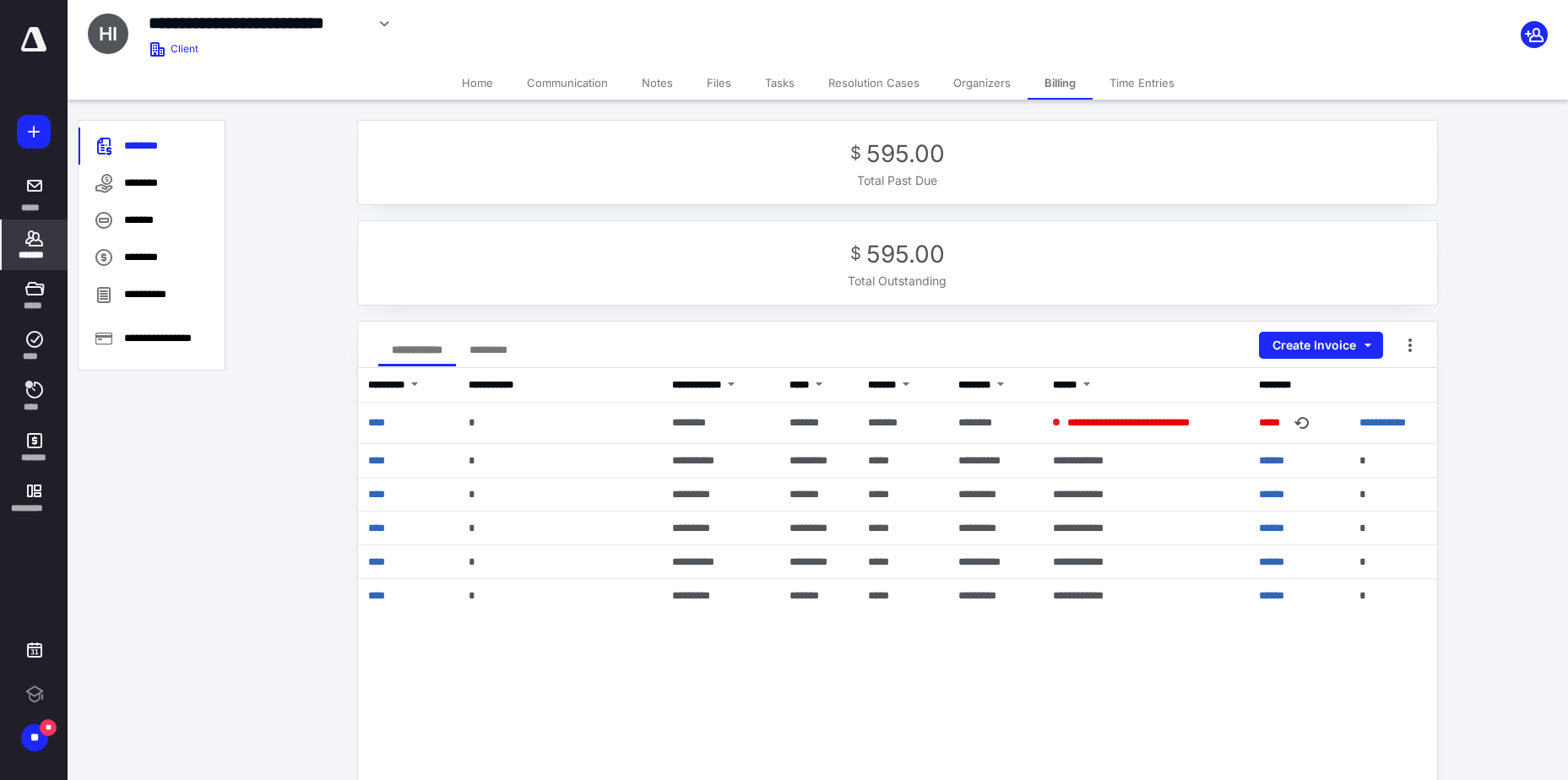 click on "*******" at bounding box center (35, 255) 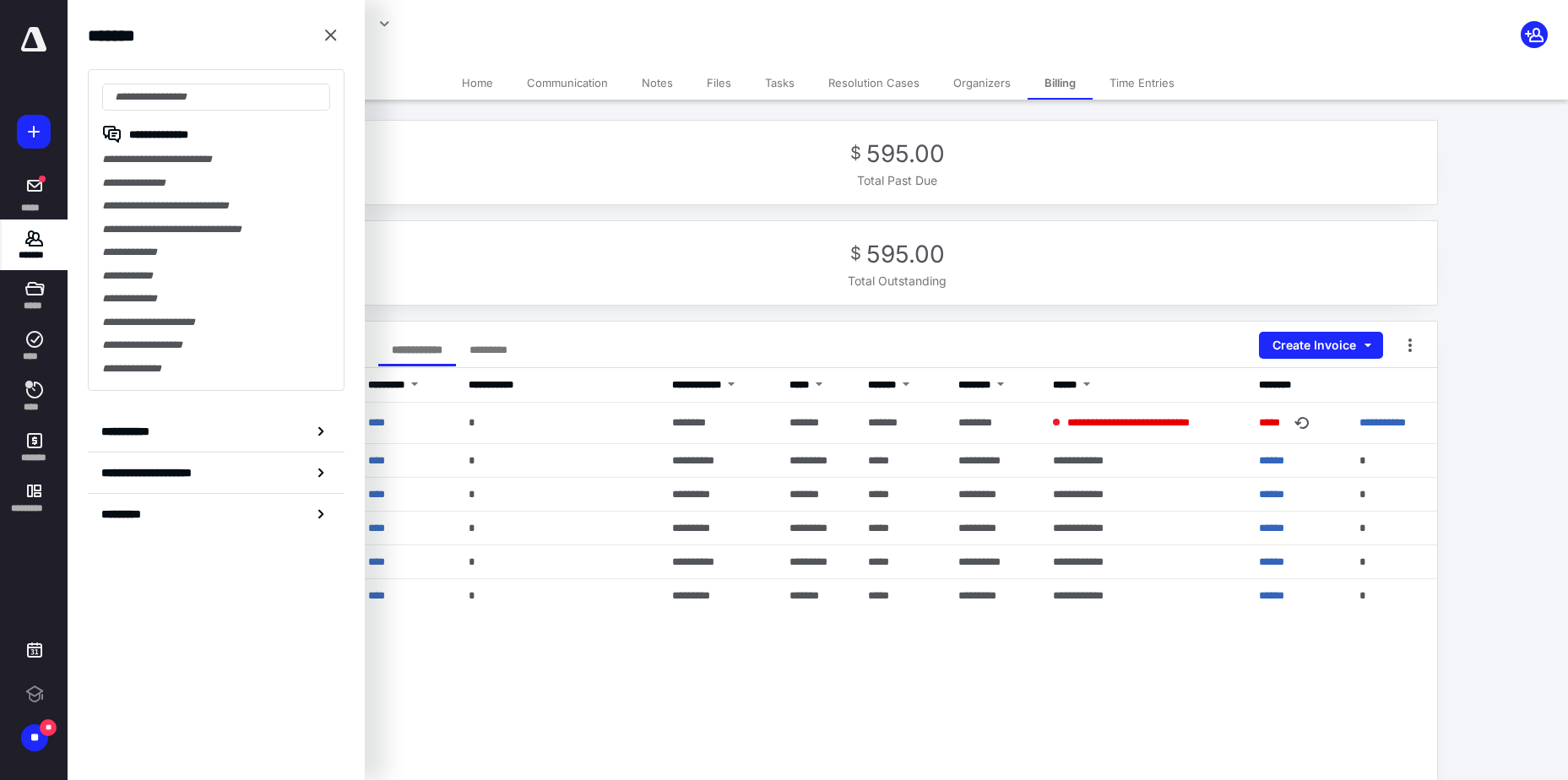 scroll, scrollTop: 0, scrollLeft: 0, axis: both 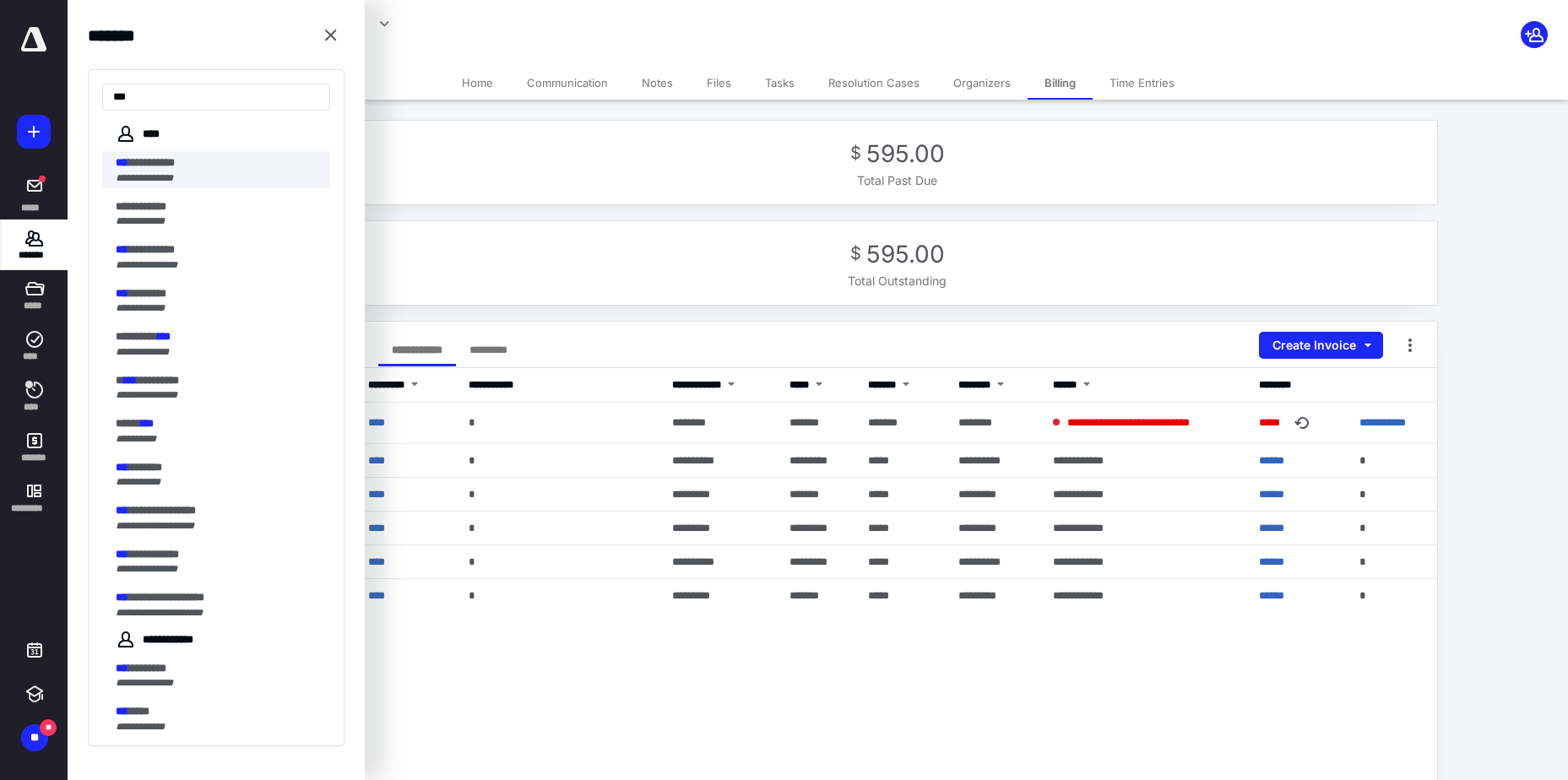 type on "***" 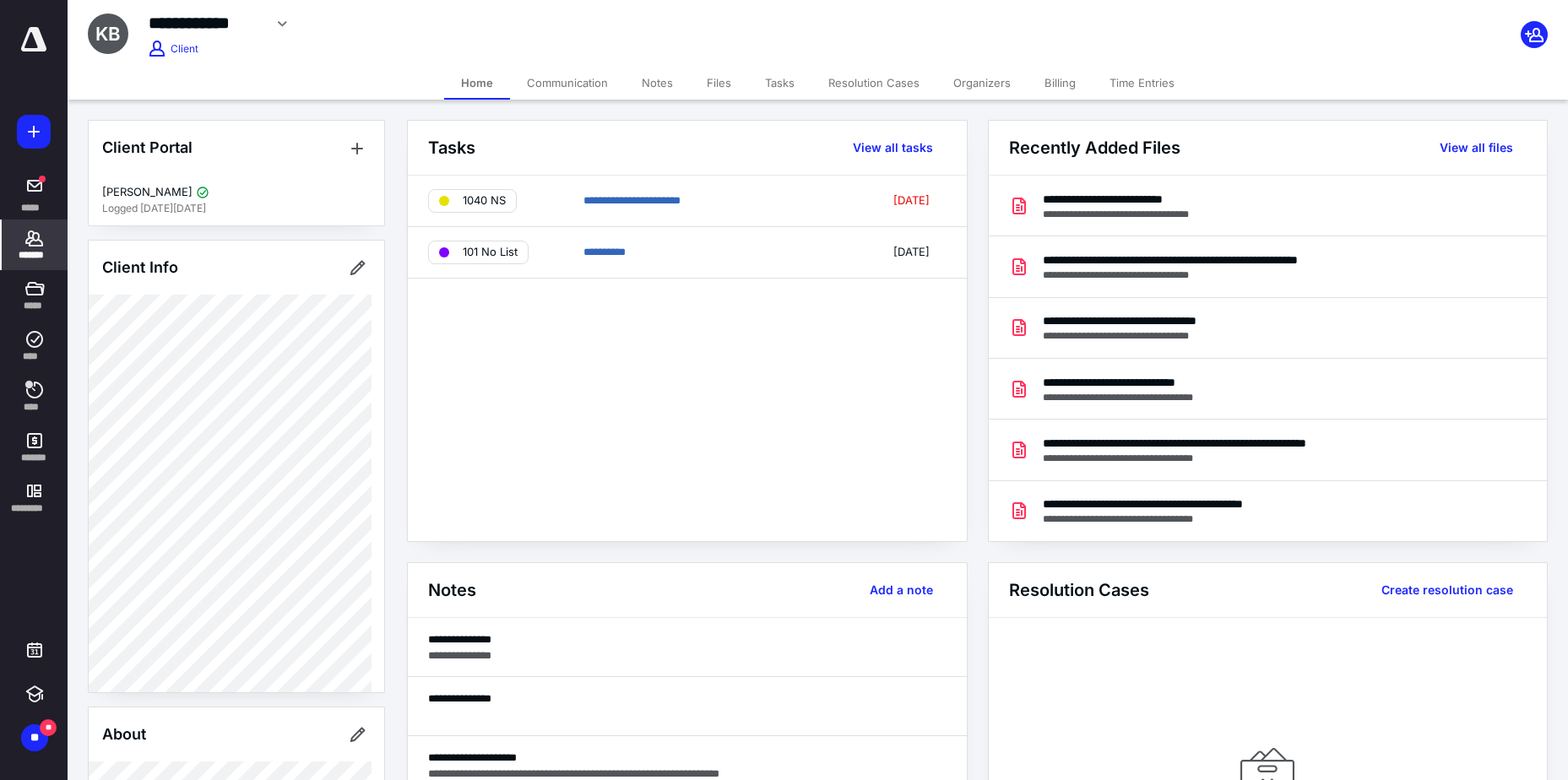 click on "Billing" at bounding box center [1060, 83] 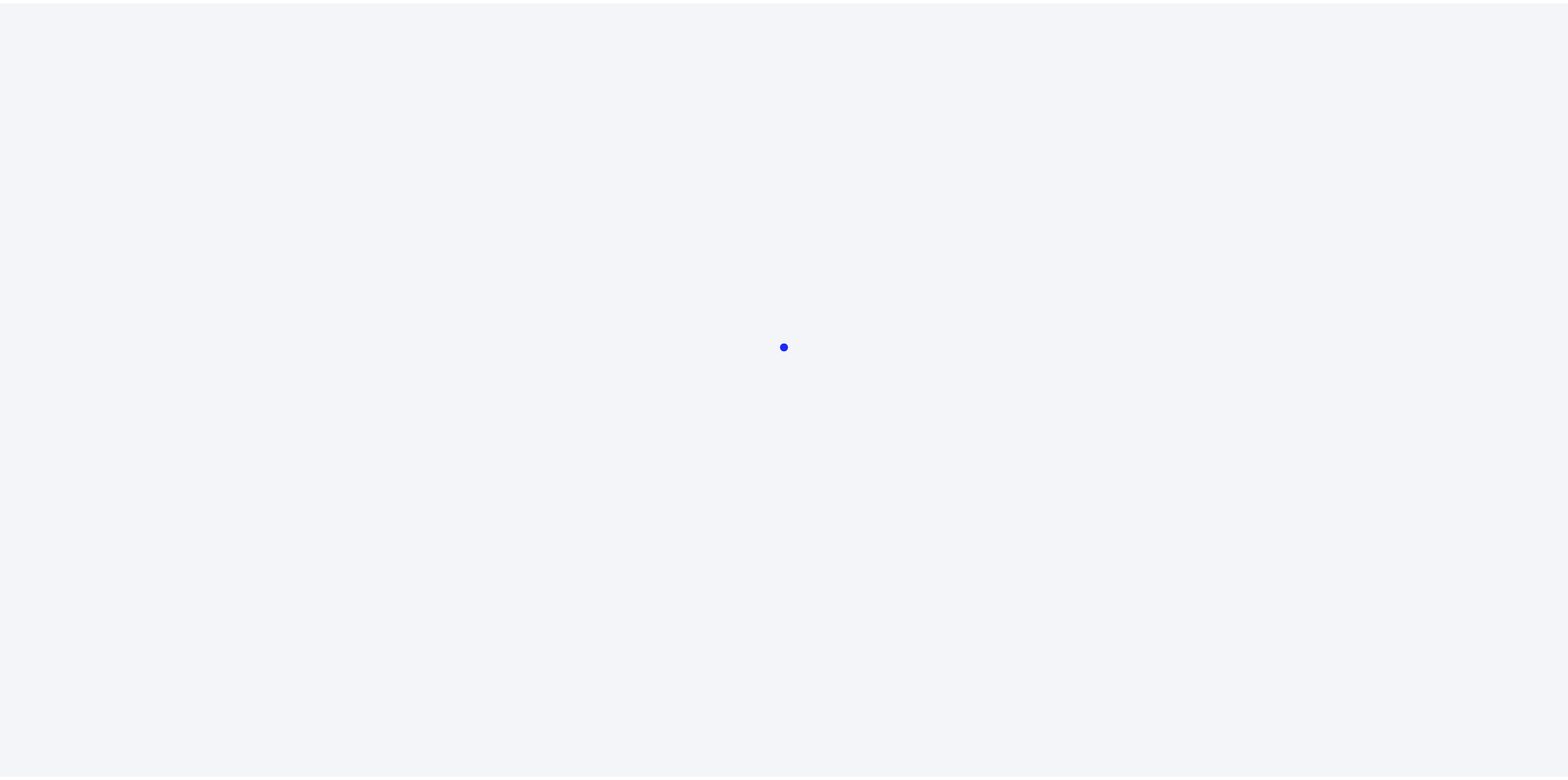 scroll, scrollTop: 0, scrollLeft: 0, axis: both 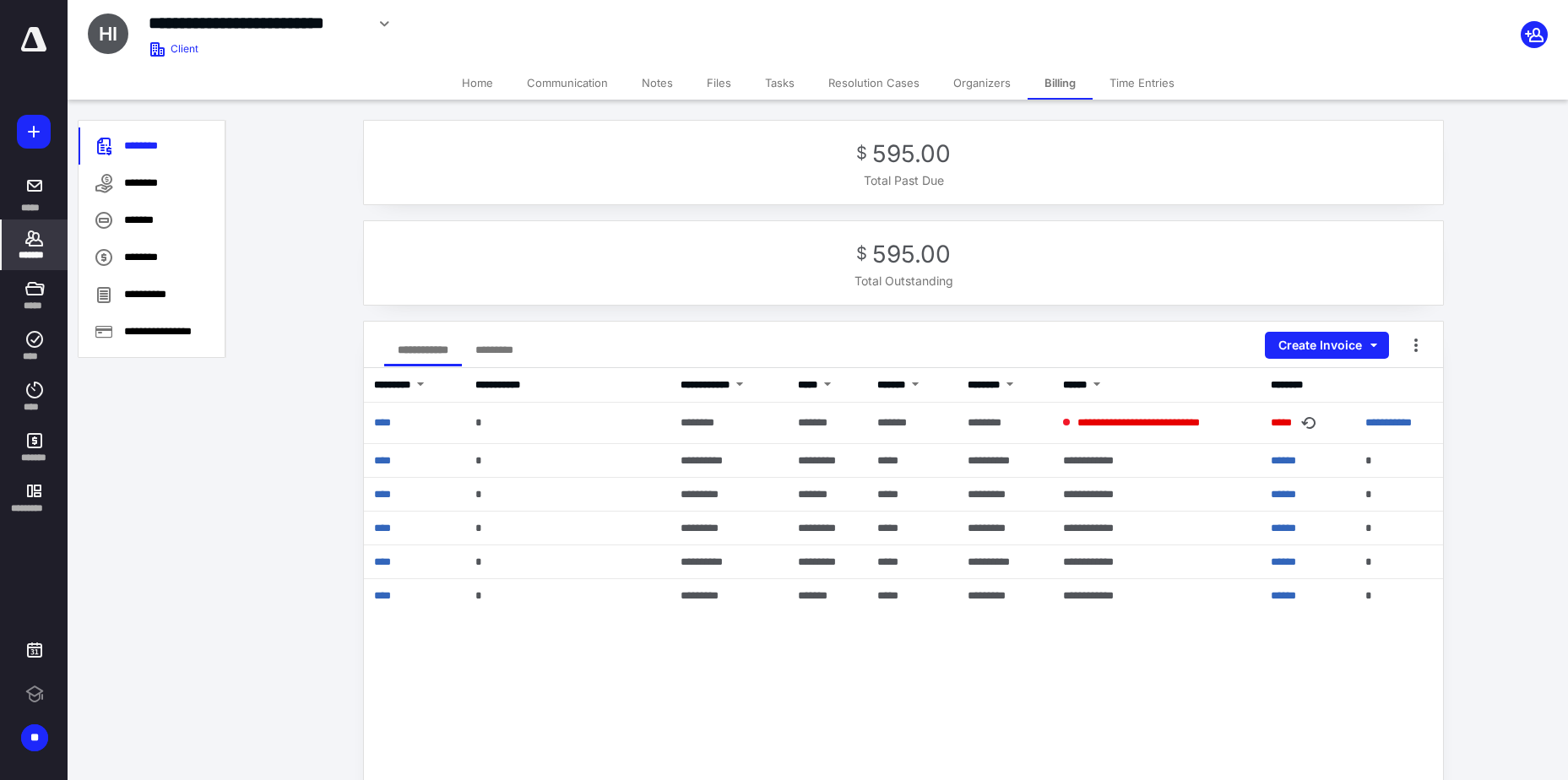 click on "*******" at bounding box center (35, 255) 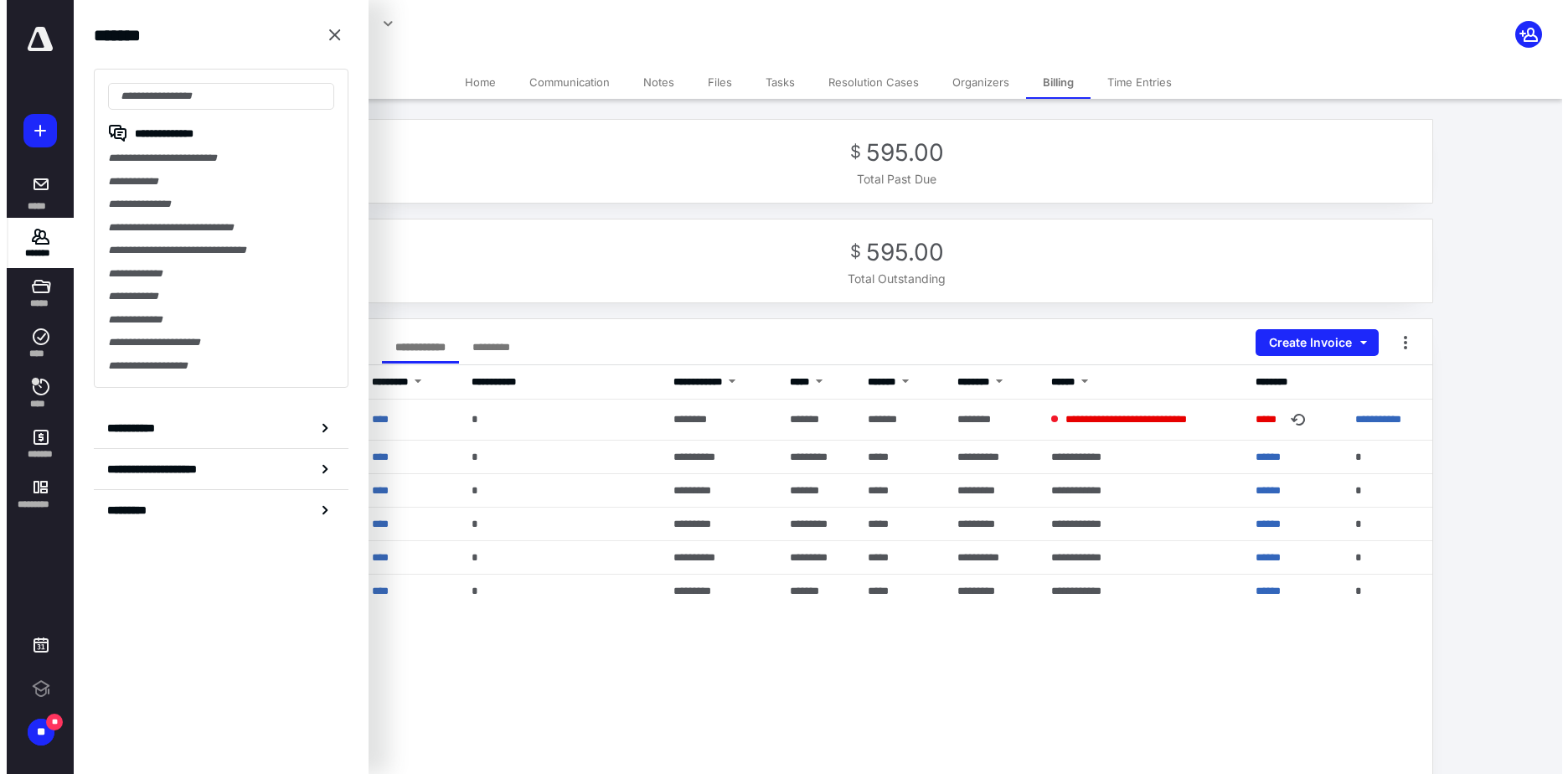 scroll, scrollTop: 0, scrollLeft: 0, axis: both 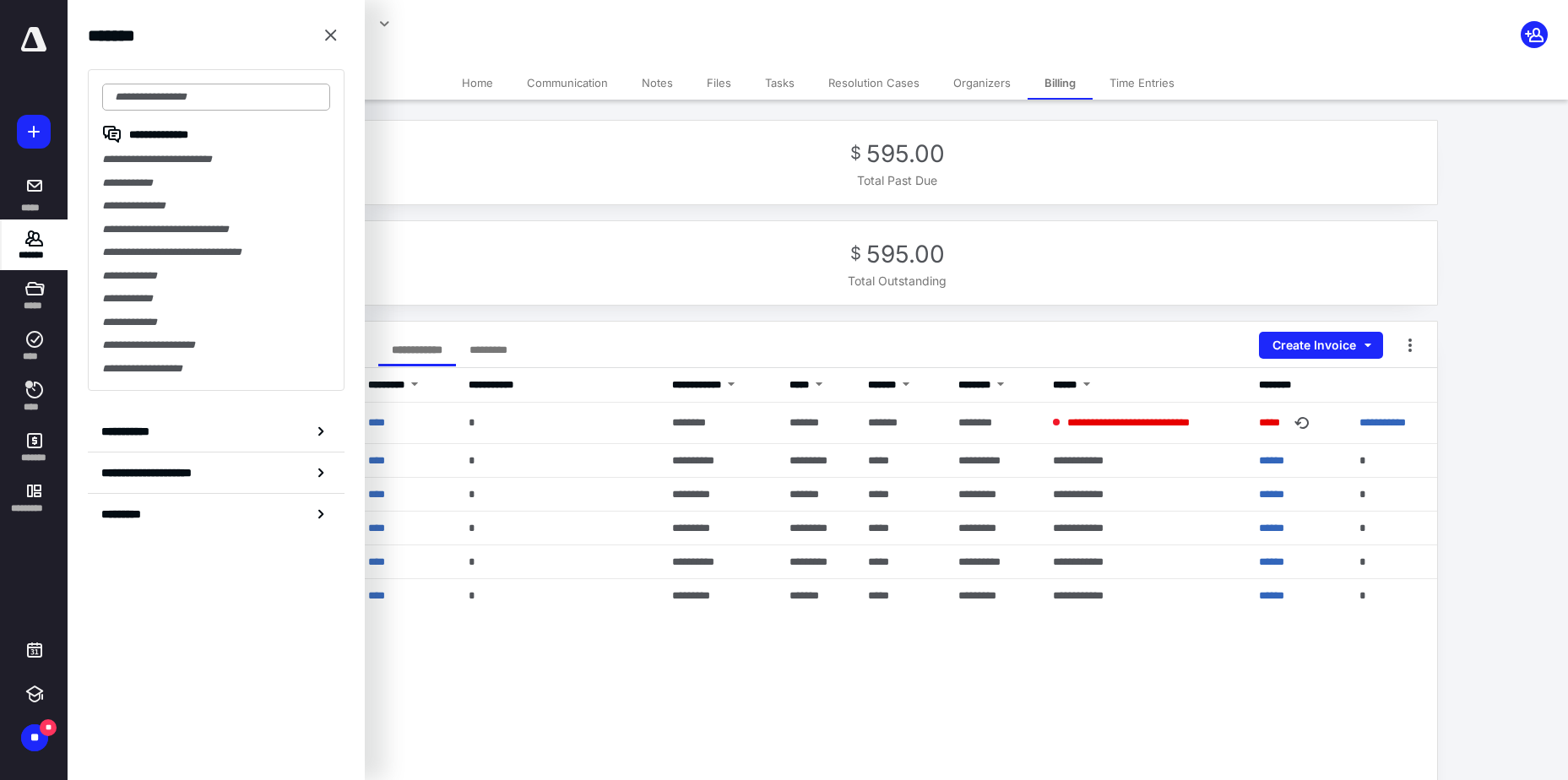 click at bounding box center (216, 97) 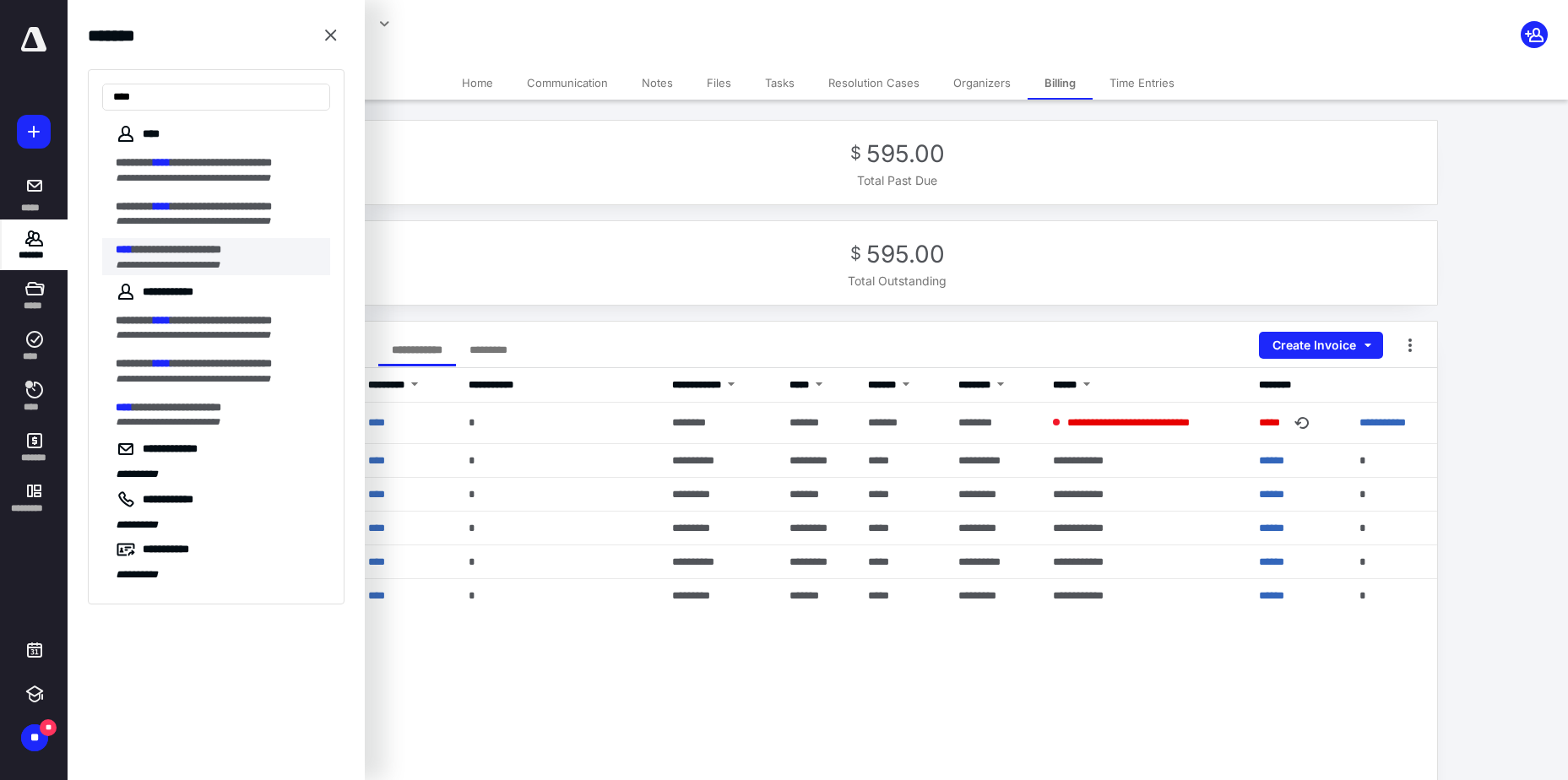type on "****" 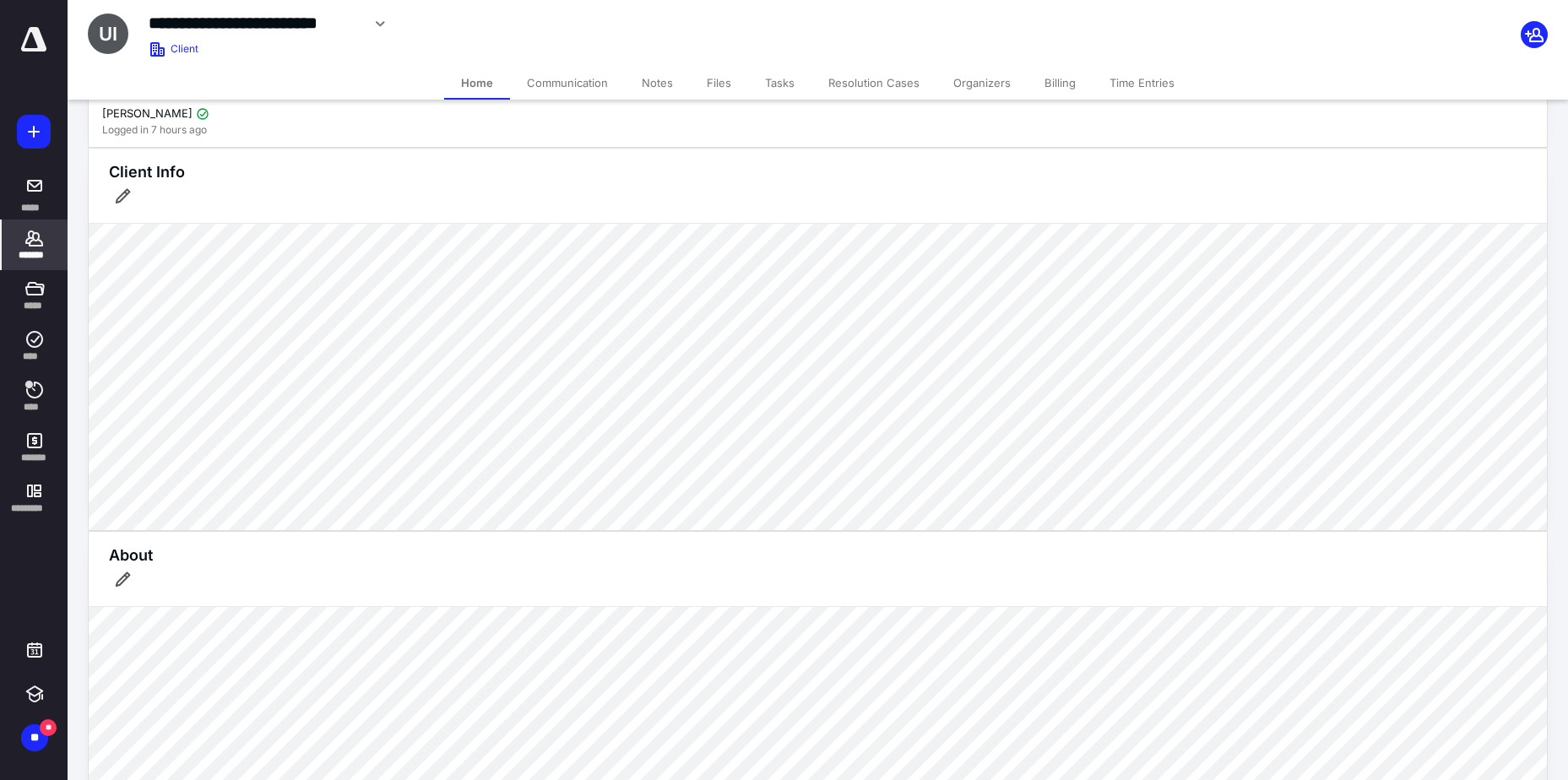 click on "Files" at bounding box center [719, 83] 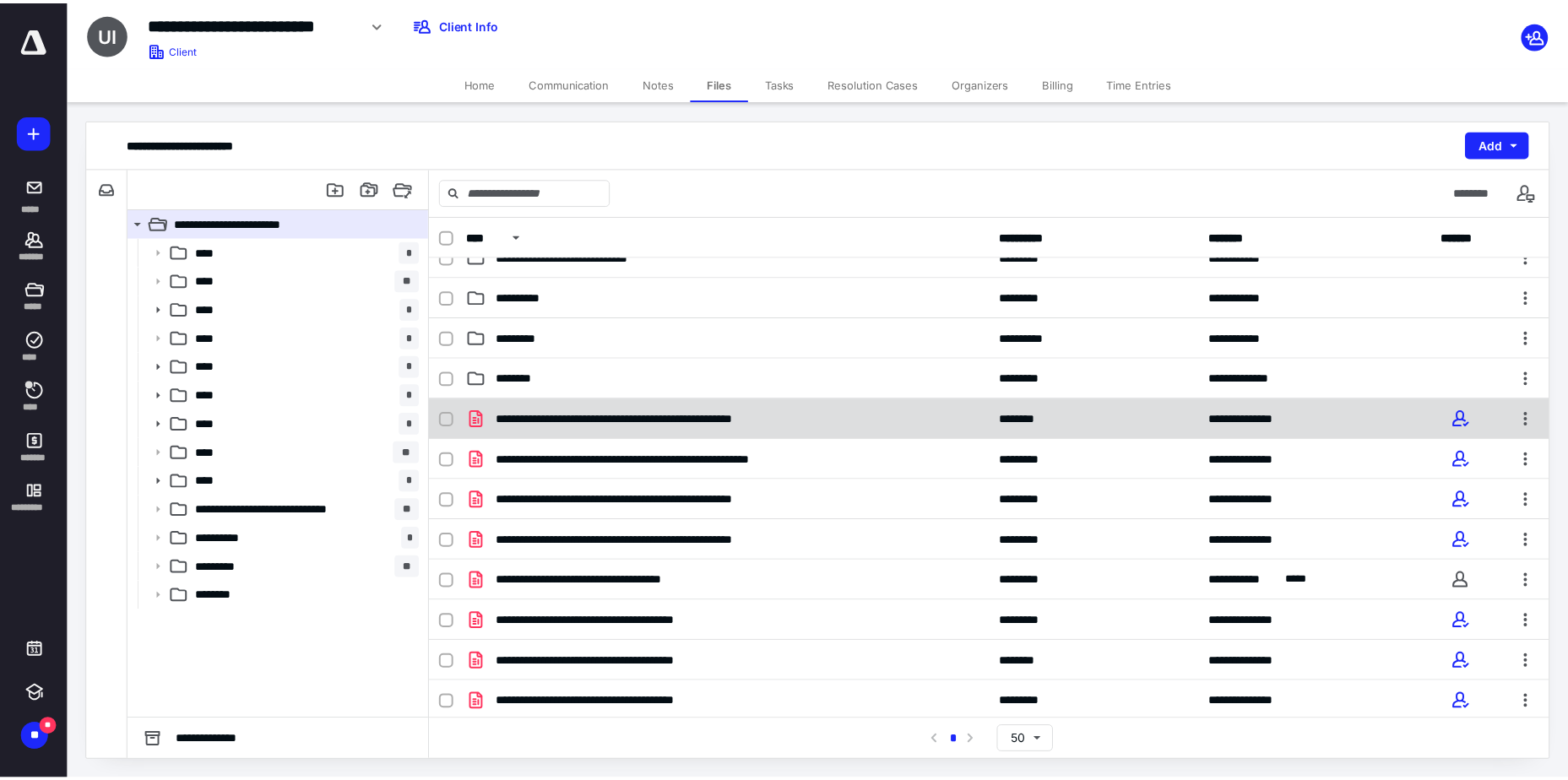 scroll, scrollTop: 388, scrollLeft: 0, axis: vertical 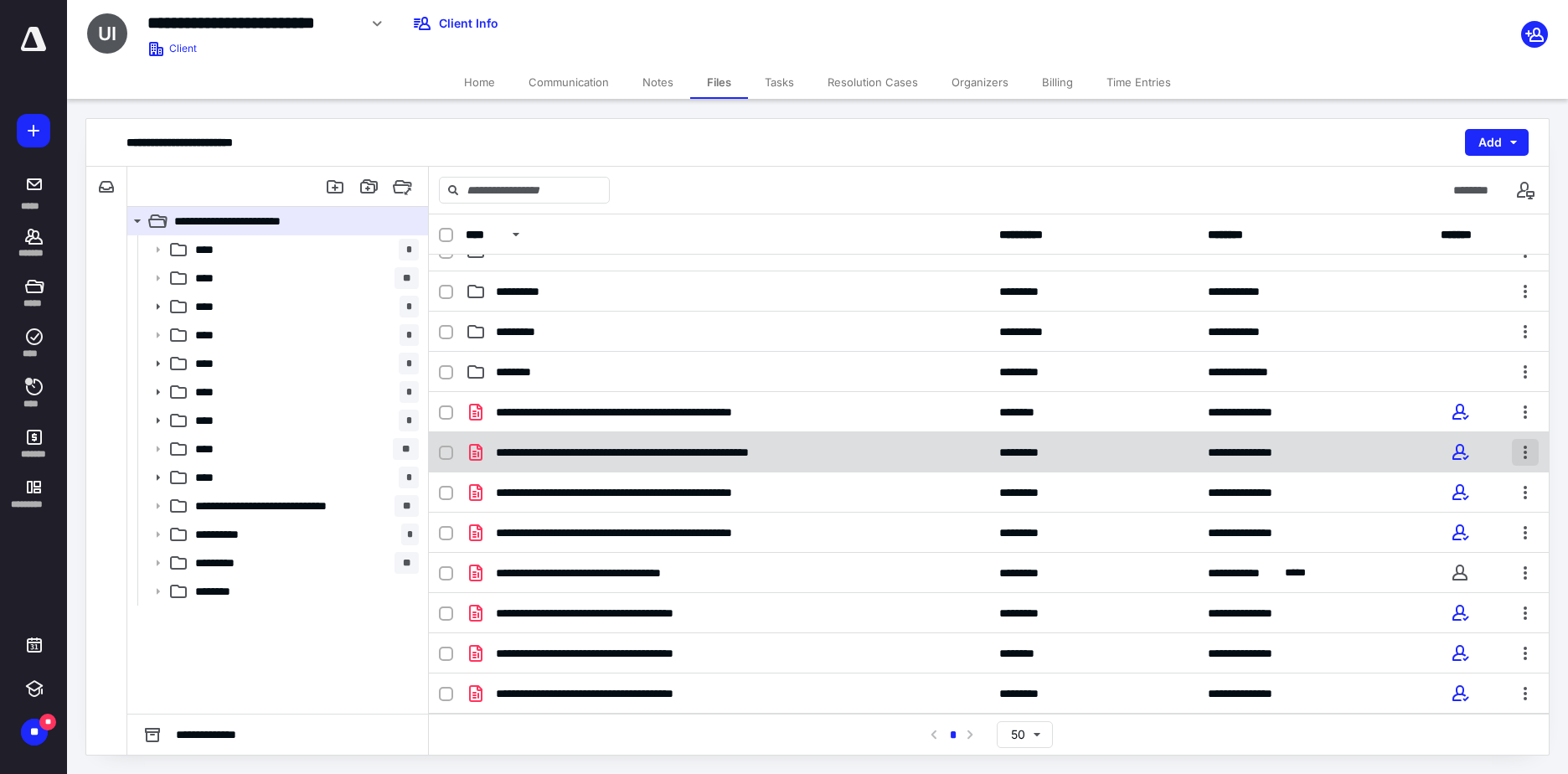 click at bounding box center (1525, 452) 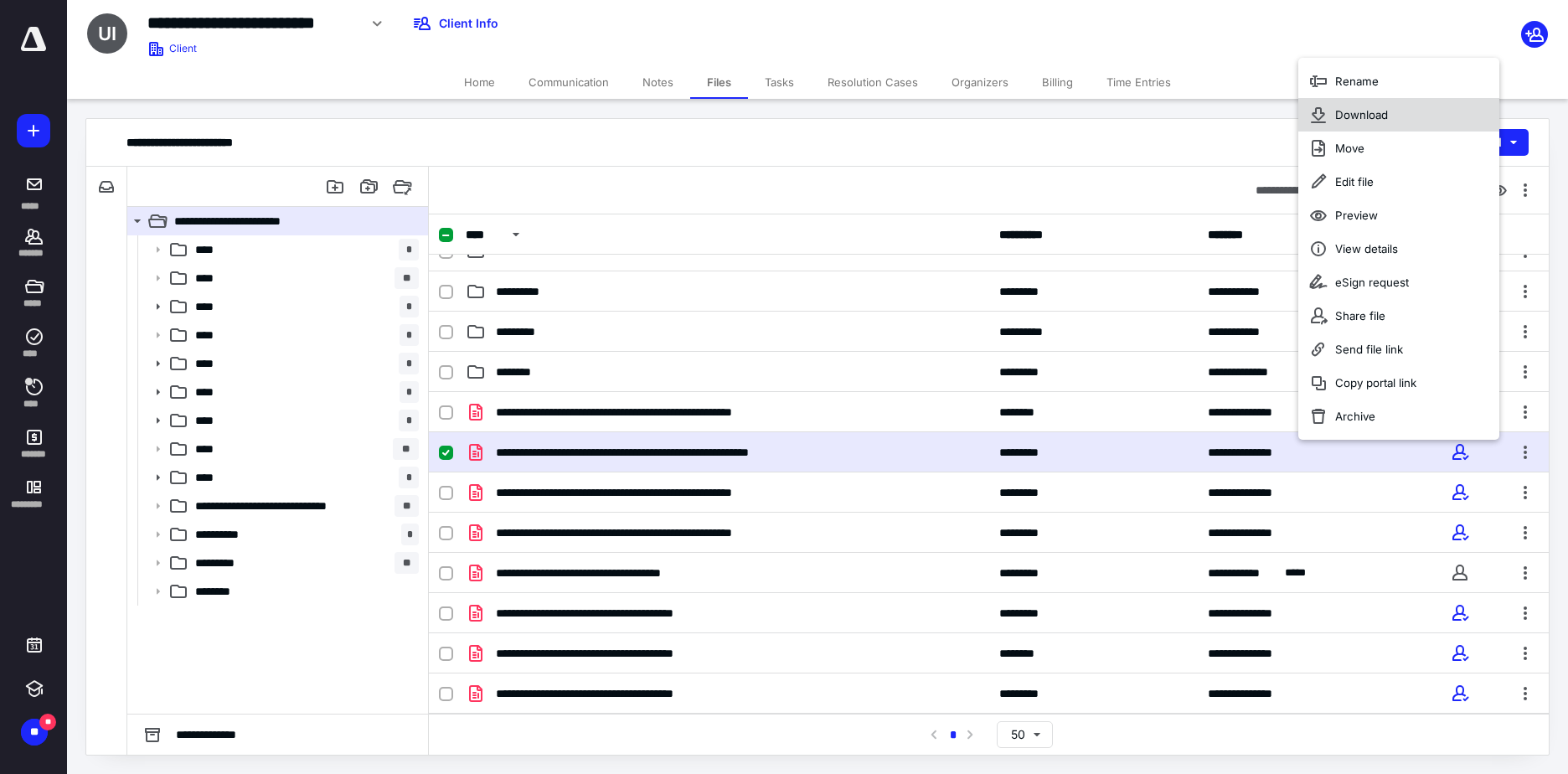 click on "Download" at bounding box center [1361, 115] 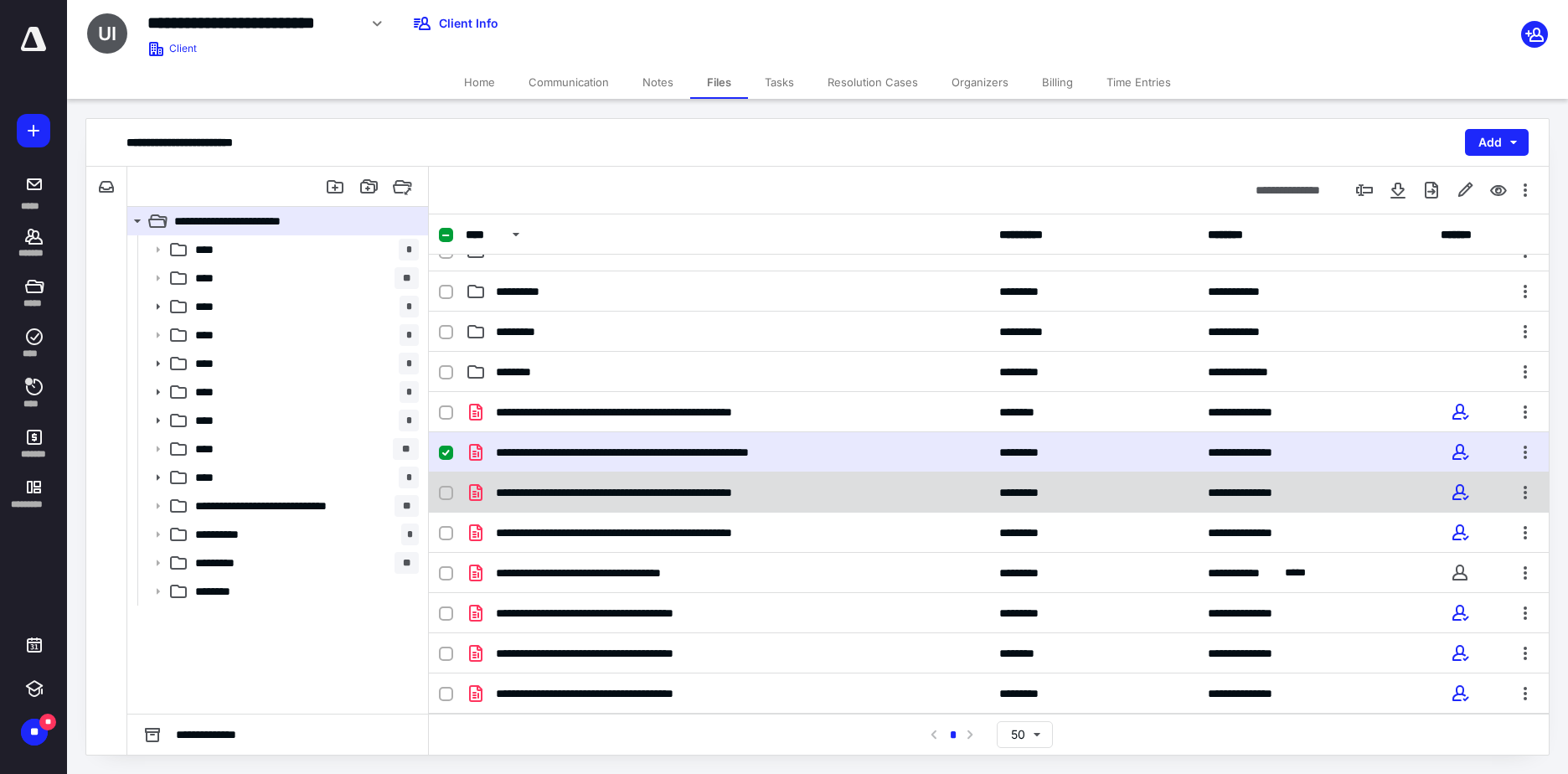 click on "*********" at bounding box center [1094, 493] 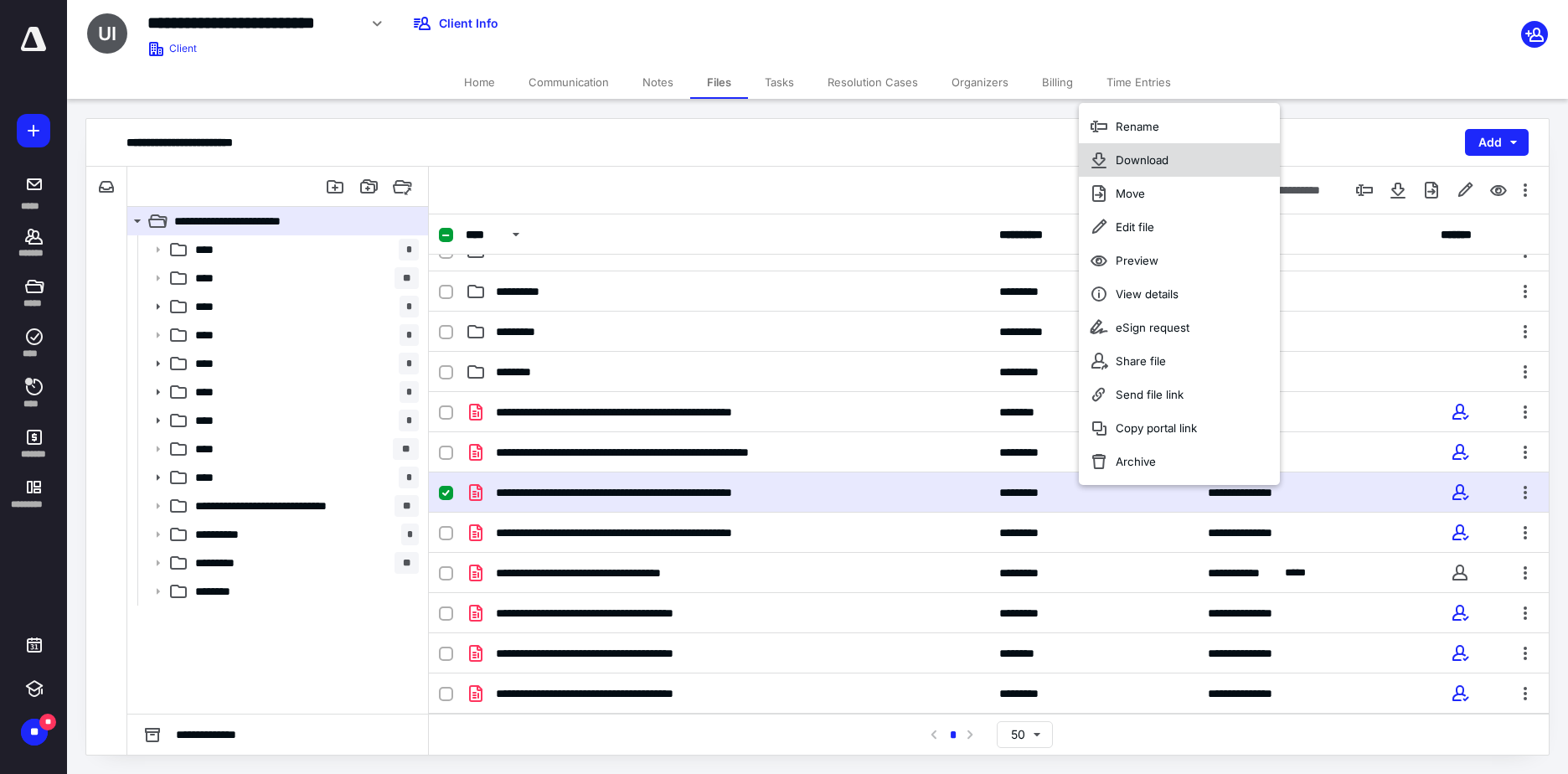 click on "Download" at bounding box center [1142, 160] 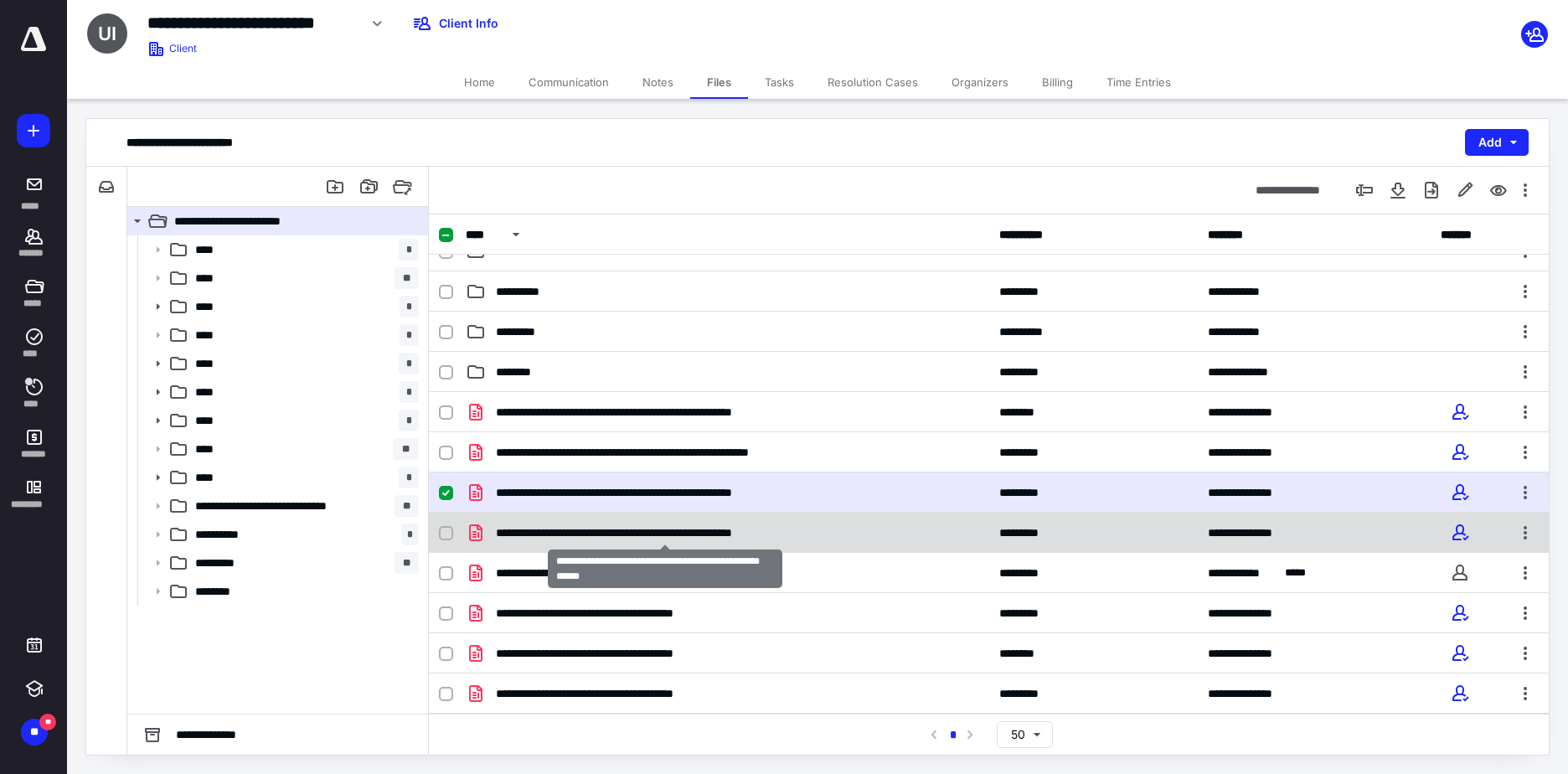checkbox on "false" 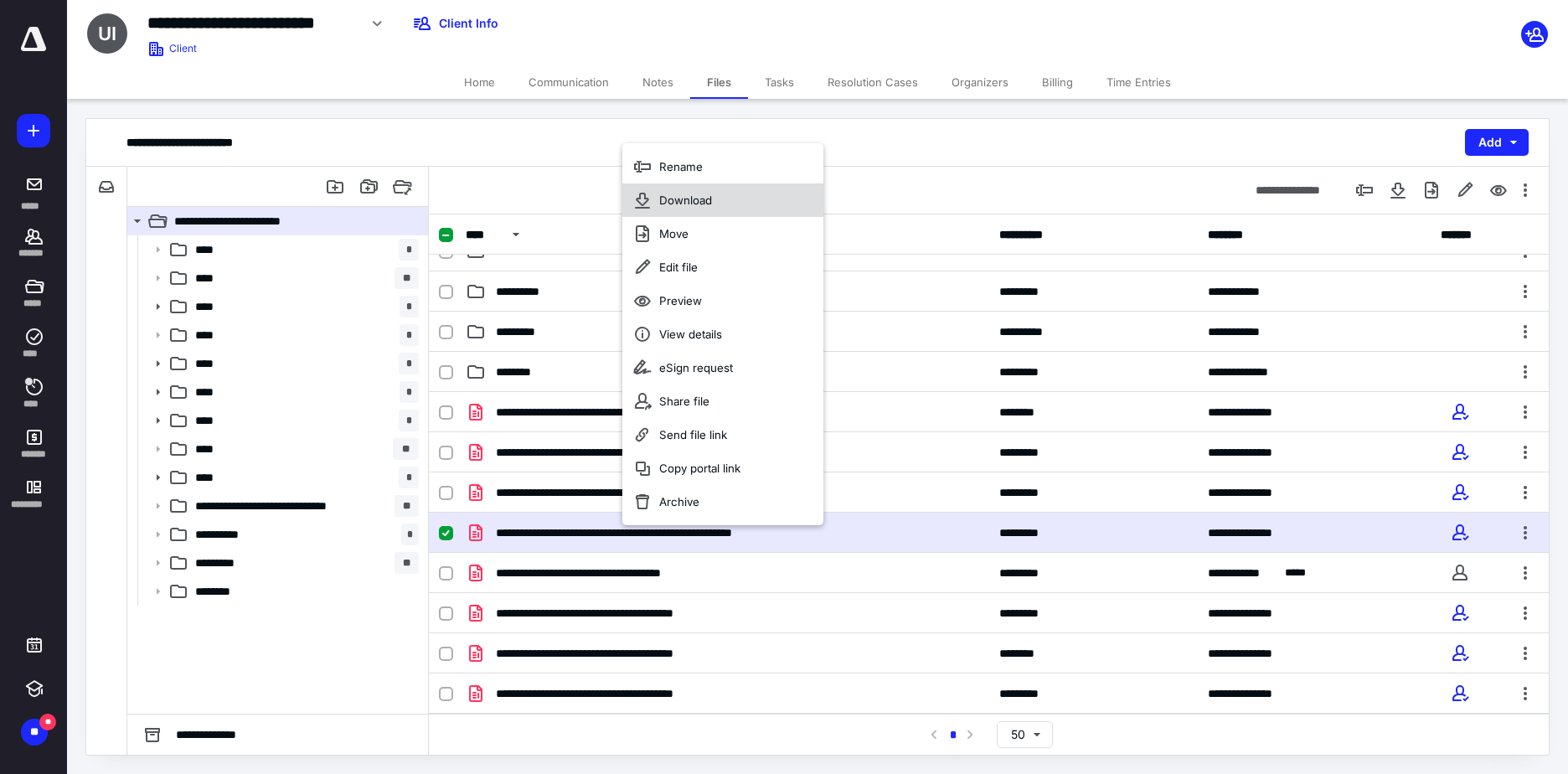 click on "Download" at bounding box center (723, 200) 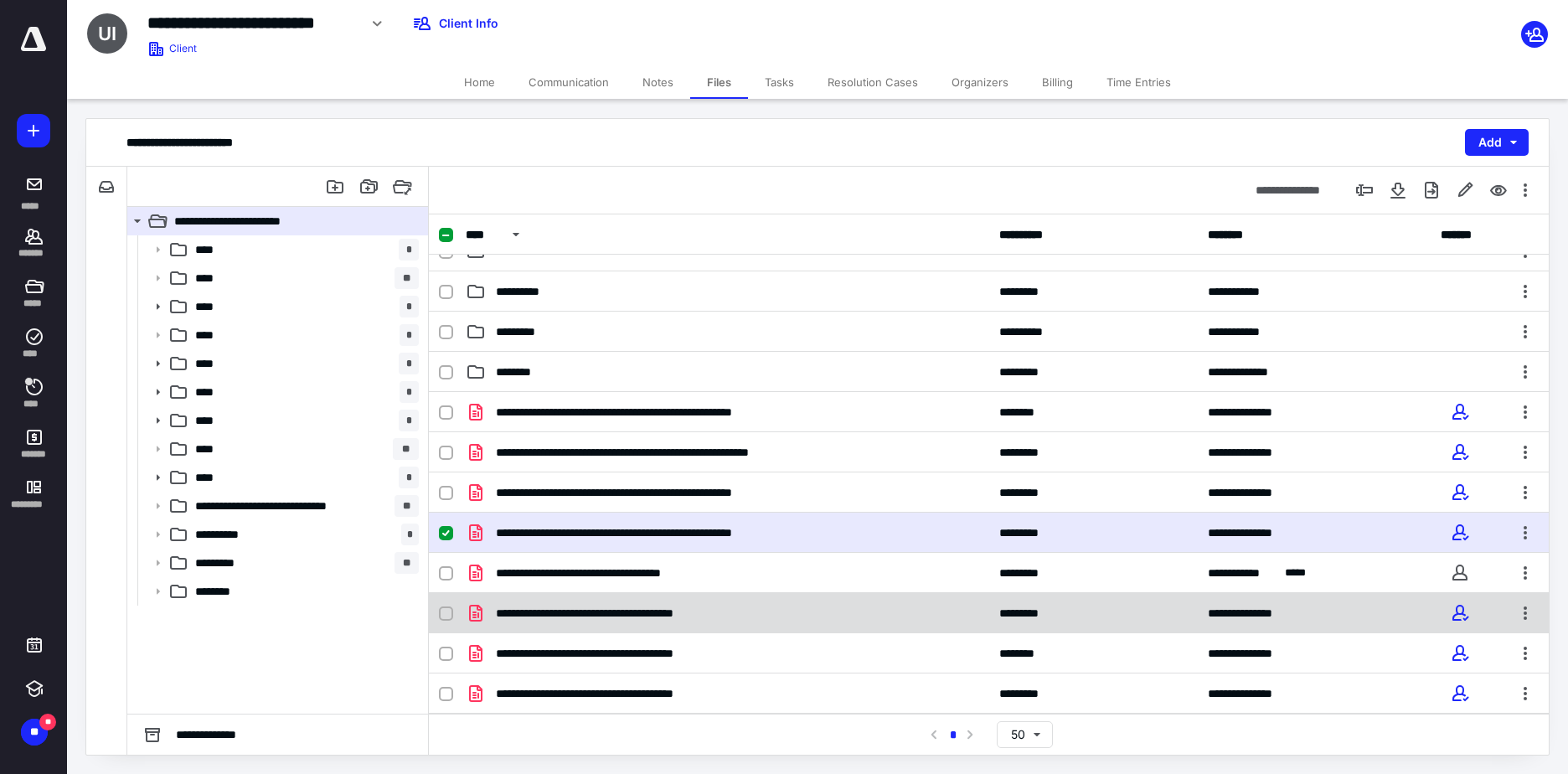 checkbox on "false" 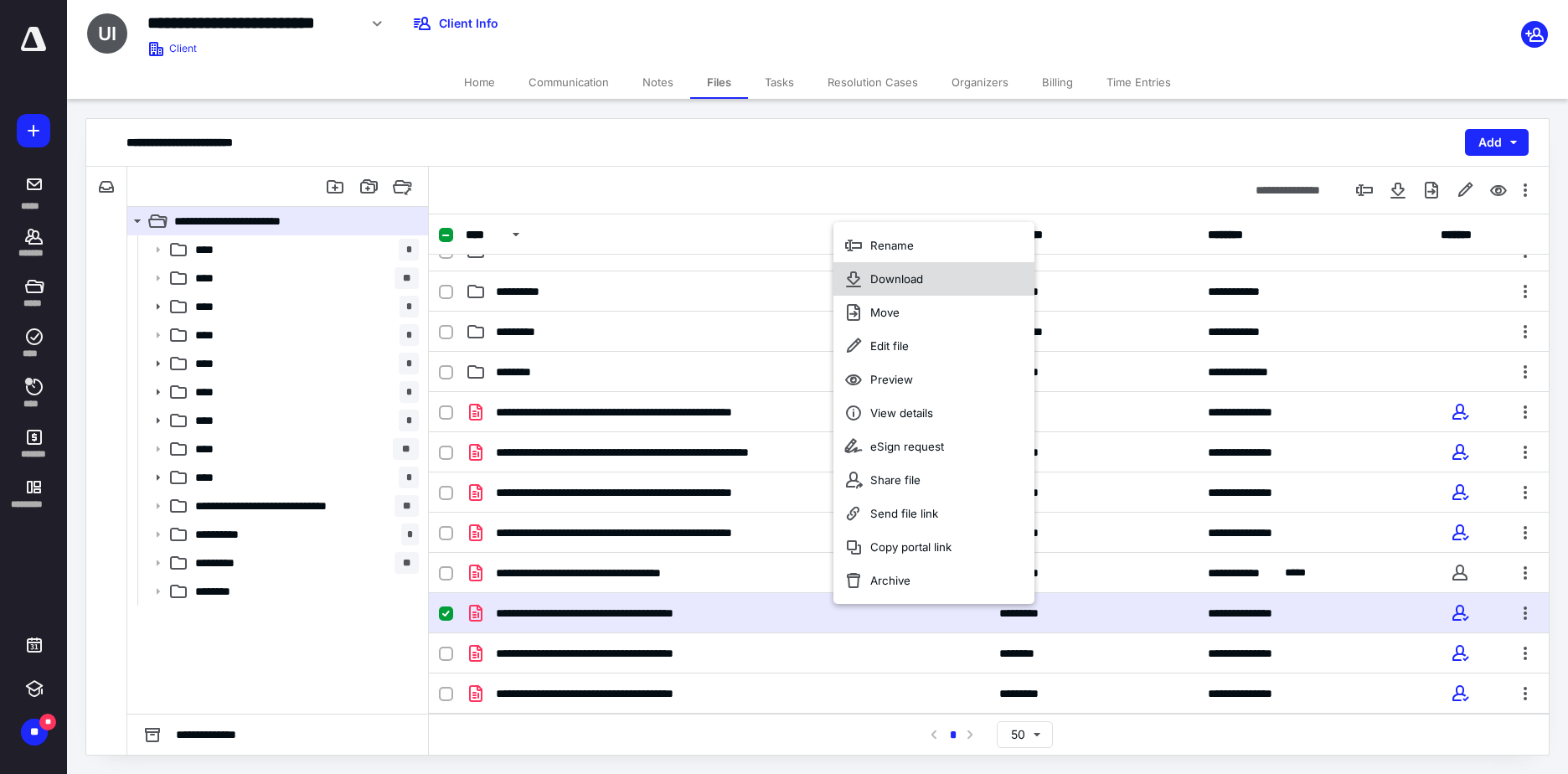 click on "Download" at bounding box center [896, 279] 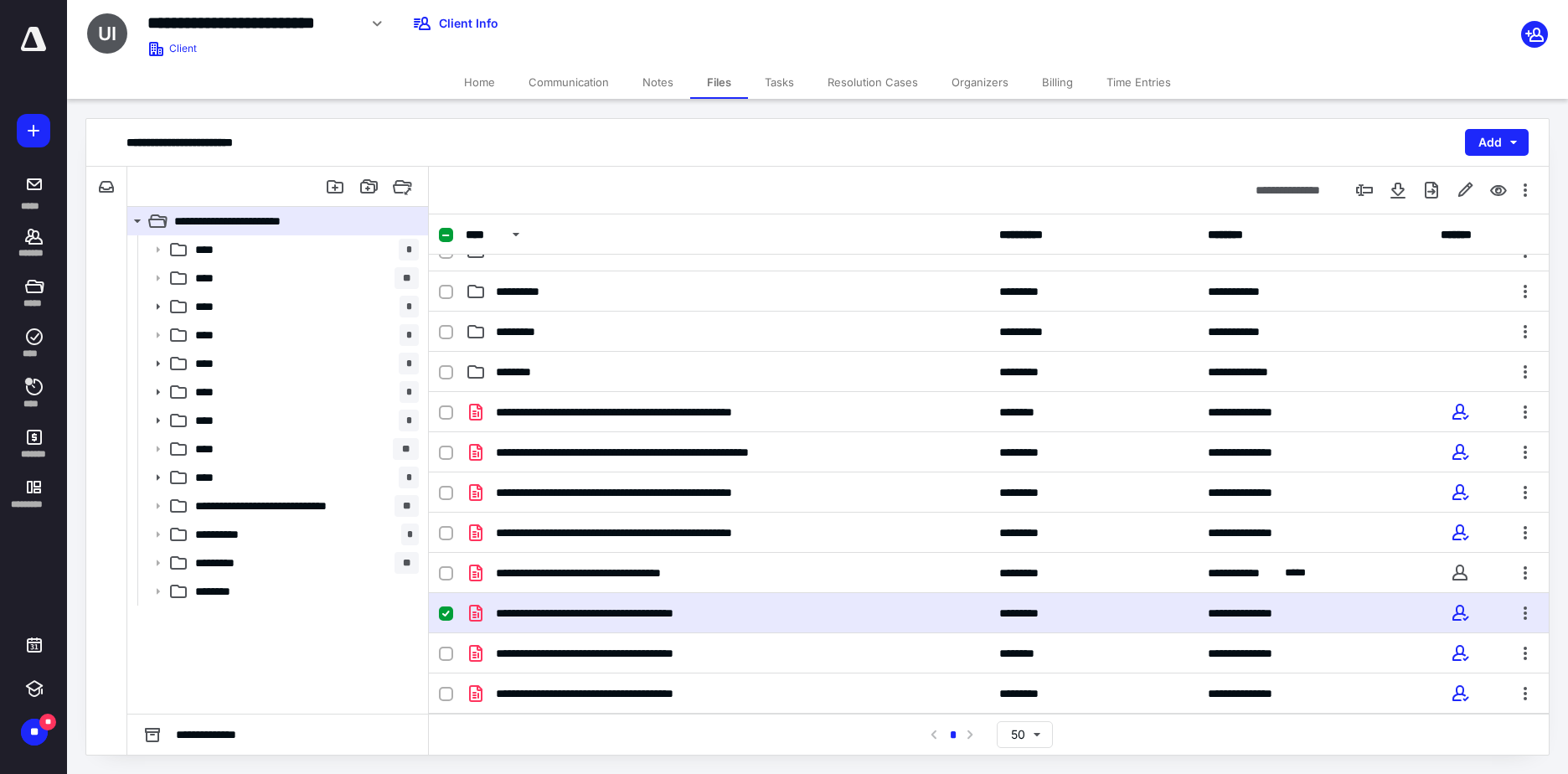 click on "Tasks" at bounding box center [779, 82] 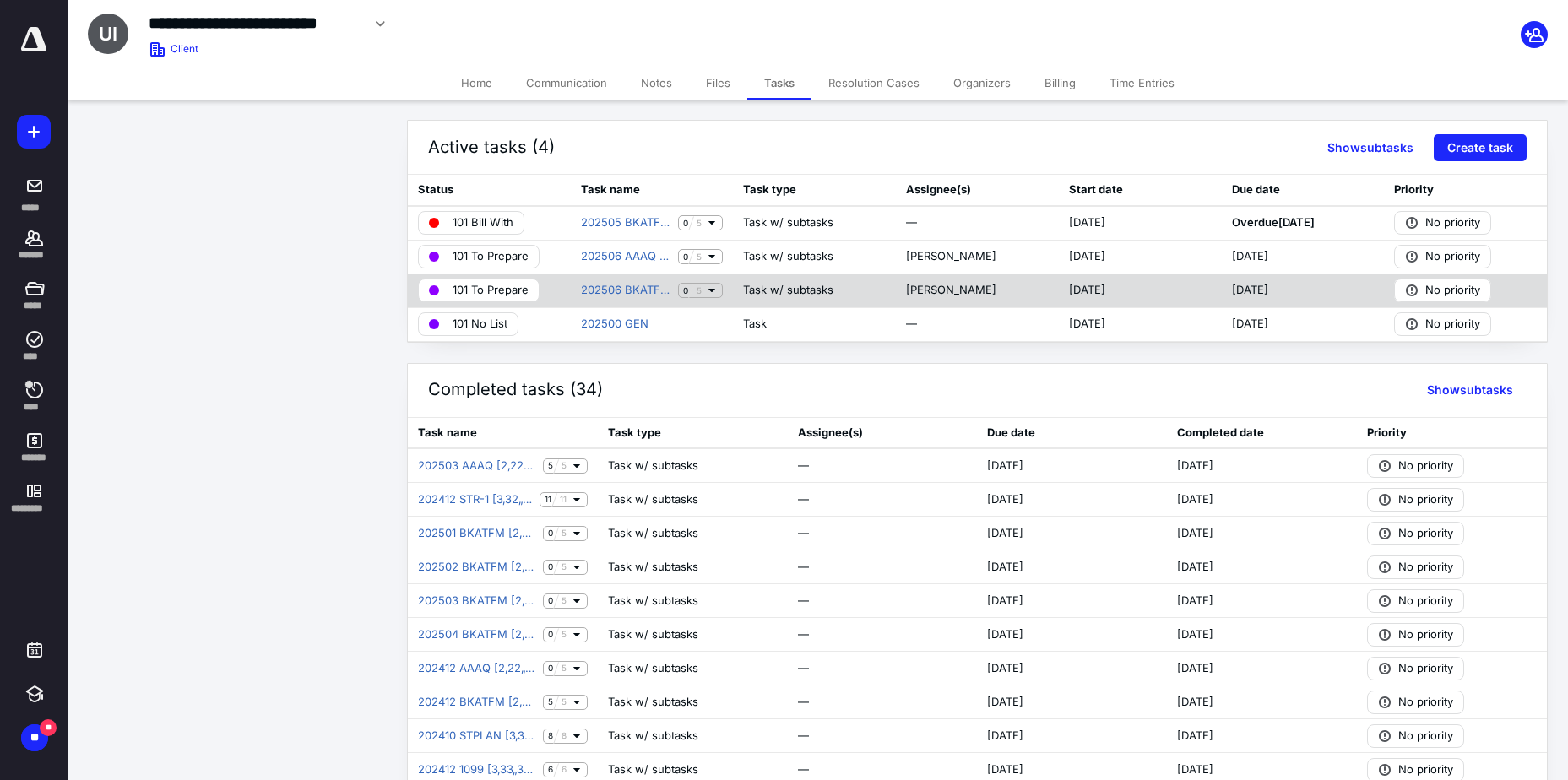click on "202506 BKATFM [2‚21„201]" at bounding box center (627, 290) 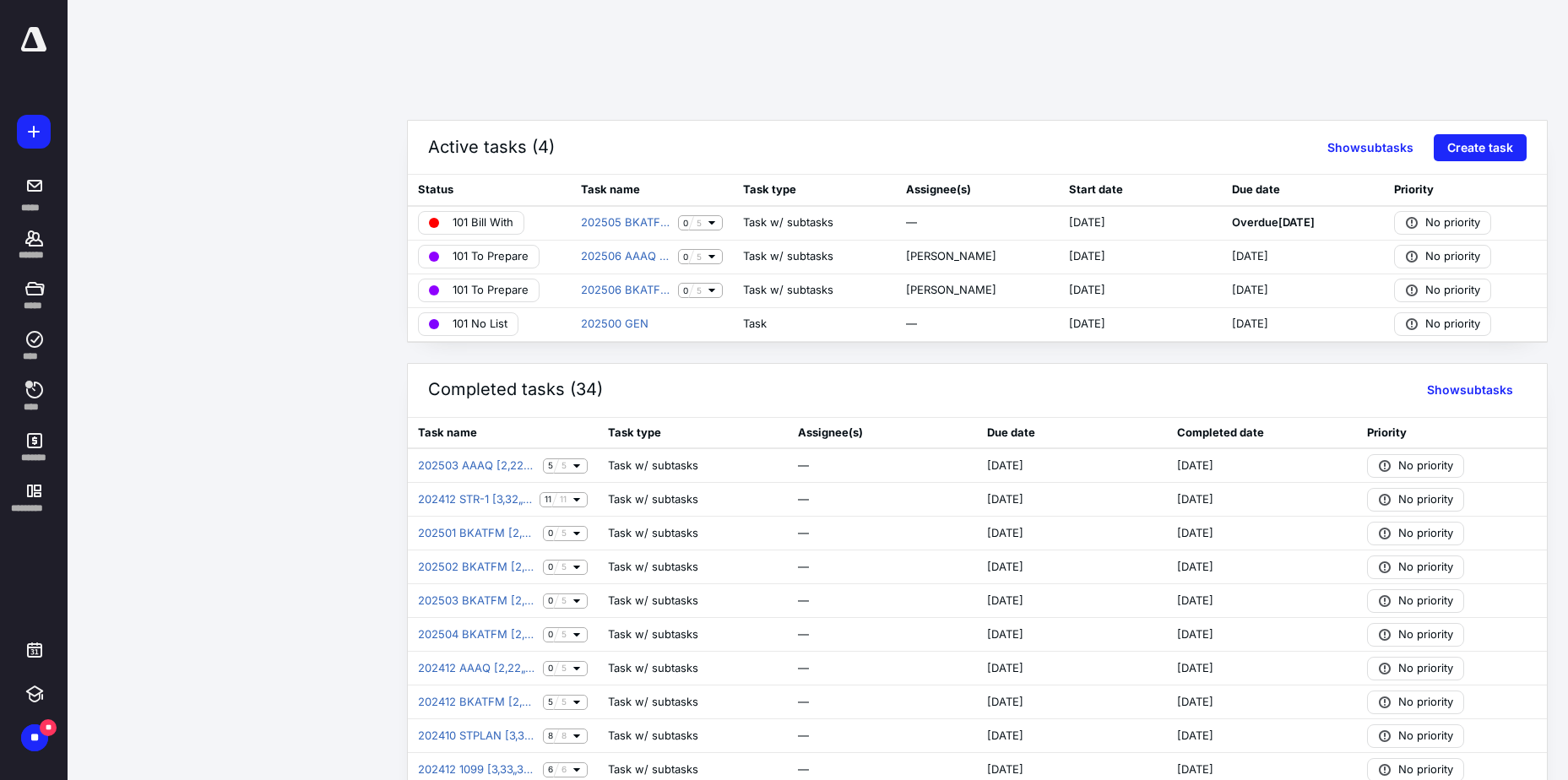 click on "Active   tasks   (4) Show  subtasks Create task Status Task name Task type Assignee(s) Start date Due date Priority 101 Bill With 202505 BKATFM [2‚21„201] 0 5 Task w/ subtasks — 5/28/2025 Overdue  6/15/2025 No priority 101 To Prepare 202506 AAAQ [2‚22„201] 0 5 Task w/ subtasks Paula Greenall 6/30/2025 7/15/2025 No priority 101 To Prepare 202506 BKATFM [2‚21„201] 0 5 Task w/ subtasks Paula Greenall 6/28/2025 7/15/2025 No priority 101 No List 202500 GEN Task — 1/1/2025 12/31/2025 No priority Completed   tasks   (34) Show  subtasks Task name Task type Assignee(s) Due date Completed date Priority 202503 AAAQ [2‚22„201] 5 5 Task w/ subtasks — 4/15/2025 7/3/2025 No priority 202412 STR-1 [3‚32„301] 11 11 Task w/ subtasks — 1/15/2025 7/3/2025 No priority 202501 BKATFM [2‚21„201] 0 5 Task w/ subtasks — 2/15/2025 5/24/2025 No priority 202502 BKATFM [2‚21„201] 0 5 Task w/ subtasks — 3/15/2025 5/24/2025 No priority 202503 BKATFM [2‚21„201] 0 5 Task w/ subtasks — 4/15/2025 0" at bounding box center [784, 390] 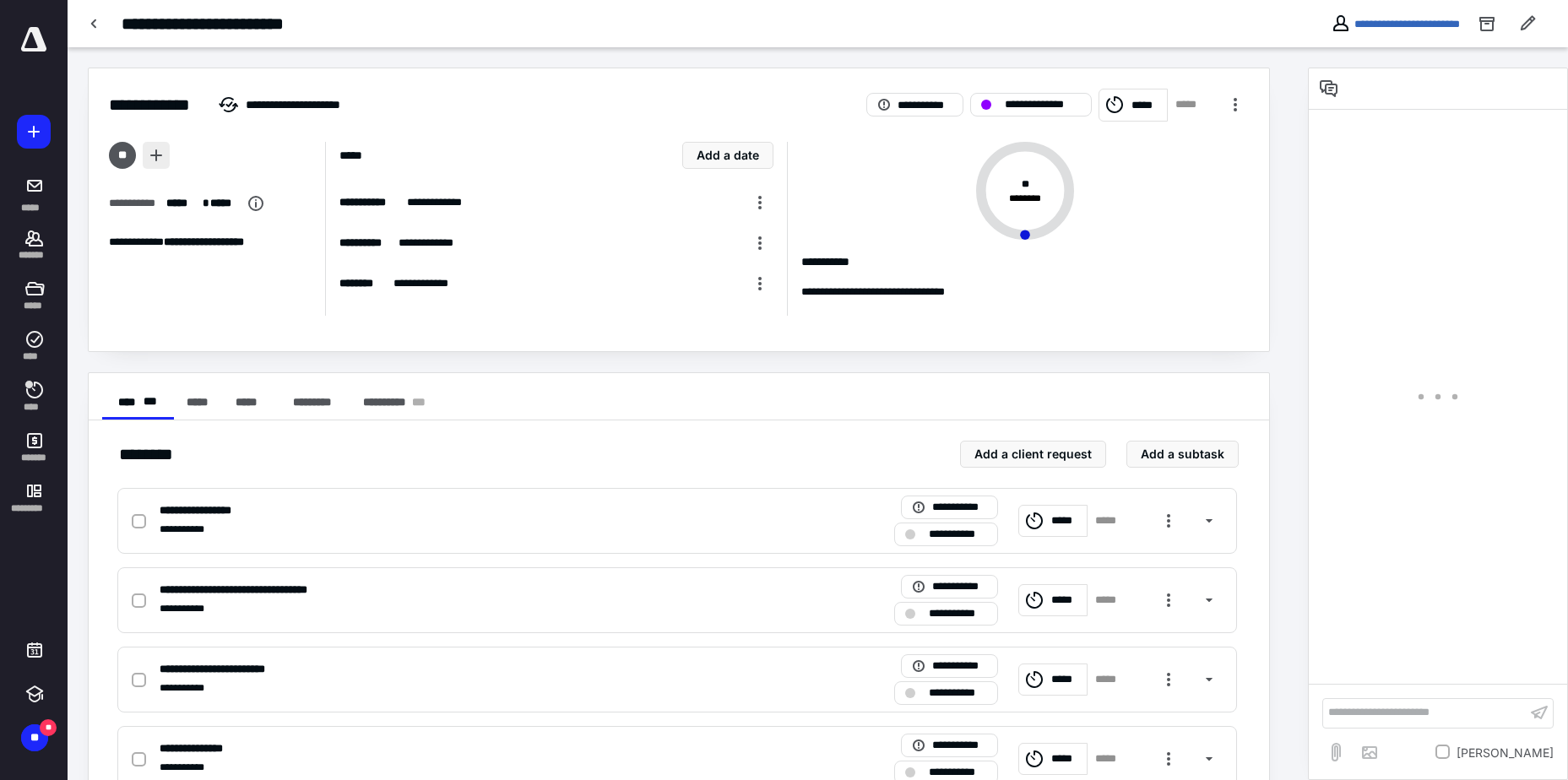 click at bounding box center (156, 155) 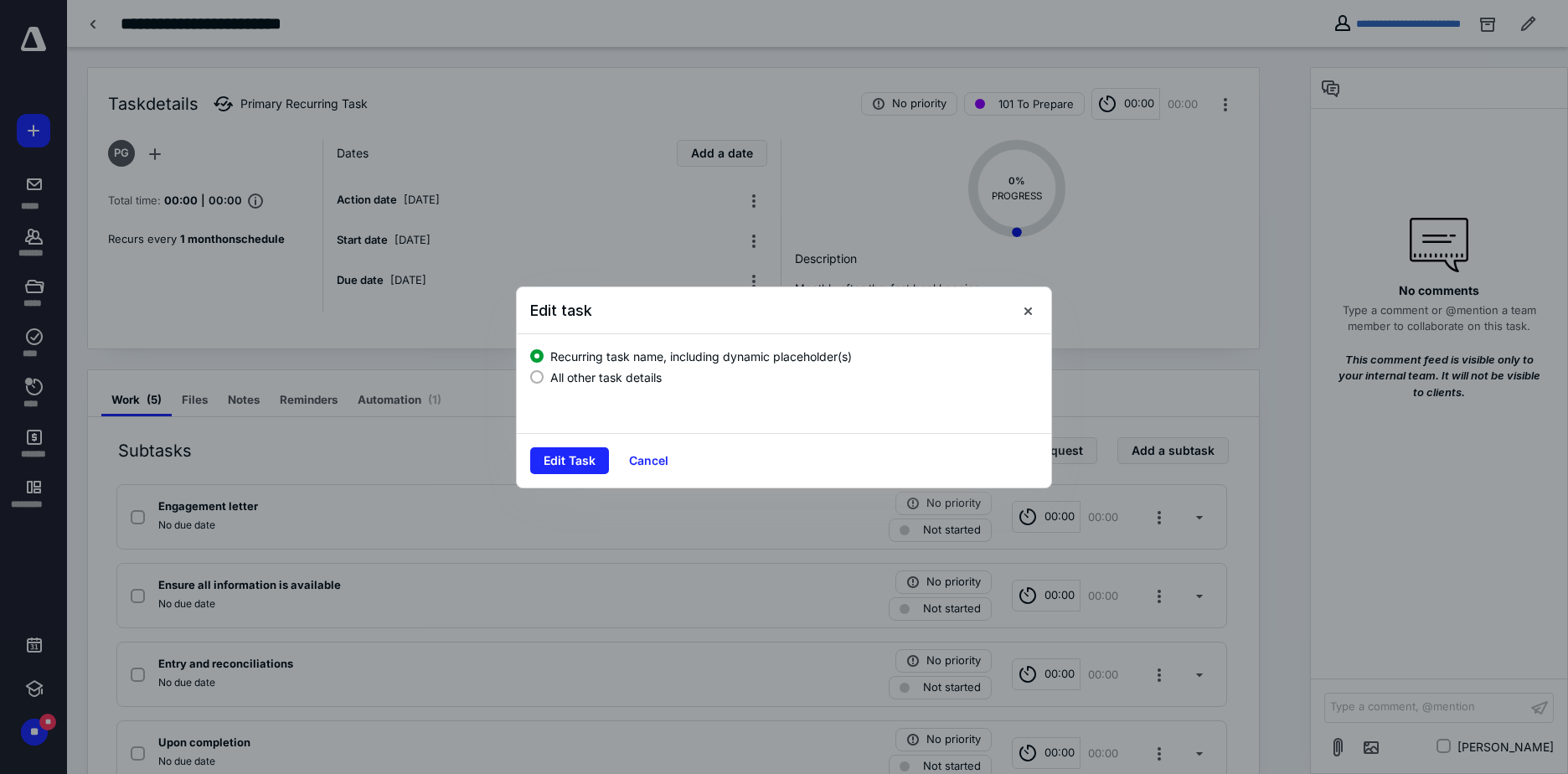click on "All other task details" at bounding box center [606, 377] 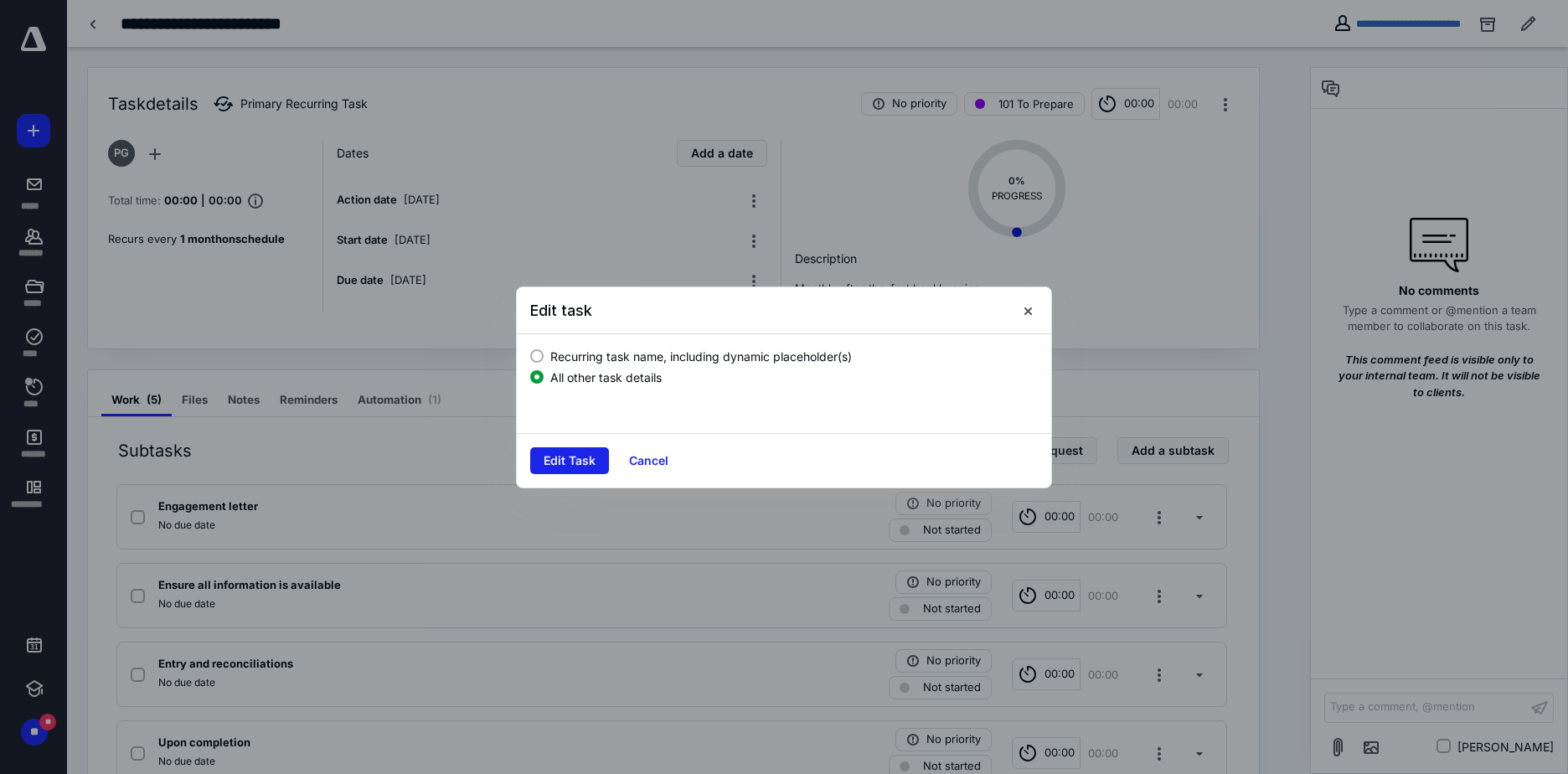 click on "Edit Task" at bounding box center (570, 461) 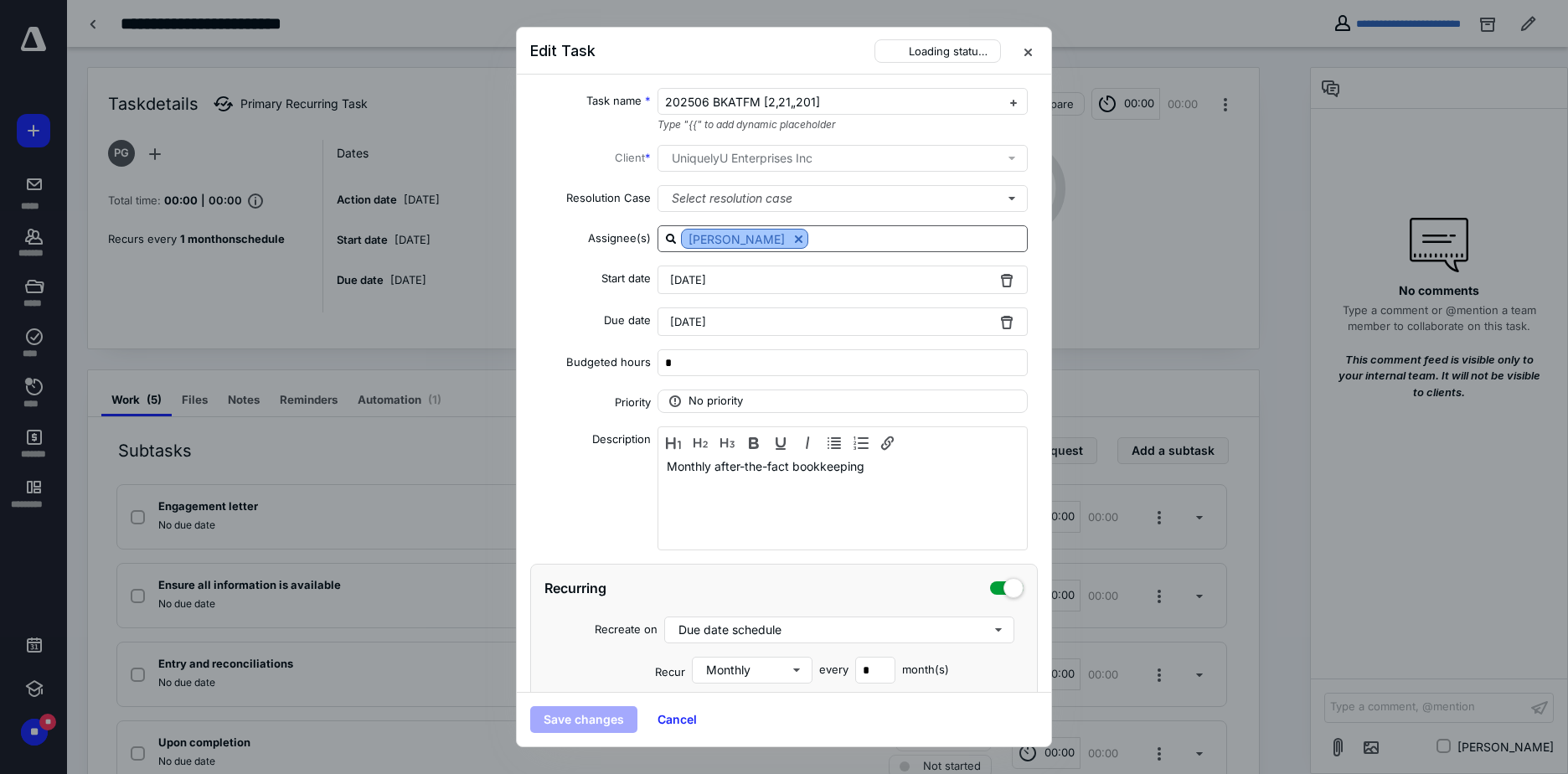click at bounding box center (798, 239) 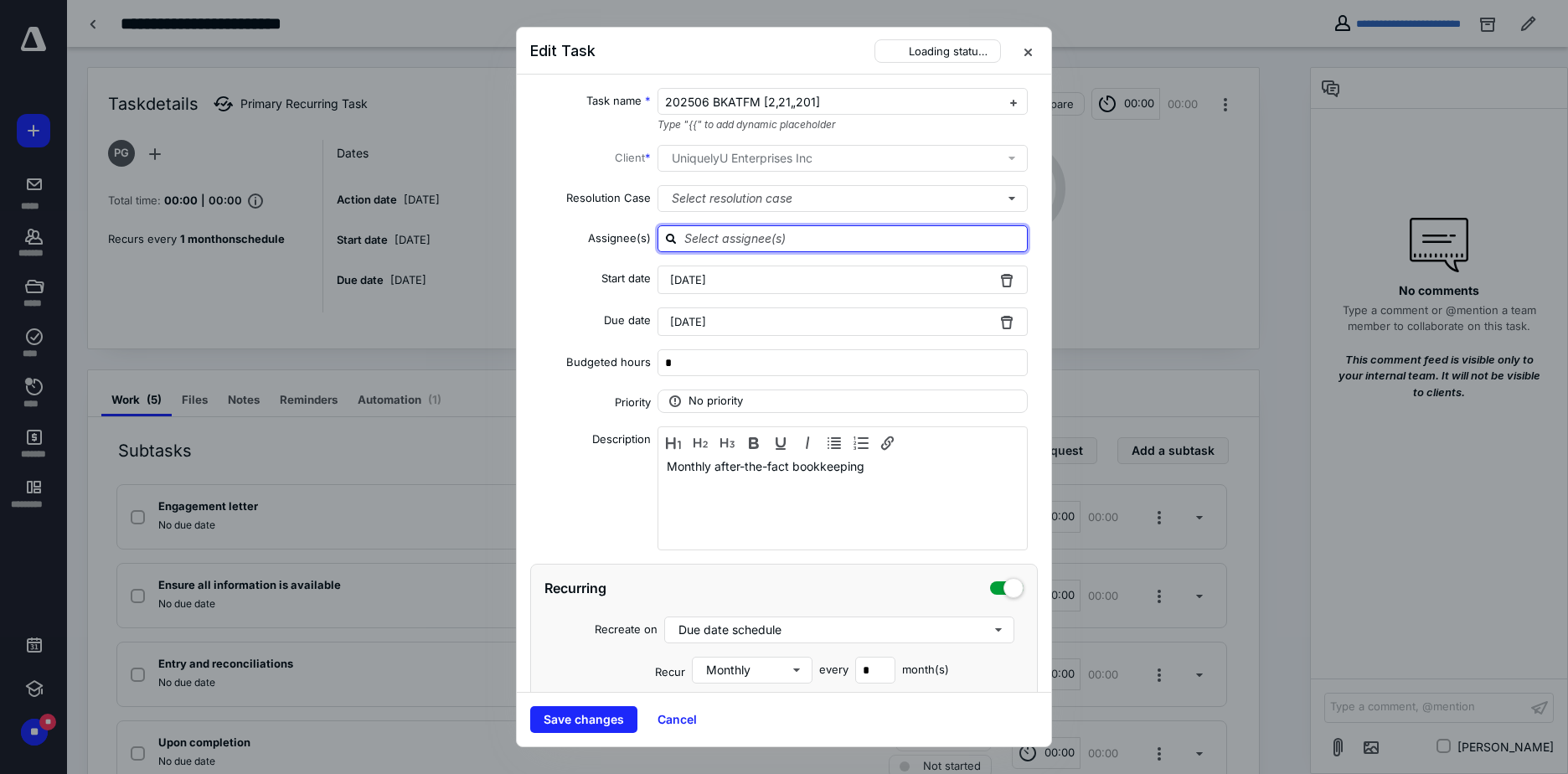click at bounding box center [853, 238] 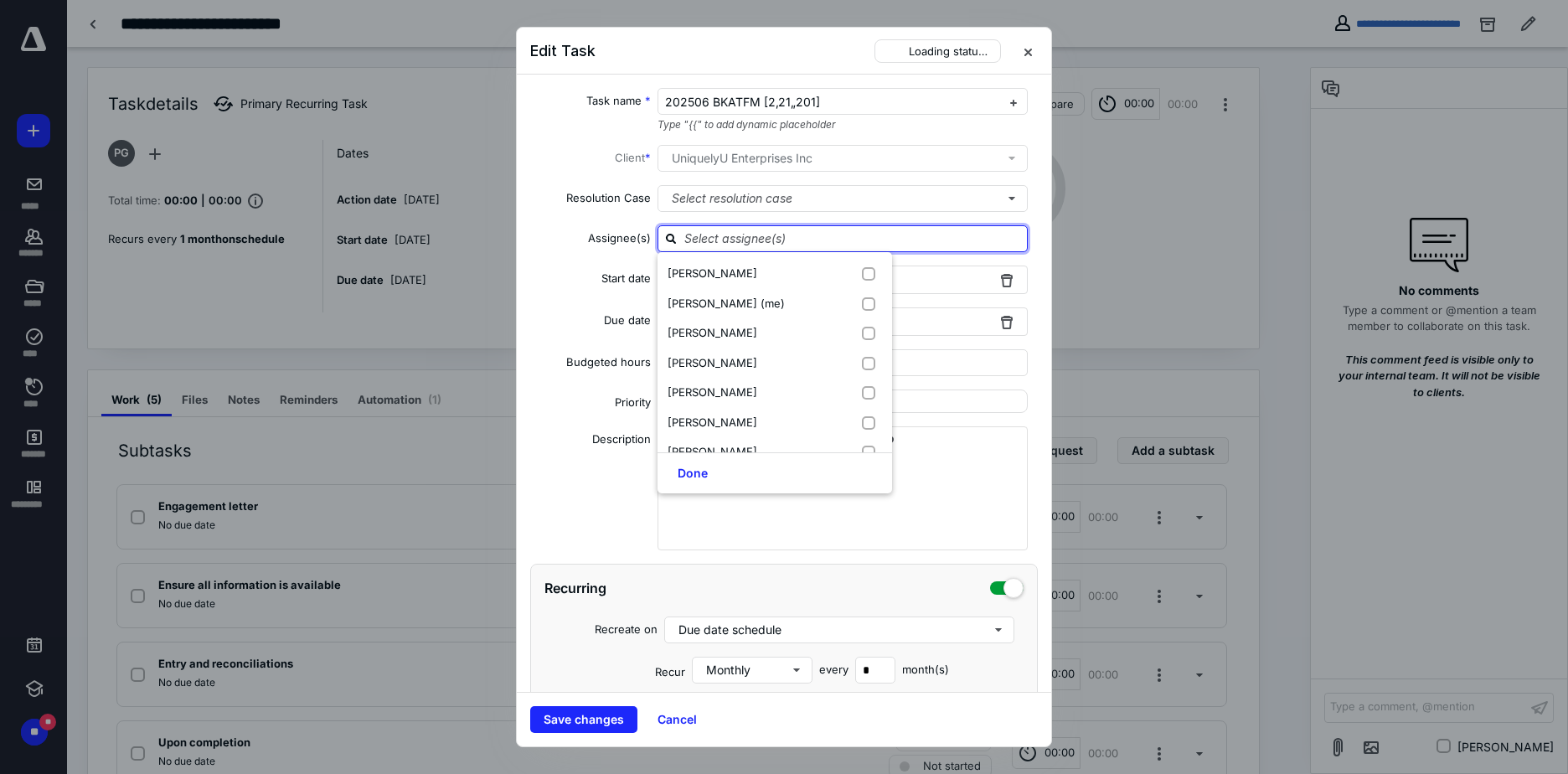 type on "h" 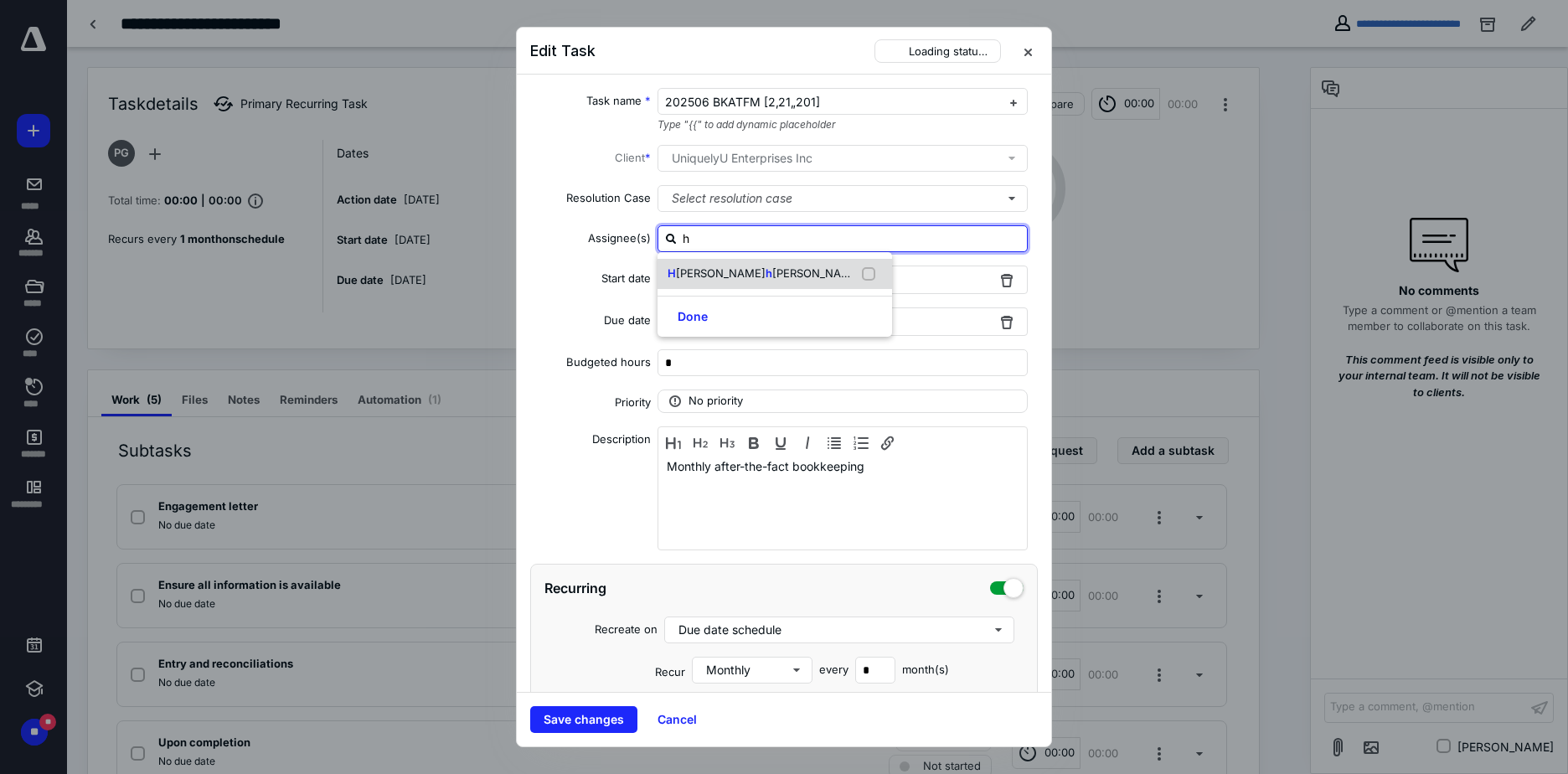 click on "Foote (me)" at bounding box center [831, 273] 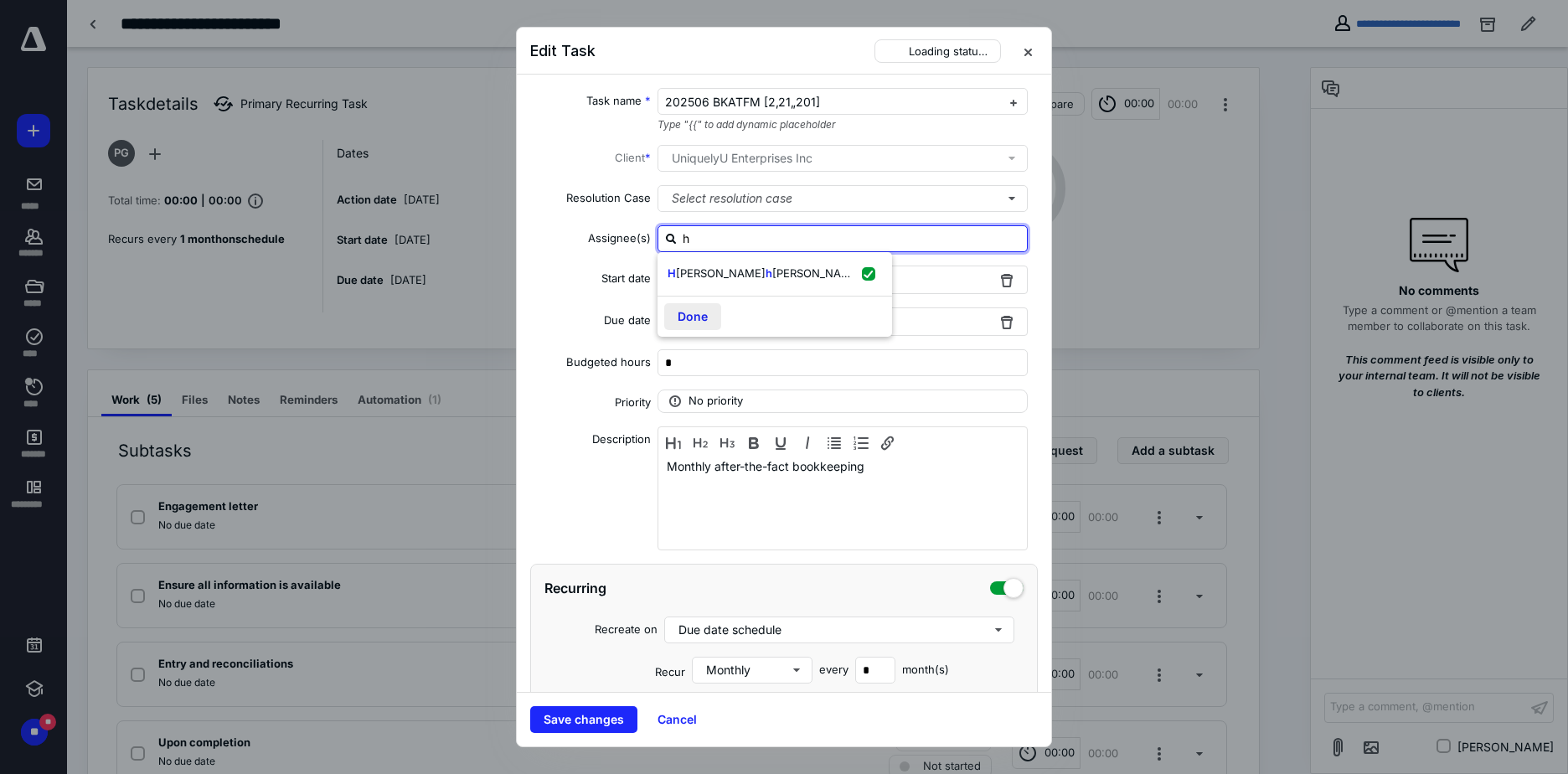 checkbox on "true" 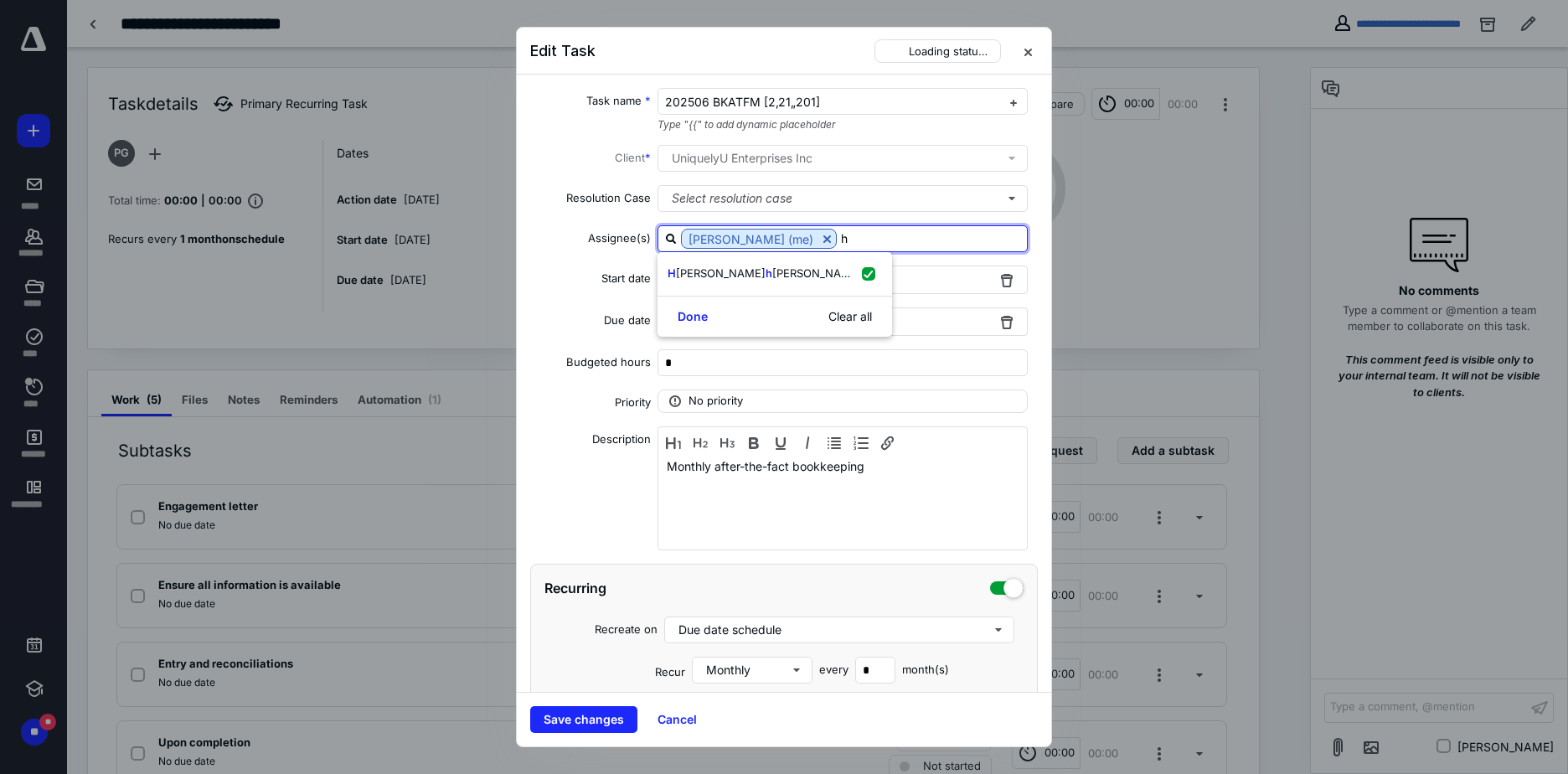 type on "h" 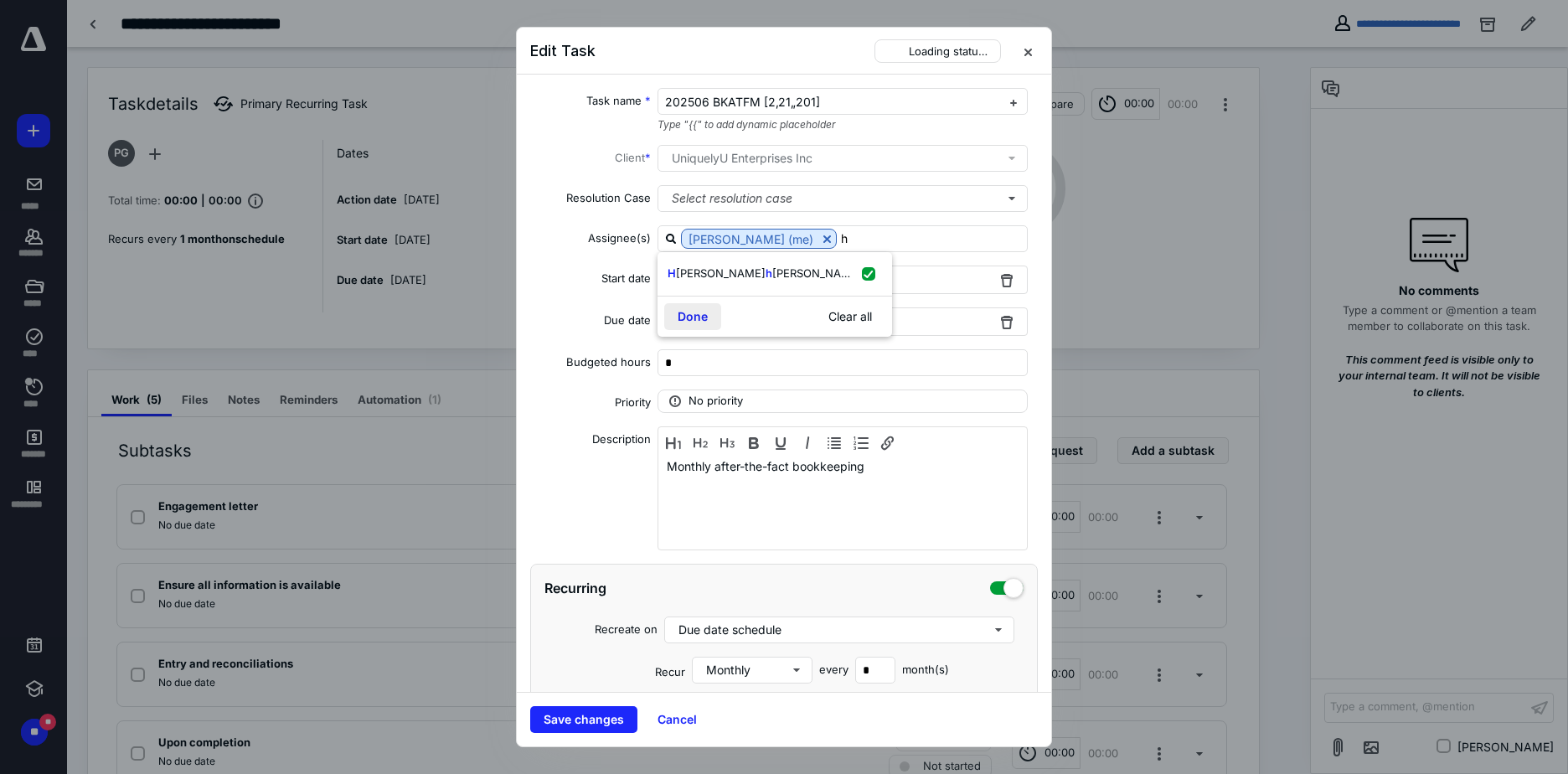 click on "Done" at bounding box center [693, 317] 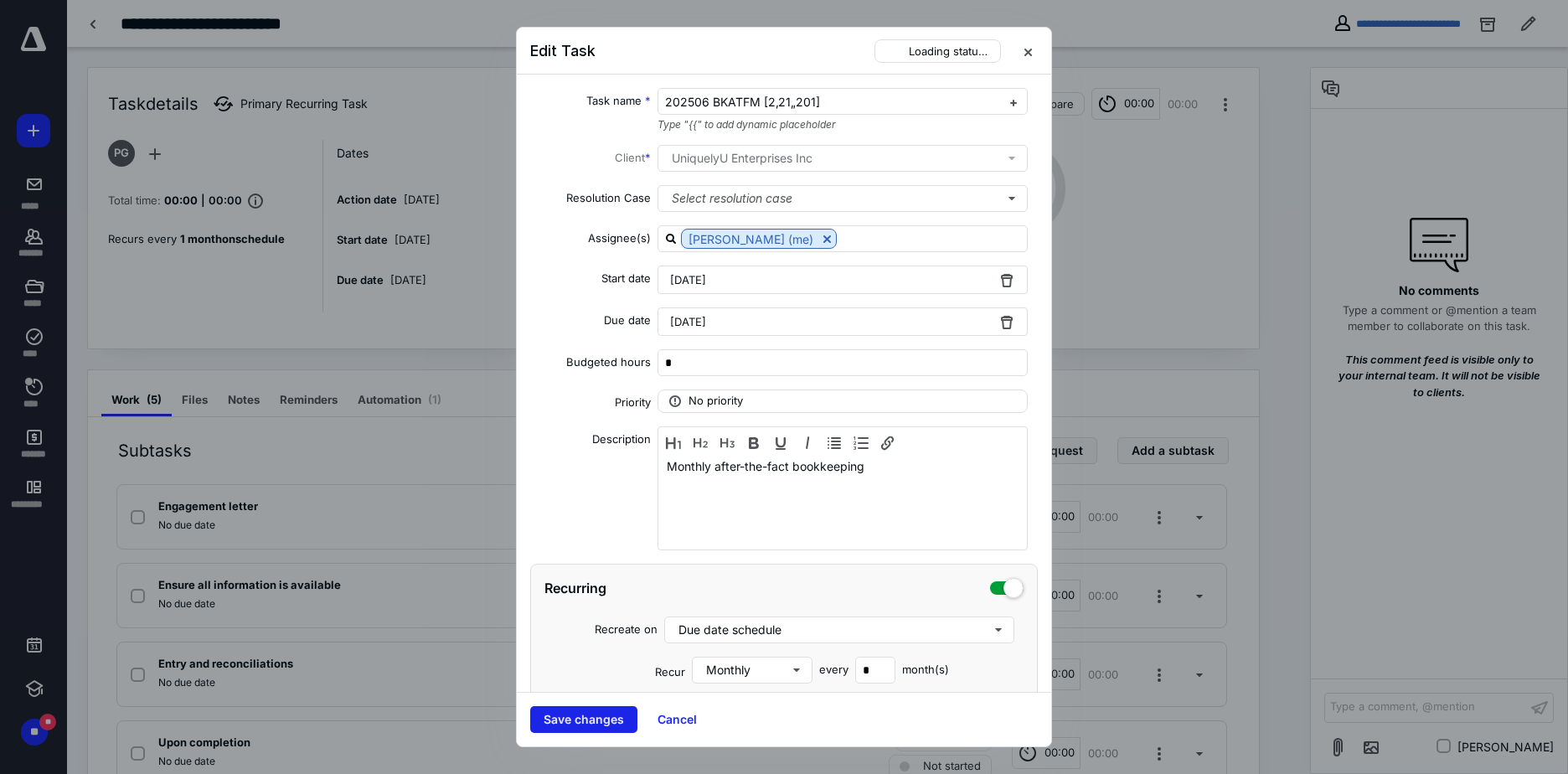 click on "Save changes" at bounding box center [584, 720] 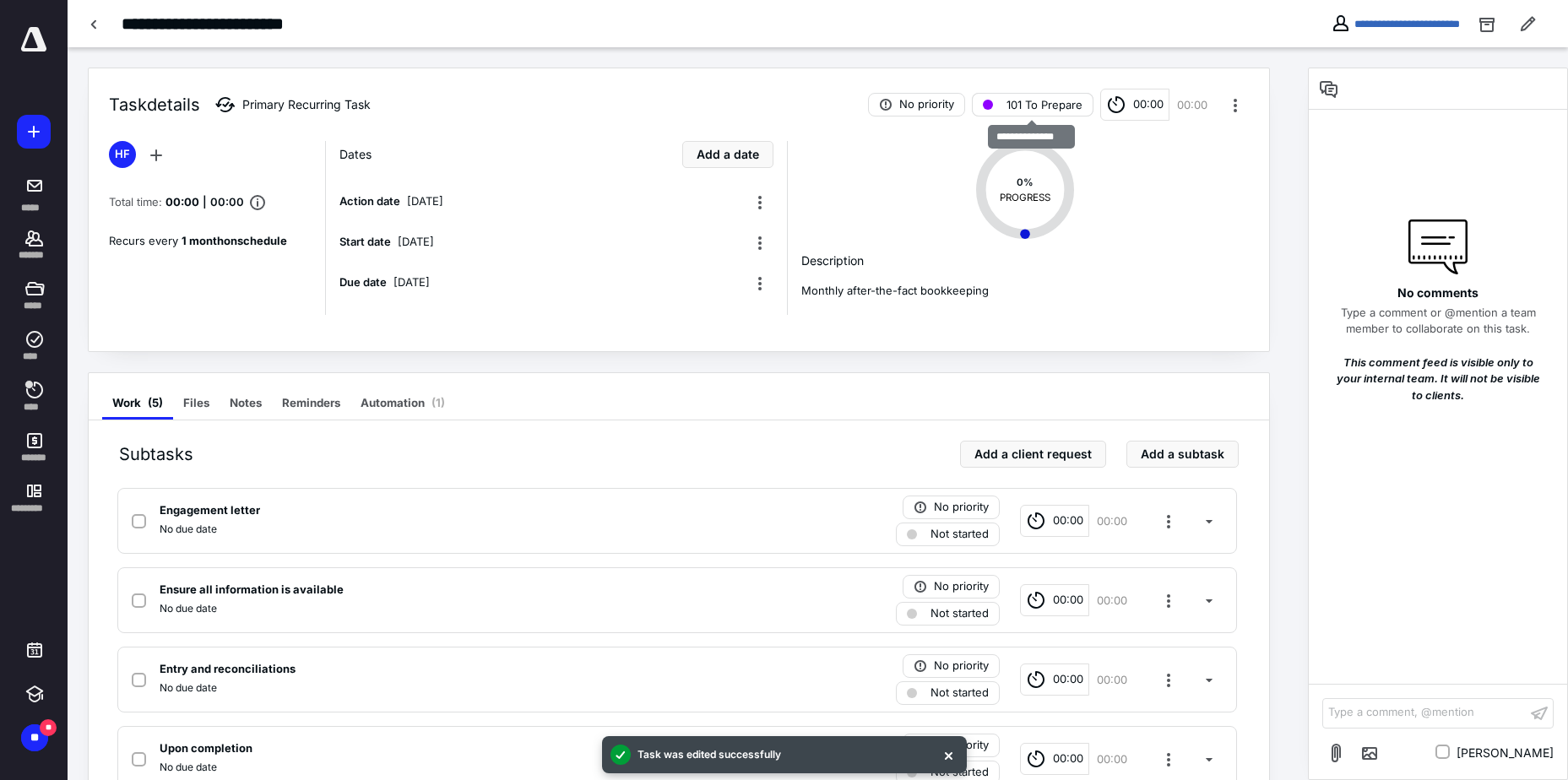 click on "101 To Prepare" at bounding box center [1044, 105] 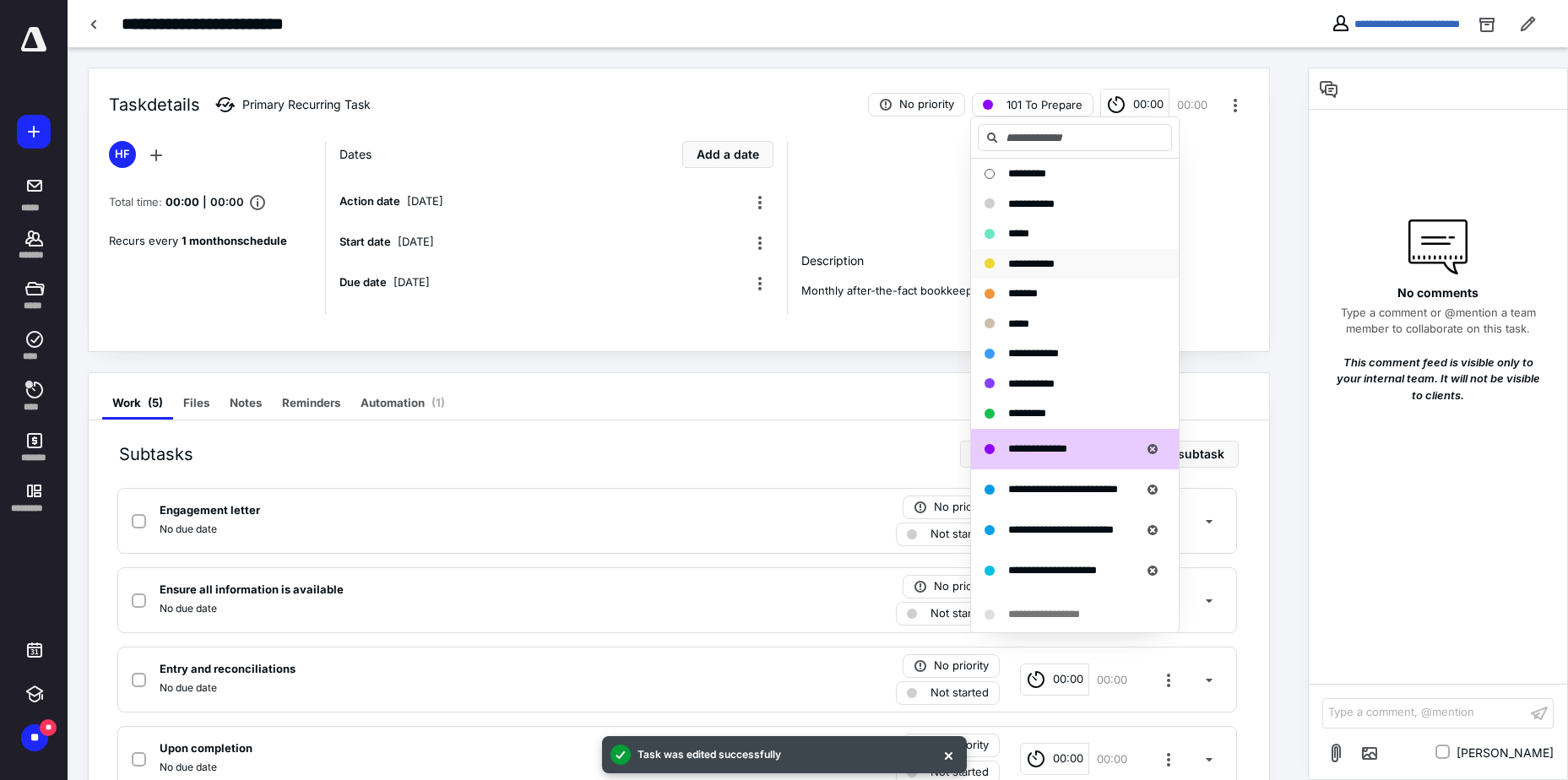 click on "**********" at bounding box center [1031, 263] 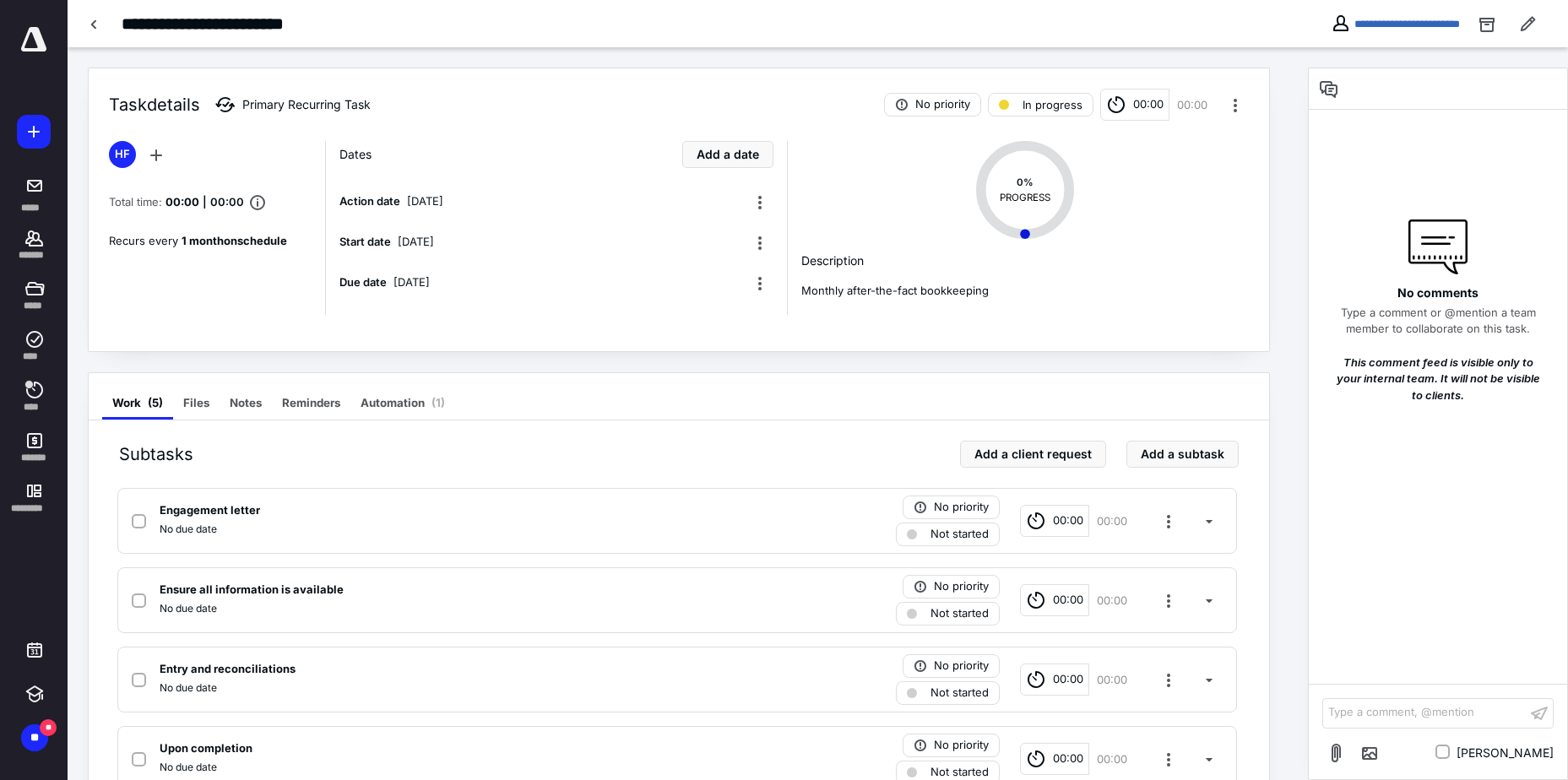 click on "00:00" at bounding box center [1148, 105] 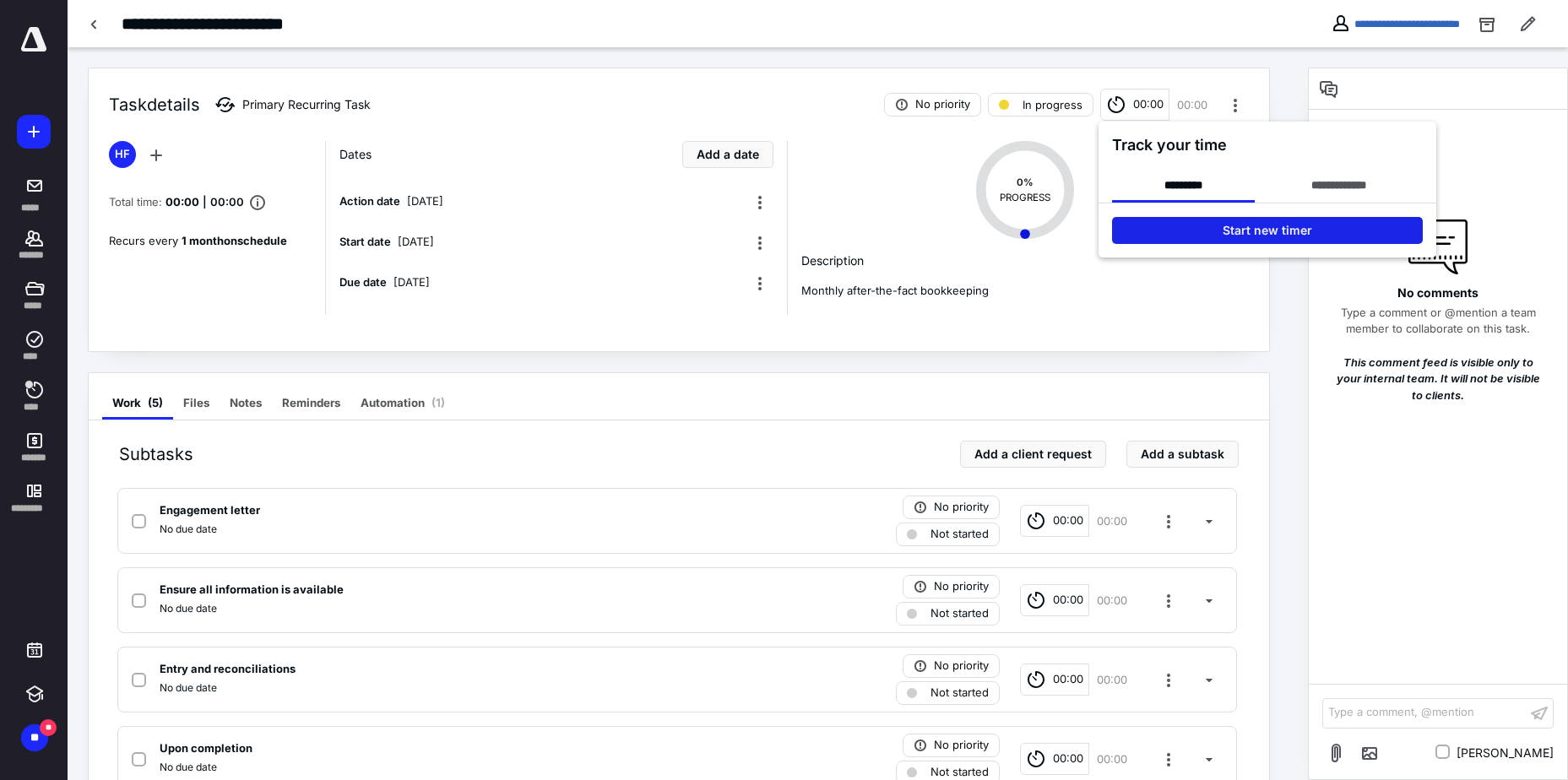 click on "Start new timer" at bounding box center (1267, 230) 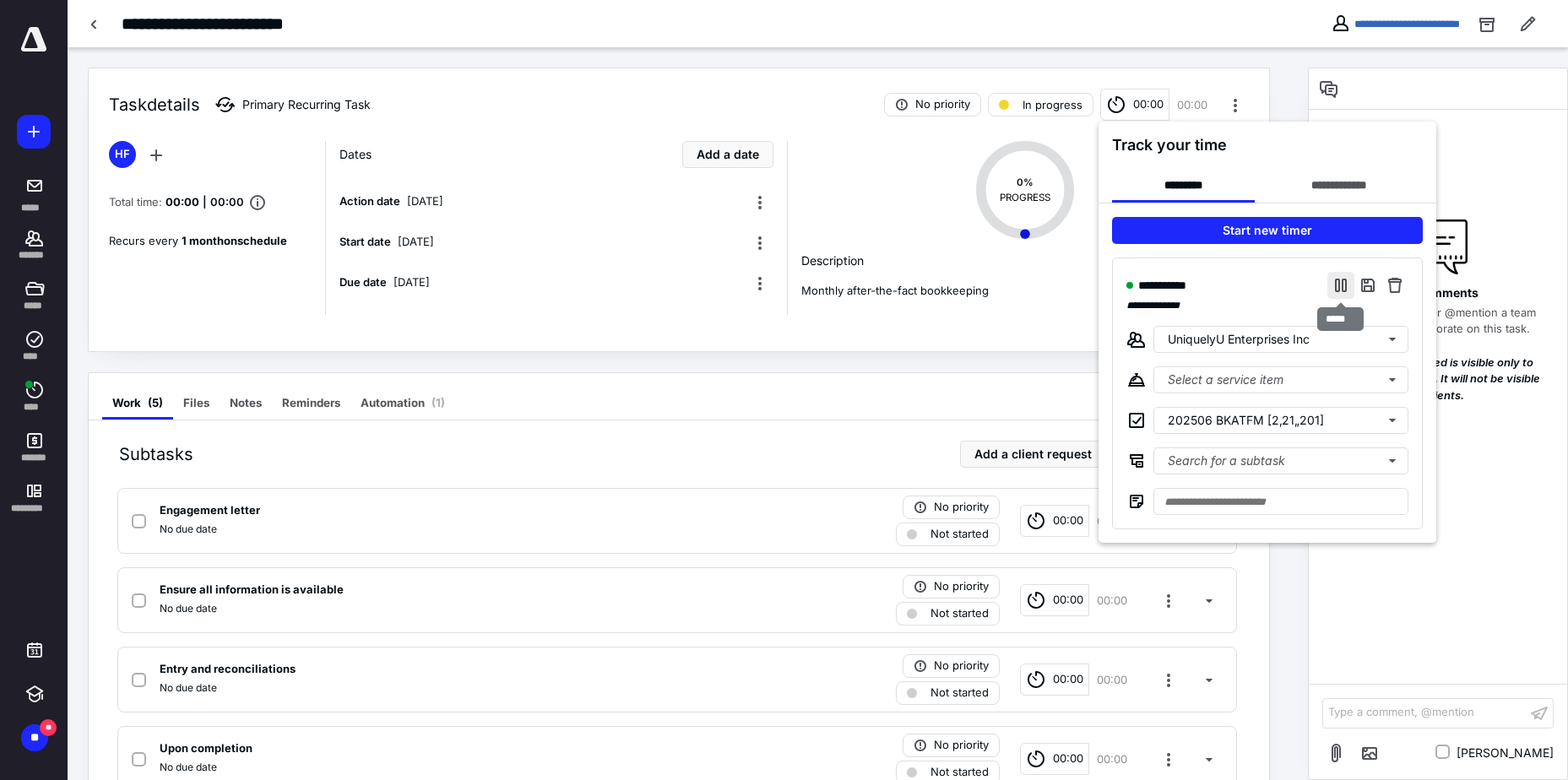 click at bounding box center [1341, 285] 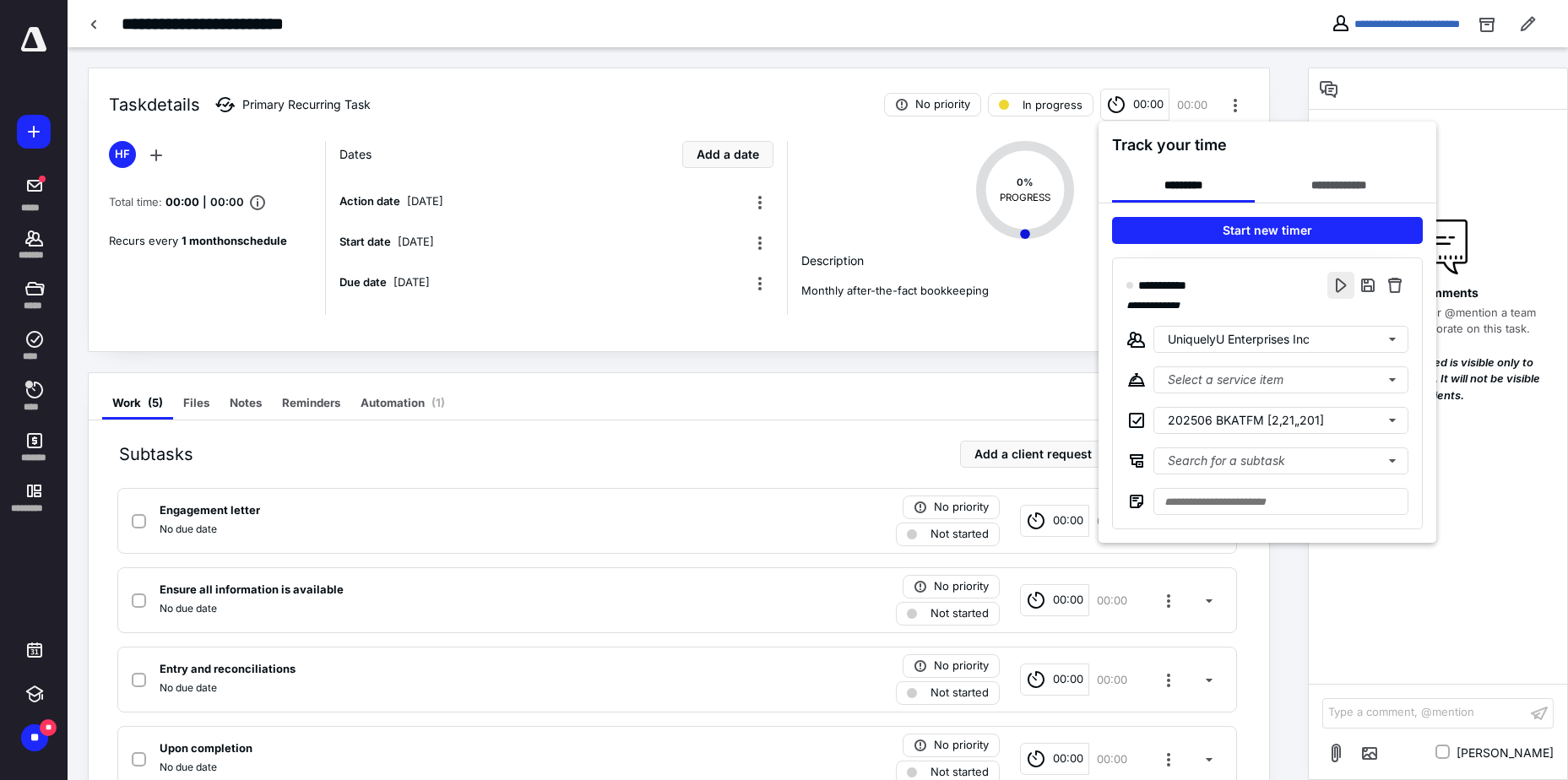 click at bounding box center (1341, 285) 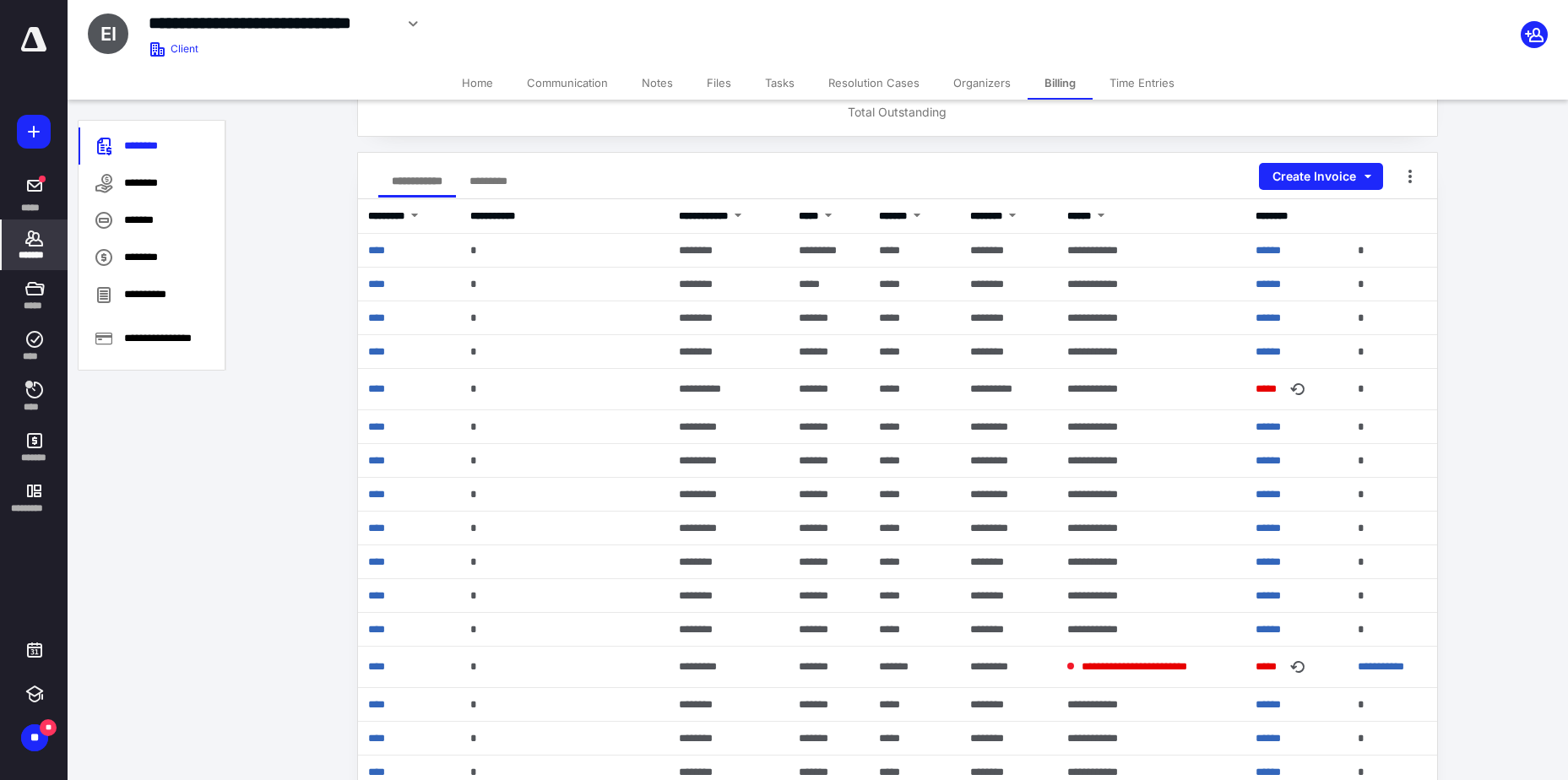 scroll, scrollTop: 169, scrollLeft: 0, axis: vertical 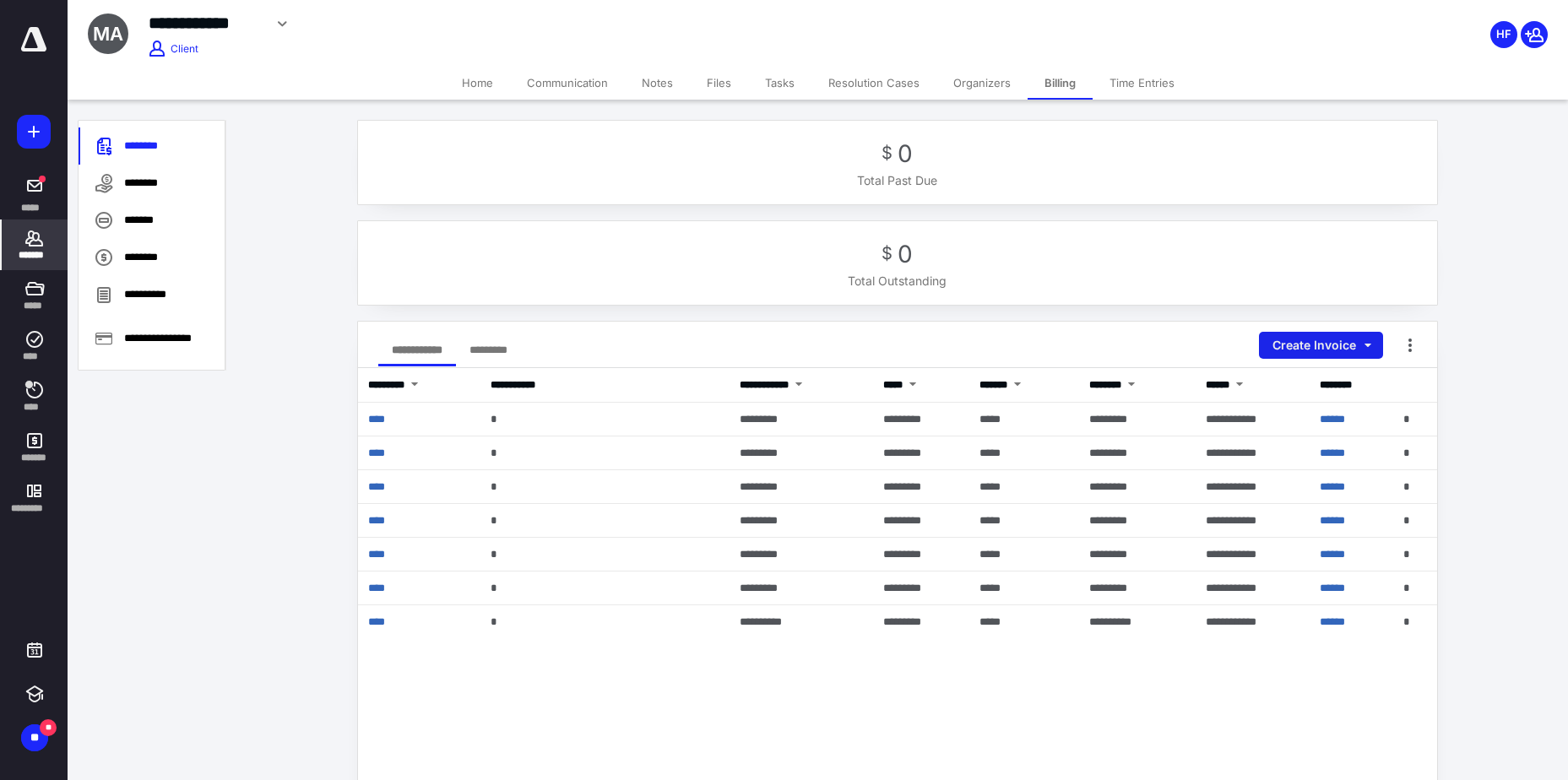 click on "Create Invoice" at bounding box center (1321, 345) 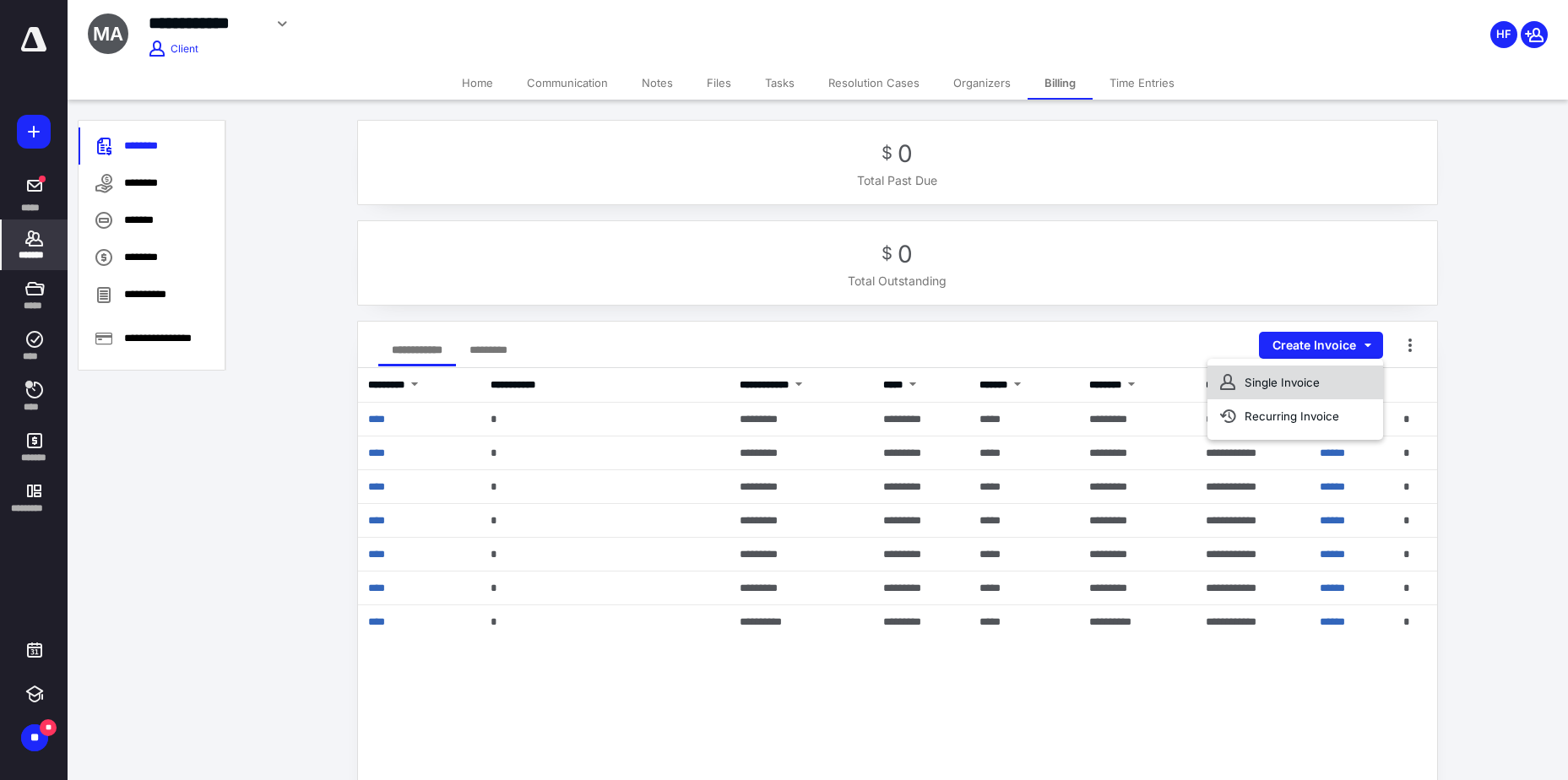 click on "Single Invoice" at bounding box center (1295, 382) 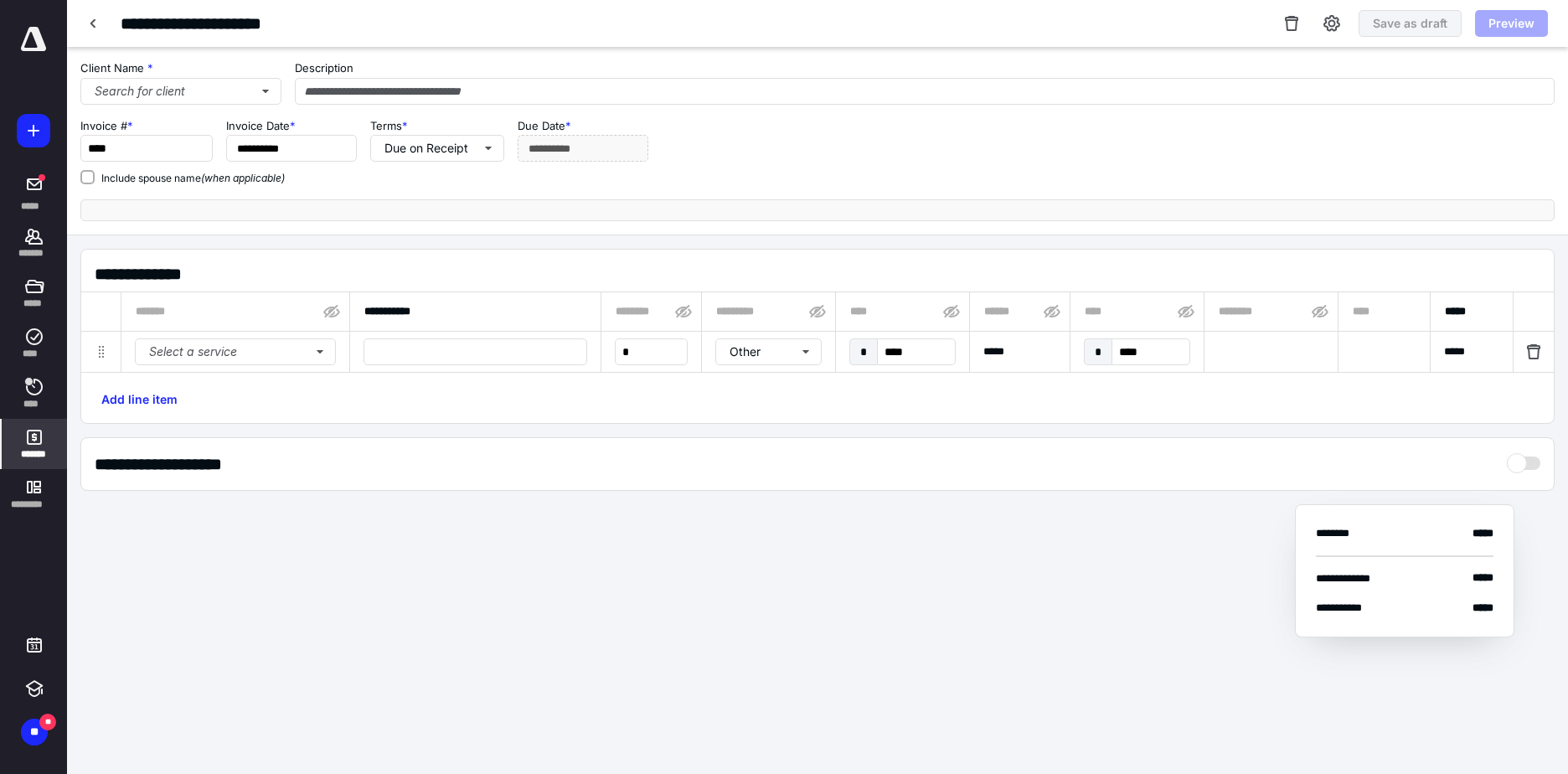 type on "****" 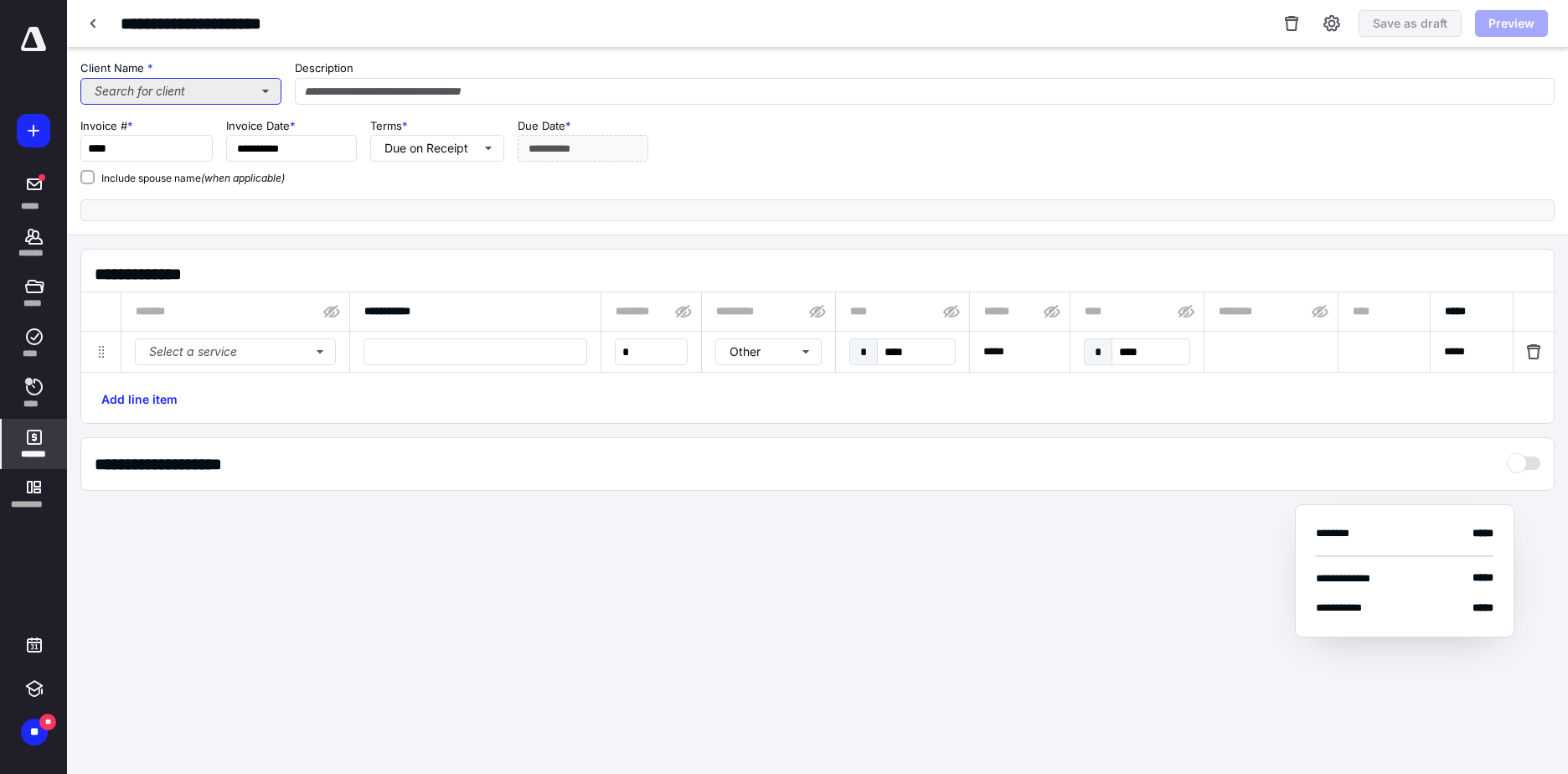 click on "Search for client" at bounding box center [181, 91] 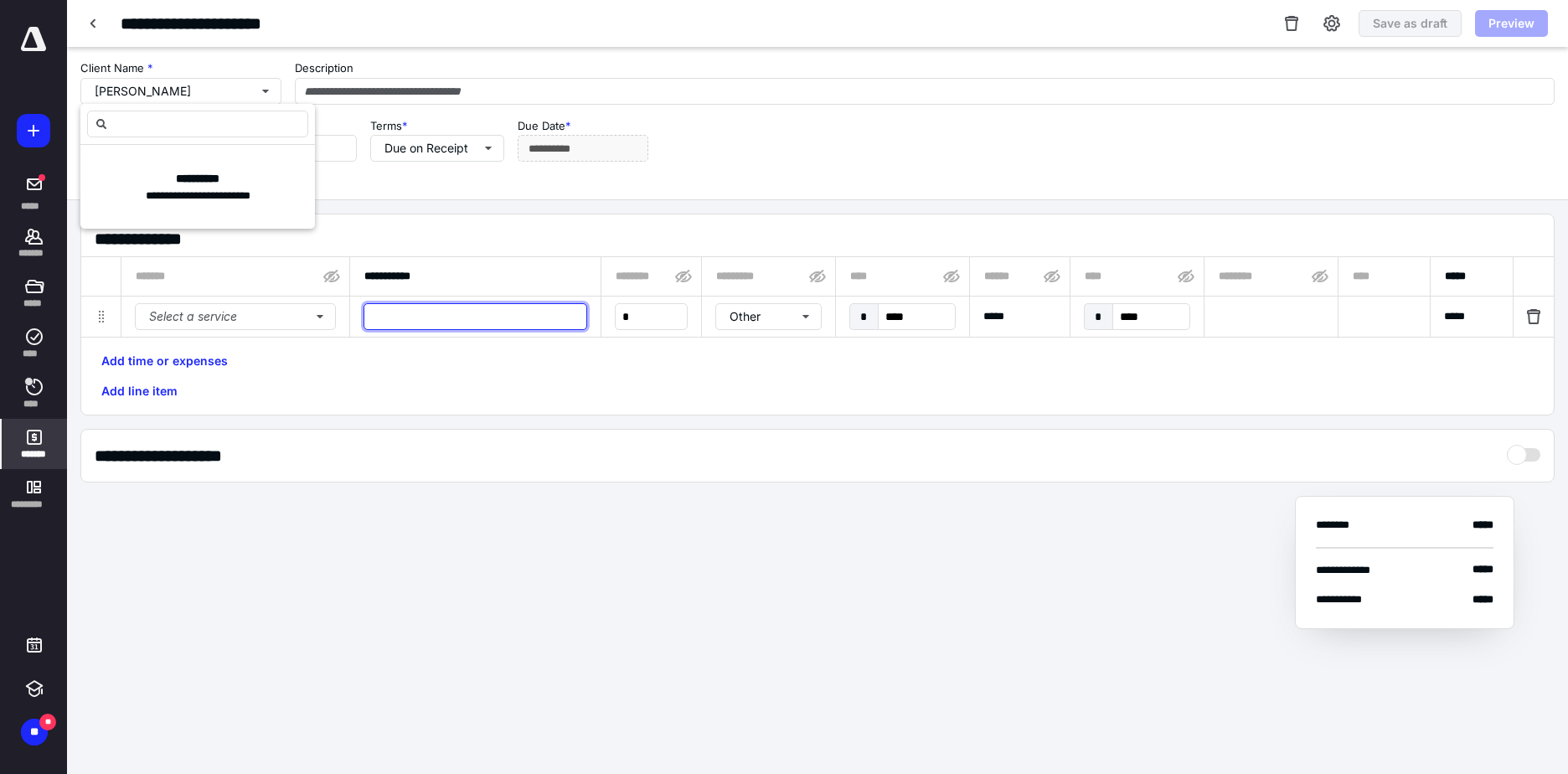click at bounding box center (475, 317) 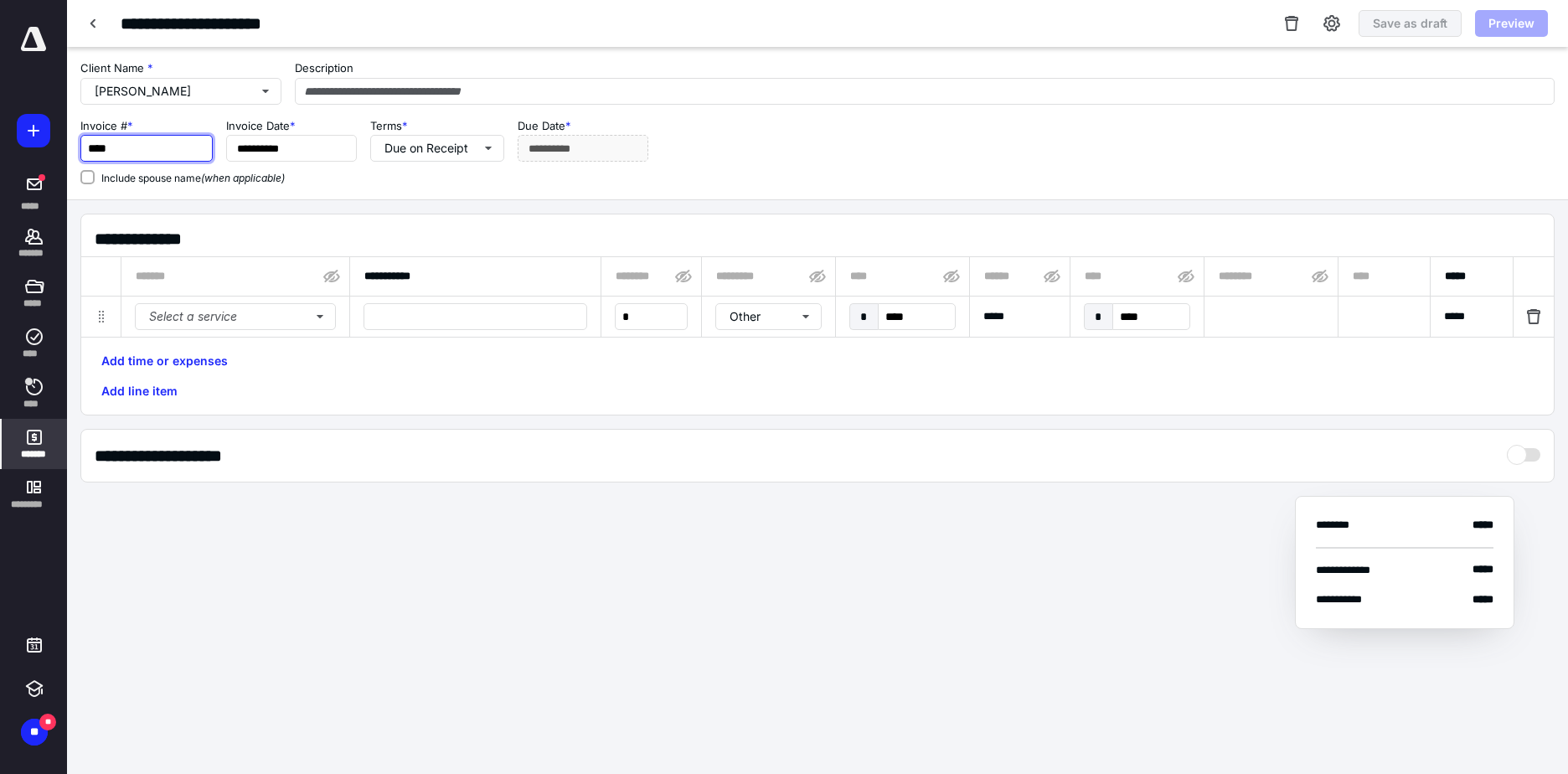 click on "****" at bounding box center (147, 148) 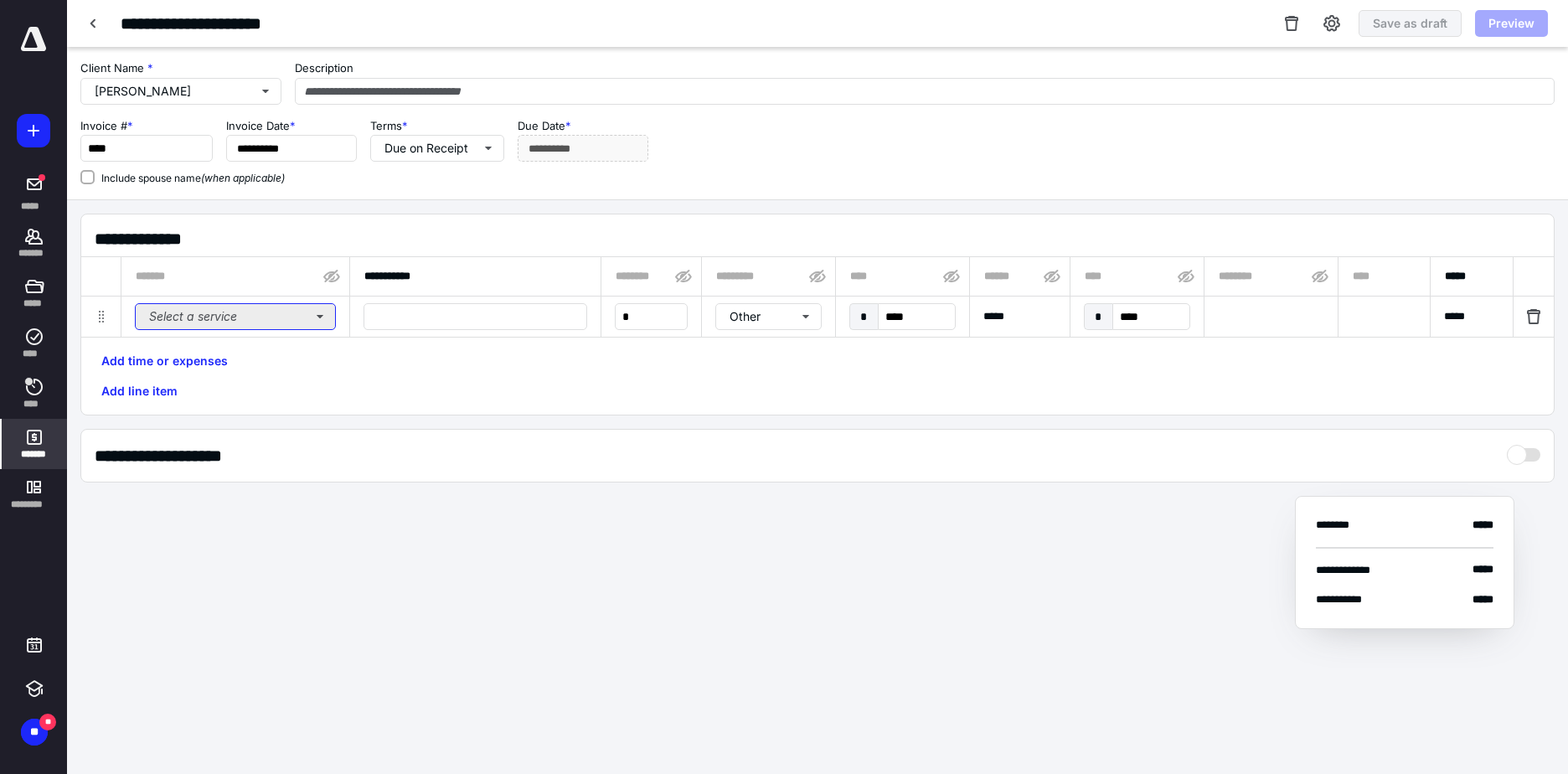 click on "Select a service" at bounding box center [235, 317] 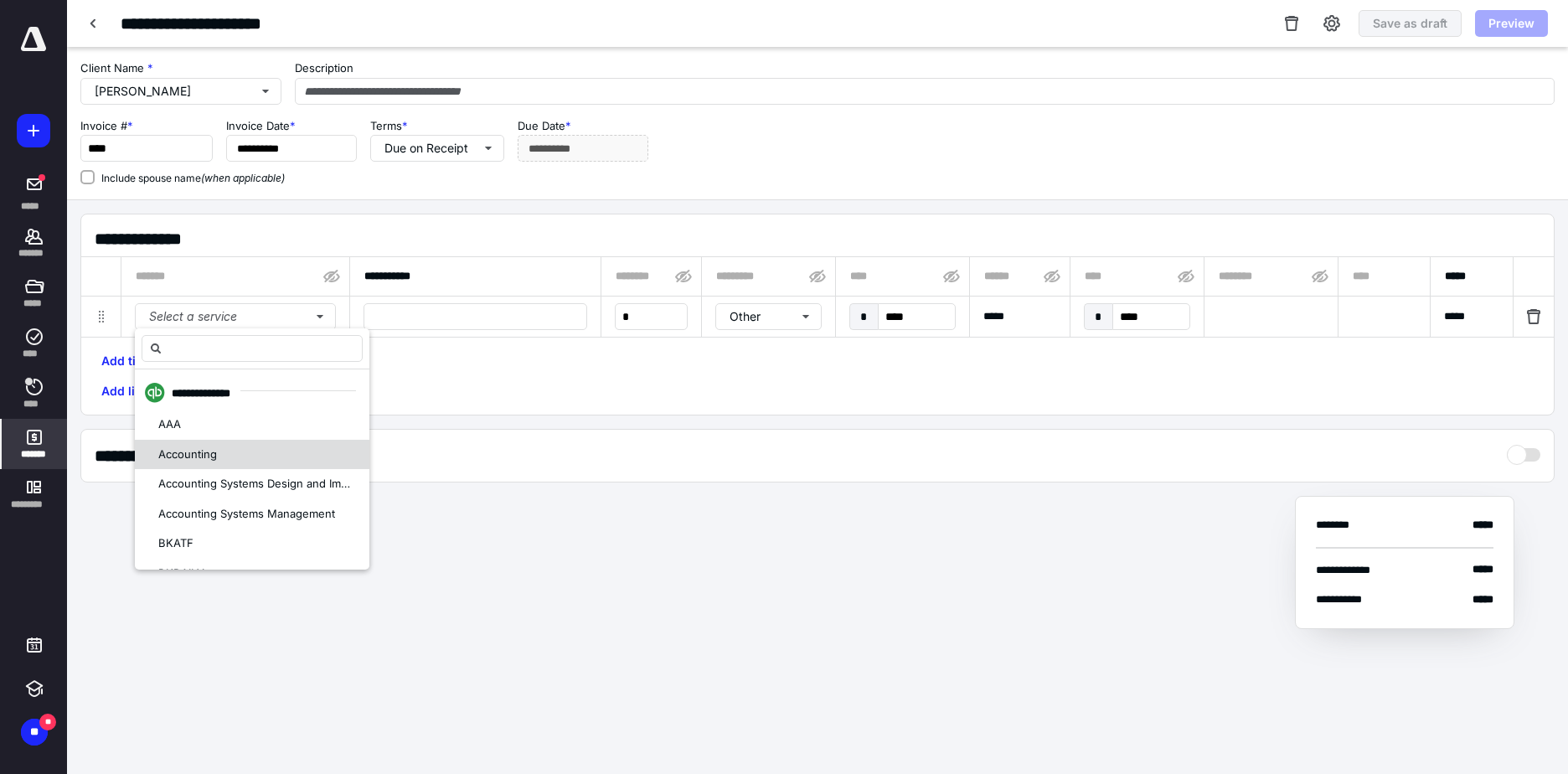 click on "Accounting" at bounding box center [188, 454] 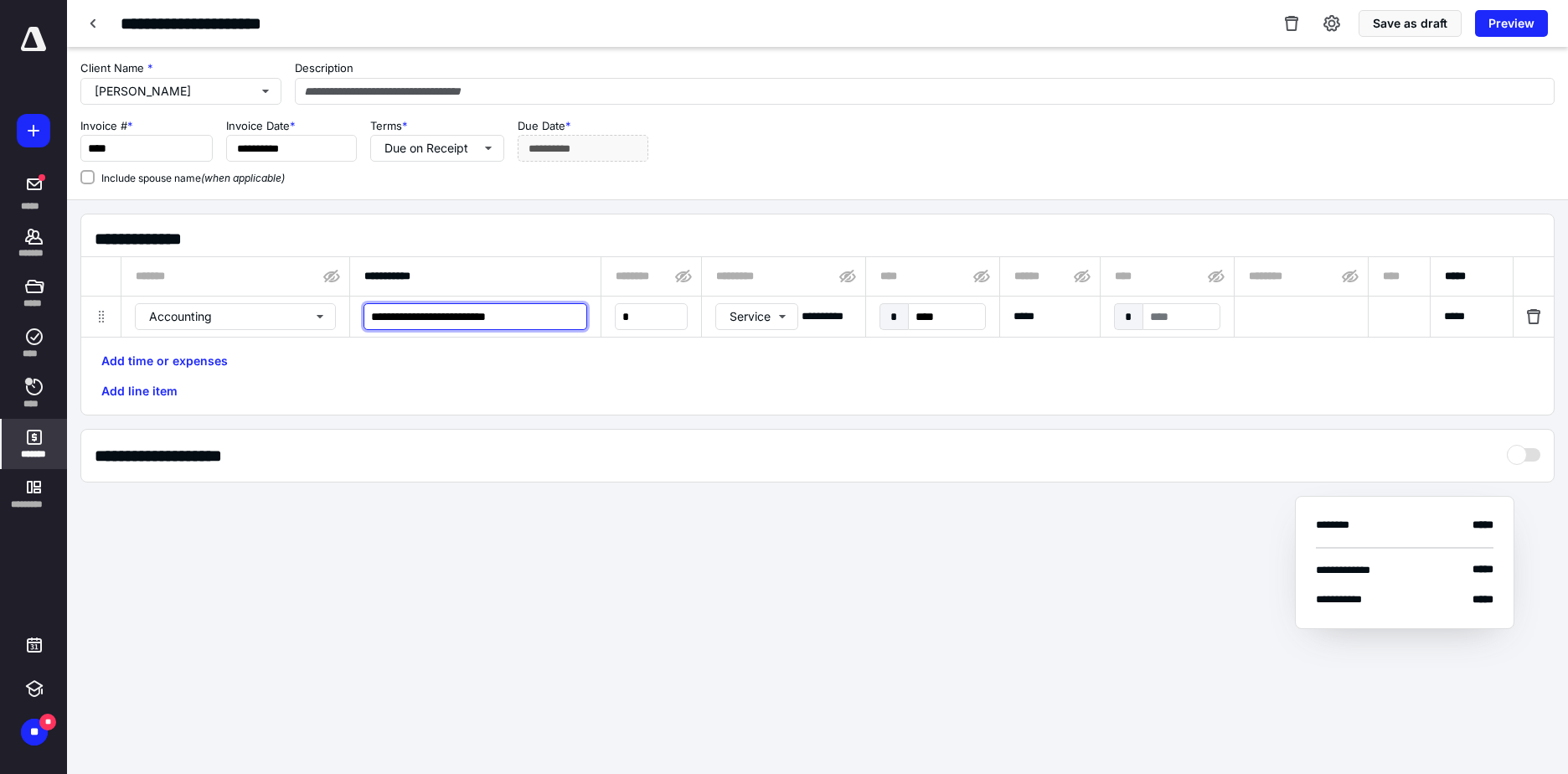 click on "**********" at bounding box center [475, 317] 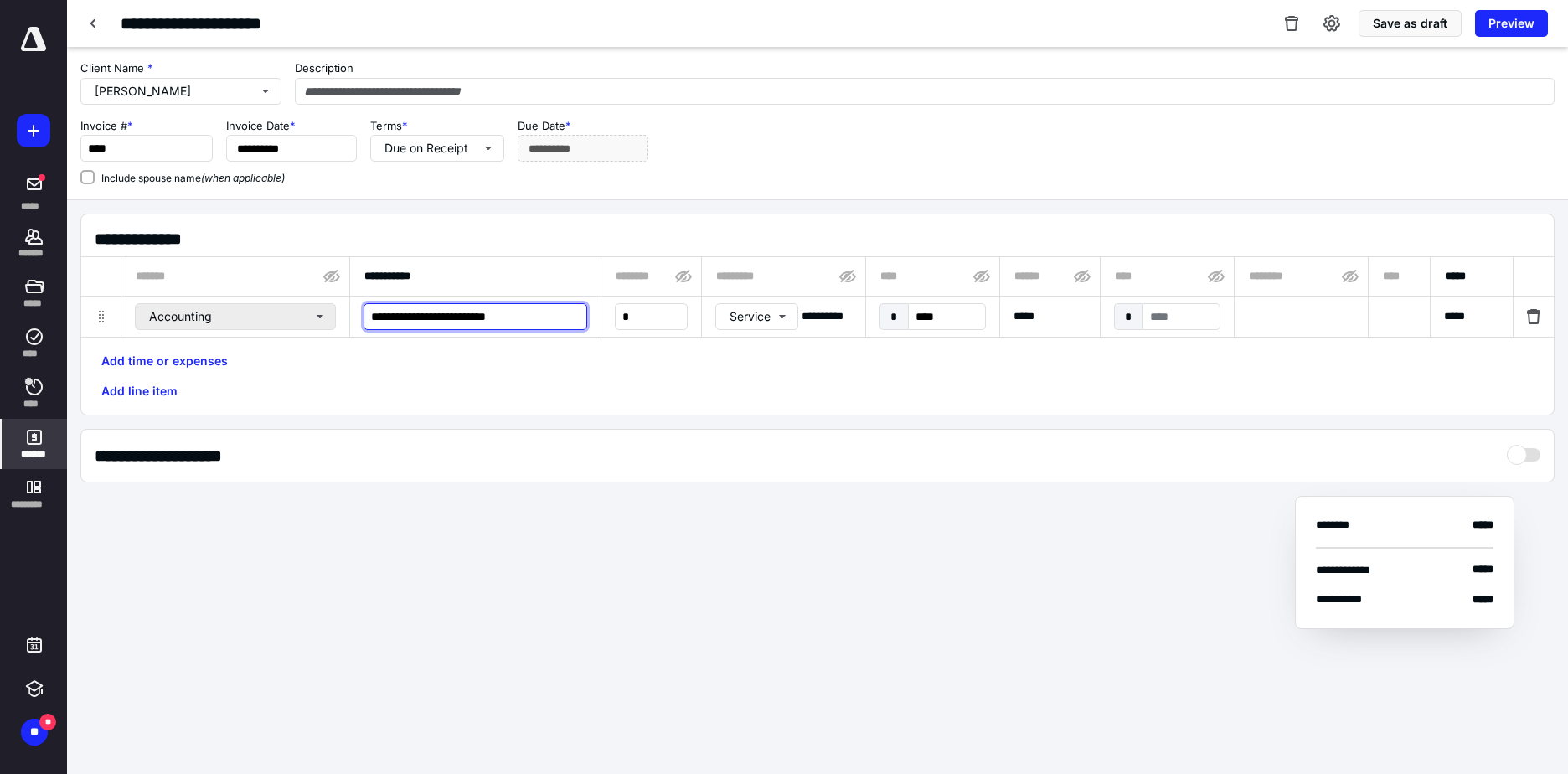 drag, startPoint x: 548, startPoint y: 312, endPoint x: 266, endPoint y: 320, distance: 282.1135 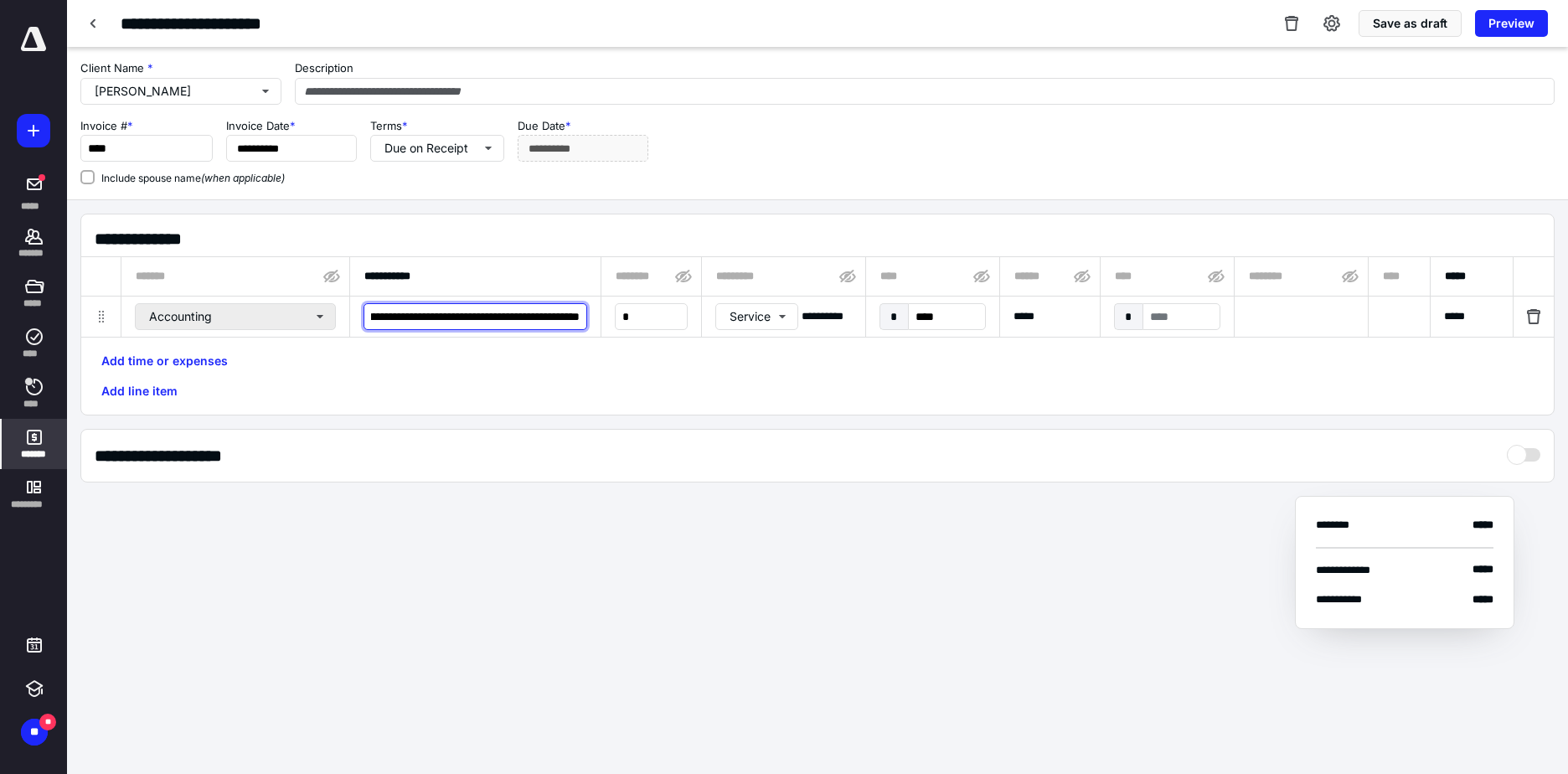 scroll, scrollTop: 0, scrollLeft: 0, axis: both 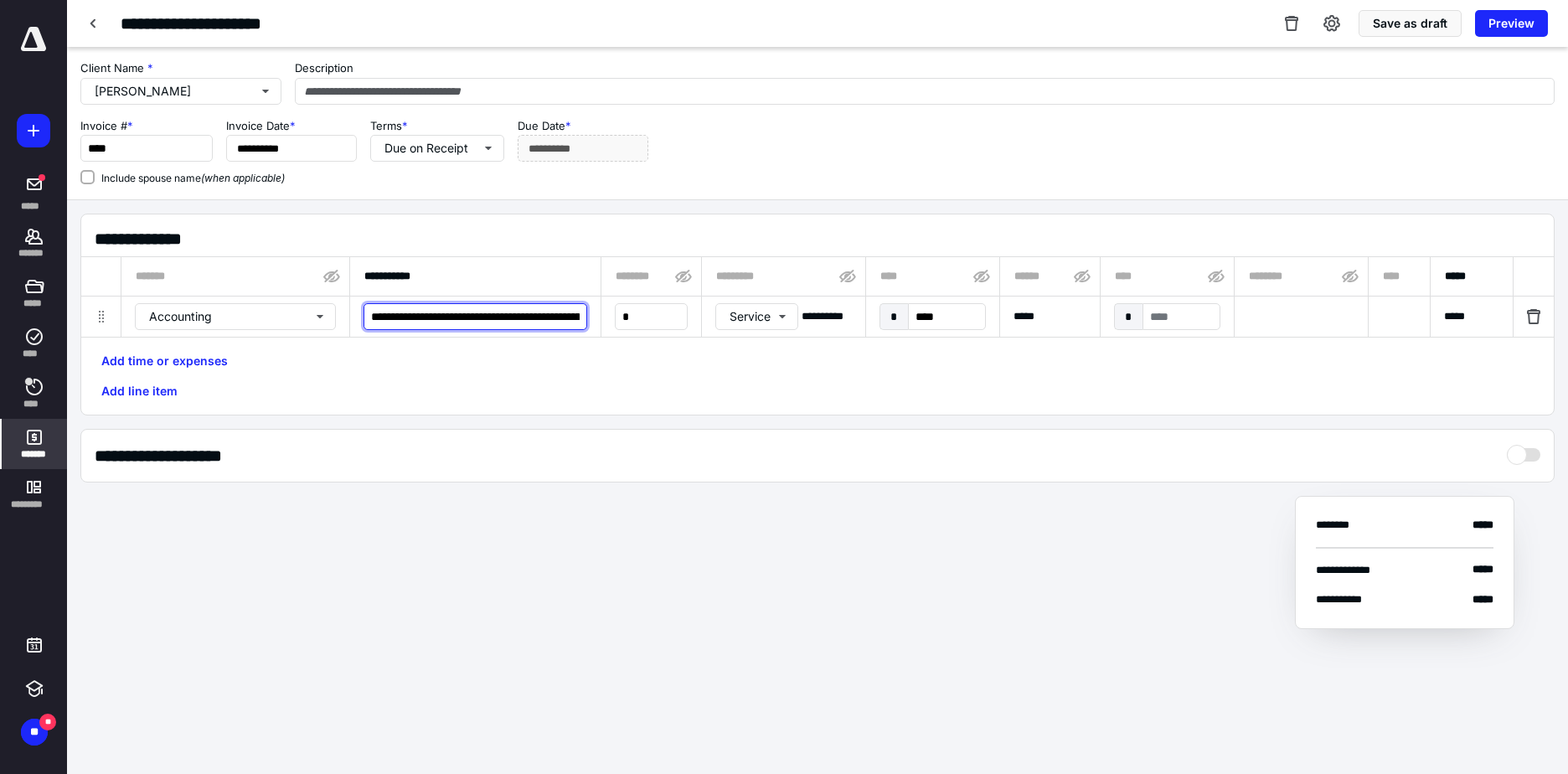 type on "**********" 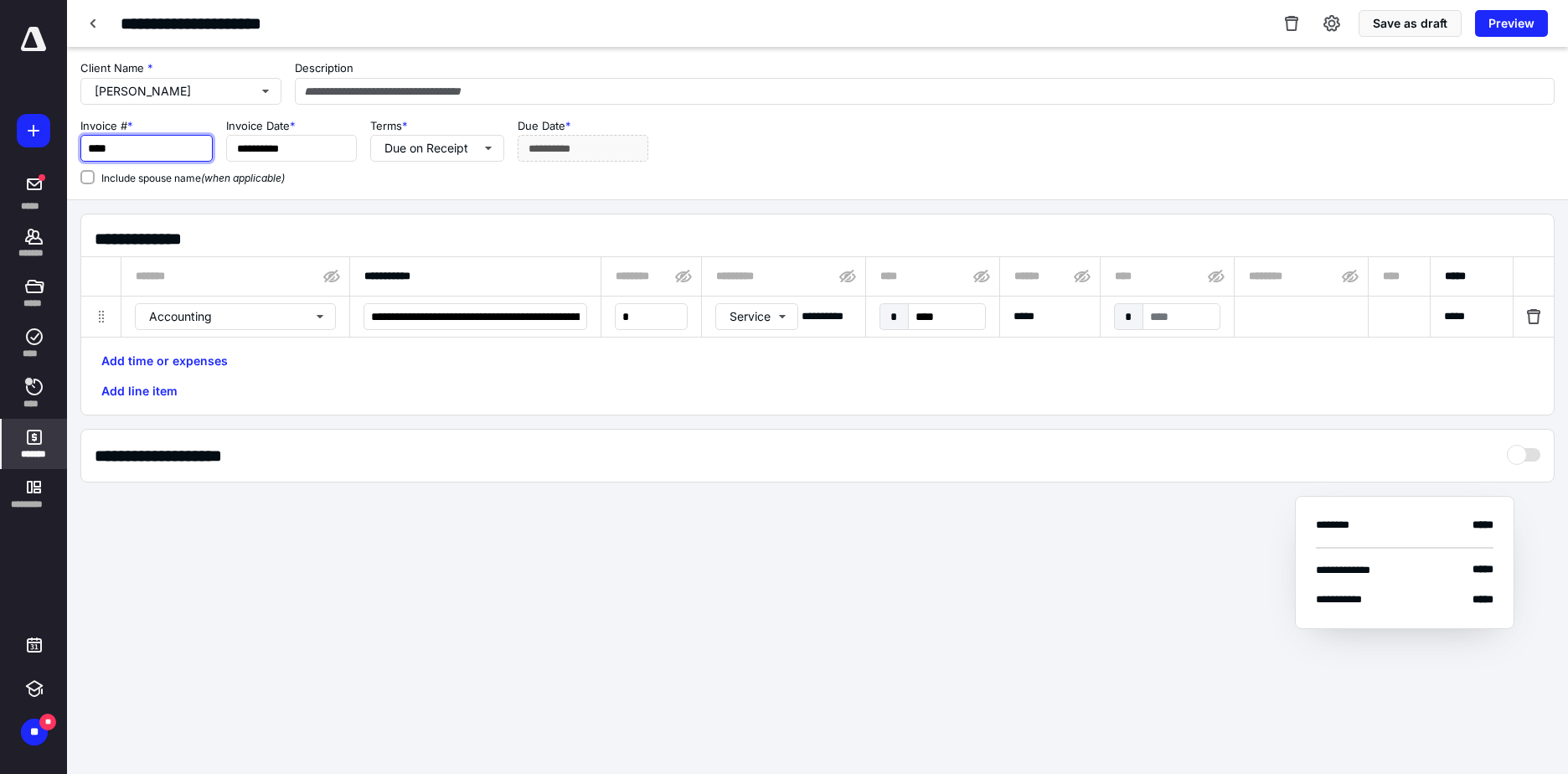 click on "****" at bounding box center [147, 148] 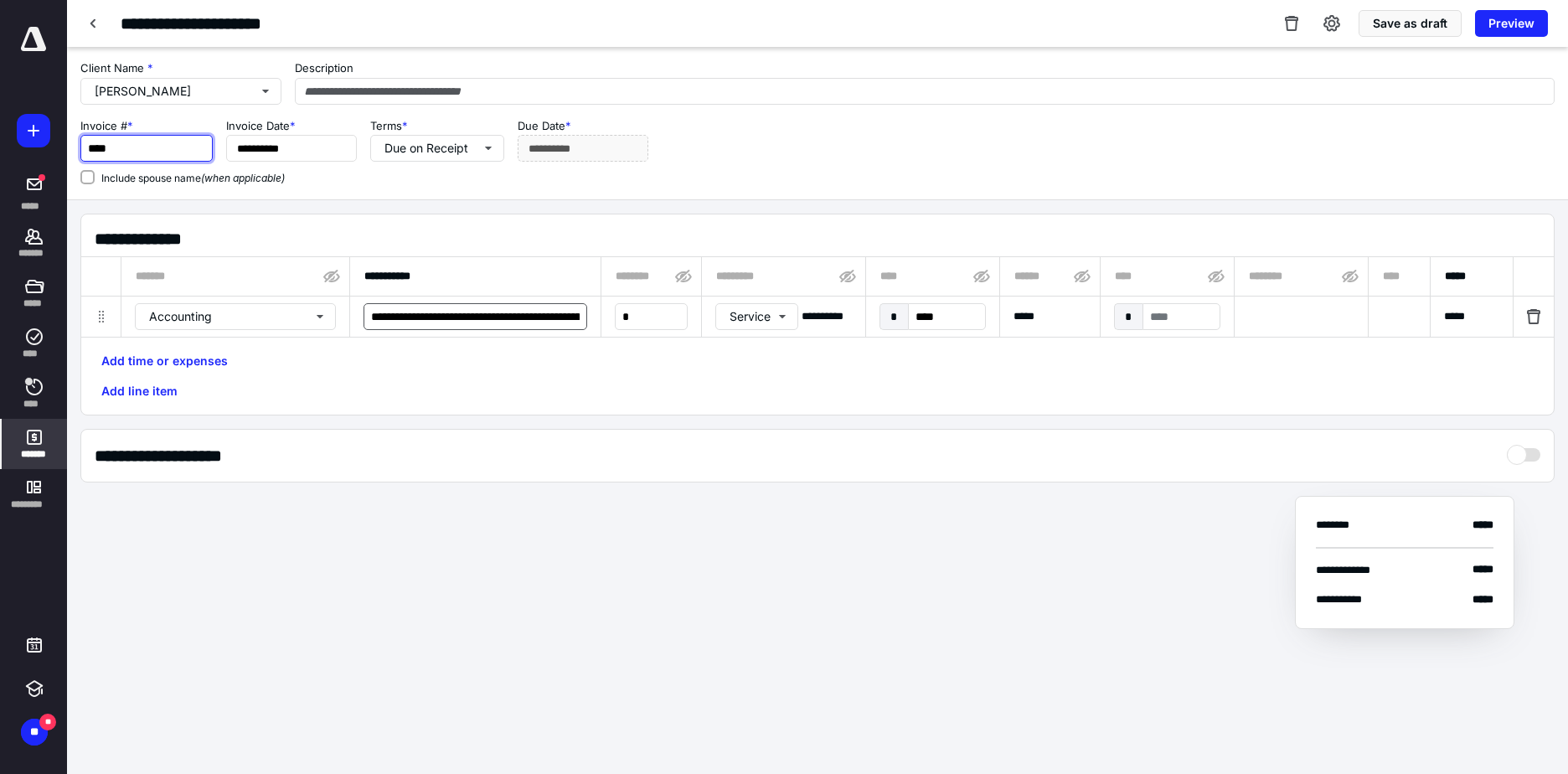 type on "****" 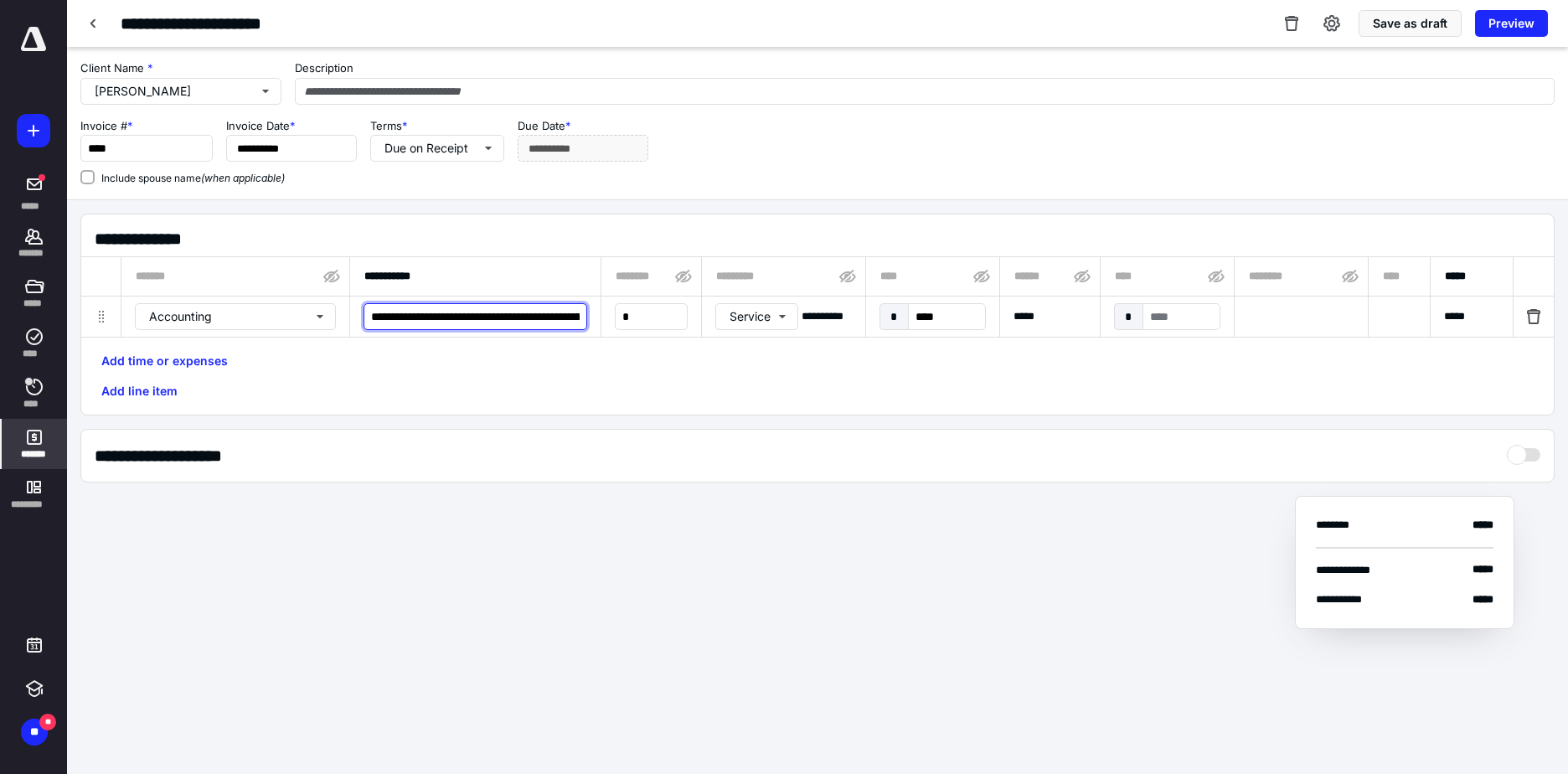 click on "**********" at bounding box center [475, 317] 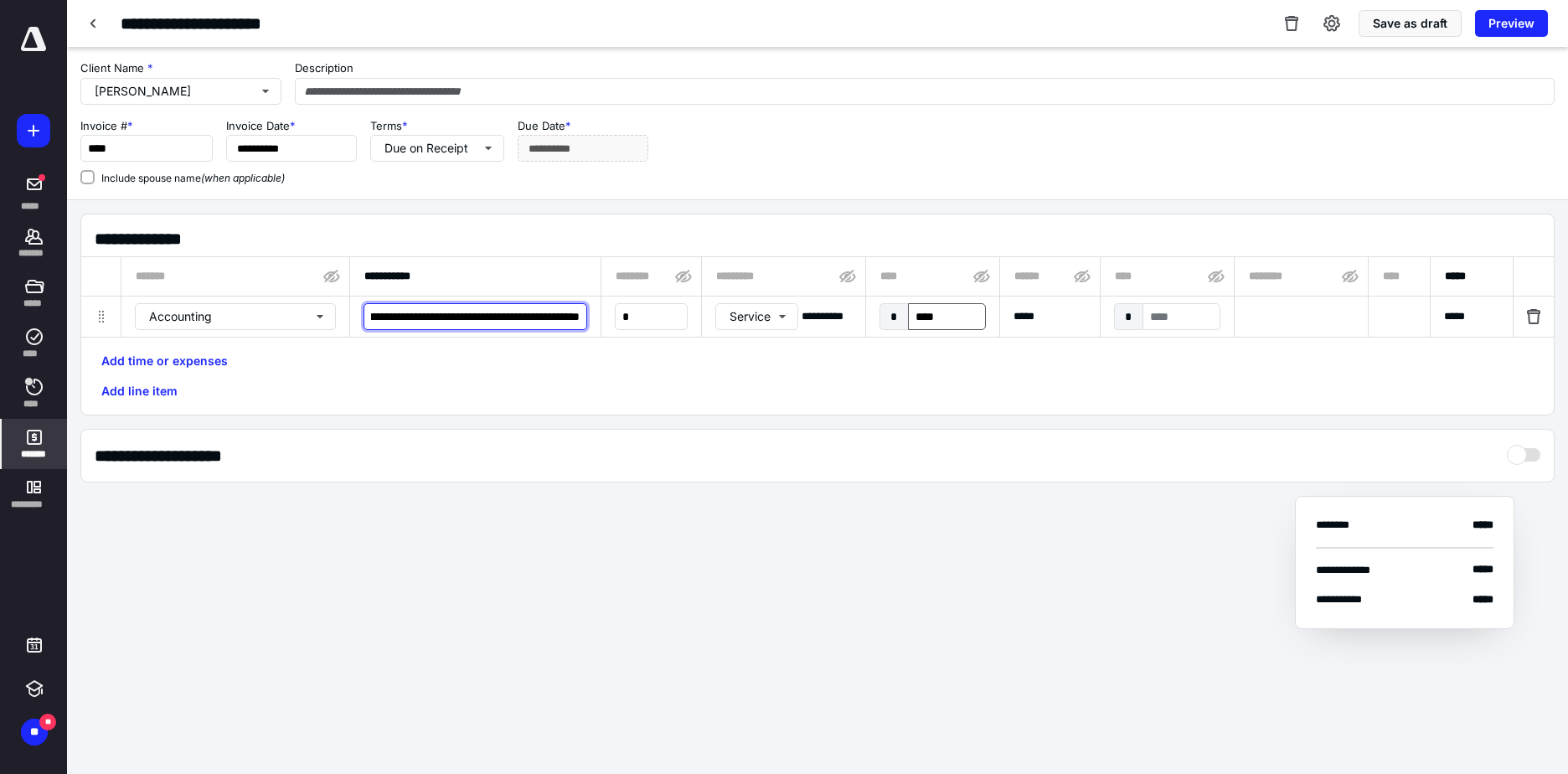 type on "**********" 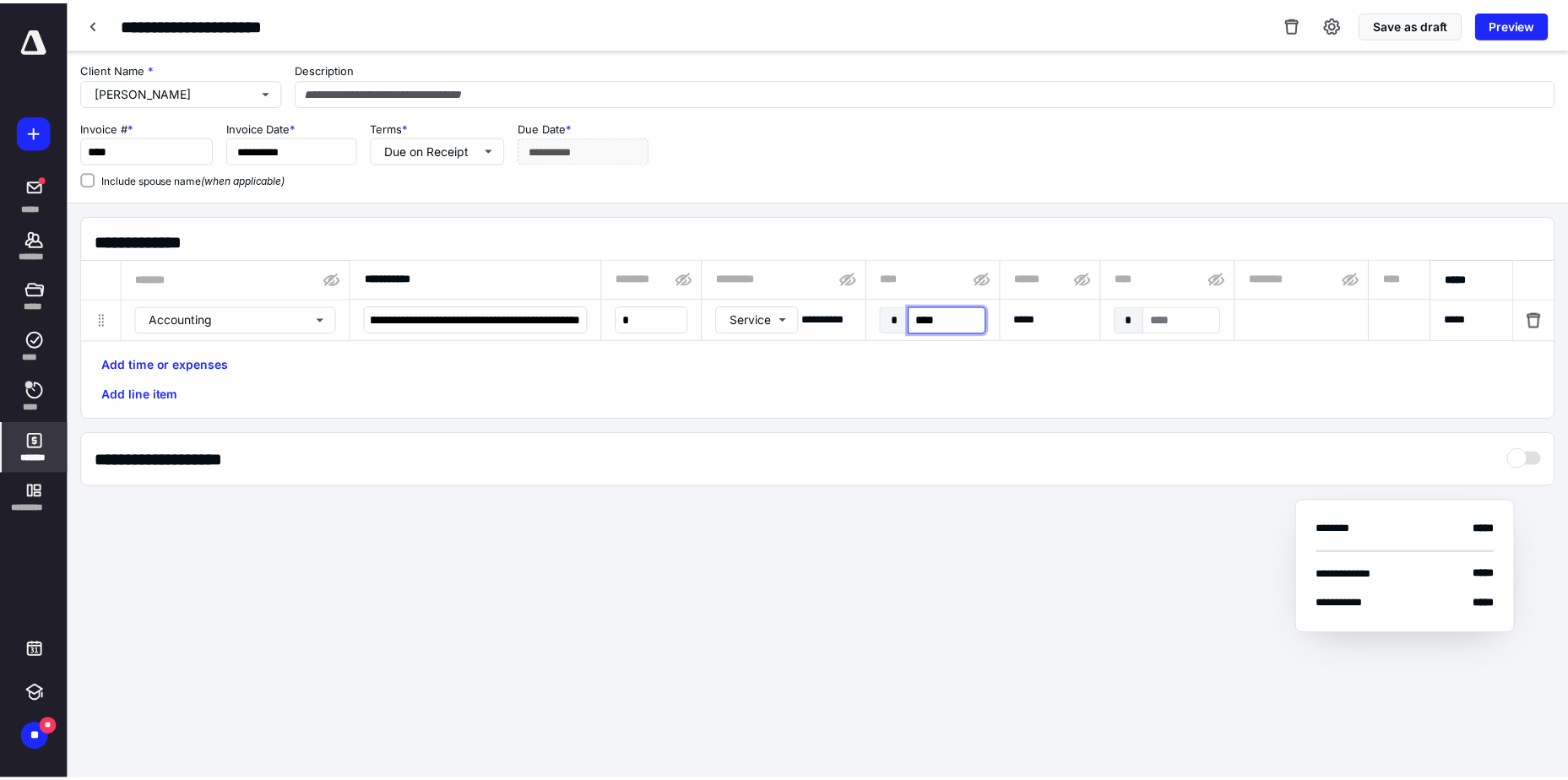 scroll, scrollTop: 0, scrollLeft: 0, axis: both 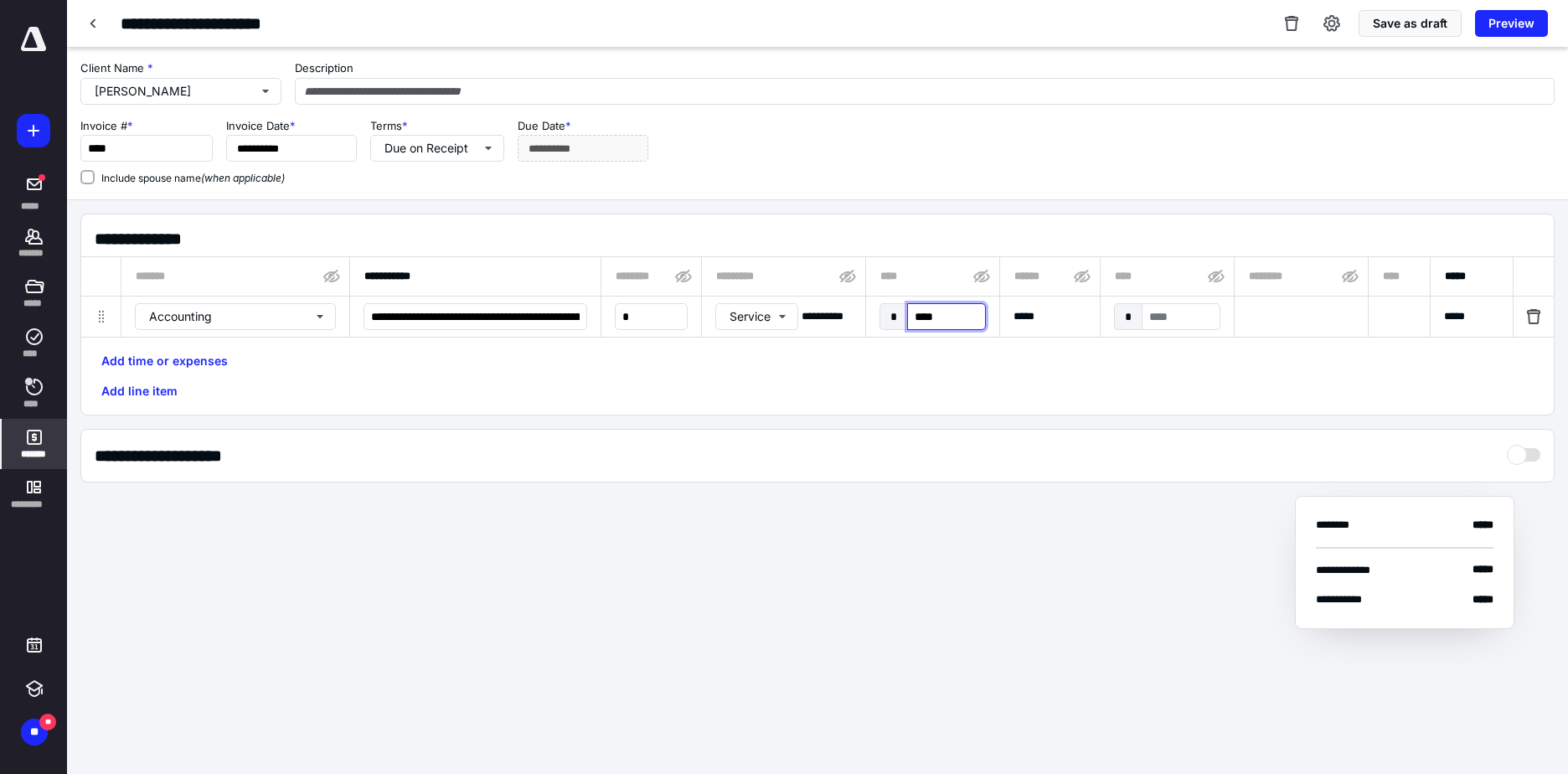 click on "****" at bounding box center (946, 317) 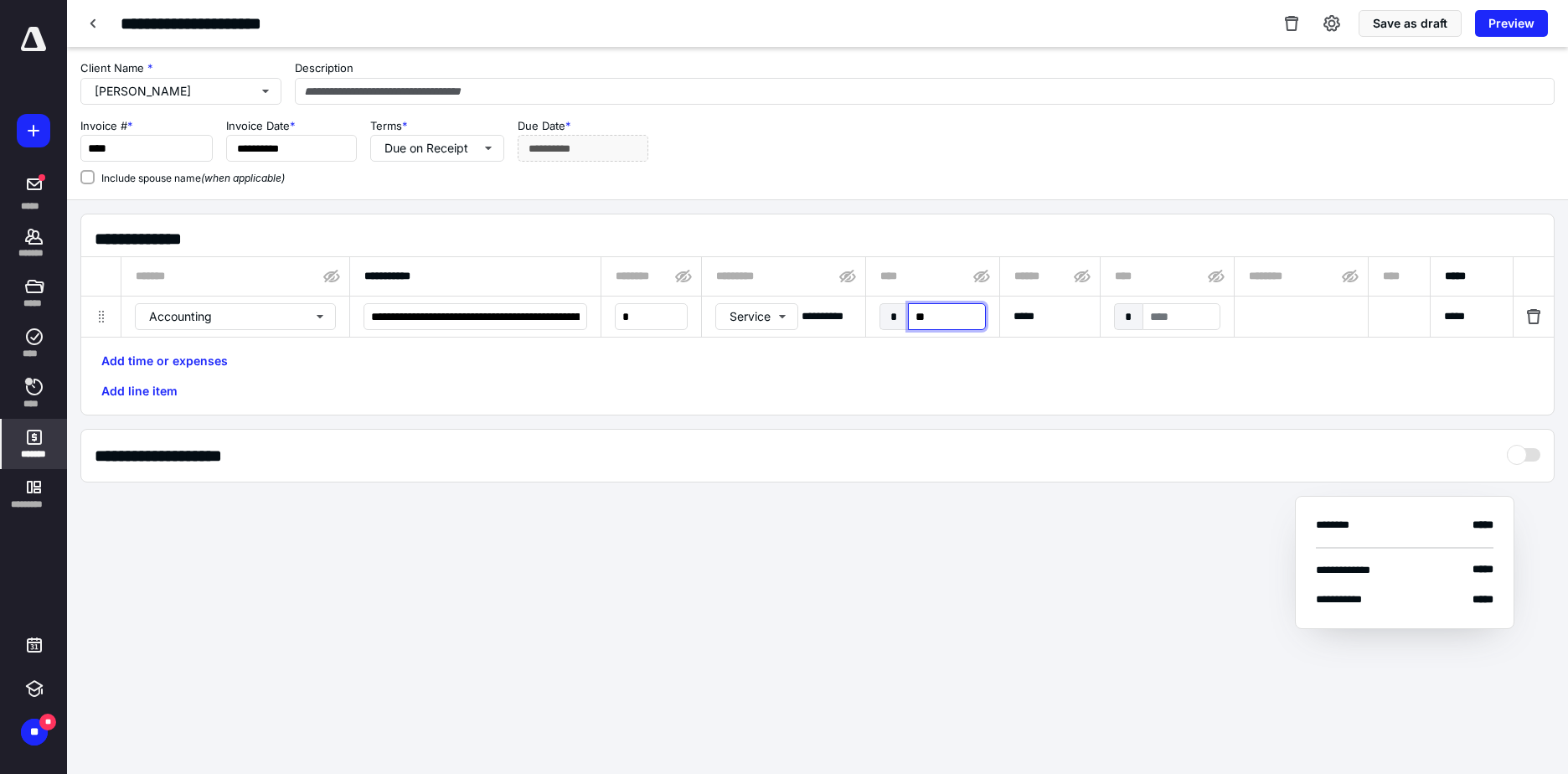 type on "***" 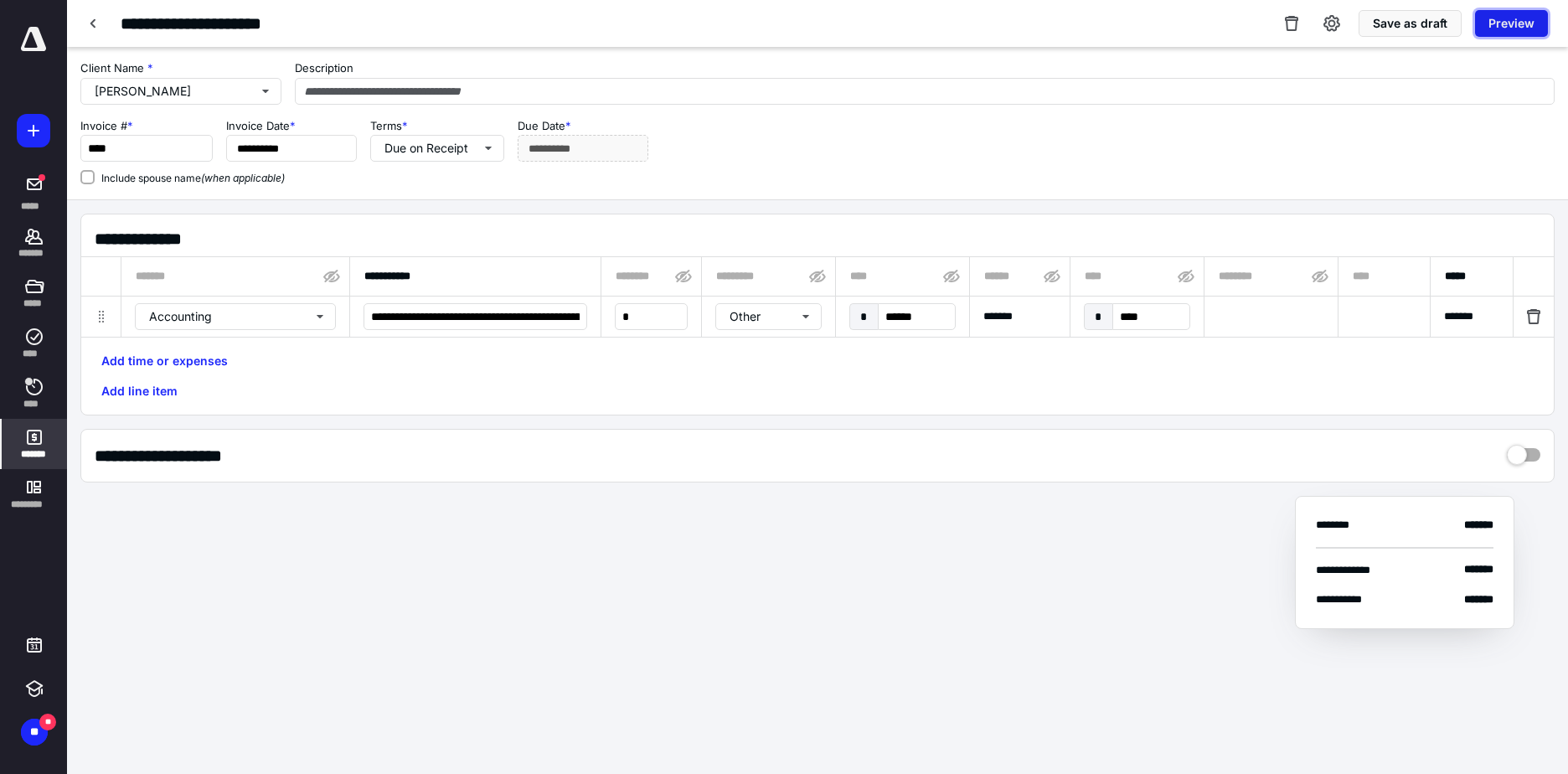 click on "Preview" at bounding box center (1511, 23) 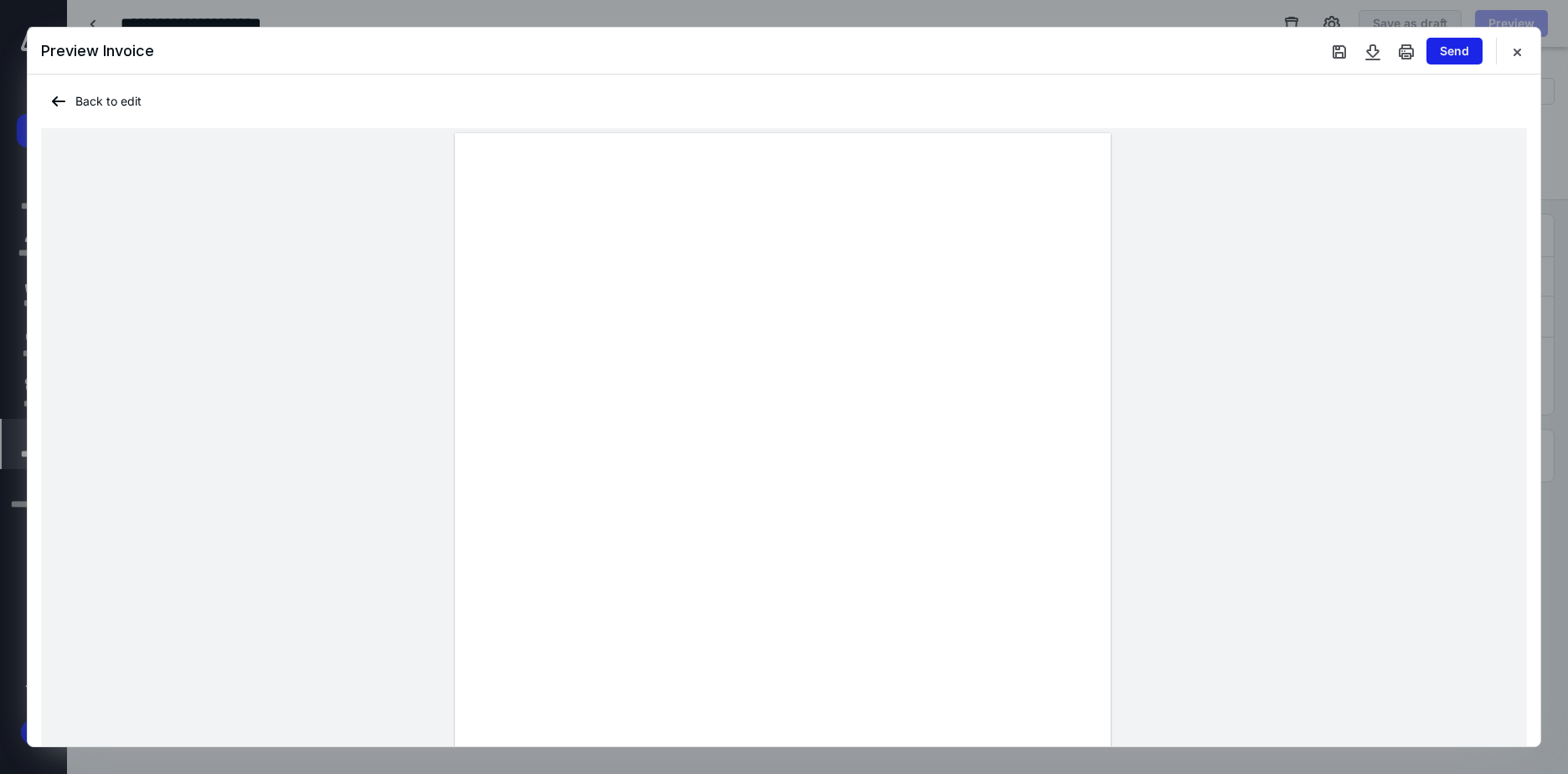 click on "Send" at bounding box center (1454, 51) 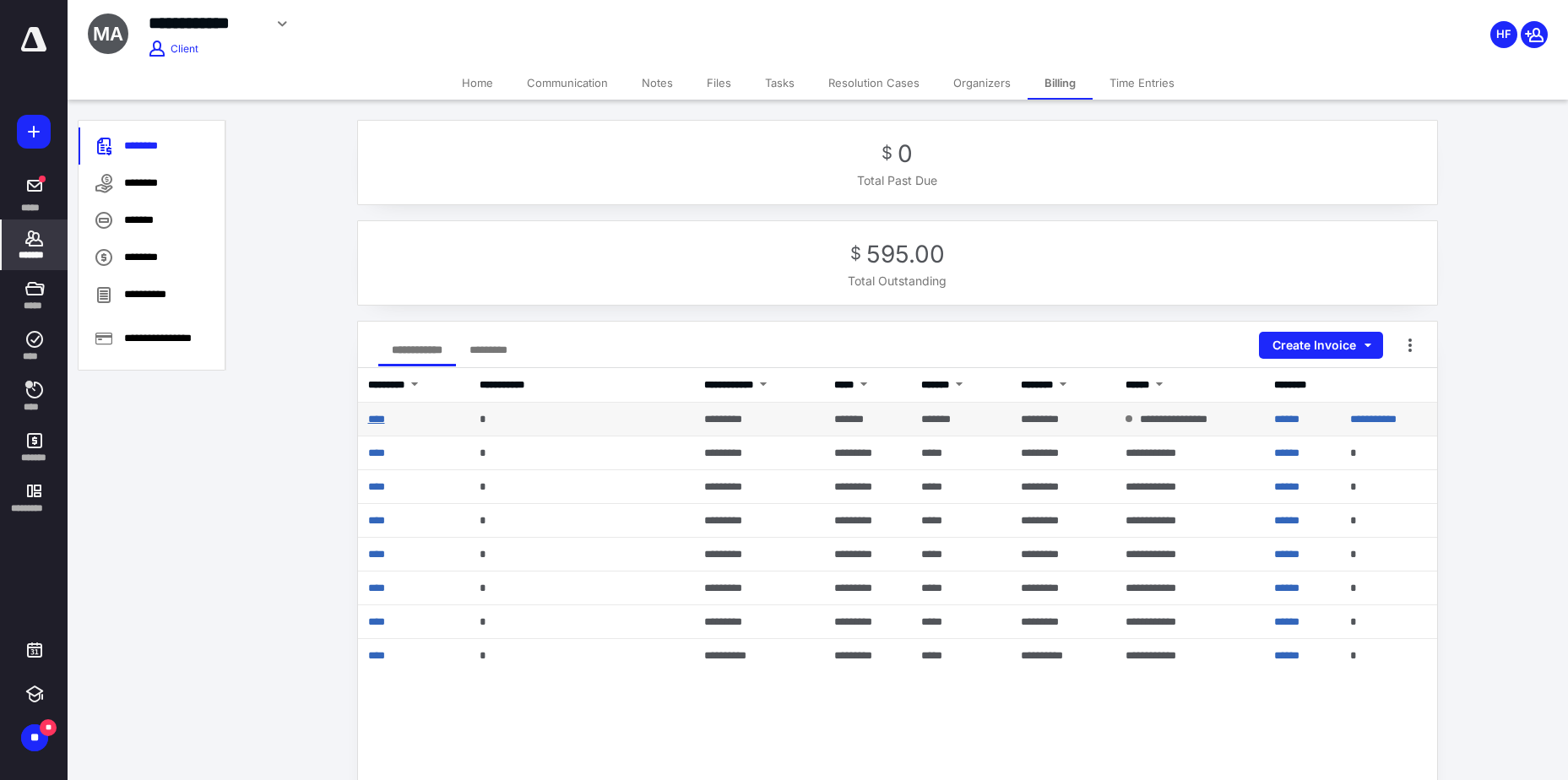 click on "****" at bounding box center (377, 419) 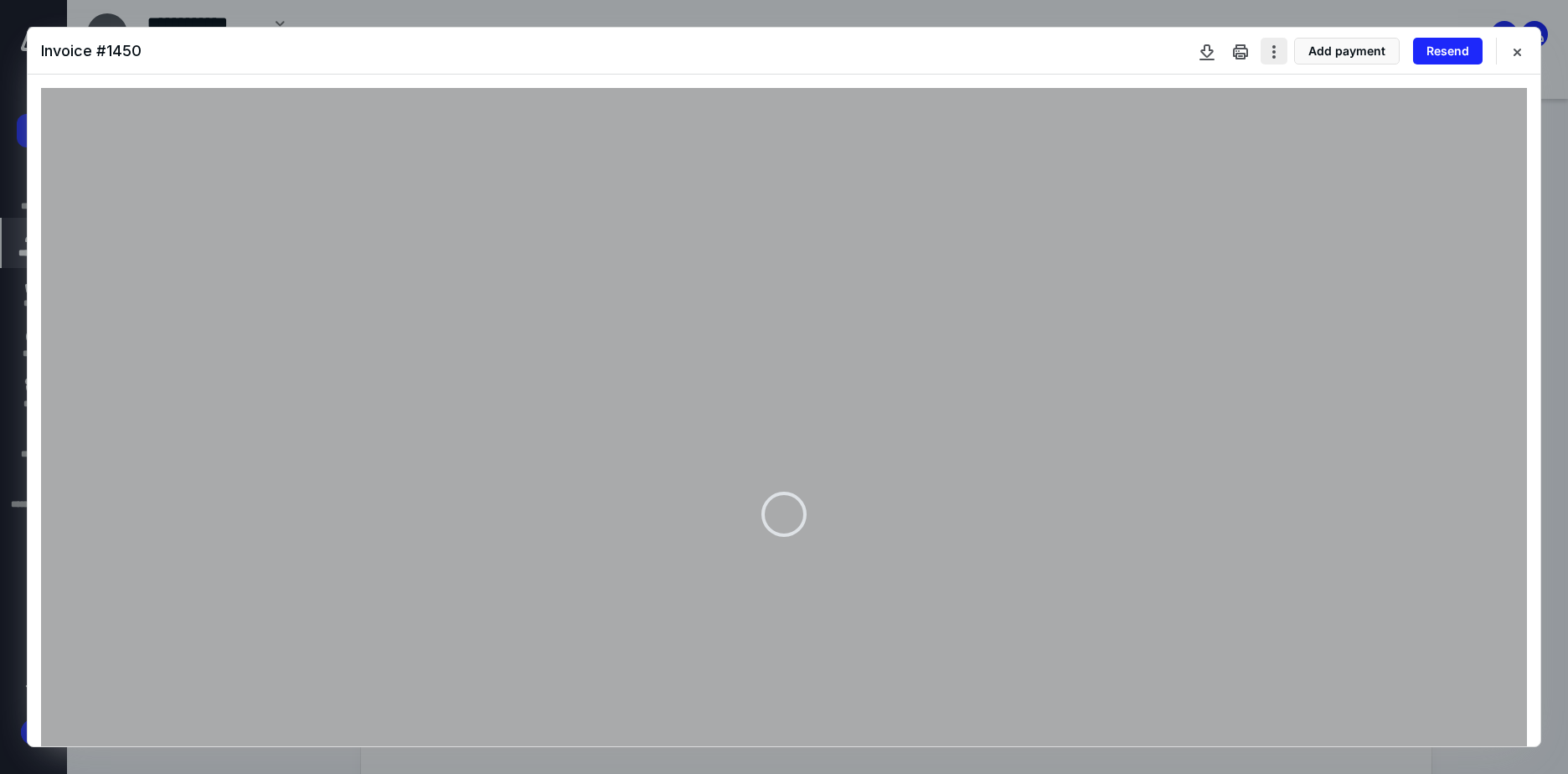 click at bounding box center (1274, 51) 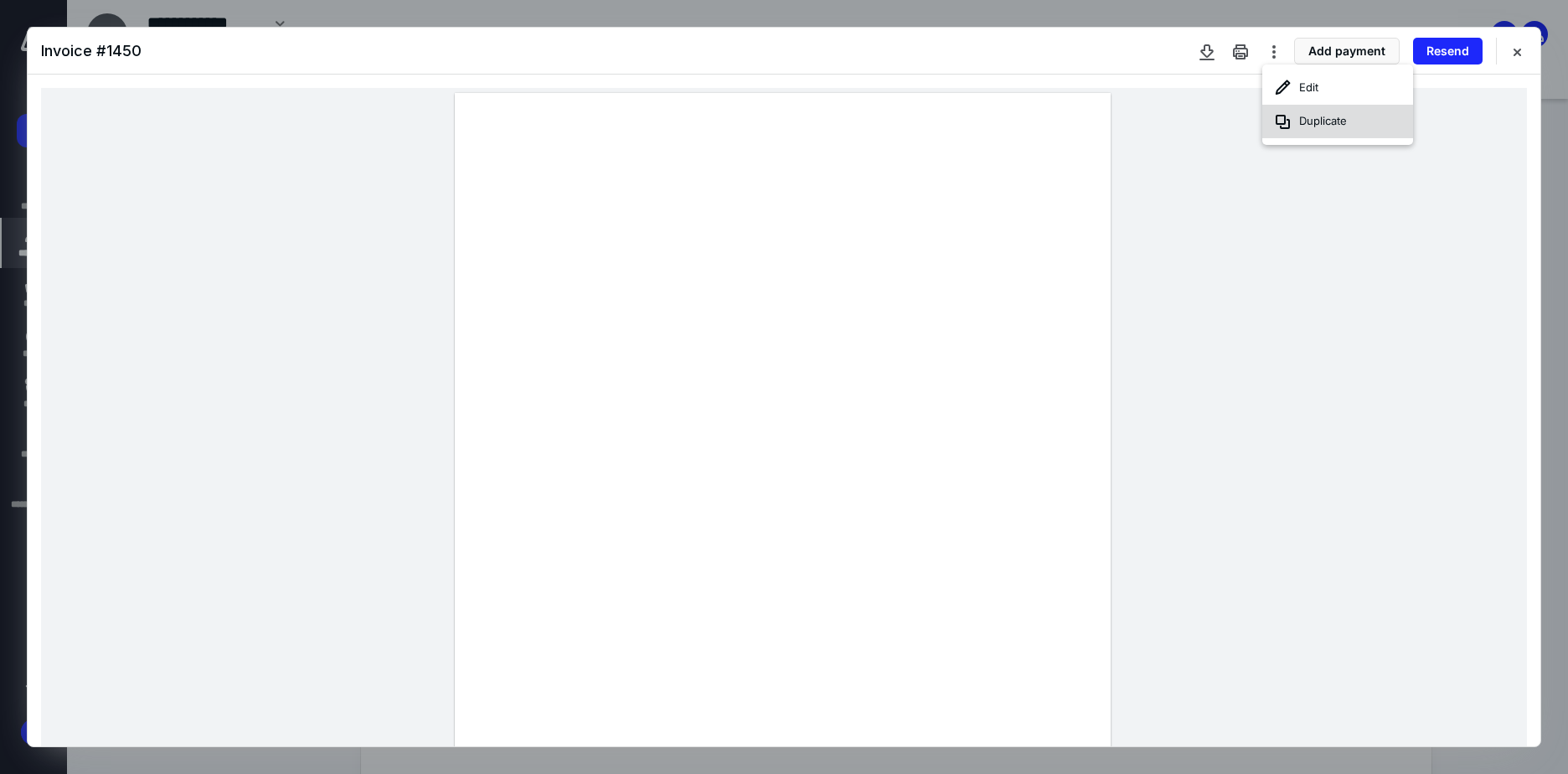 click on "Duplicate" at bounding box center [1338, 121] 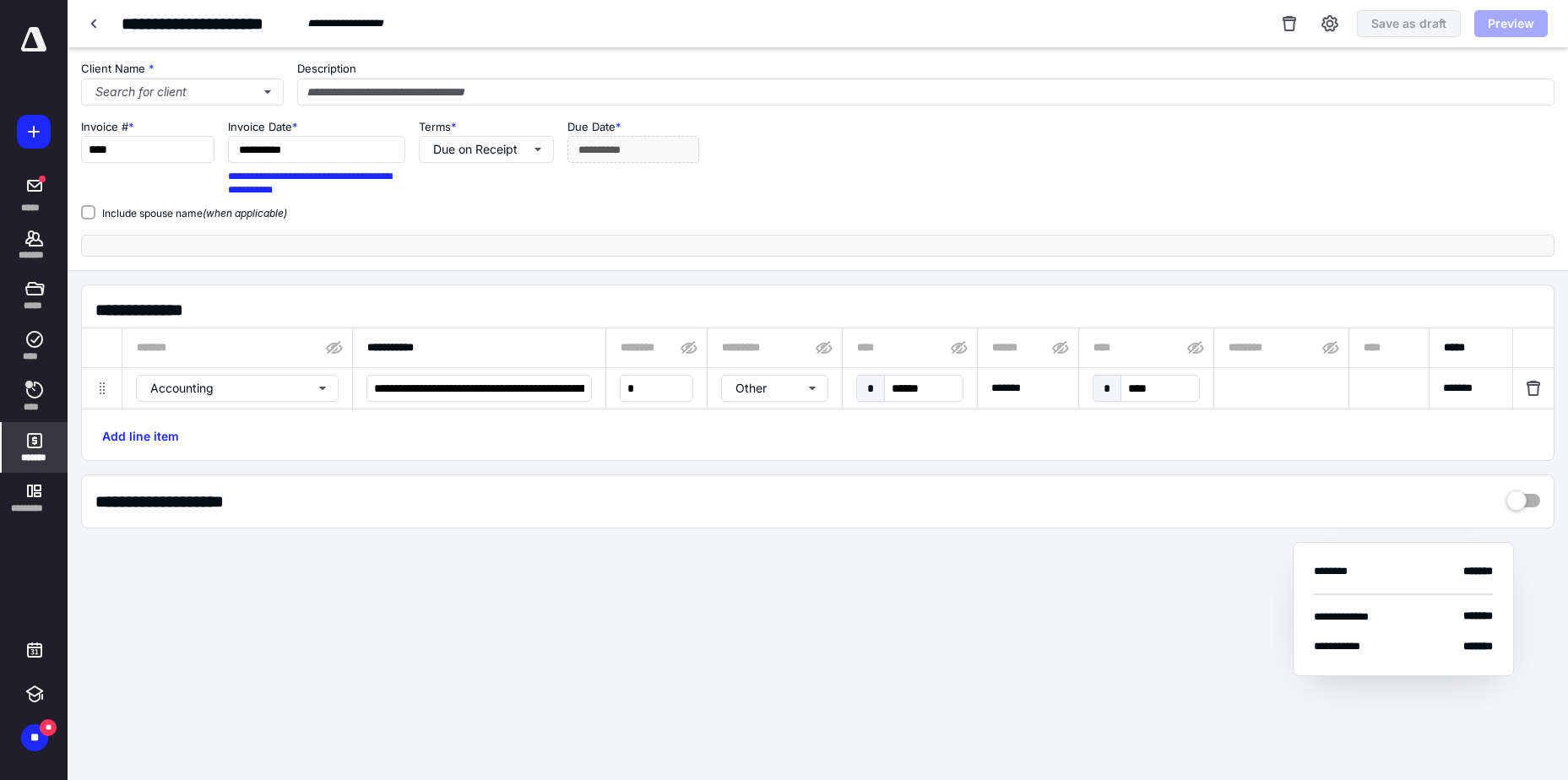 type on "****" 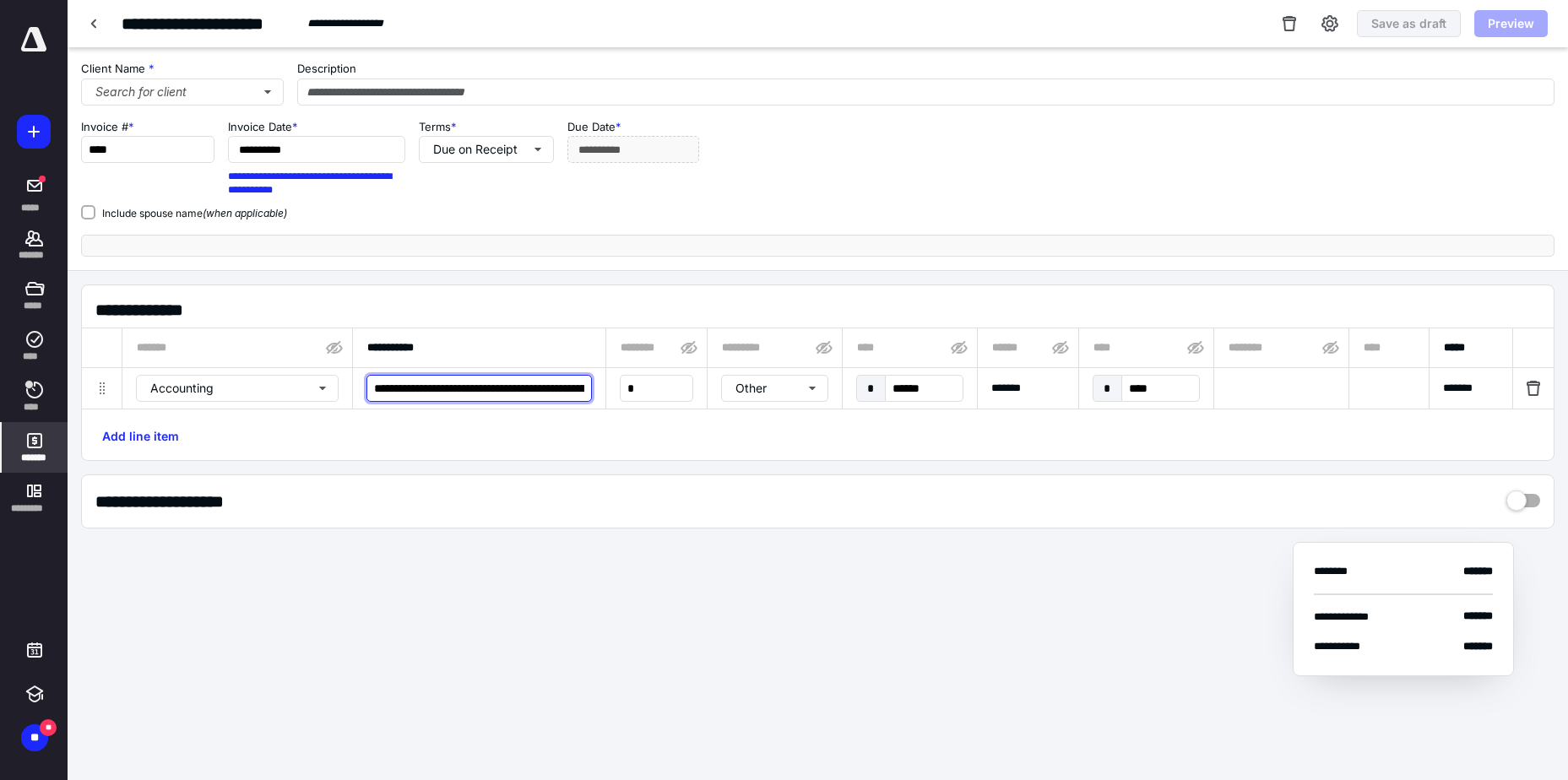 scroll, scrollTop: 0, scrollLeft: 541, axis: horizontal 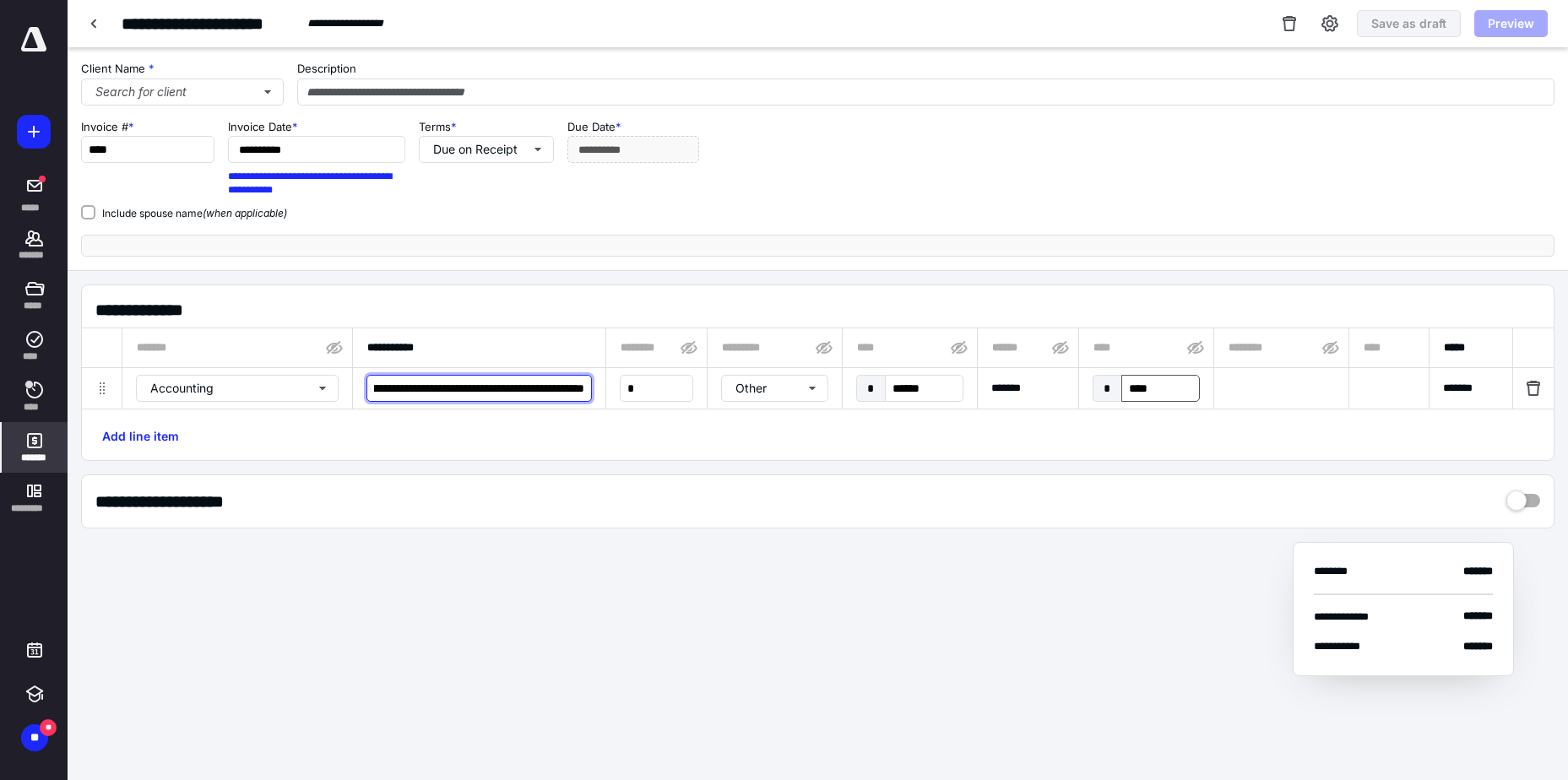 drag, startPoint x: 456, startPoint y: 384, endPoint x: 1153, endPoint y: 376, distance: 697.046 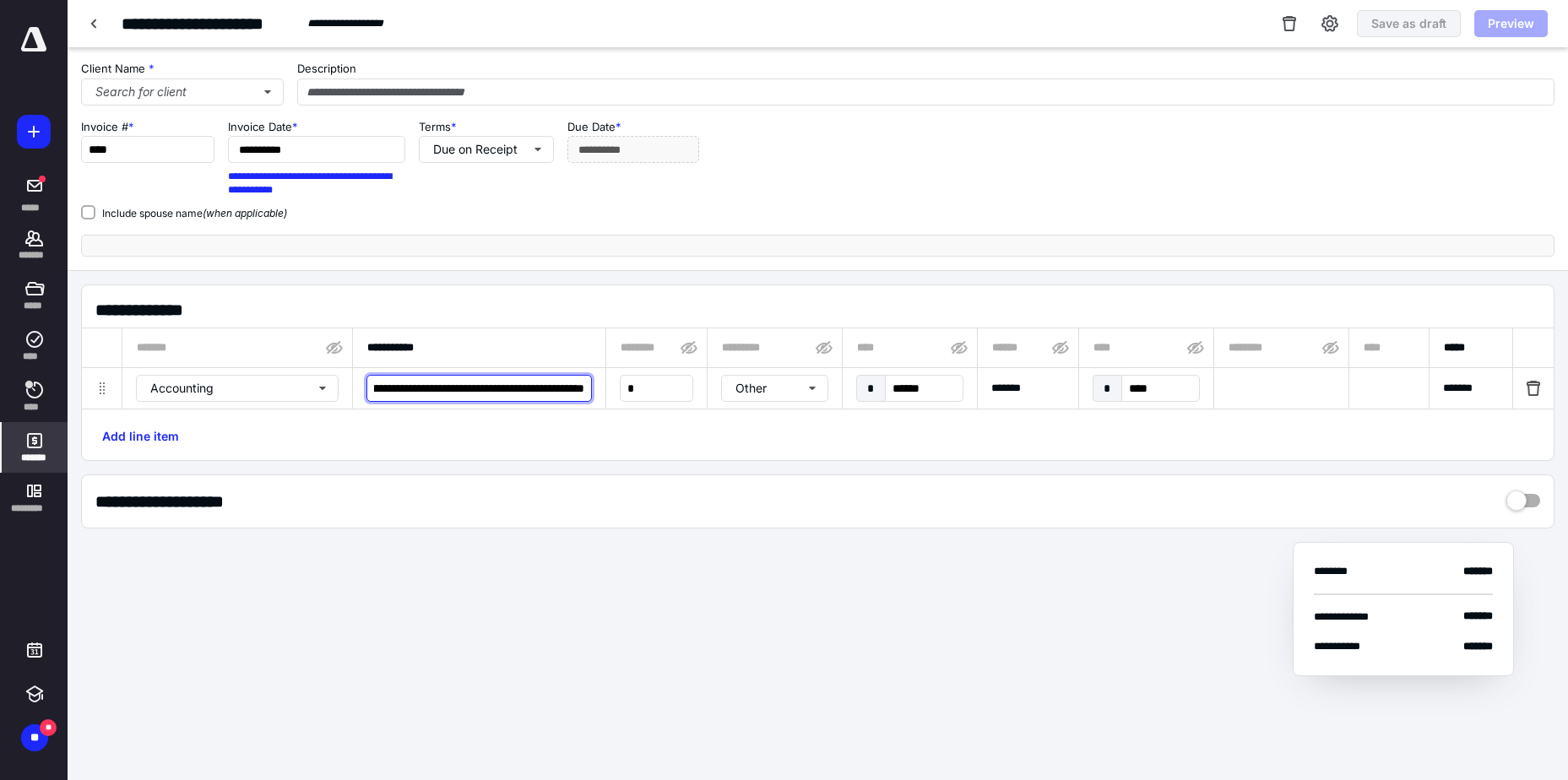 click on "**********" at bounding box center [479, 388] 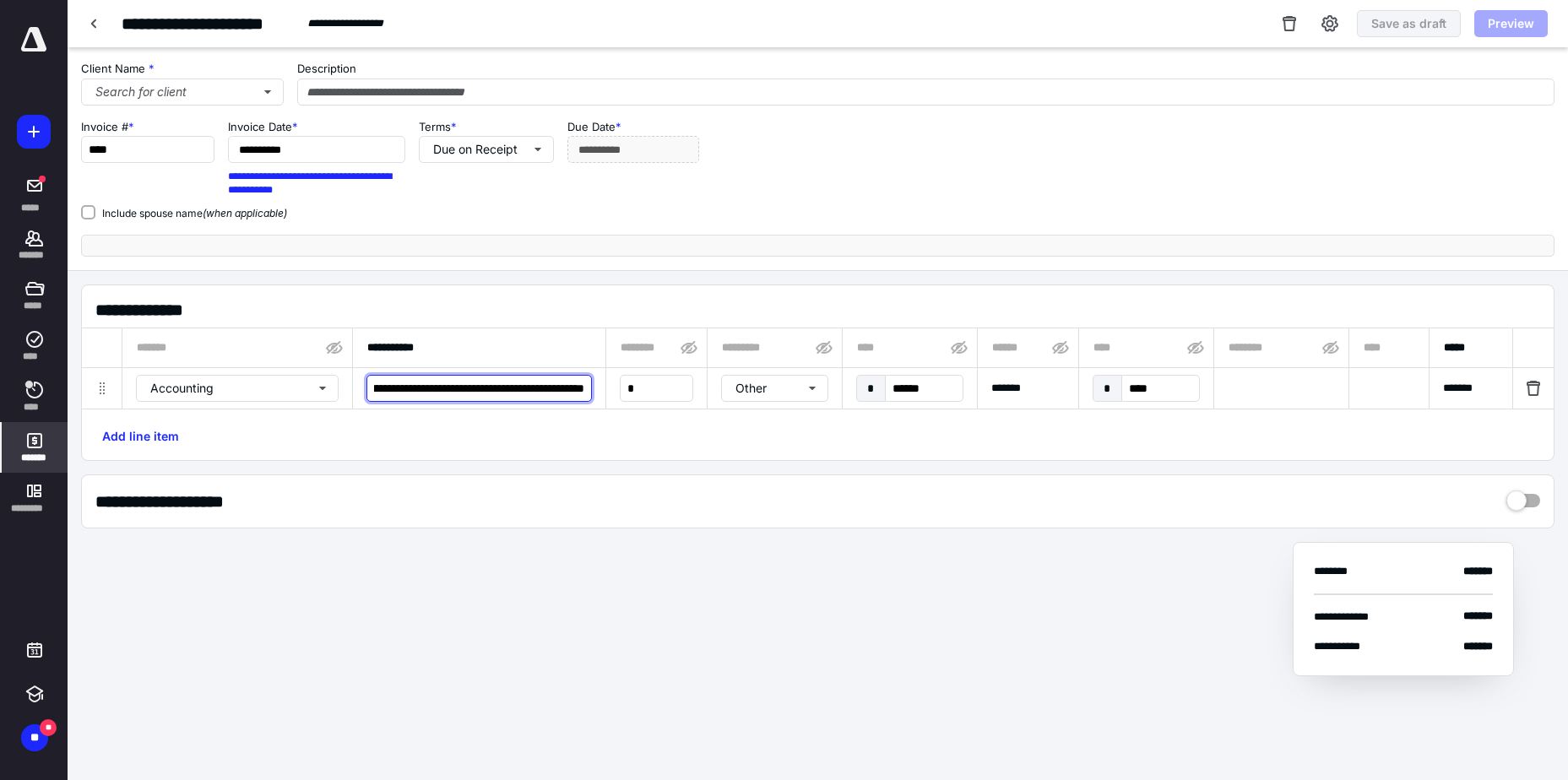 scroll, scrollTop: 0, scrollLeft: 0, axis: both 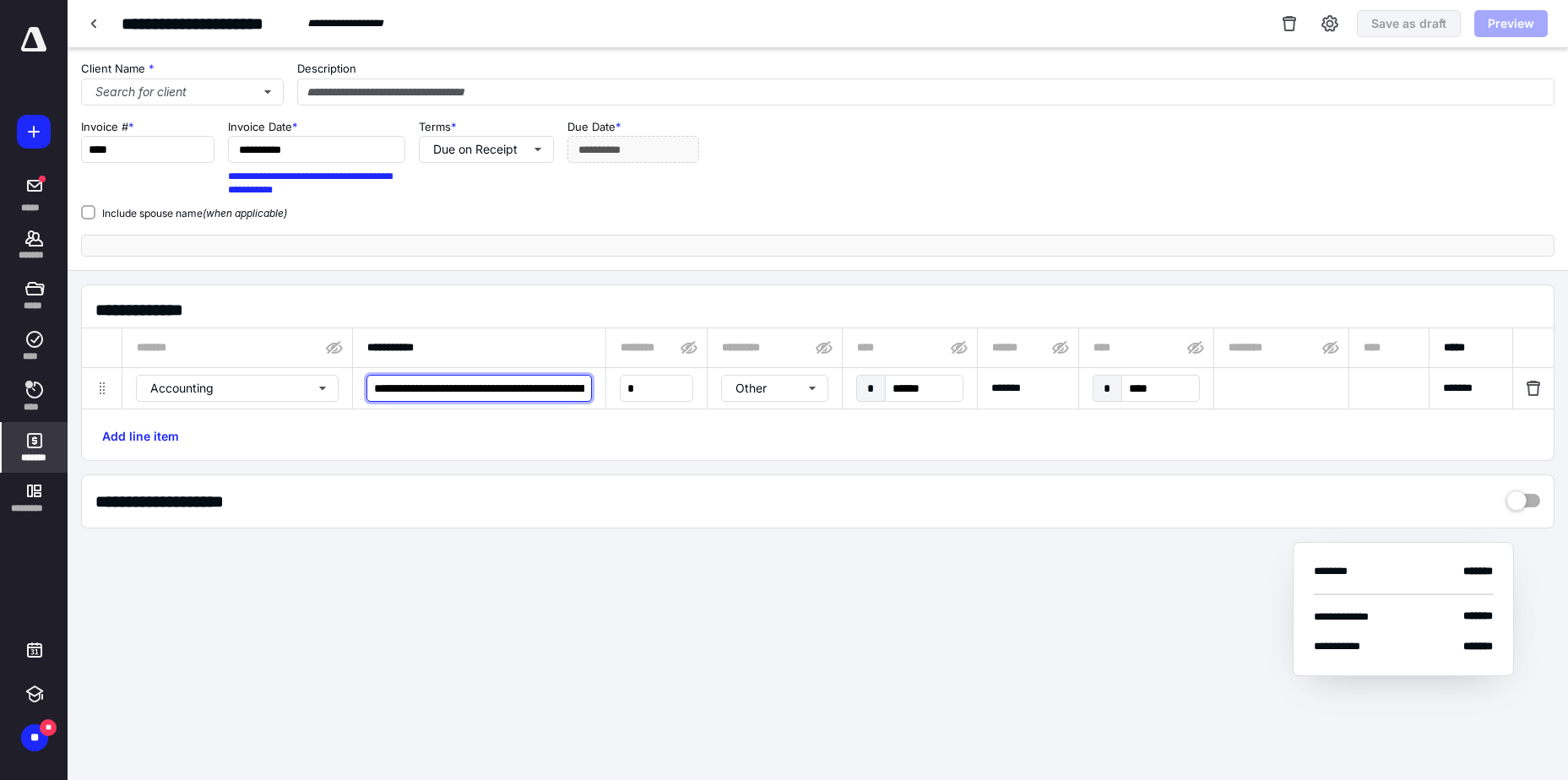 click on "**********" at bounding box center (479, 388) 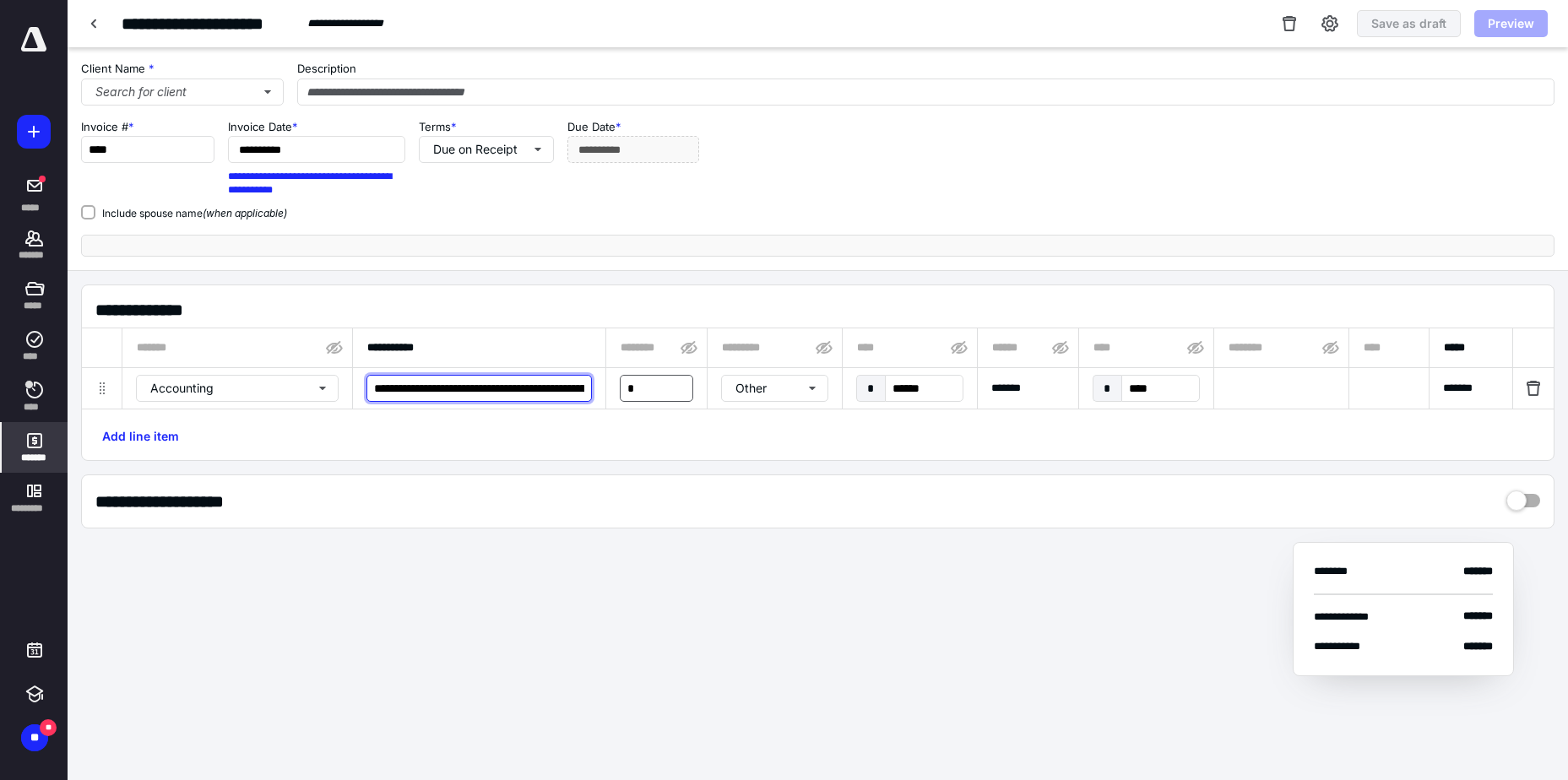 scroll, scrollTop: 0, scrollLeft: 516, axis: horizontal 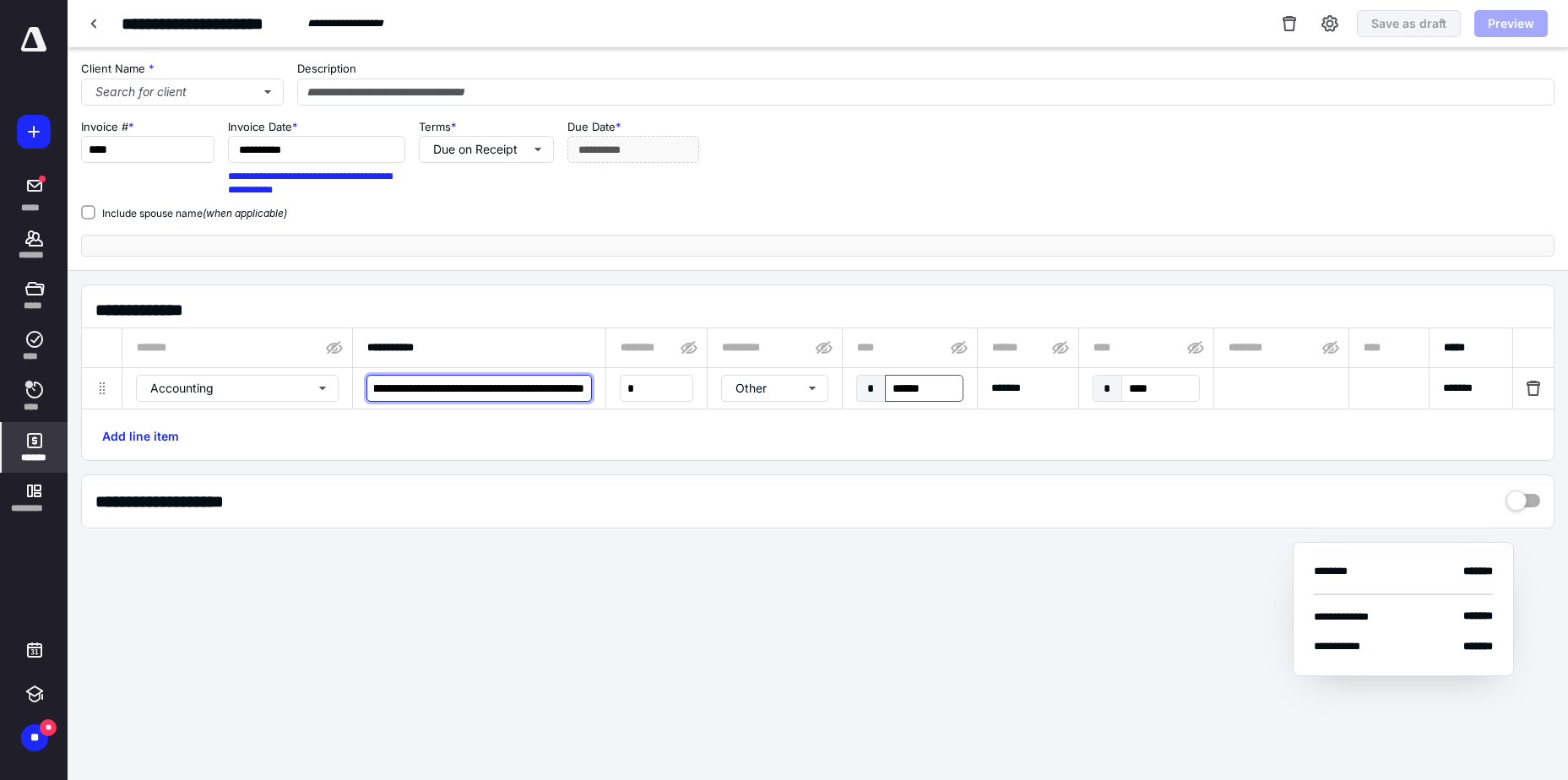 type on "**********" 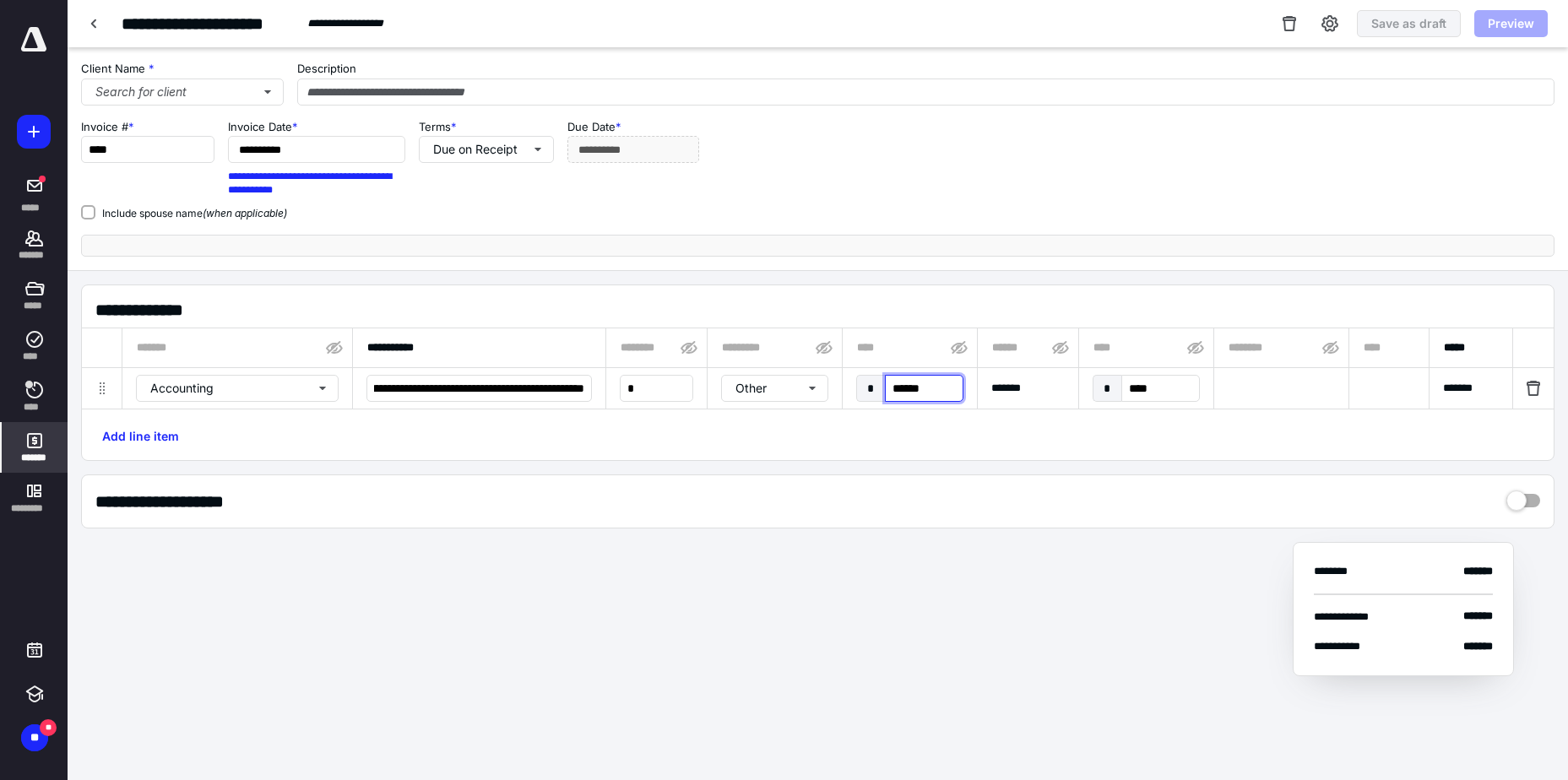 click on "******" at bounding box center (924, 388) 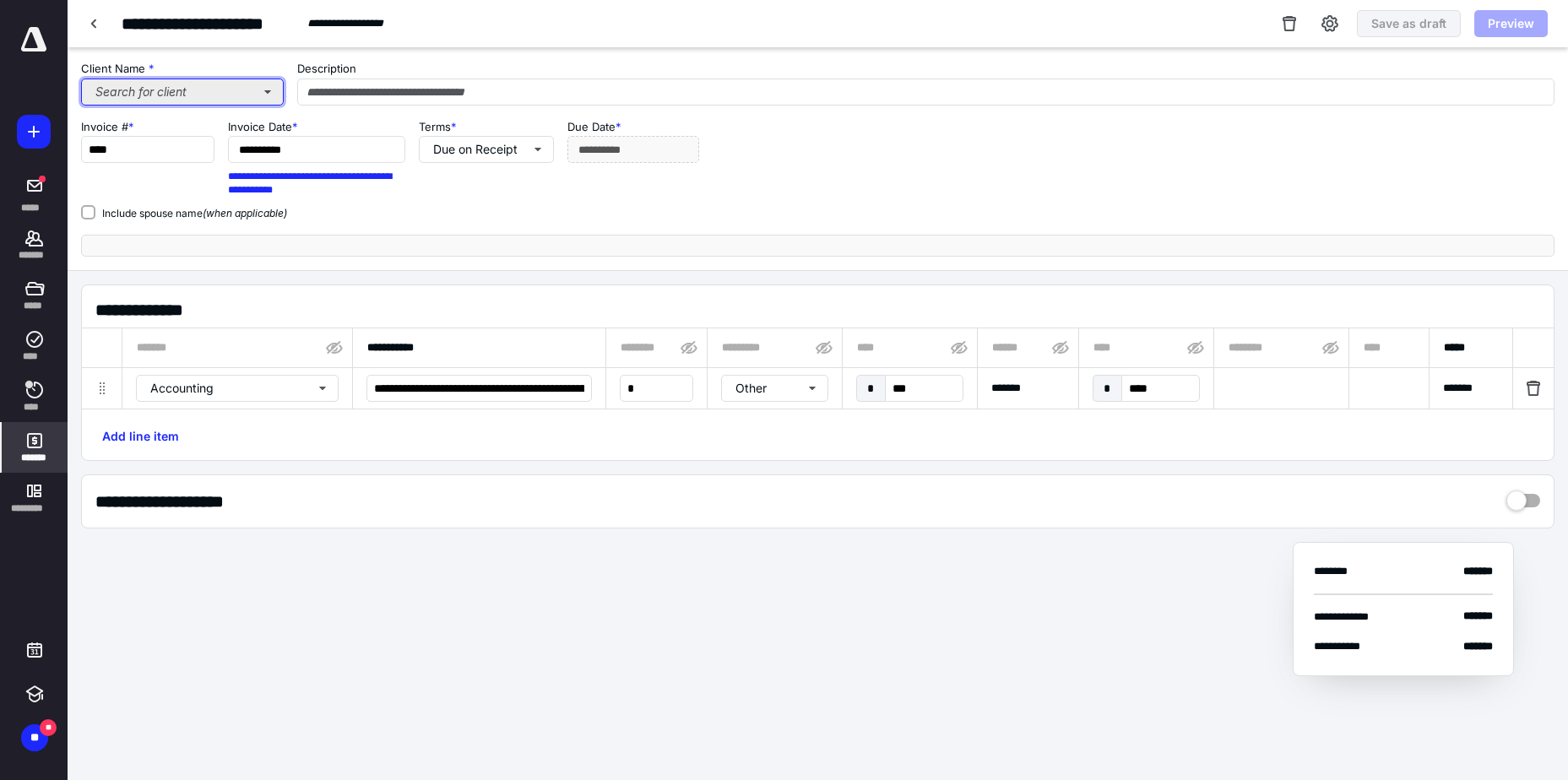 type on "******" 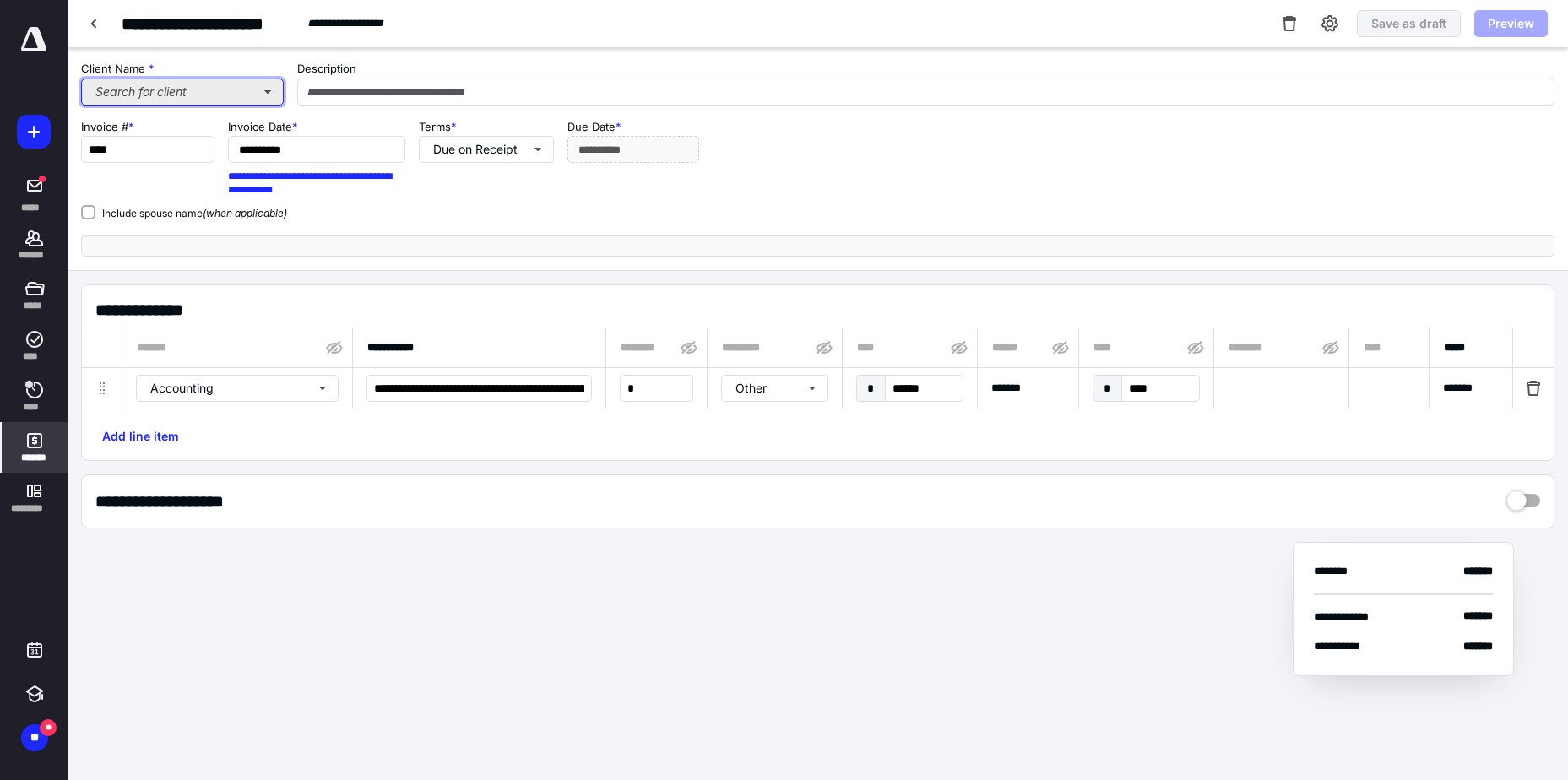 click on "Search for client" at bounding box center [182, 92] 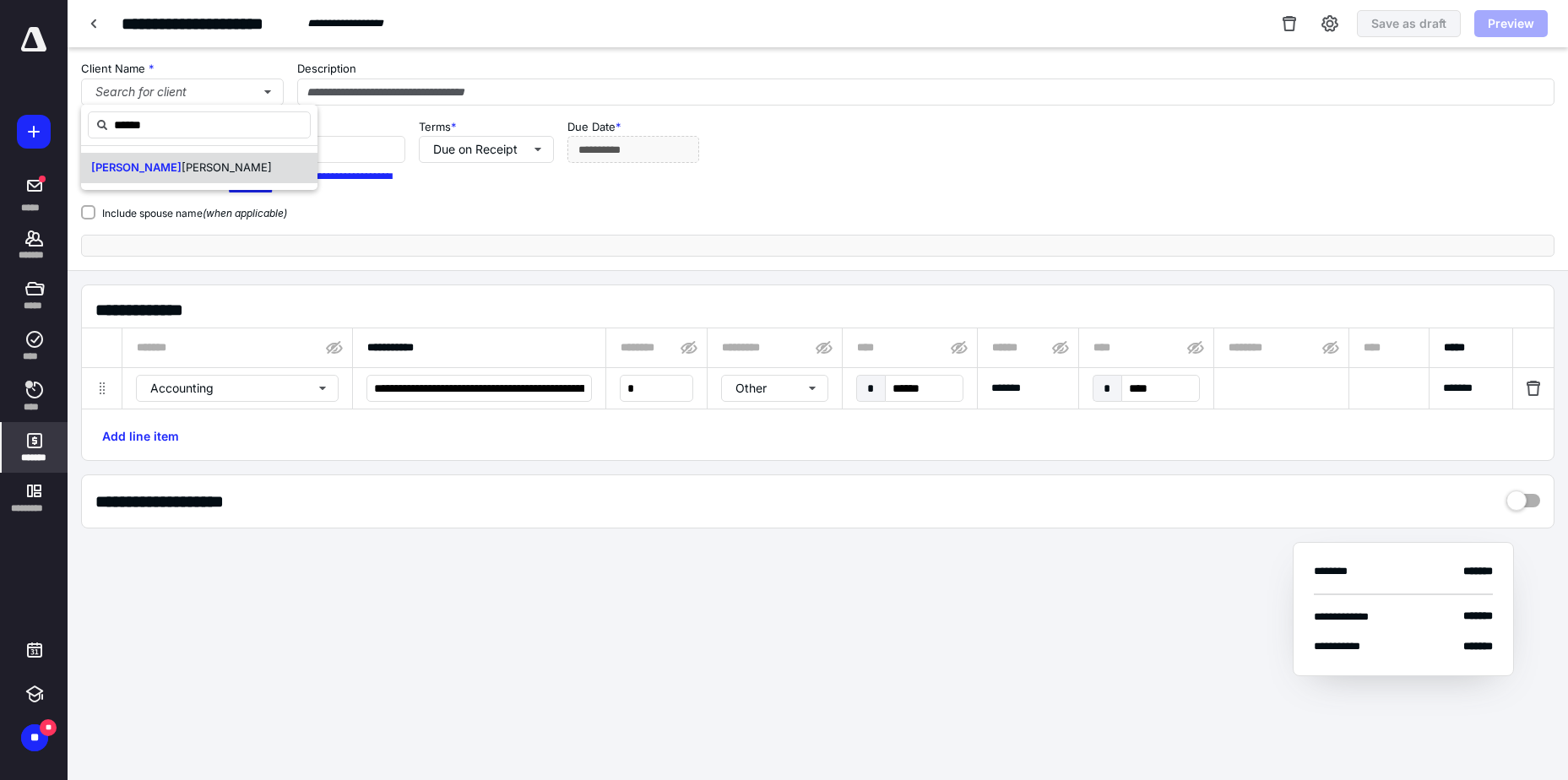 click on "Mohita  Anand" at bounding box center [199, 168] 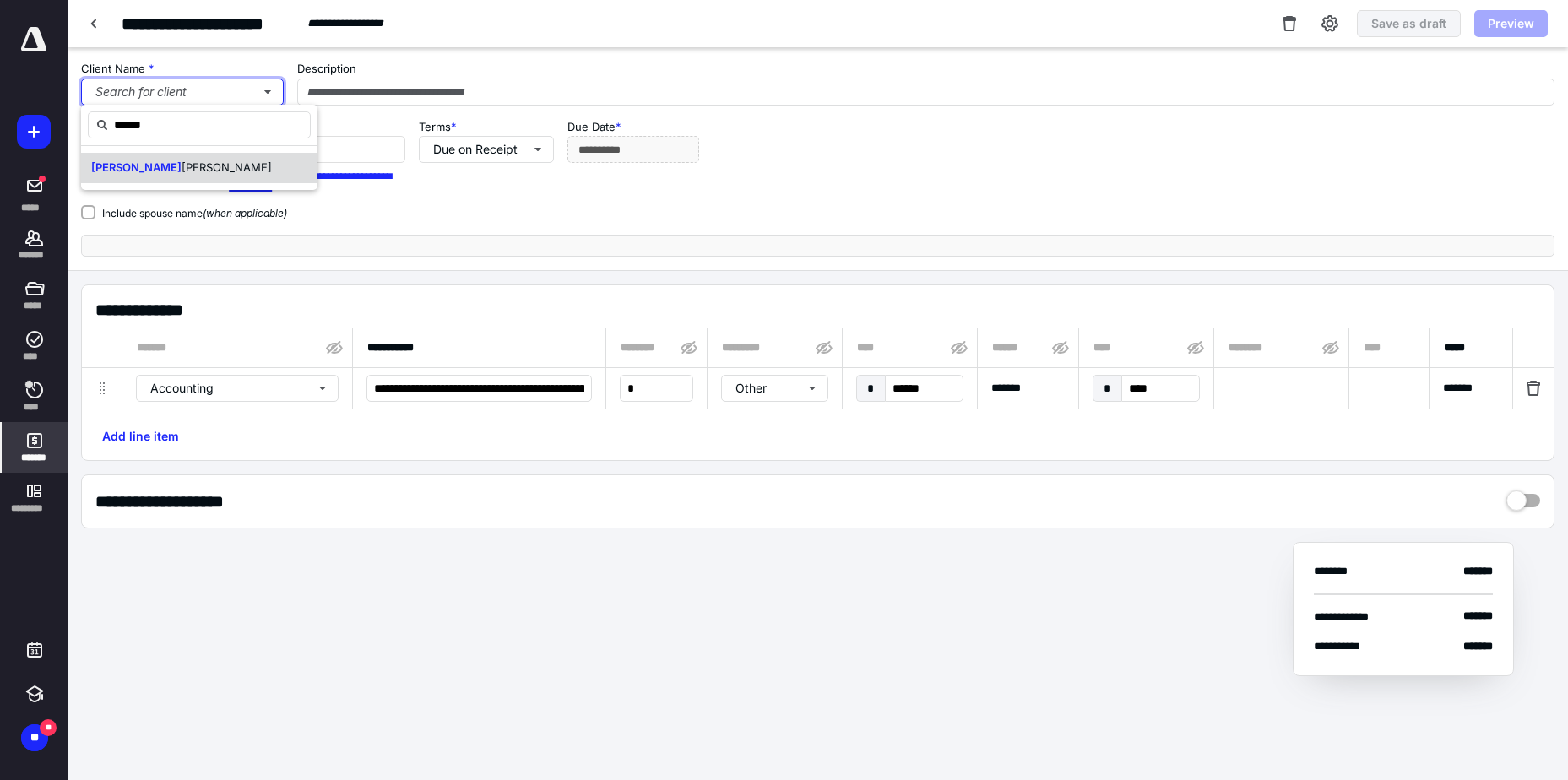 type 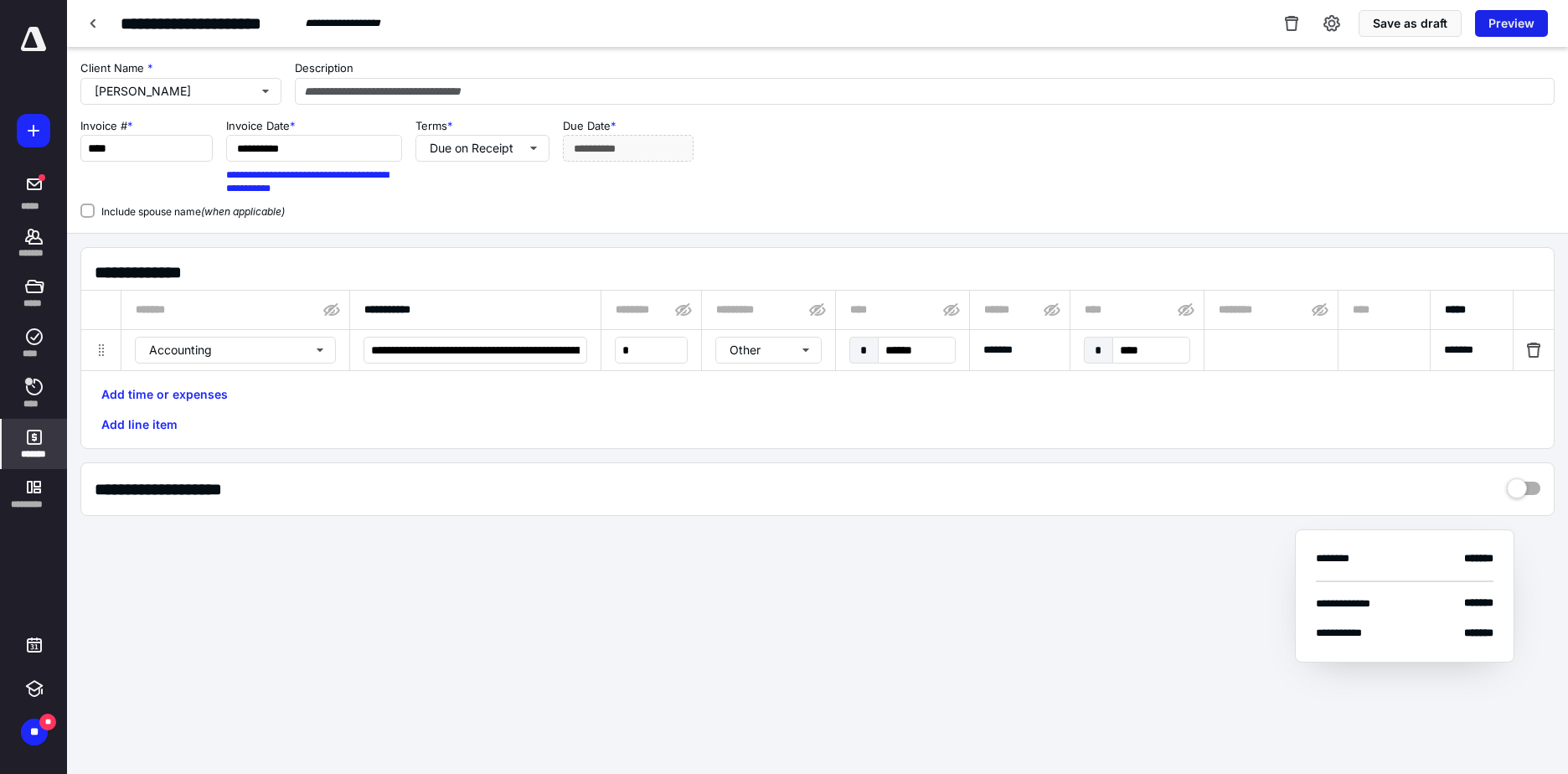 click on "Preview" at bounding box center (1511, 23) 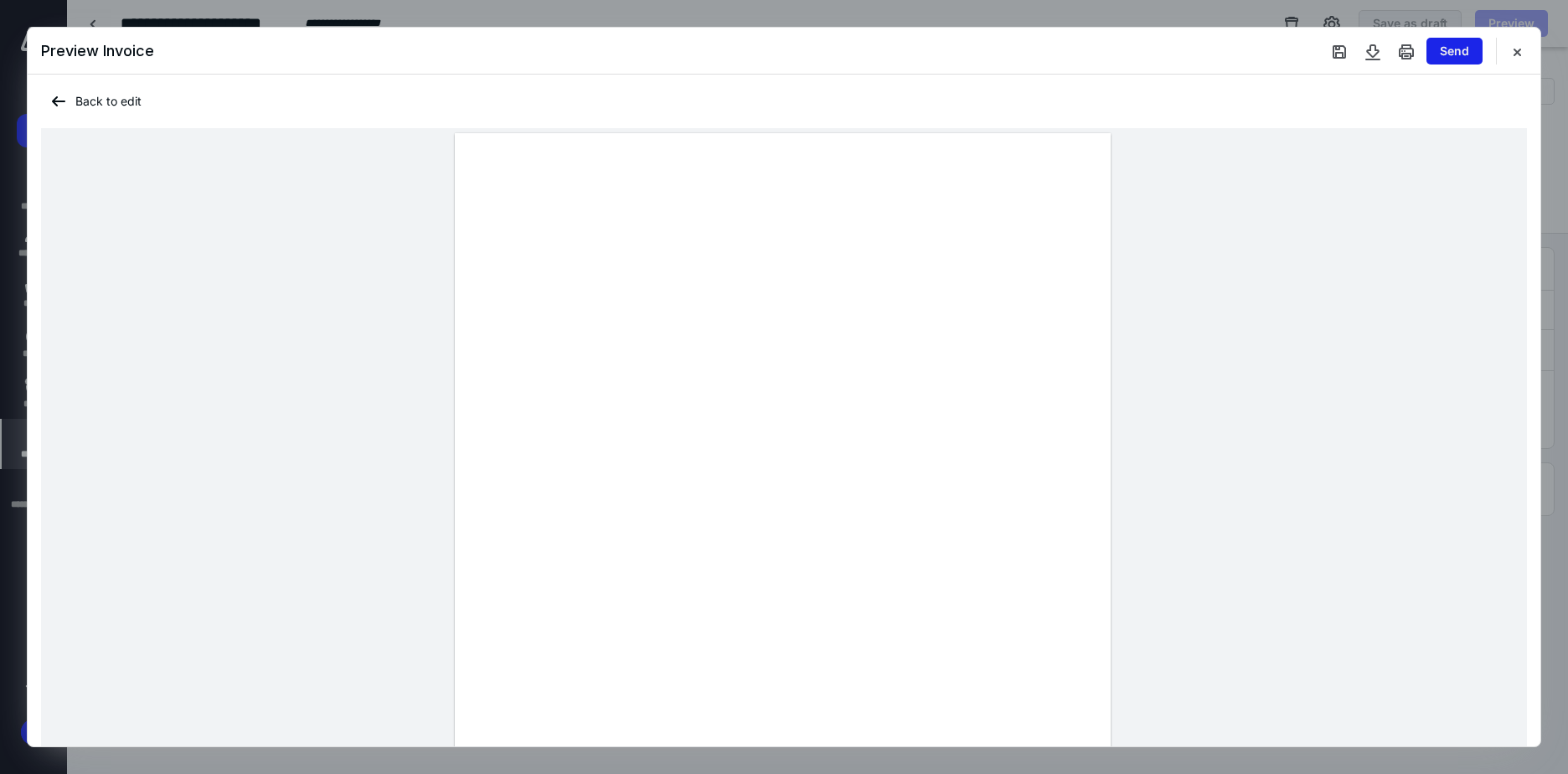 click on "Send" at bounding box center [1454, 51] 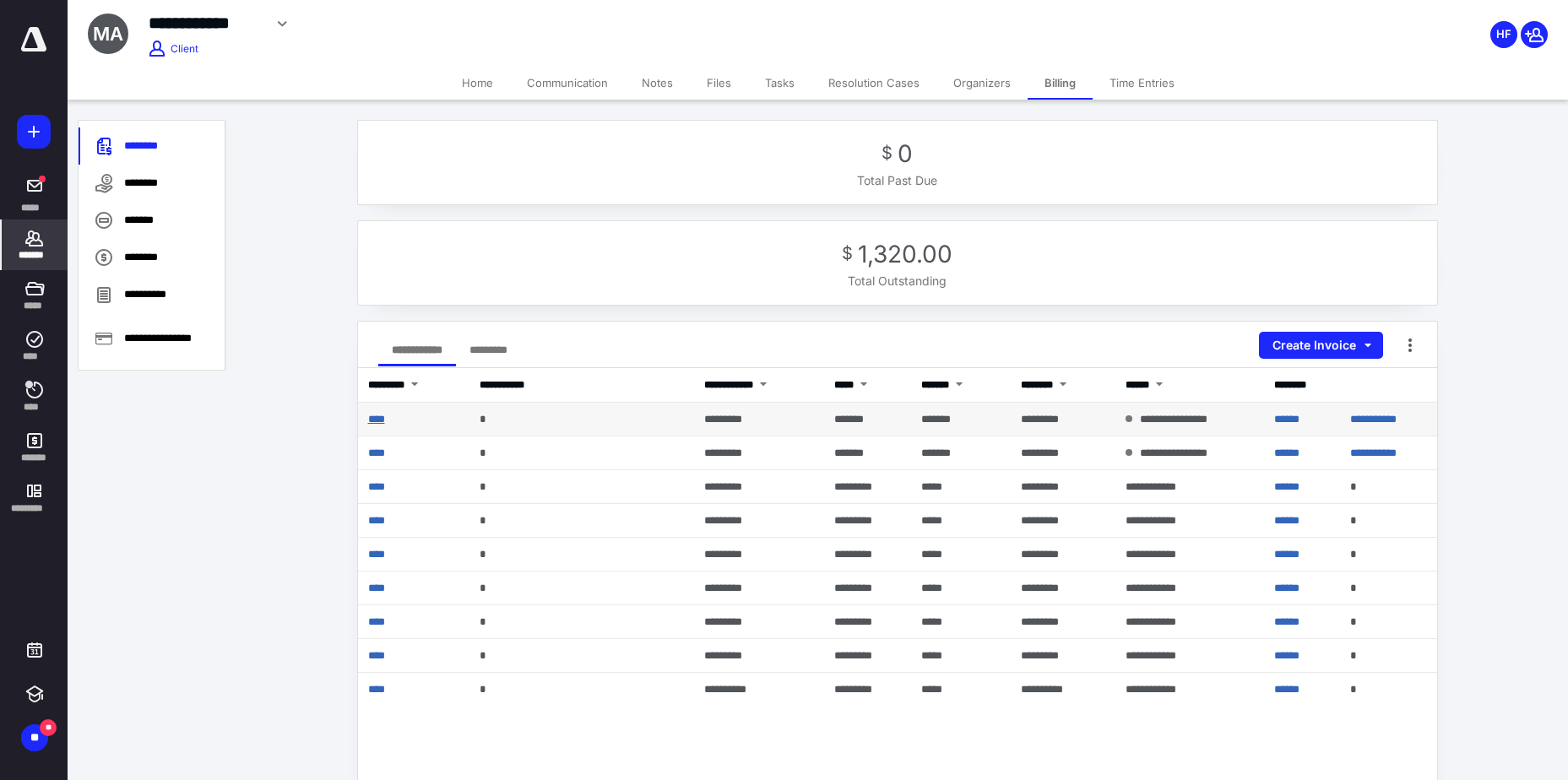 click on "****" at bounding box center (377, 419) 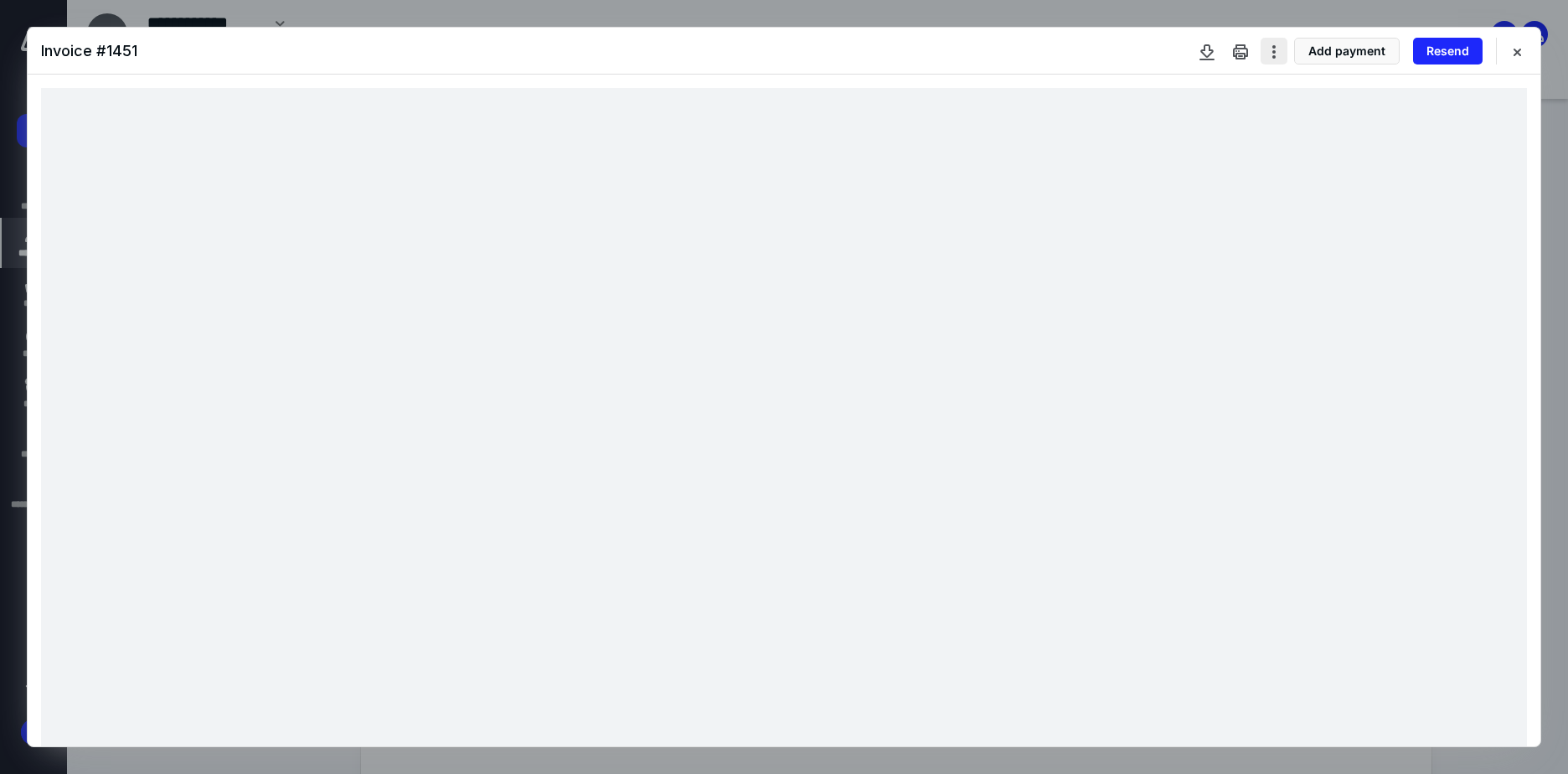 click at bounding box center (1274, 51) 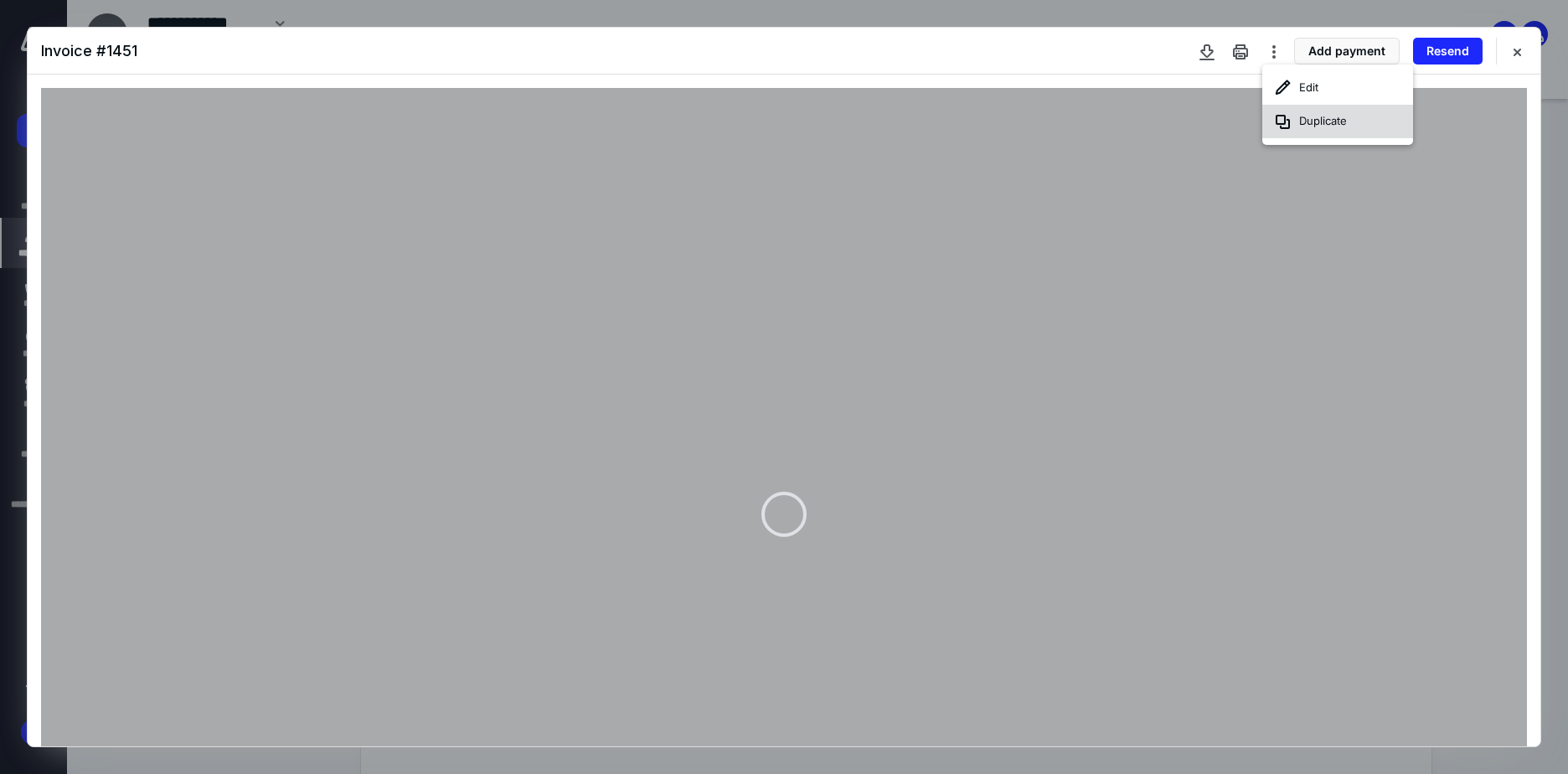 click on "Duplicate" at bounding box center [1338, 121] 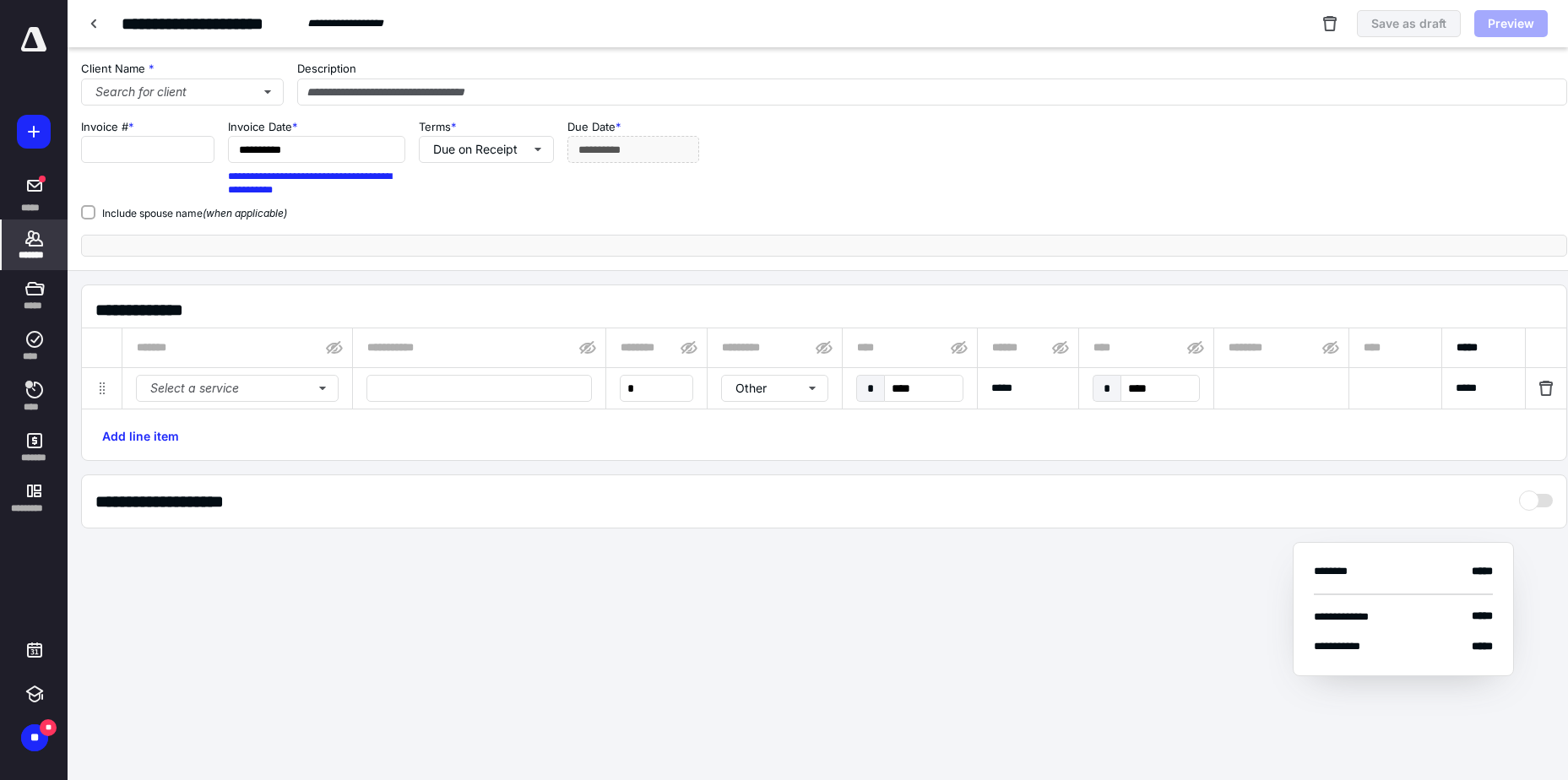 type on "****" 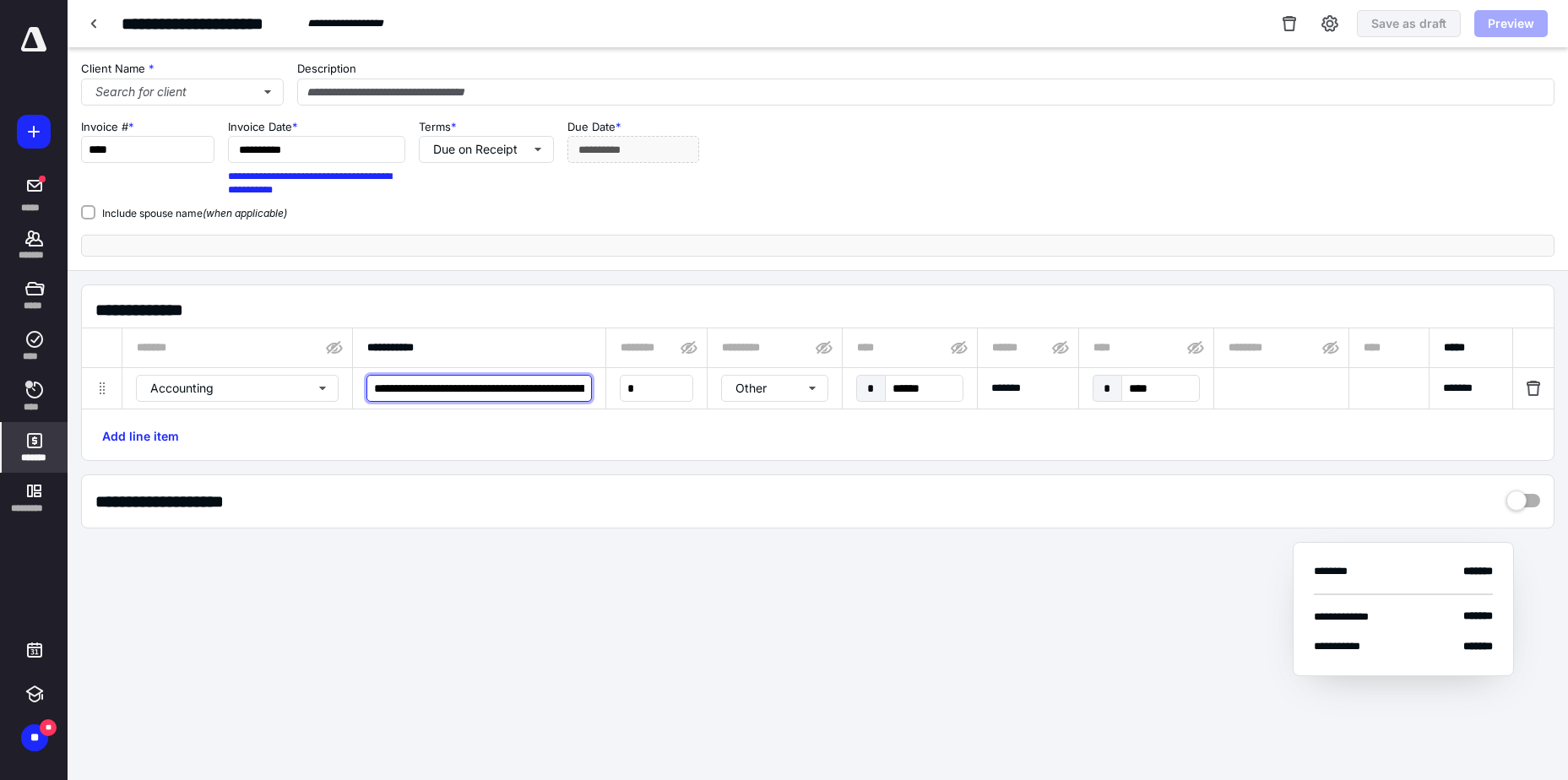 click on "**********" at bounding box center (479, 388) 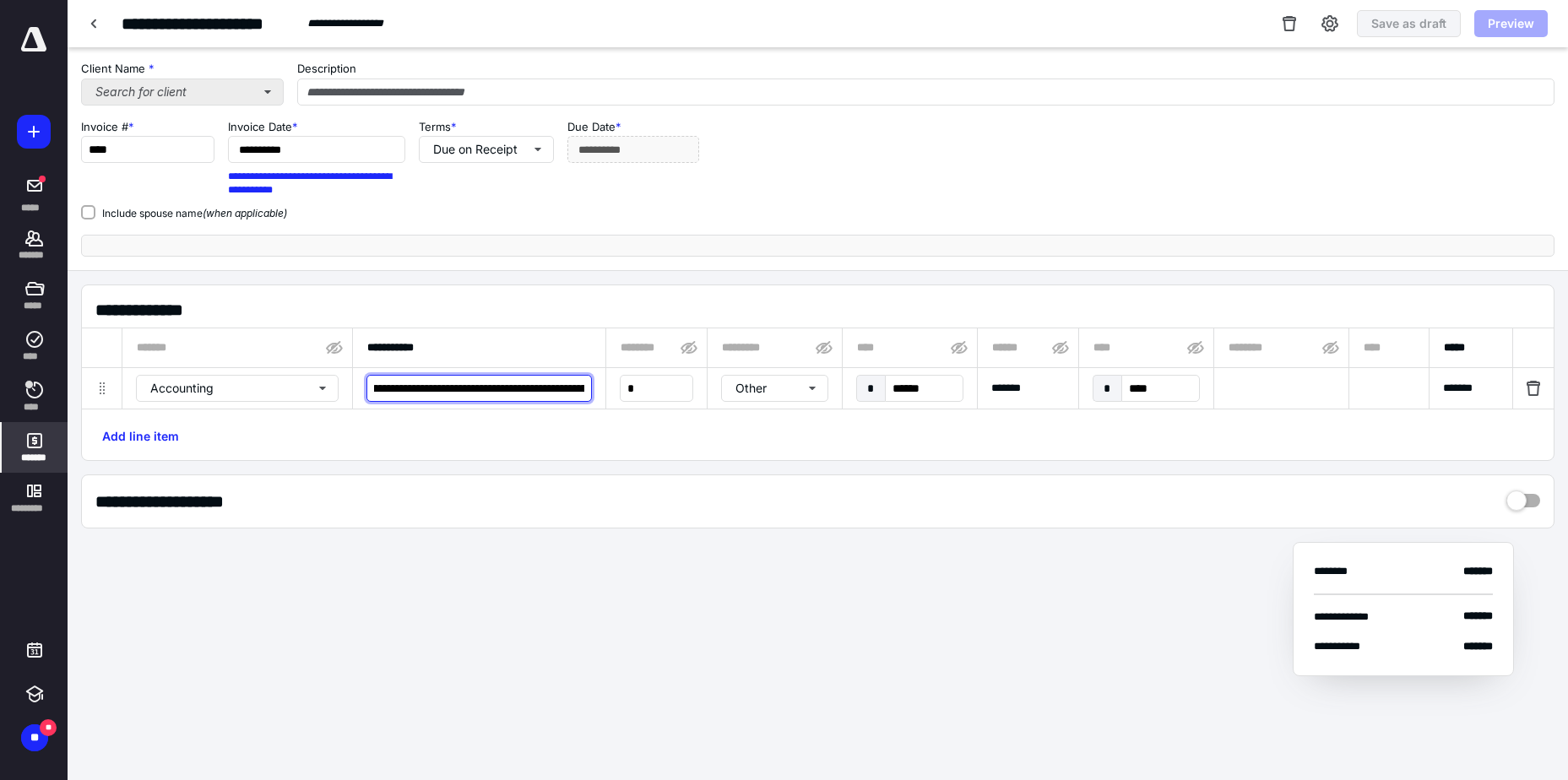 type on "**********" 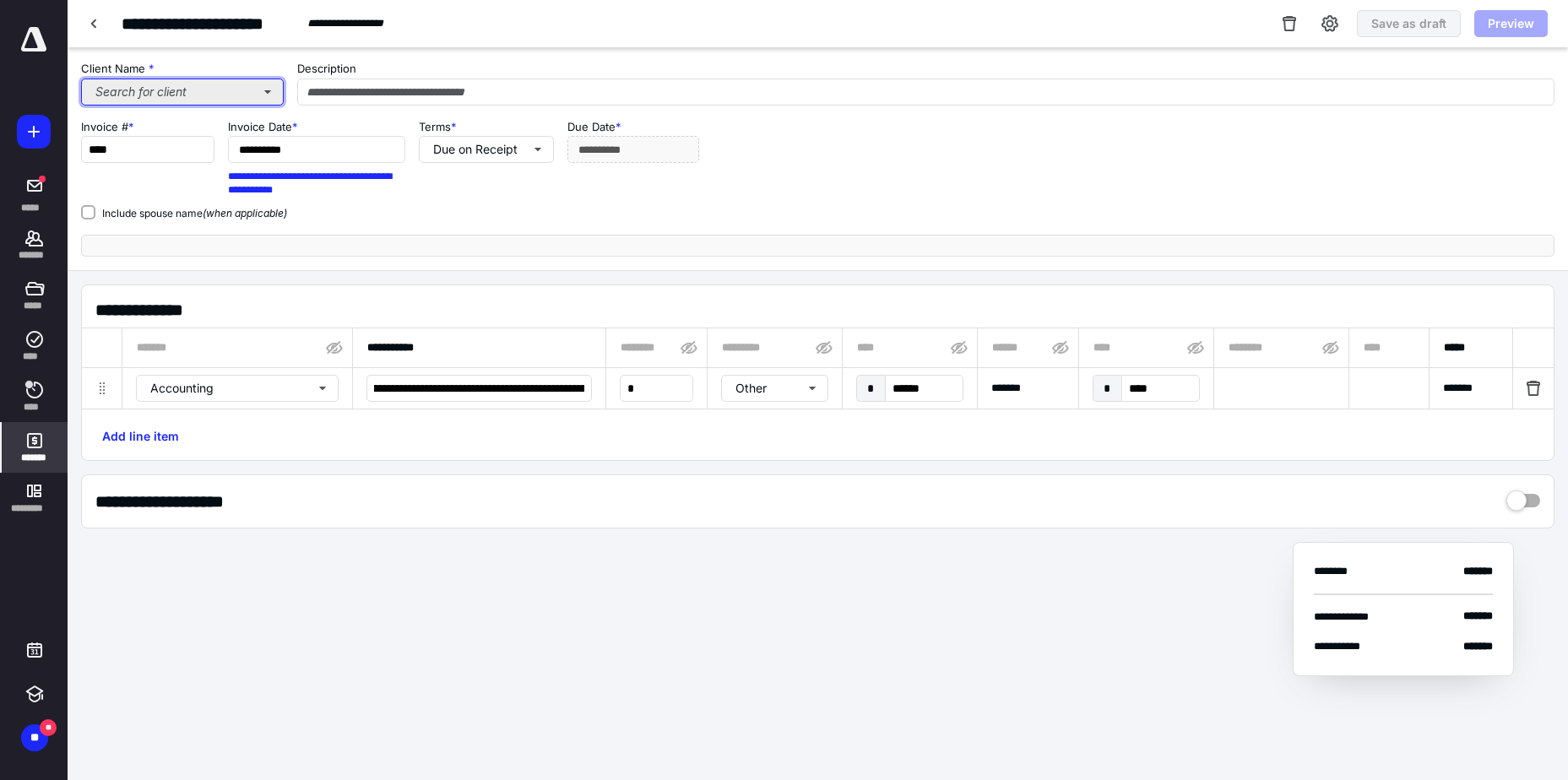 click on "Search for client" at bounding box center [182, 92] 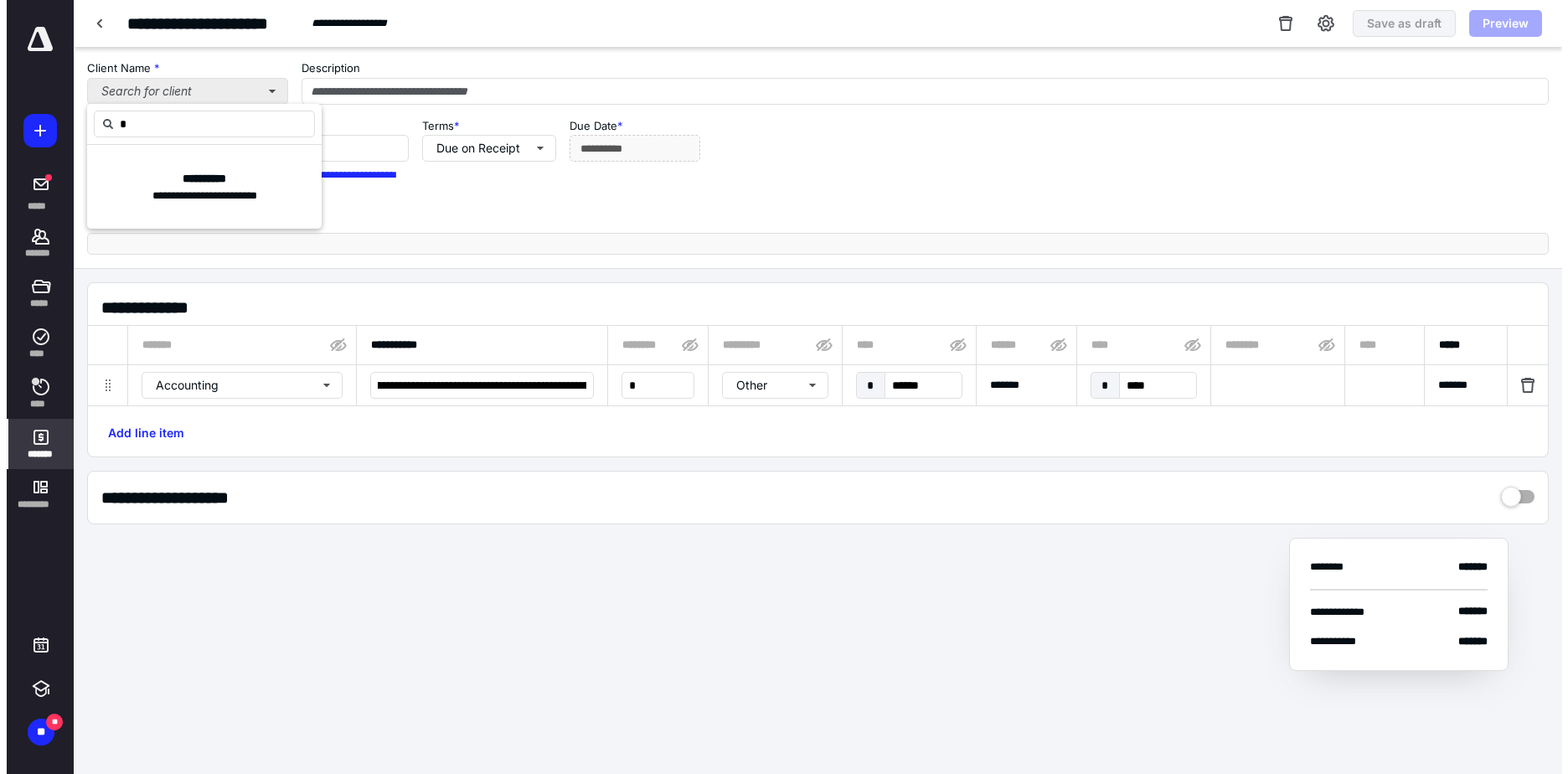 scroll, scrollTop: 0, scrollLeft: 0, axis: both 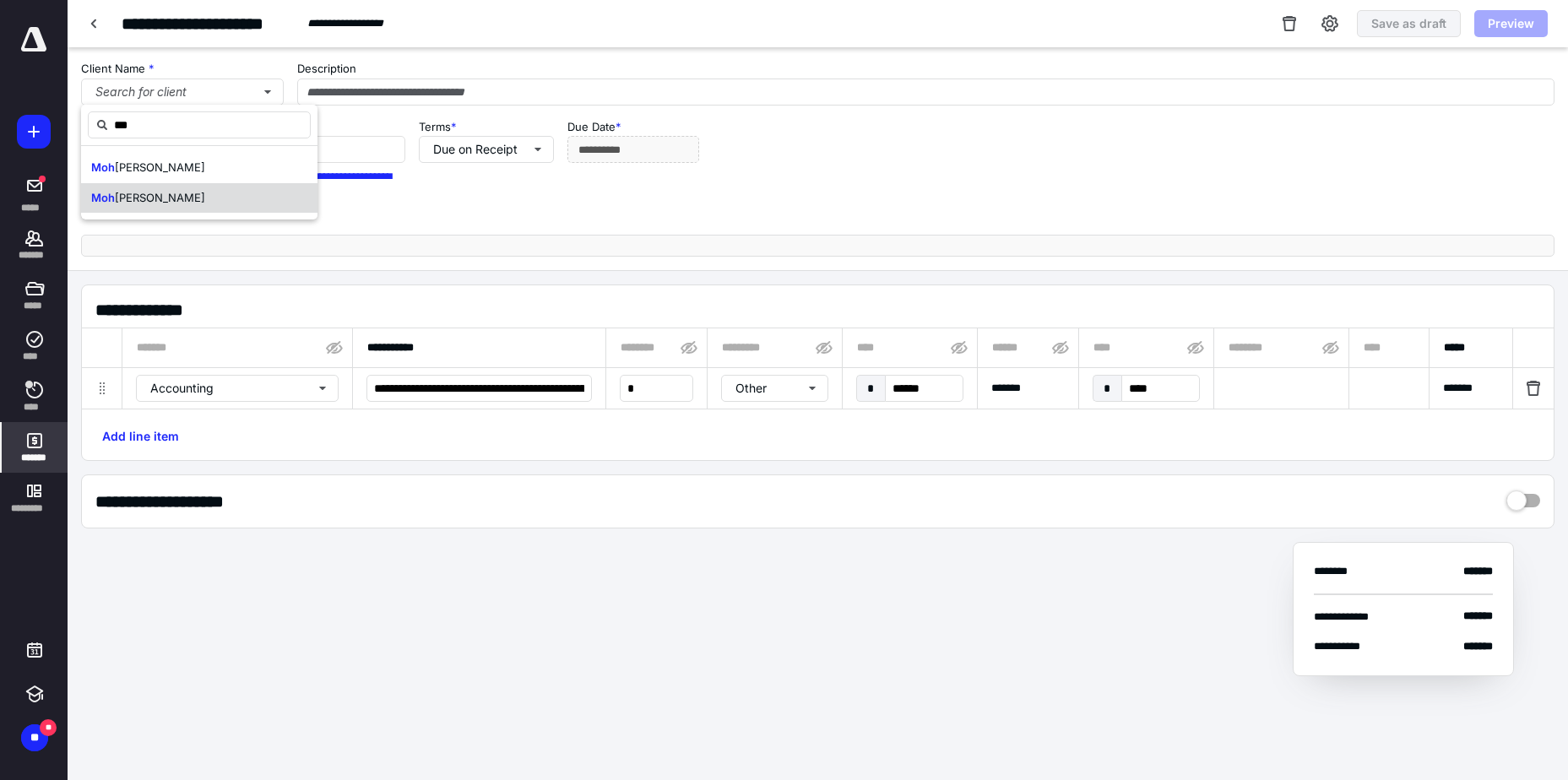 click on "ita Anand" at bounding box center [160, 198] 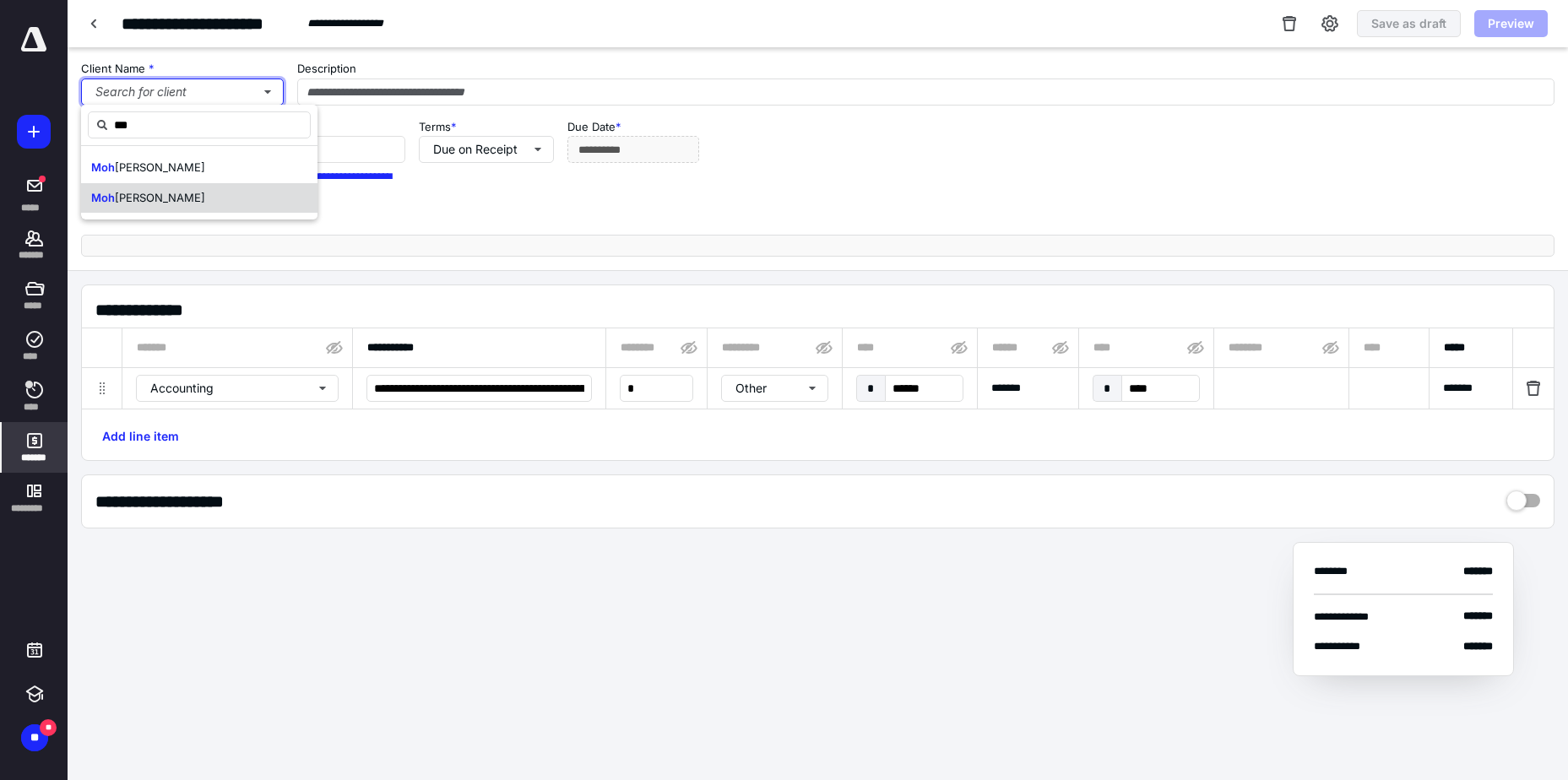 type 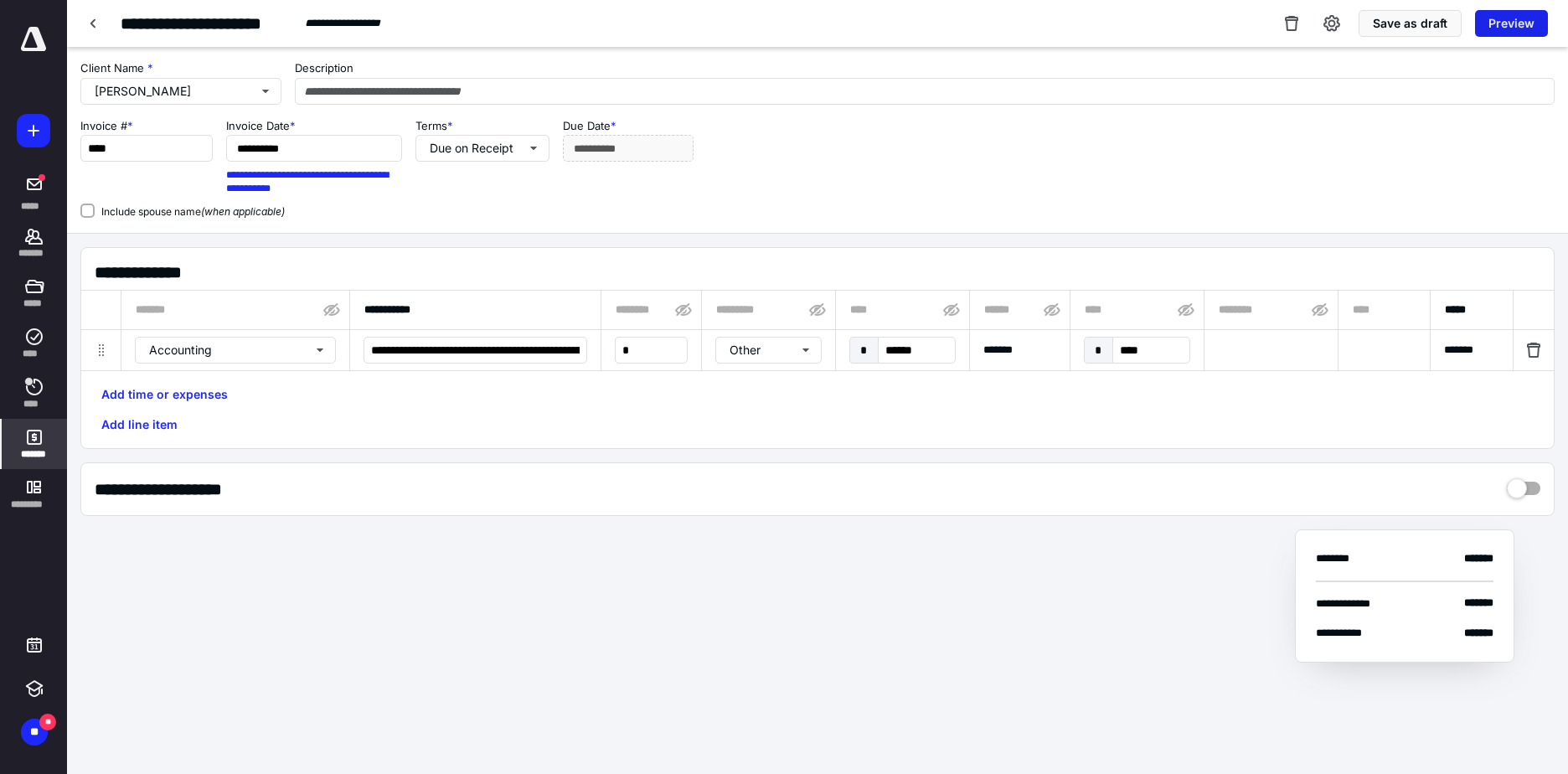 click on "Preview" at bounding box center [1511, 23] 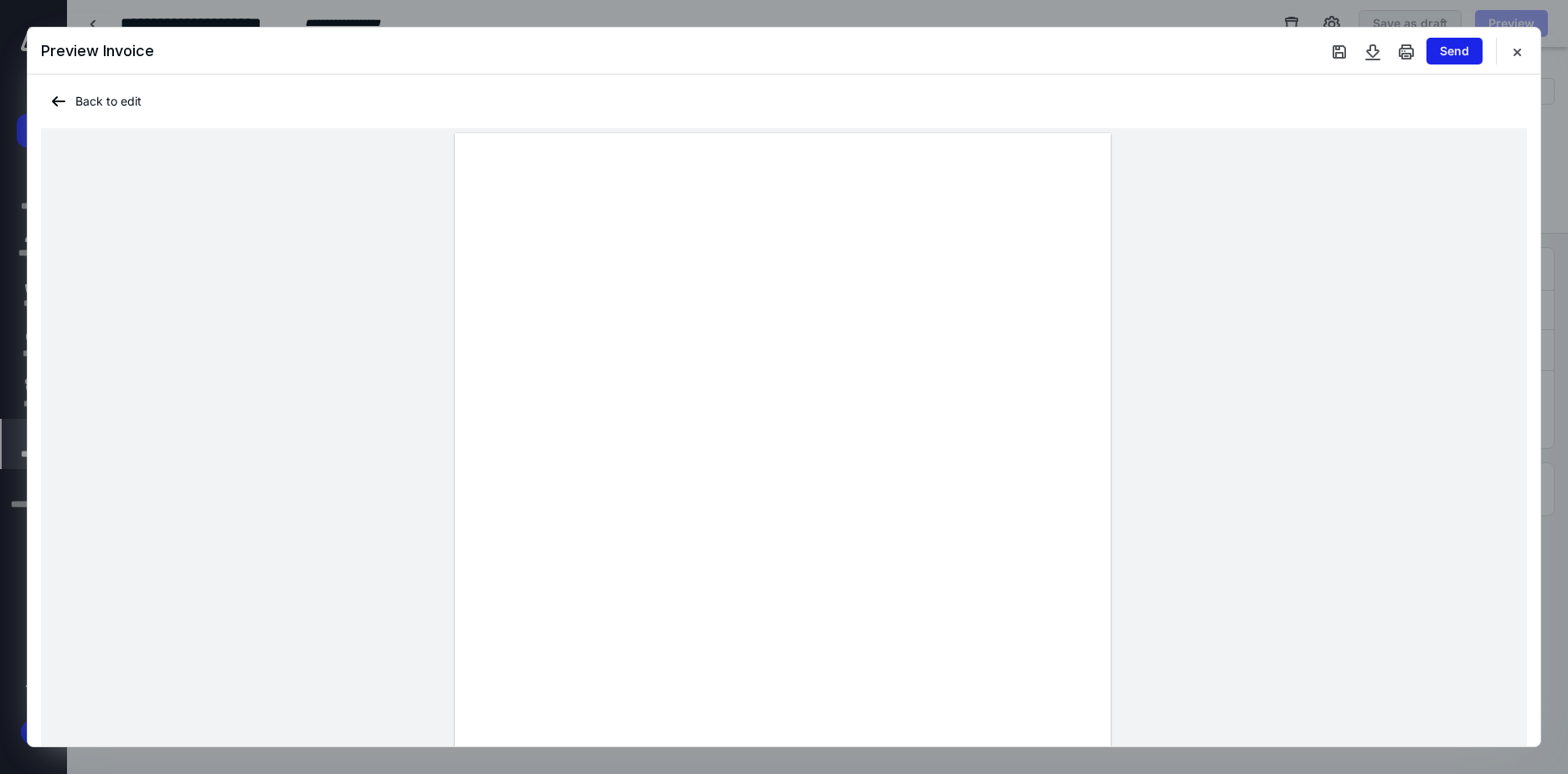 click on "Send" at bounding box center [1454, 51] 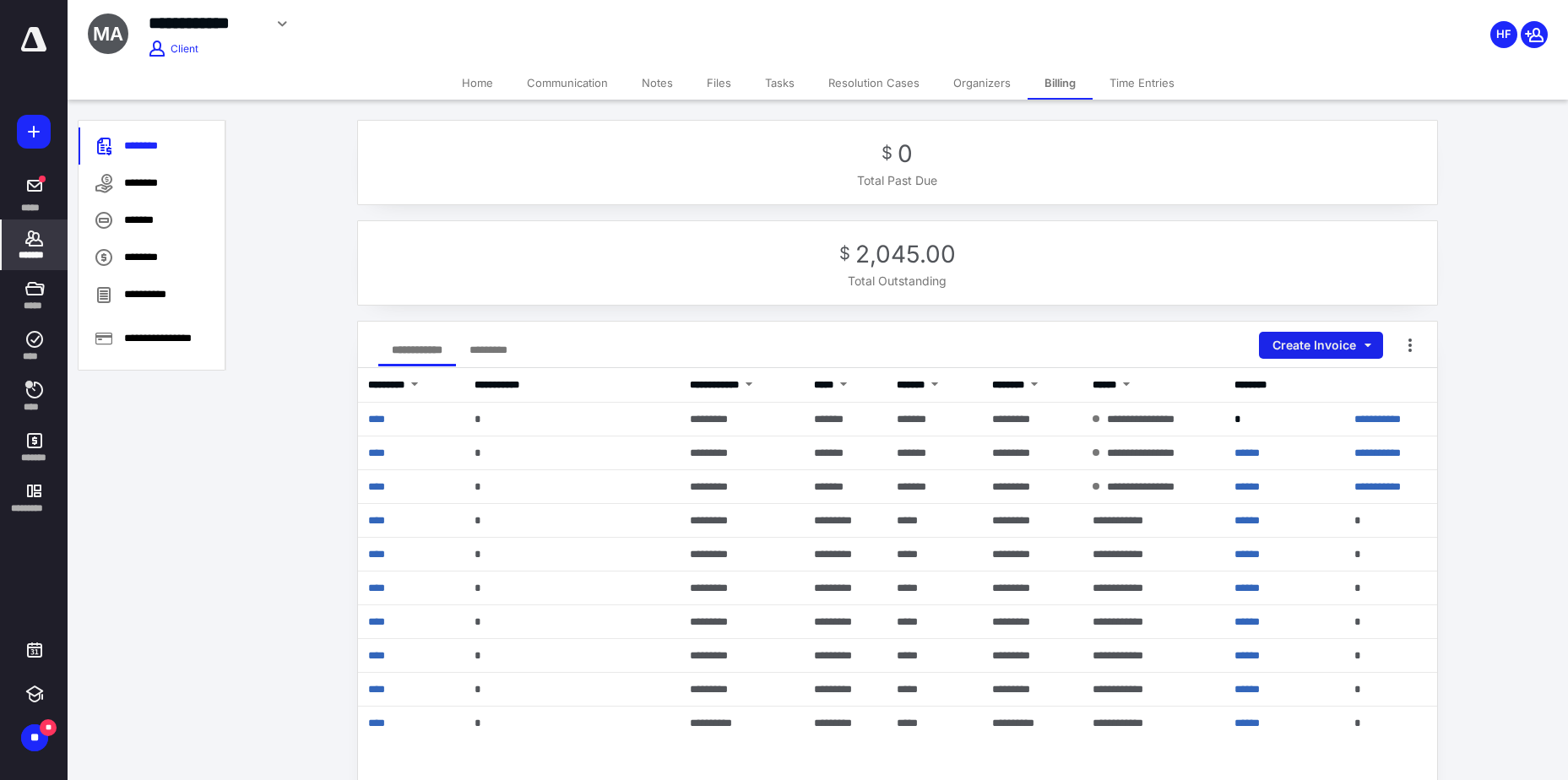 click on "Create Invoice" at bounding box center [1321, 345] 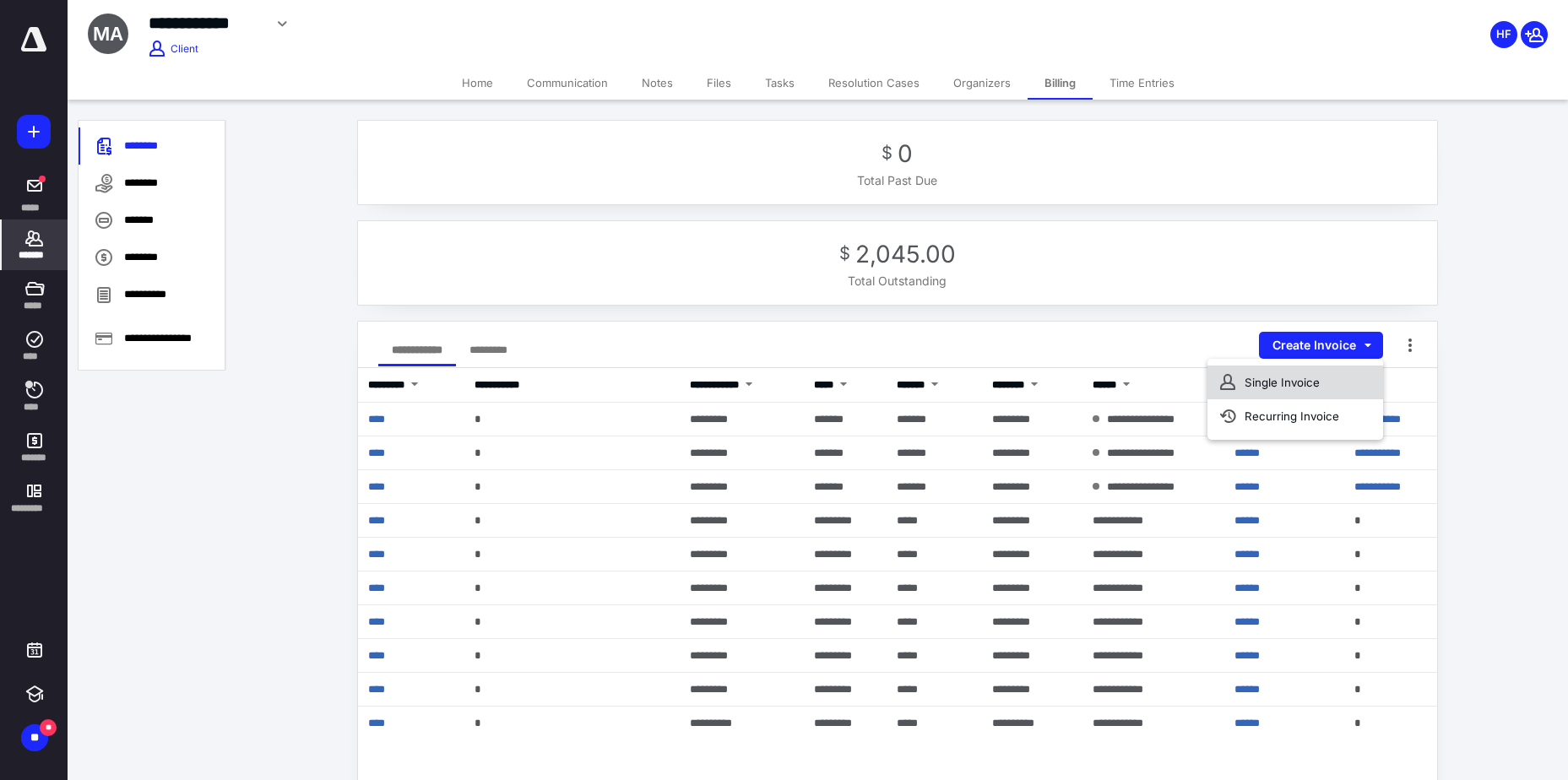 click on "Single Invoice" at bounding box center (1295, 382) 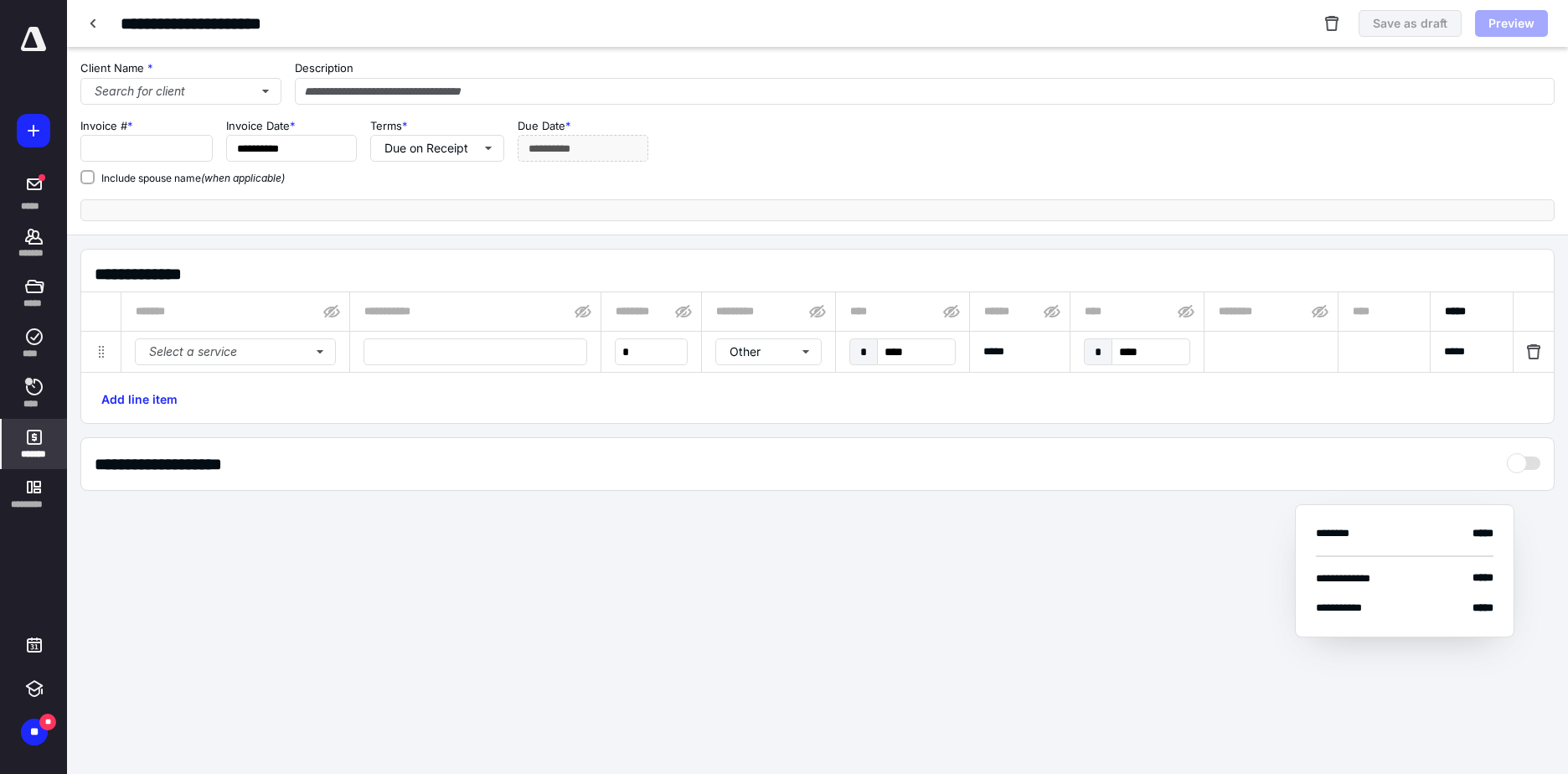 type on "****" 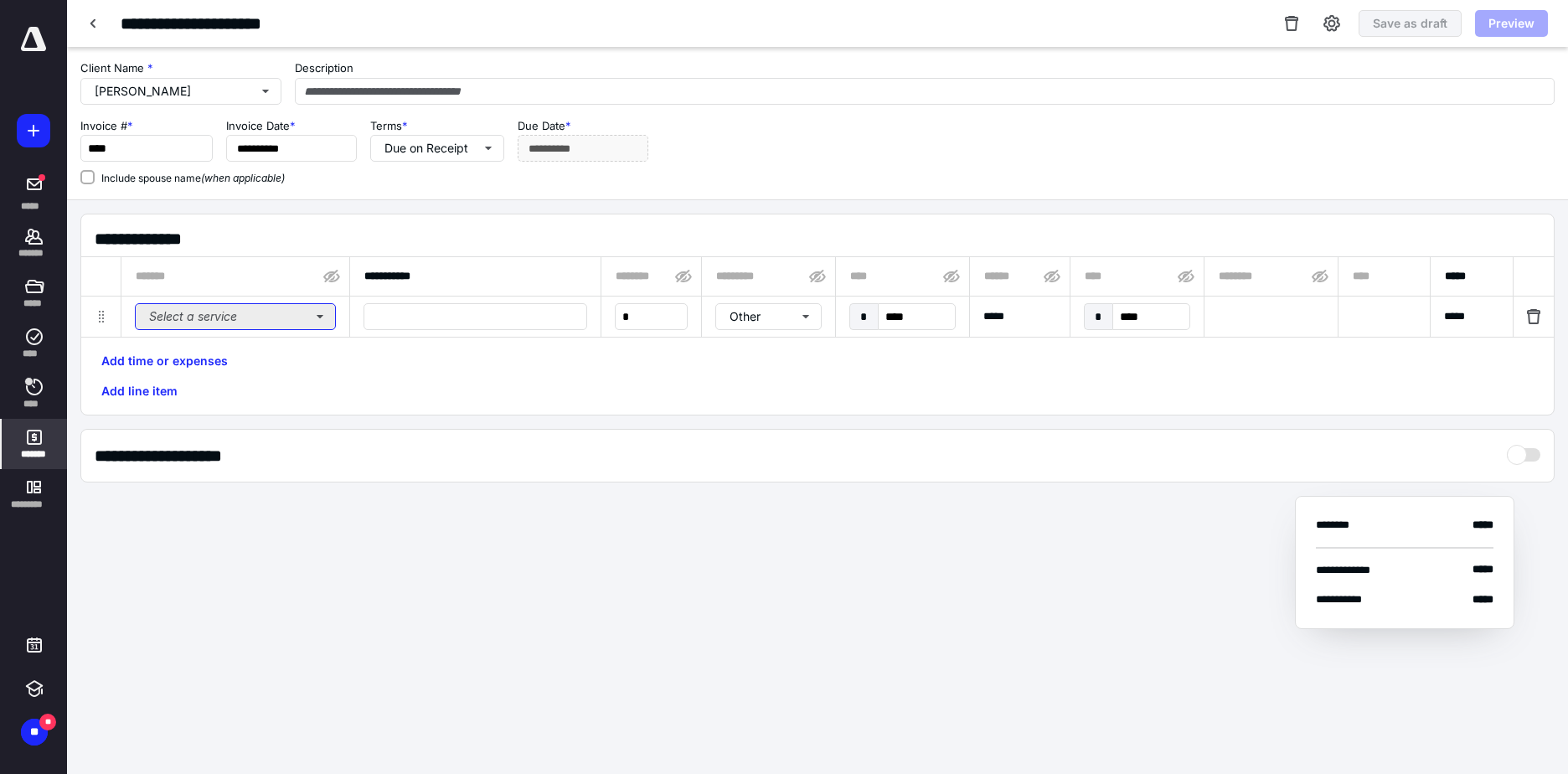 click on "Select a service" at bounding box center [235, 317] 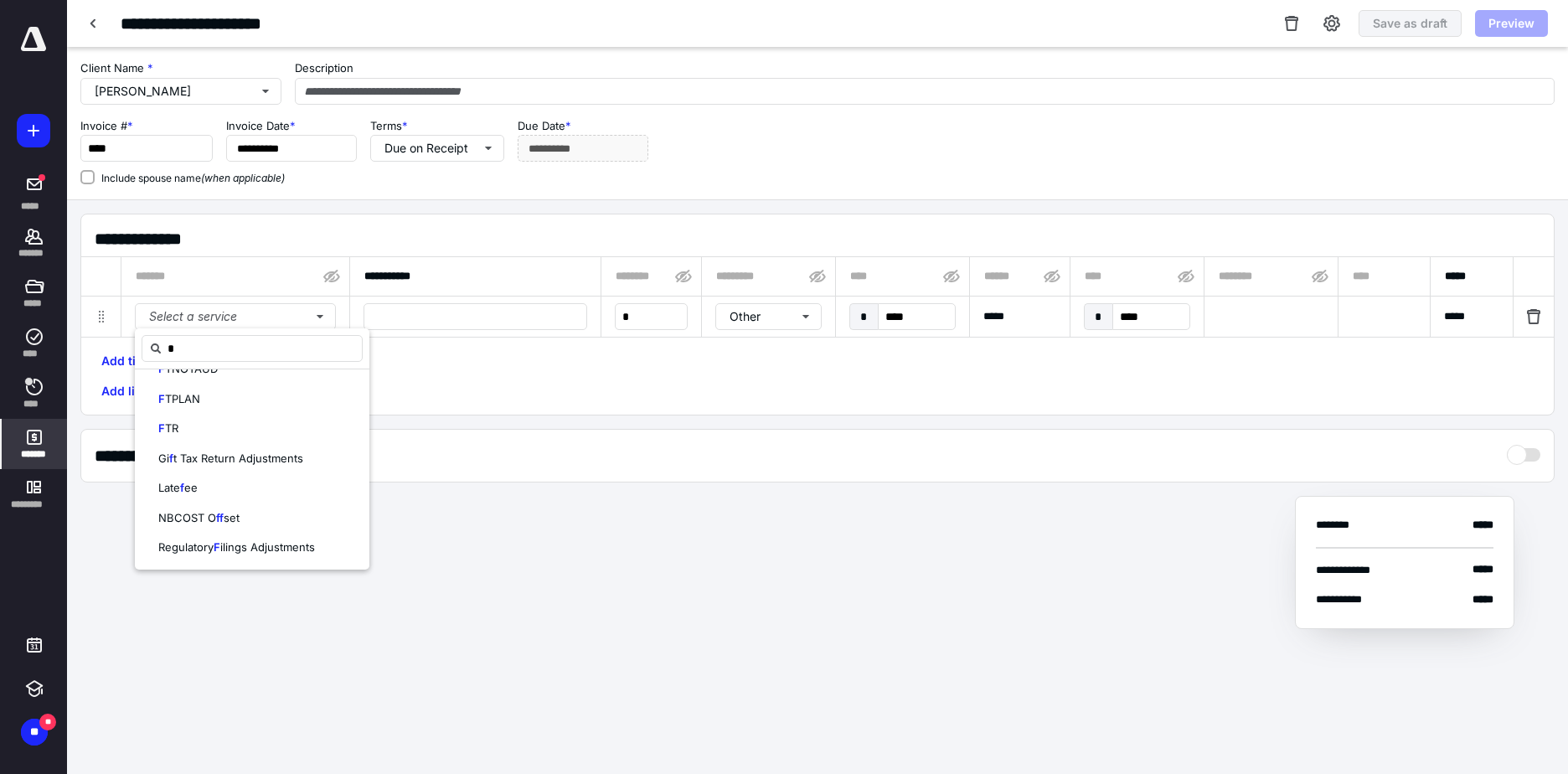 scroll, scrollTop: 0, scrollLeft: 0, axis: both 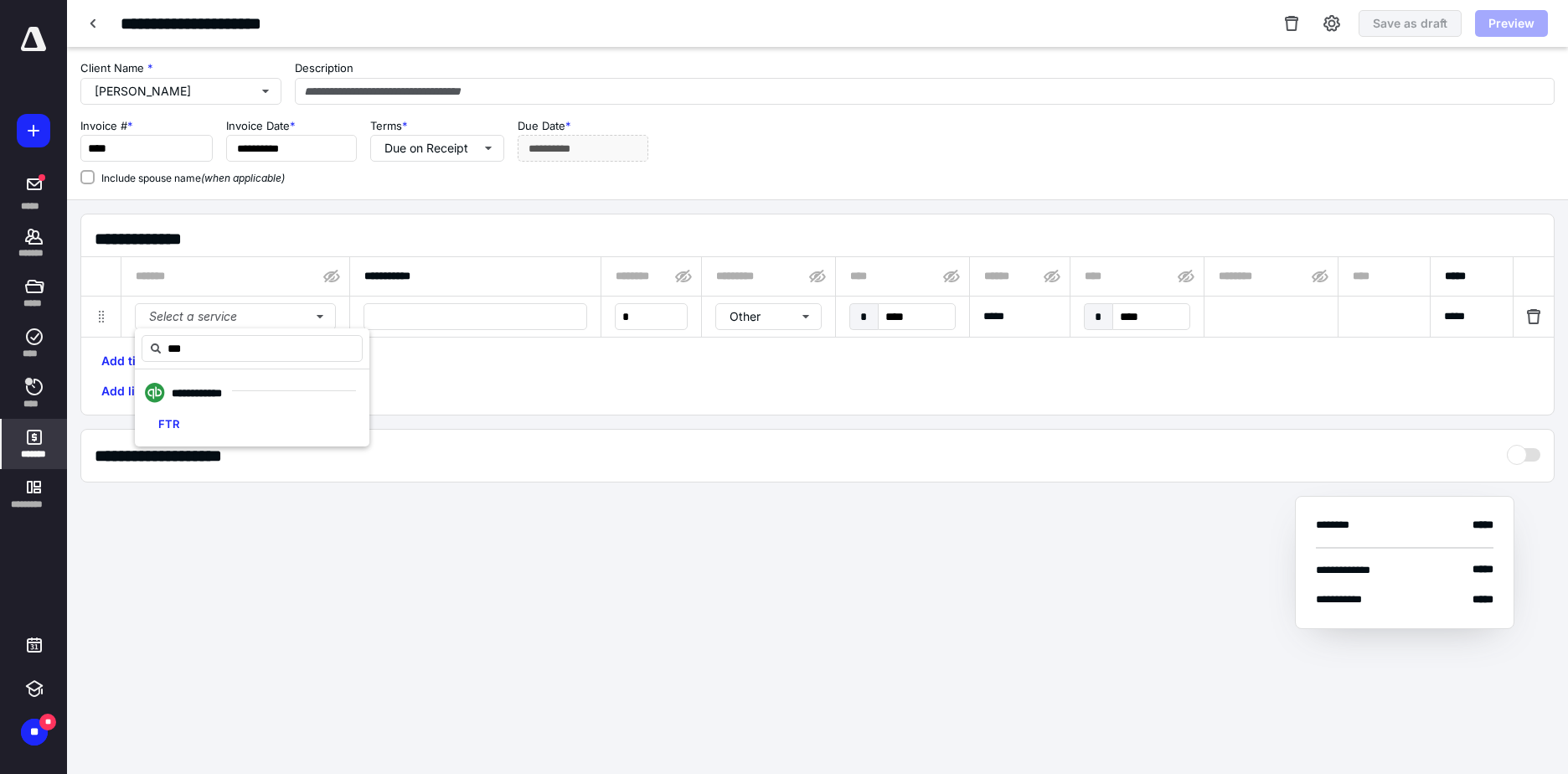 click on "FTR" at bounding box center (252, 425) 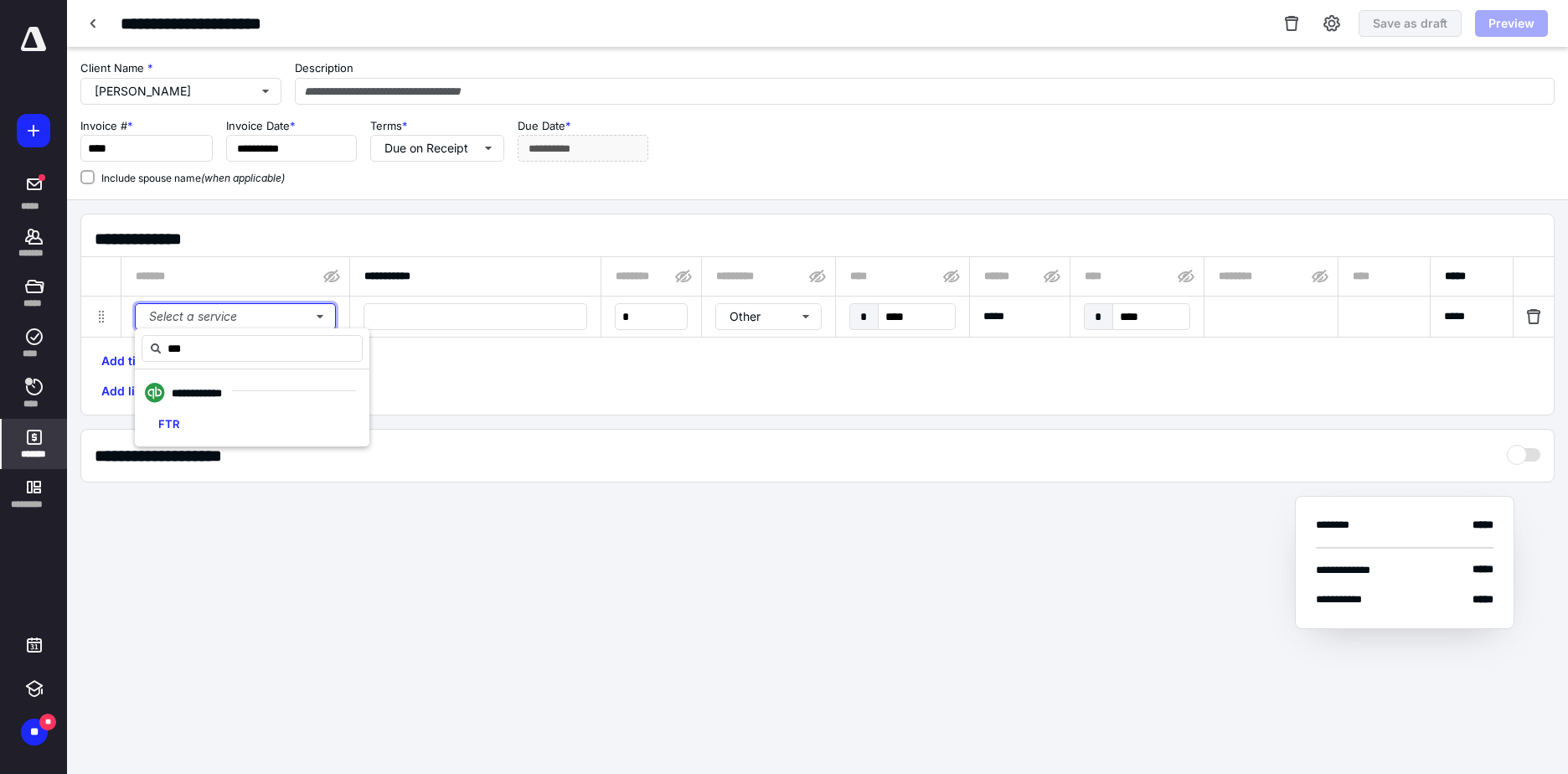 type 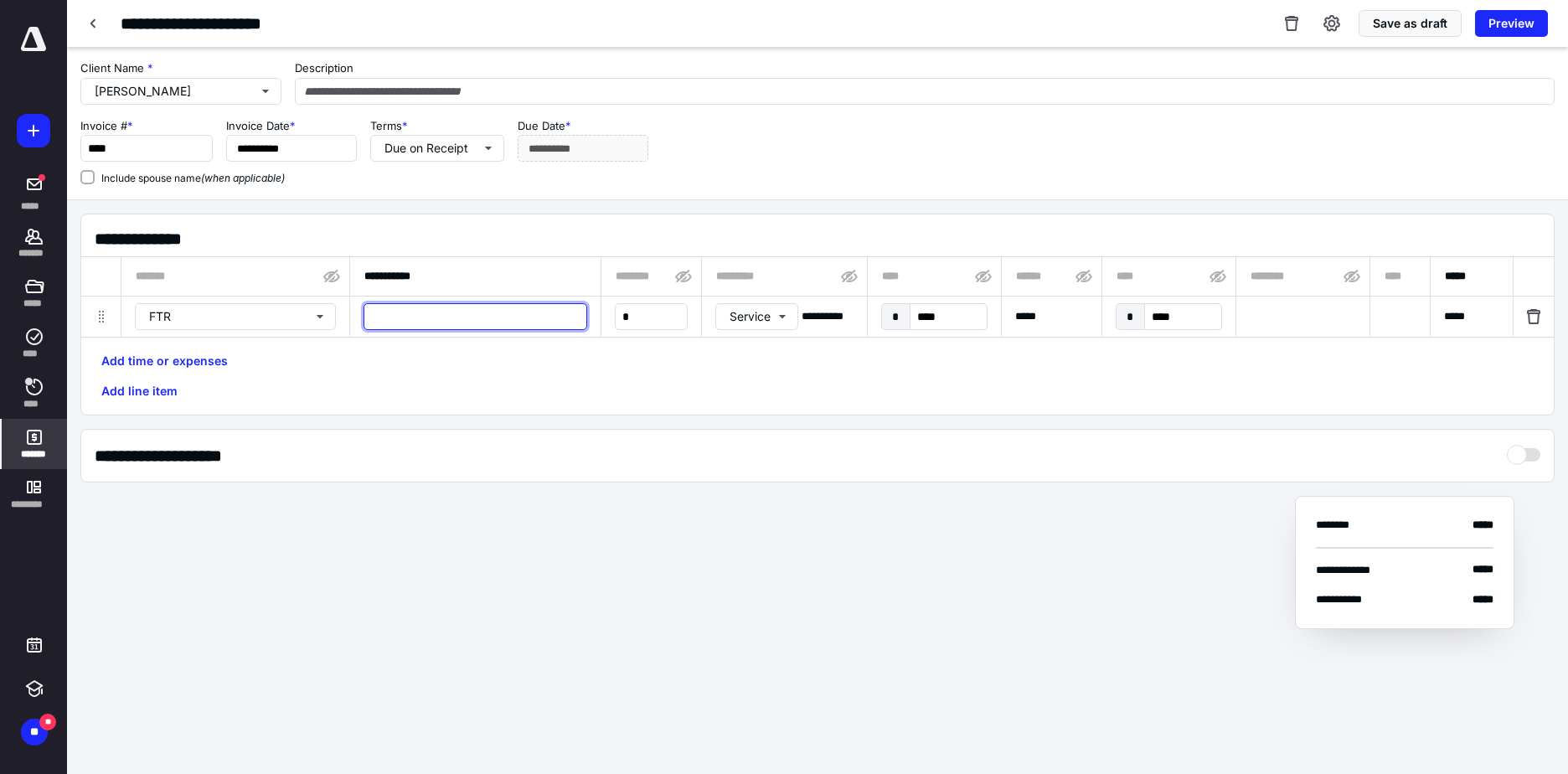 click at bounding box center (475, 317) 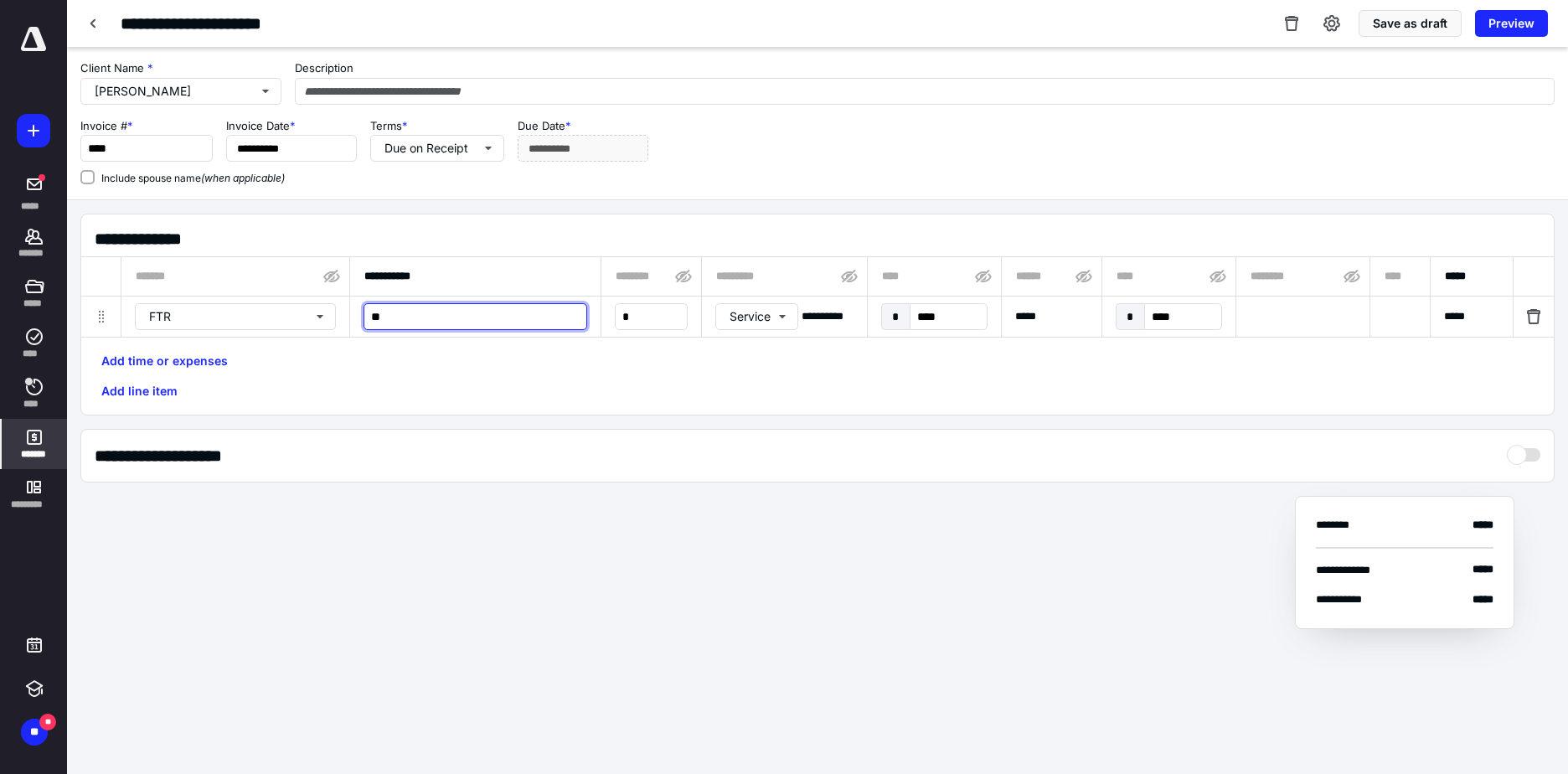 type on "*" 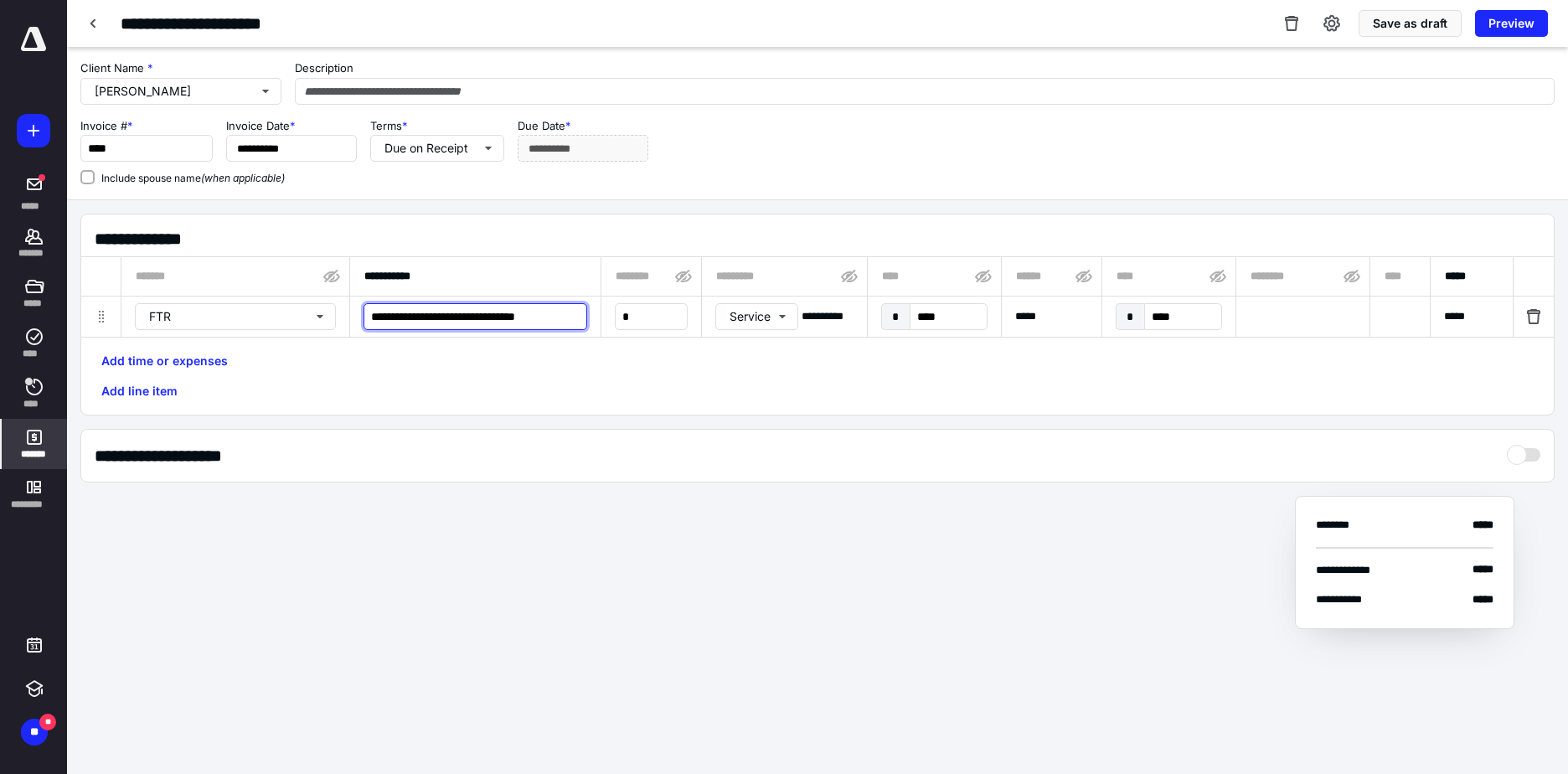 drag, startPoint x: 494, startPoint y: 317, endPoint x: 583, endPoint y: 315, distance: 89.02247 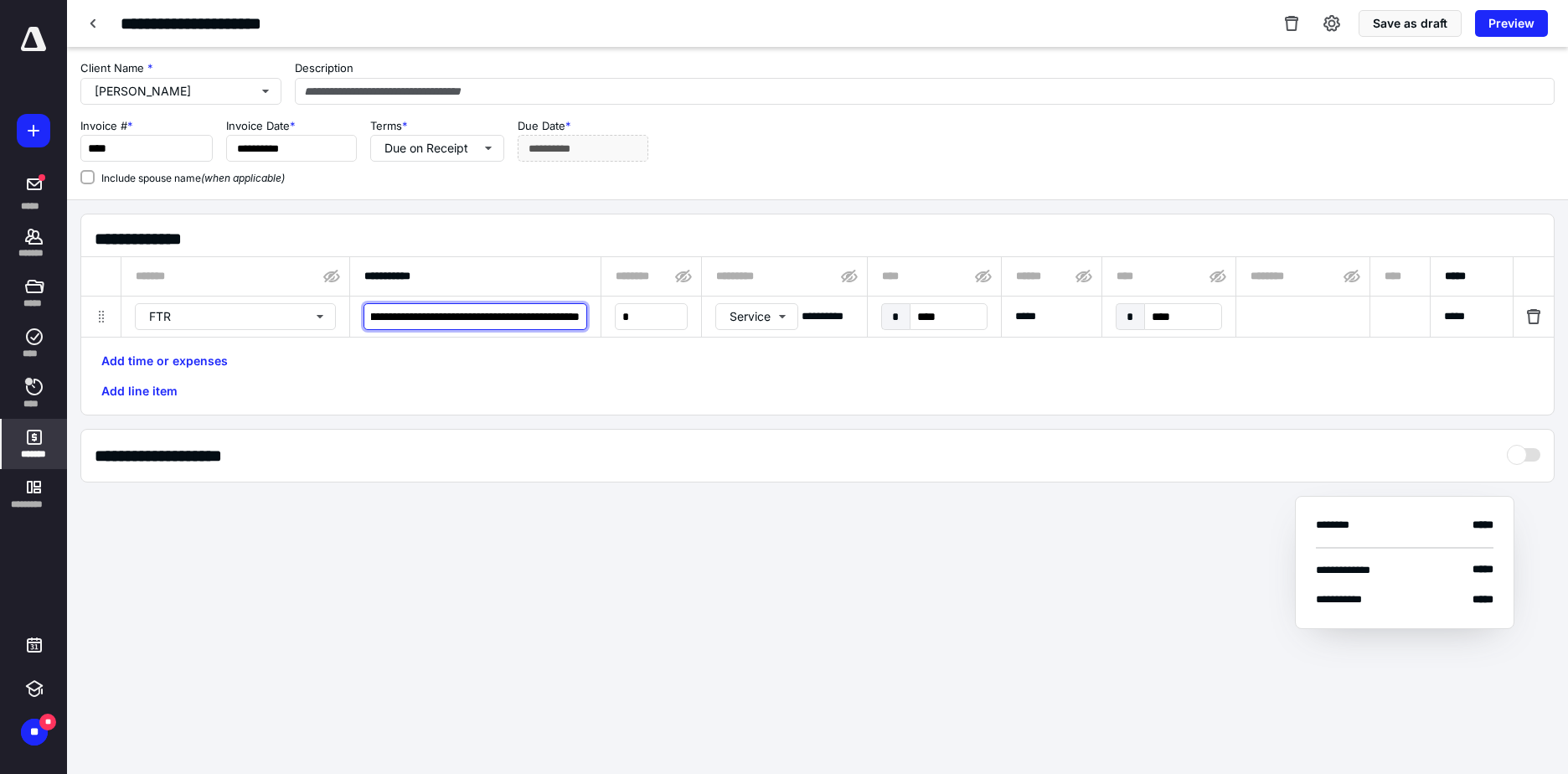 scroll, scrollTop: 0, scrollLeft: 112, axis: horizontal 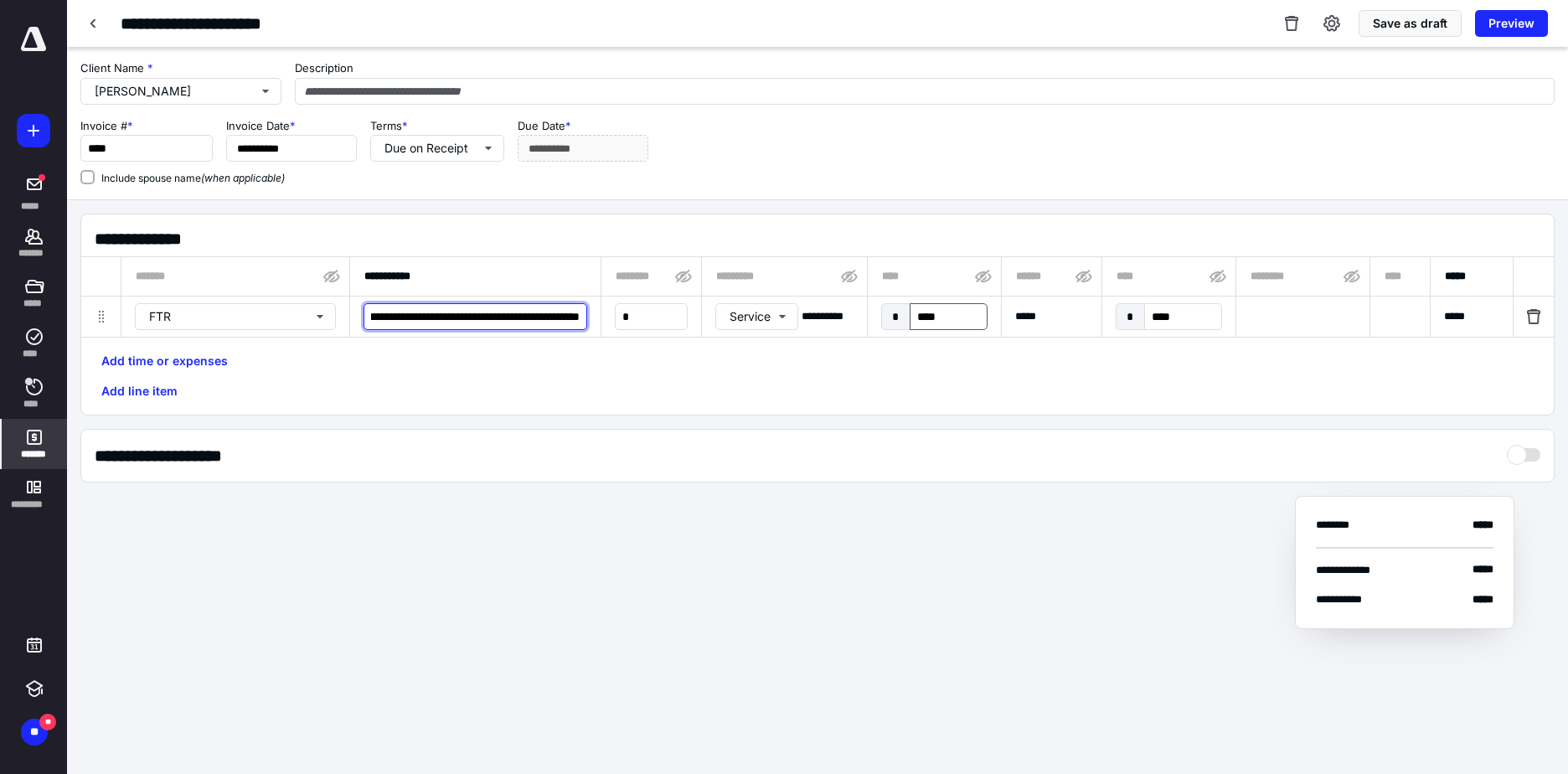 type on "**********" 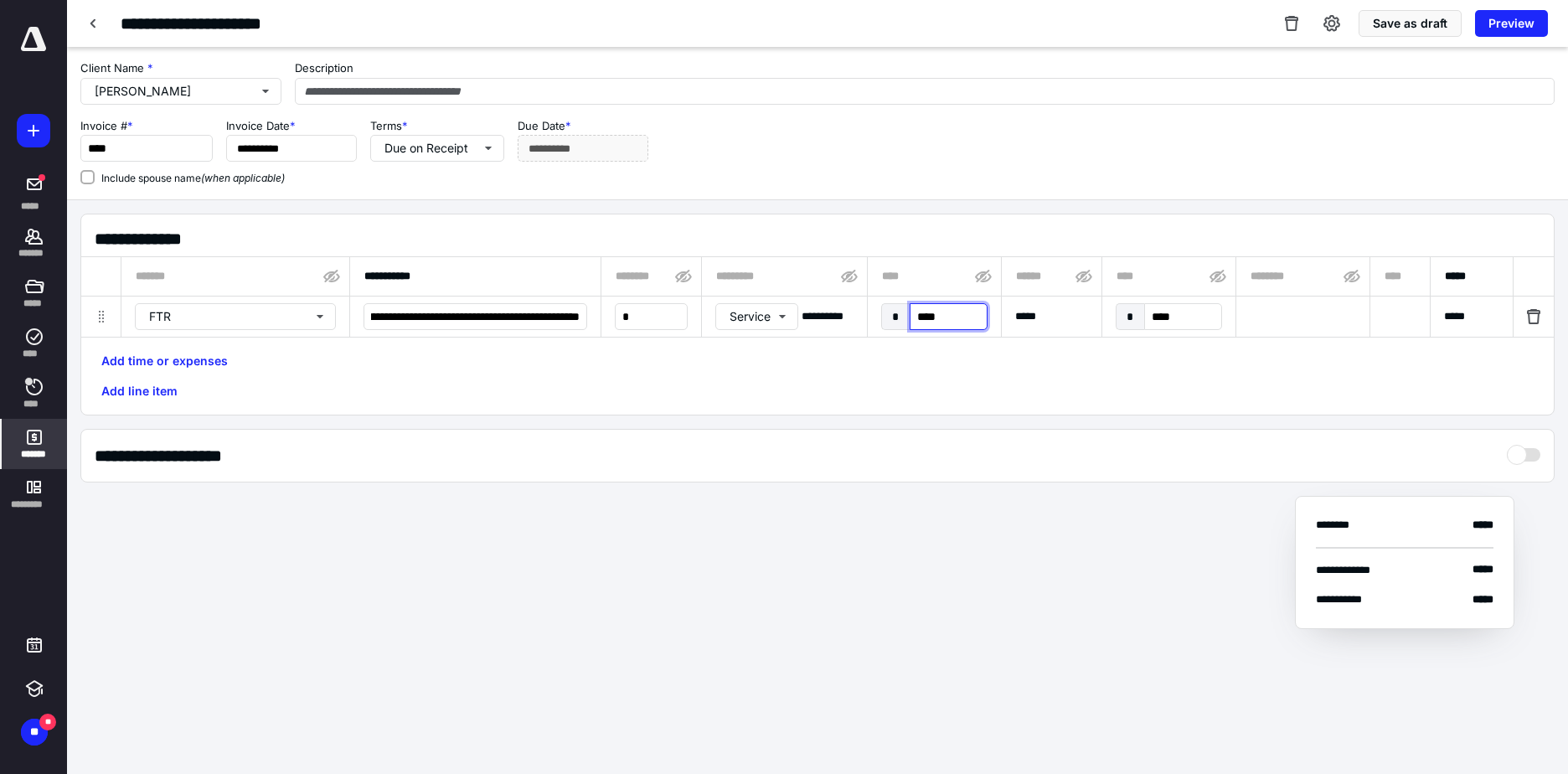 click on "****" at bounding box center [948, 317] 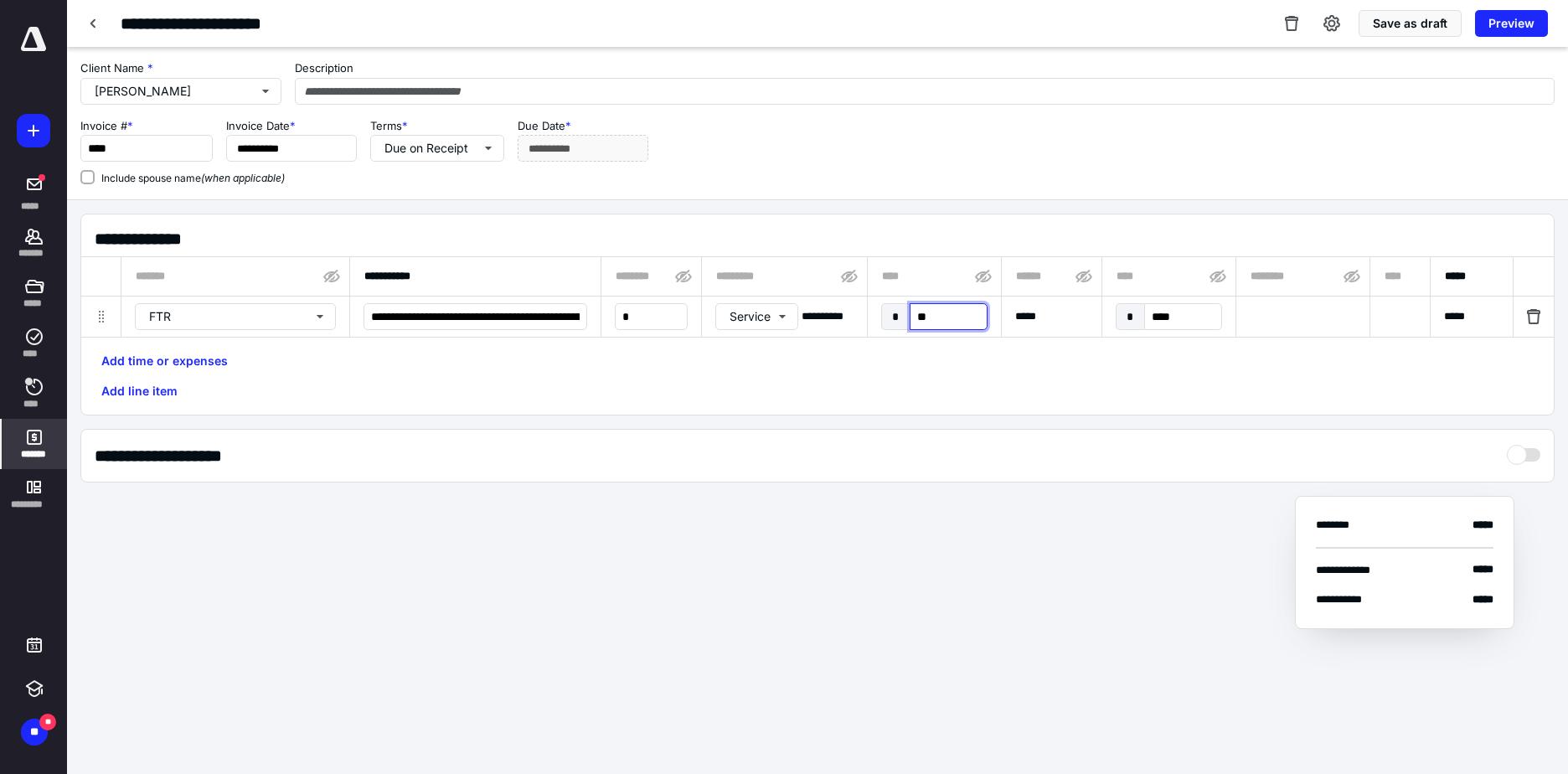type on "***" 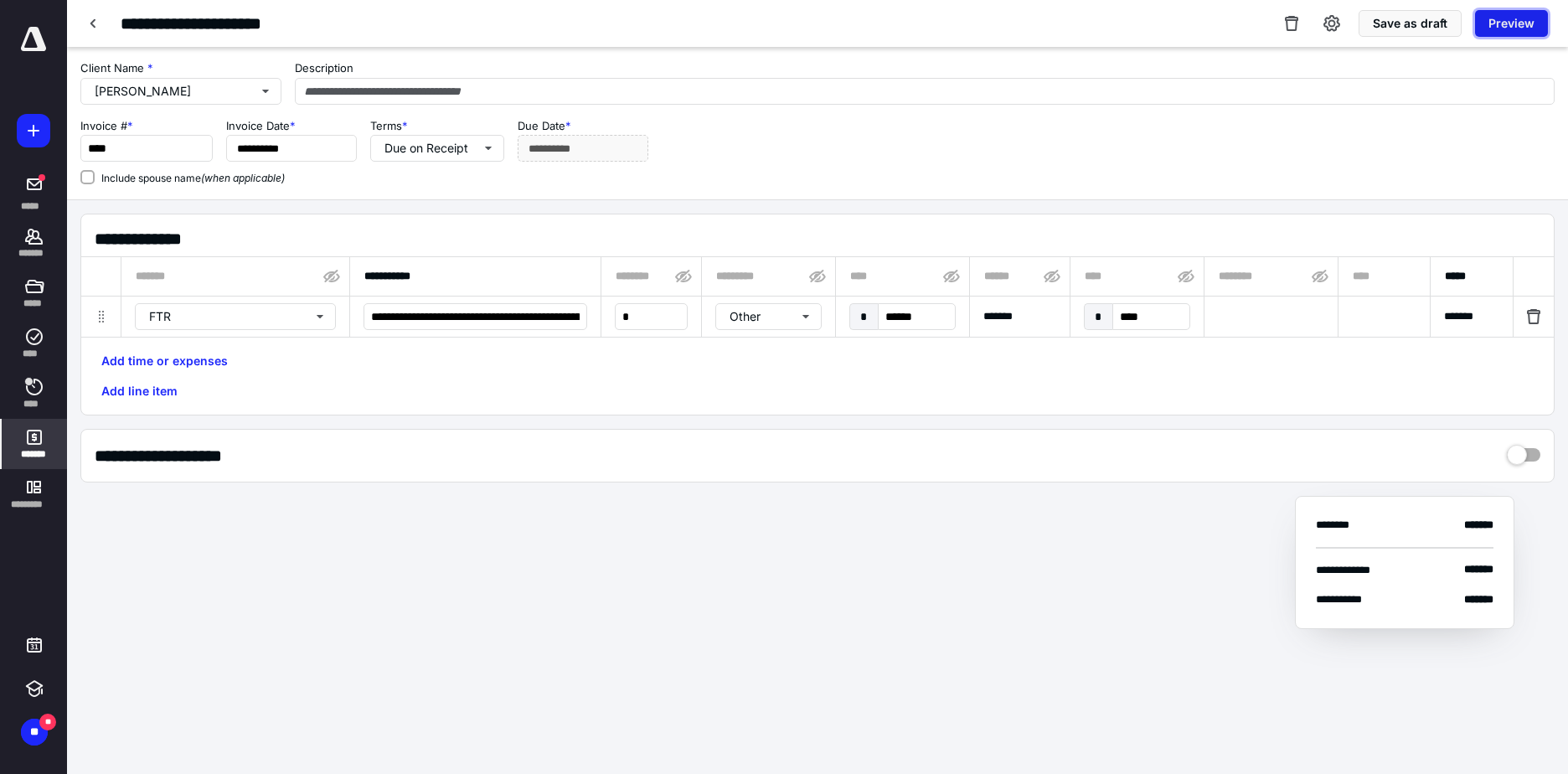 click on "Preview" at bounding box center [1511, 23] 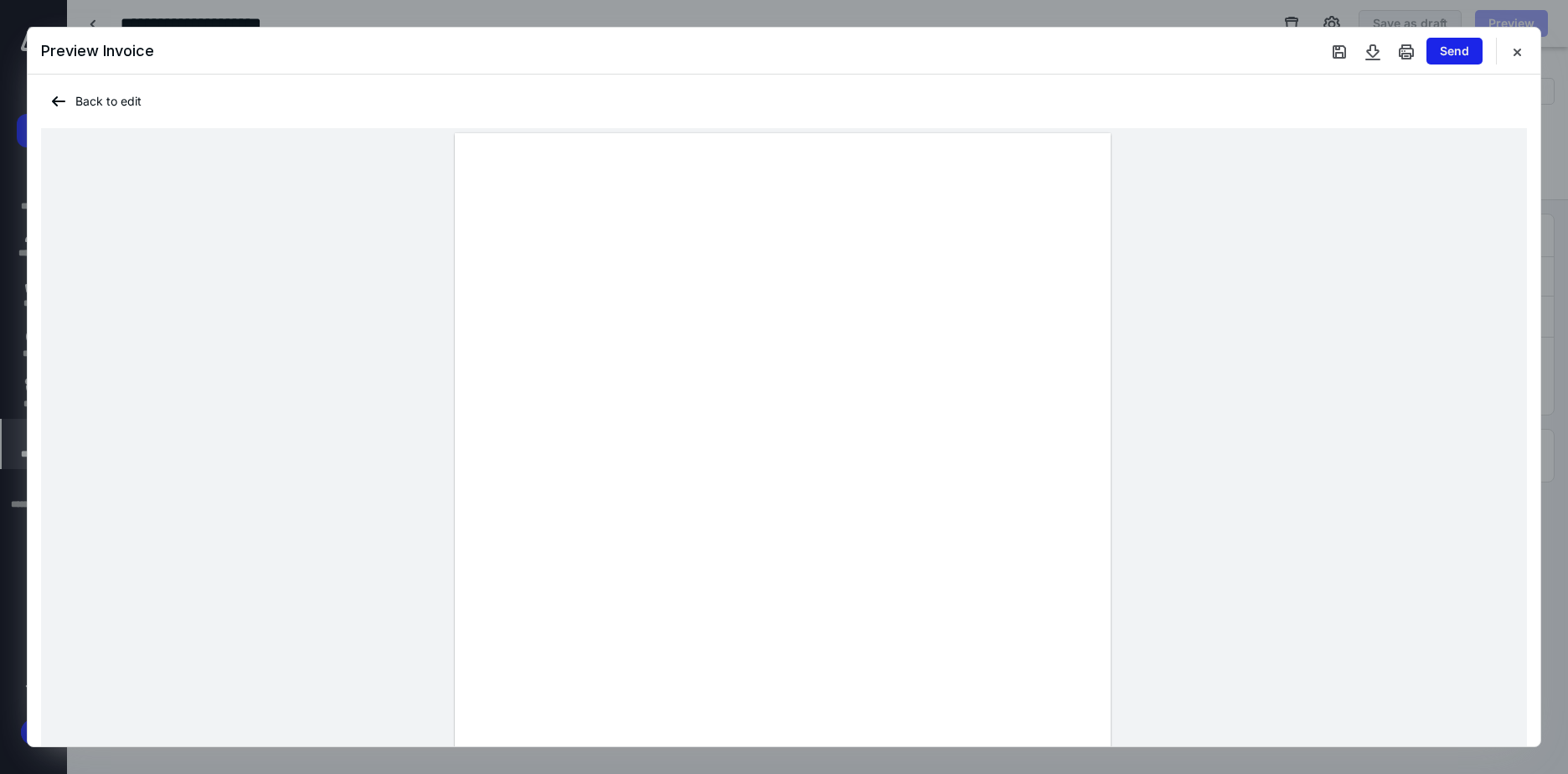 click on "Send" at bounding box center (1454, 51) 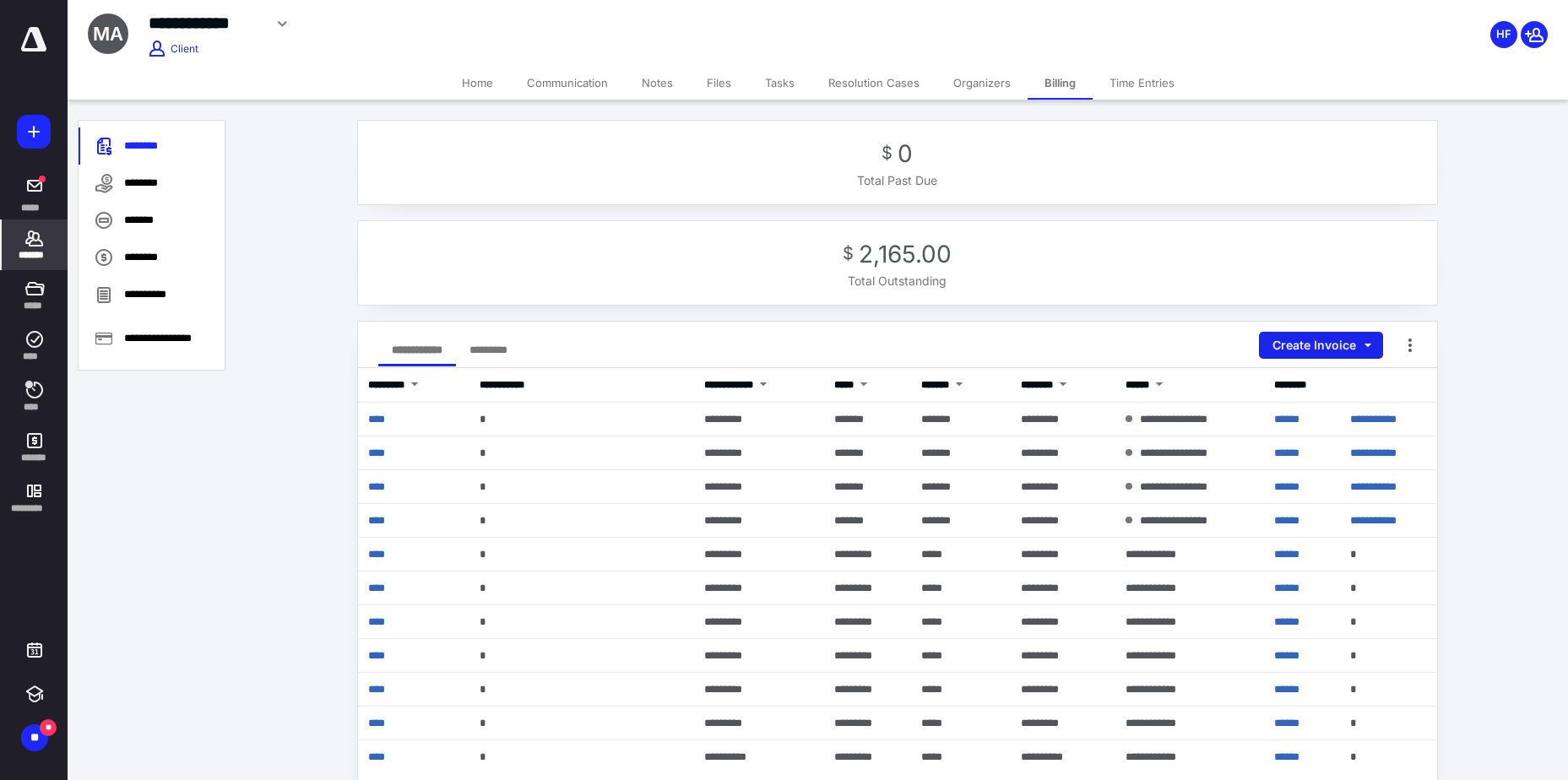 click on "Create Invoice" at bounding box center [1321, 345] 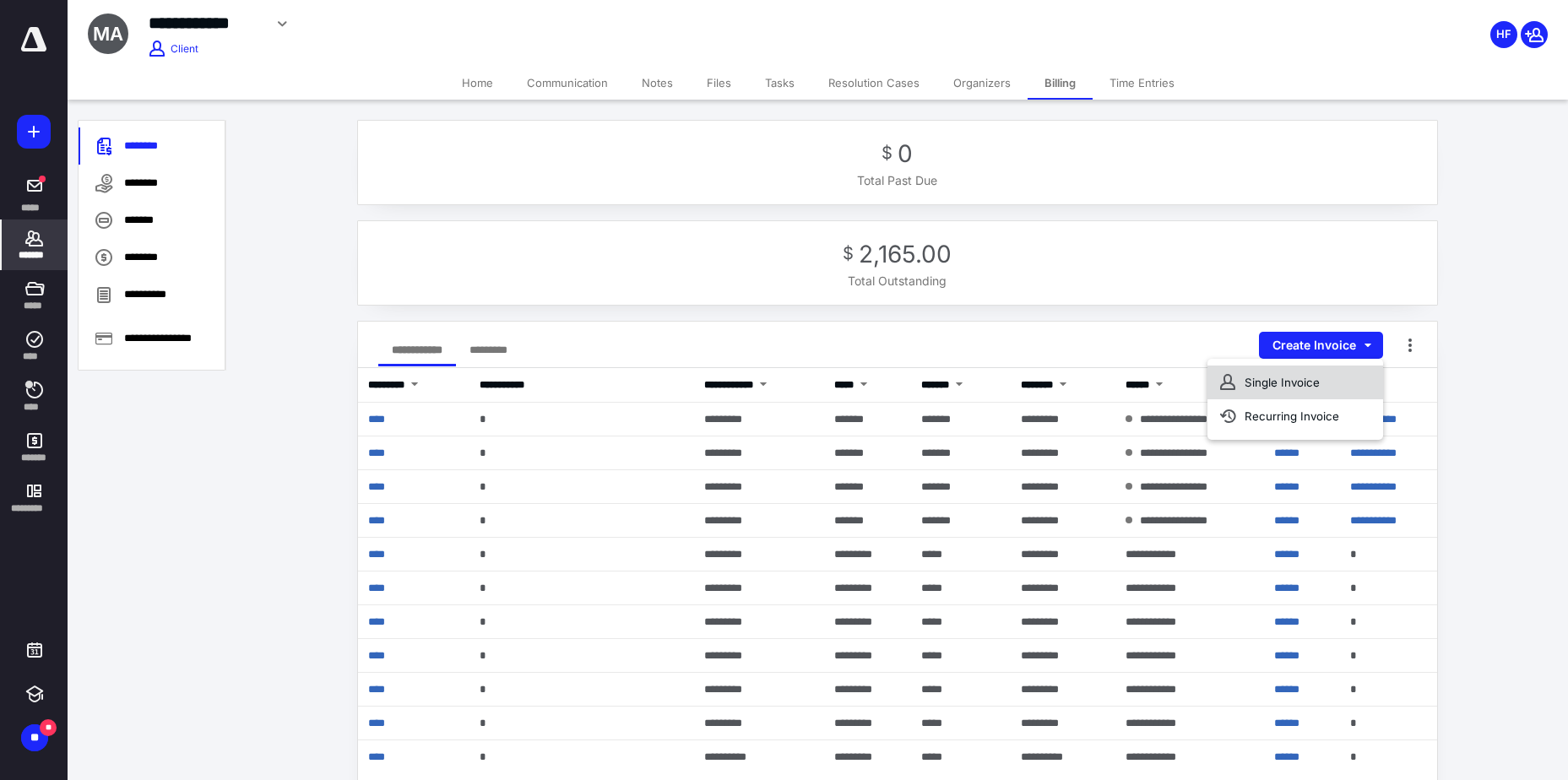click on "Single Invoice" at bounding box center (1295, 382) 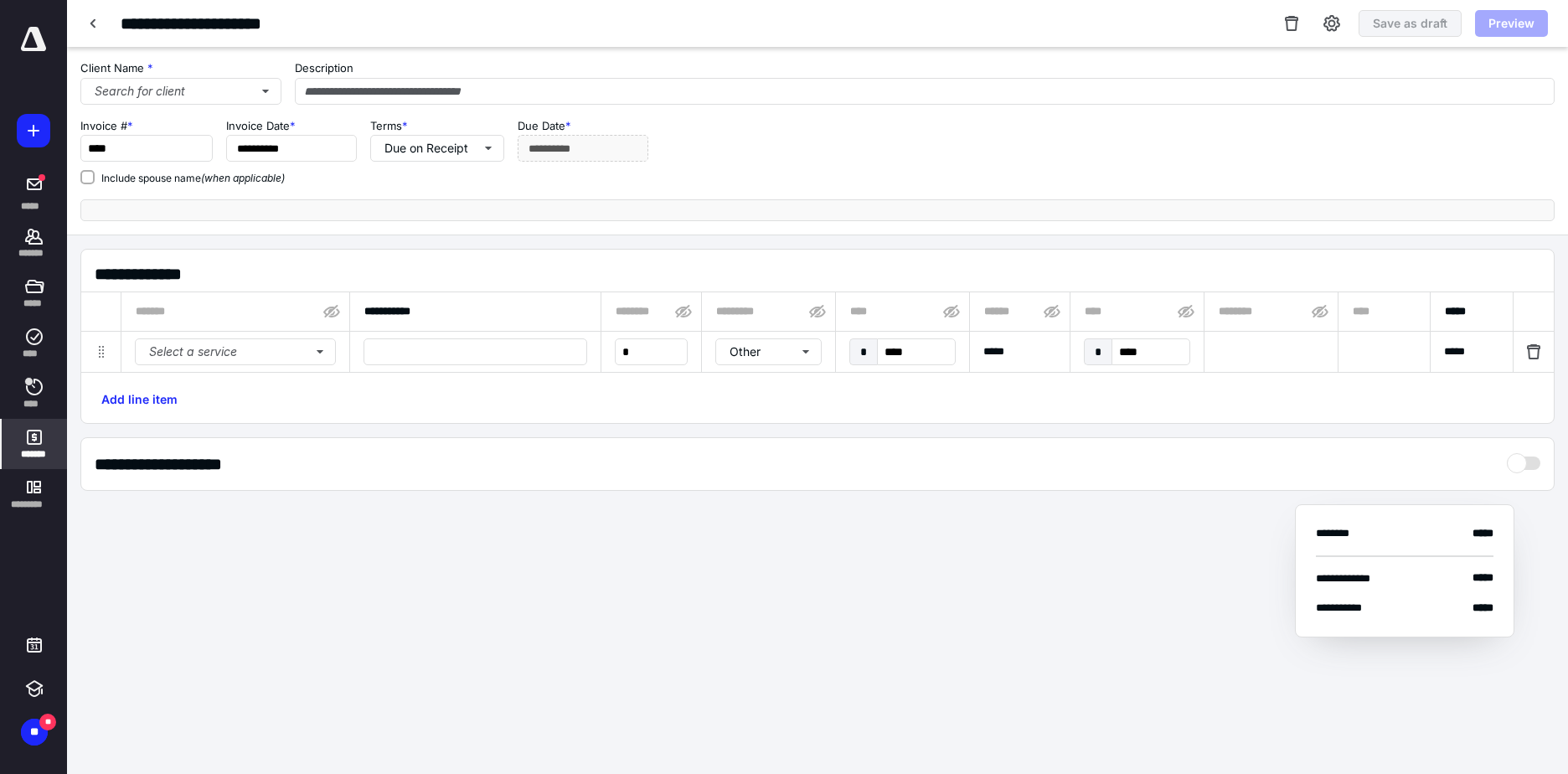 type on "****" 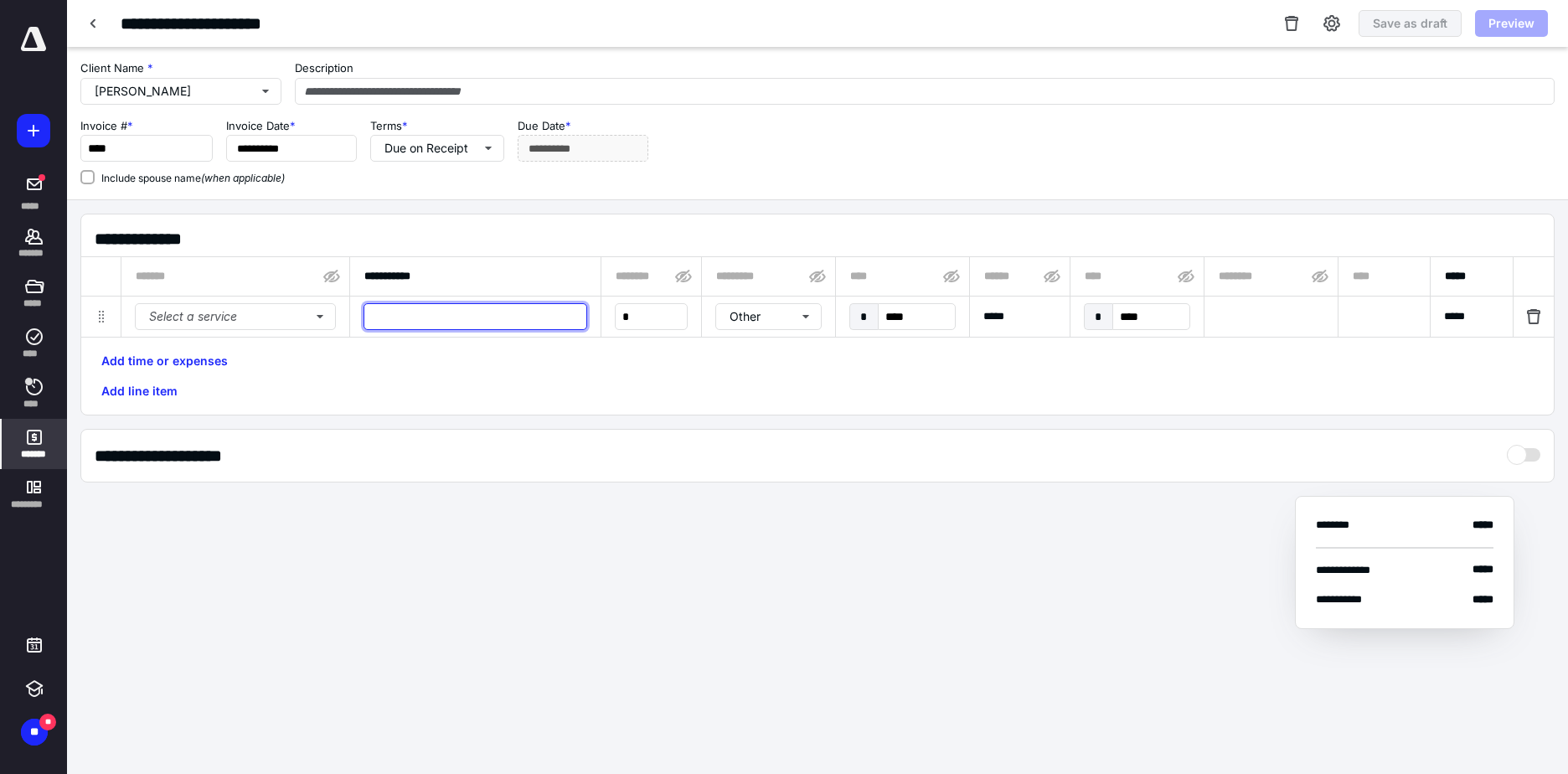click at bounding box center (475, 317) 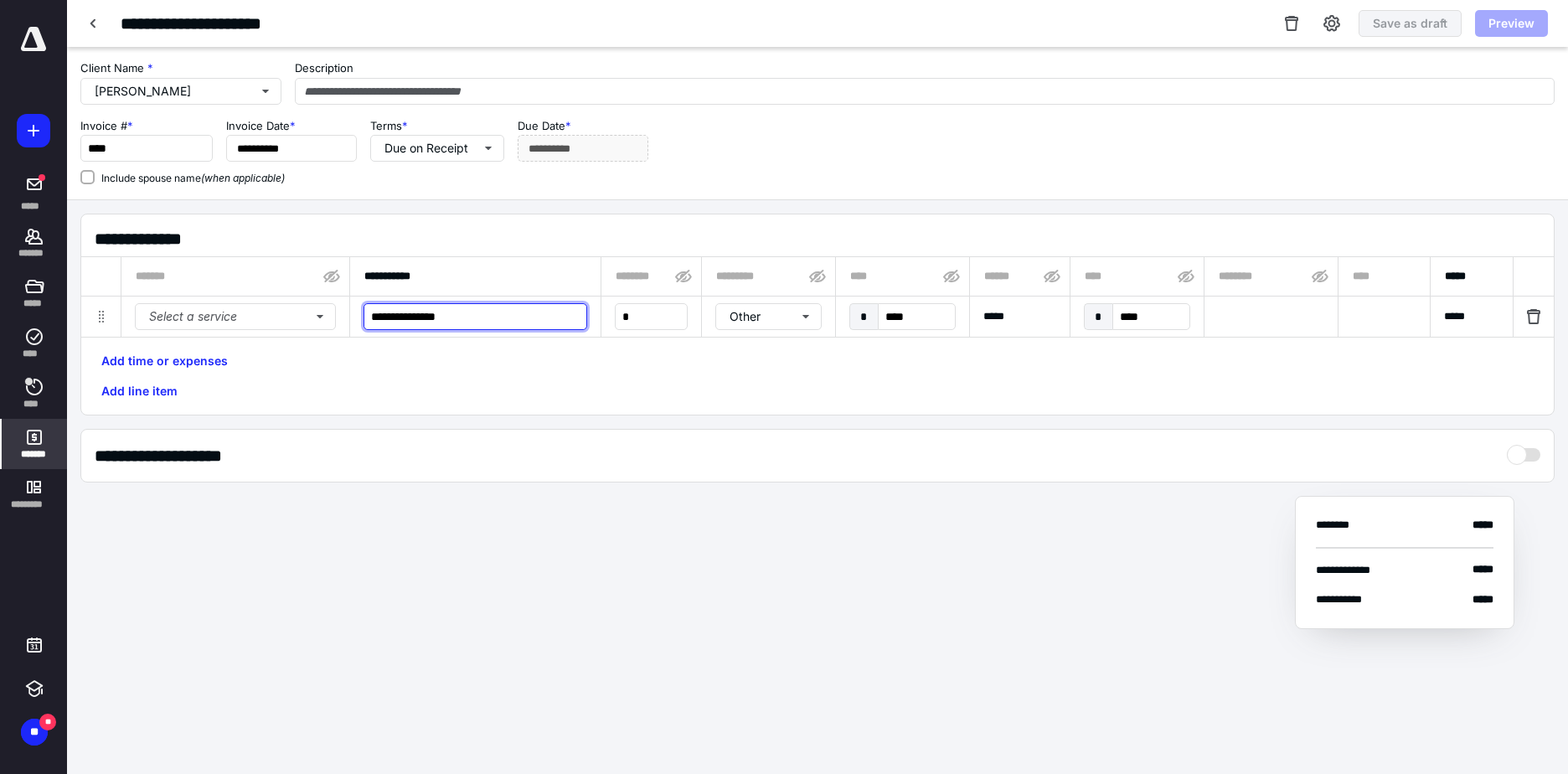 type on "**********" 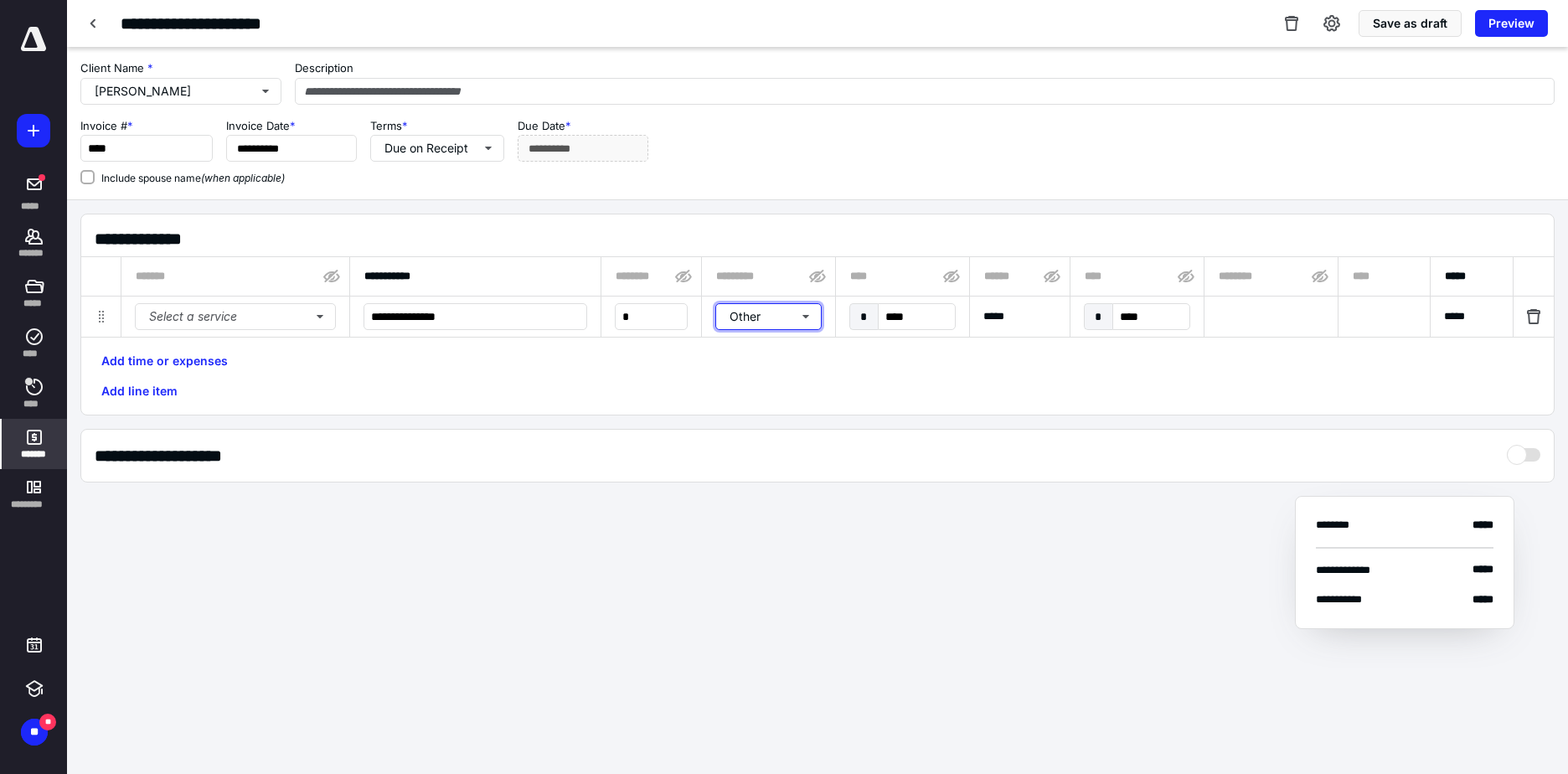 type 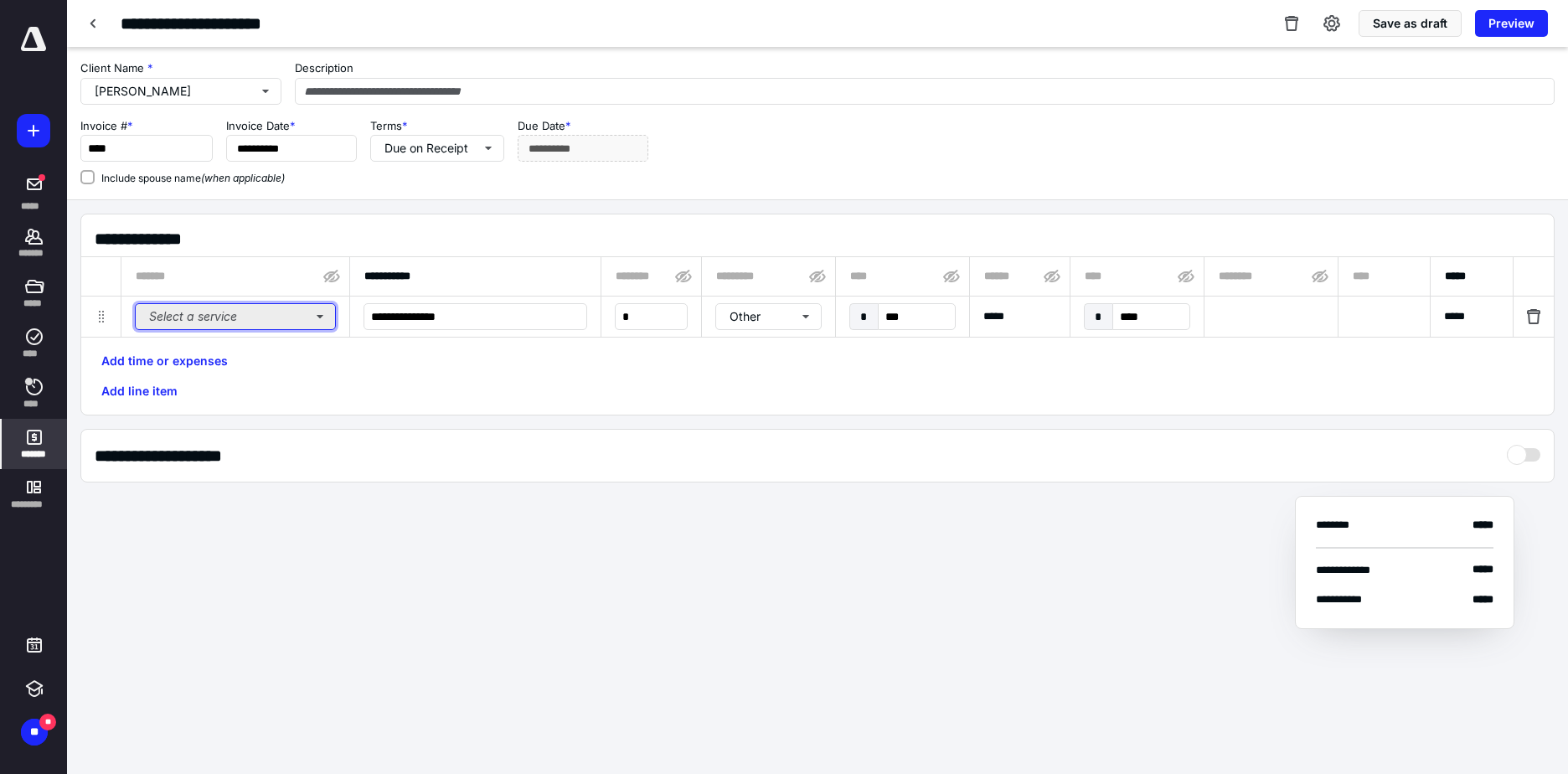 type on "******" 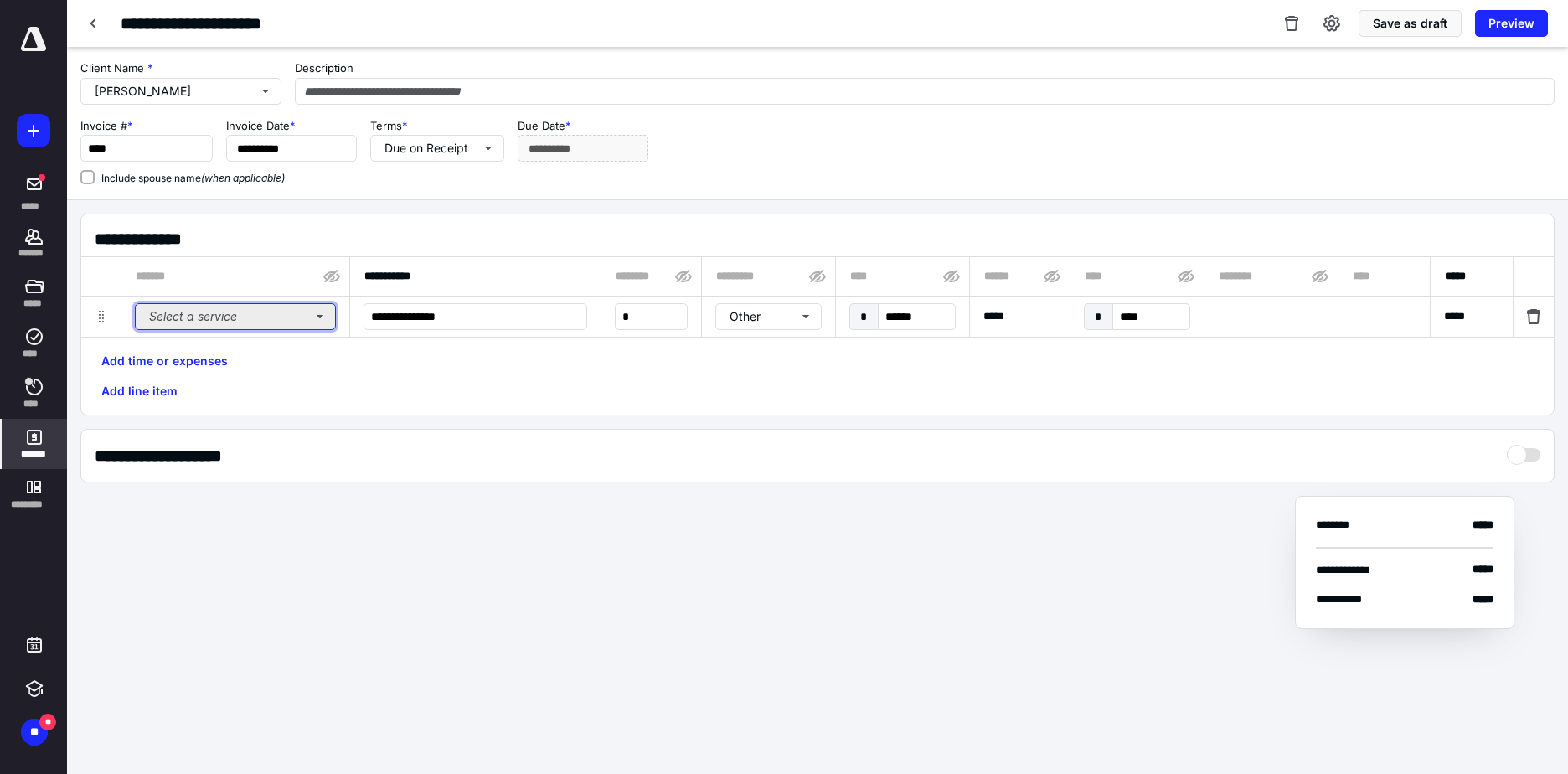 click on "Select a service" at bounding box center [235, 317] 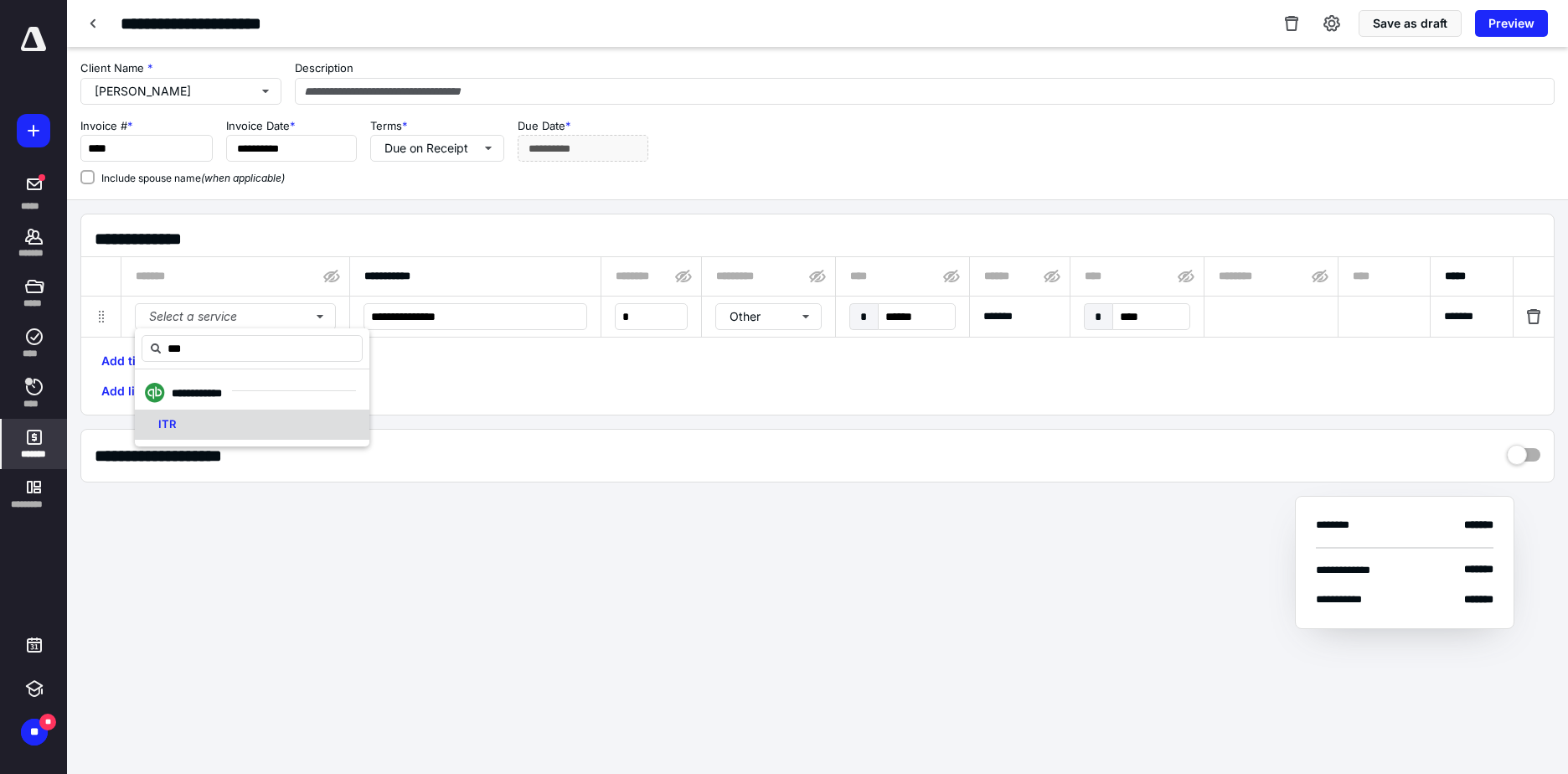 click on "ITR" at bounding box center [252, 425] 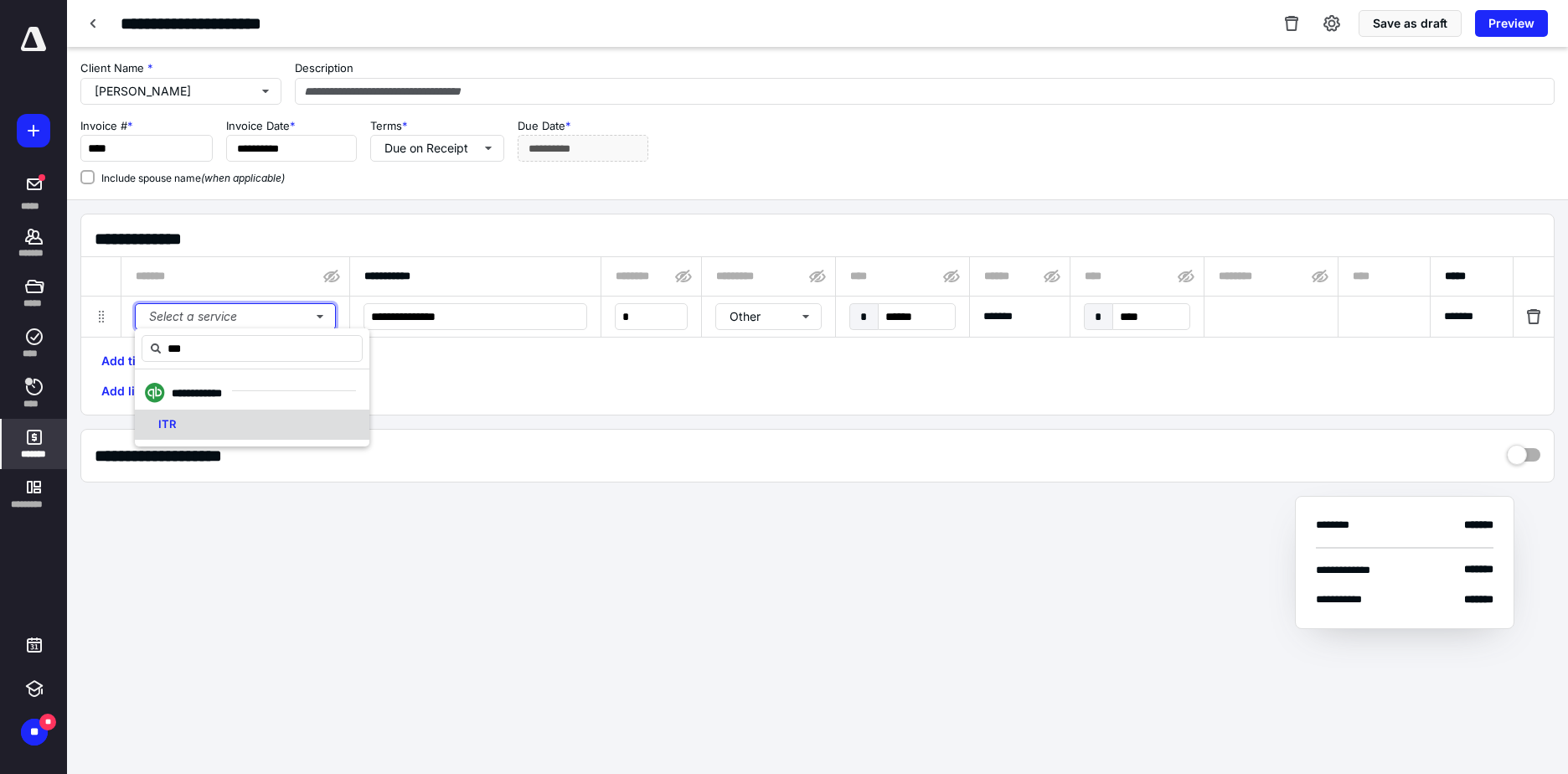 type 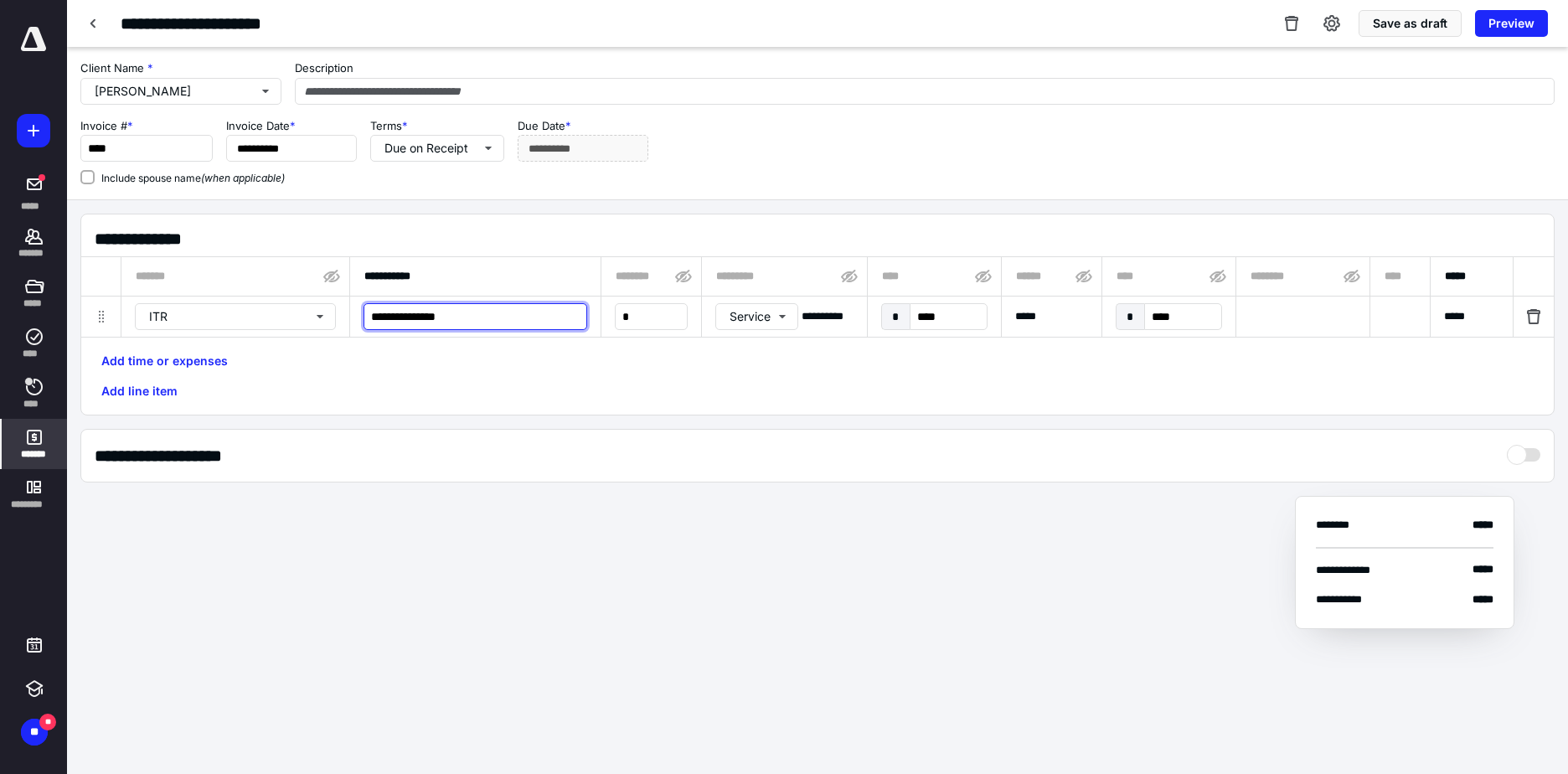 click on "**********" at bounding box center (475, 317) 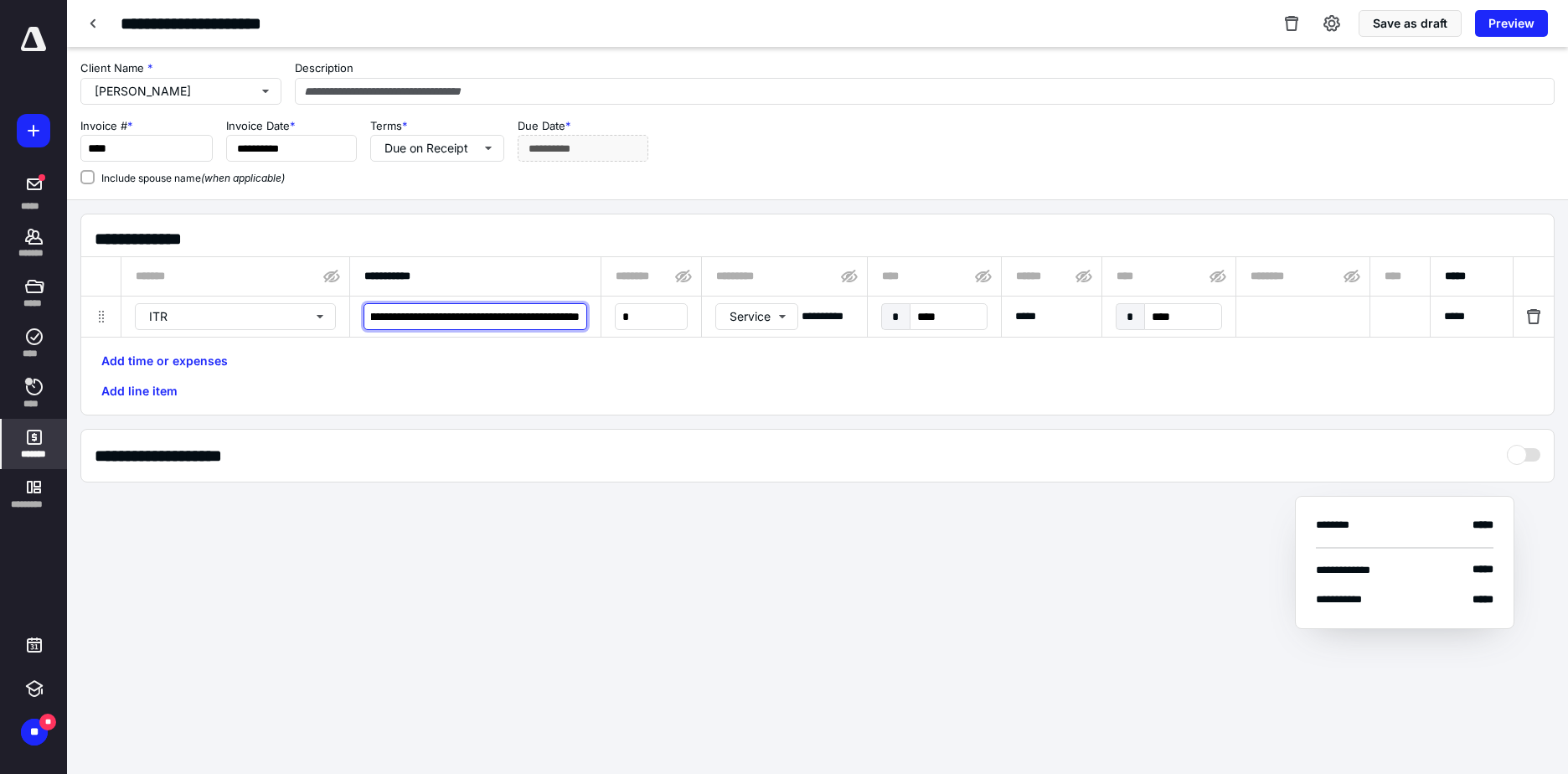 scroll, scrollTop: 0, scrollLeft: 399, axis: horizontal 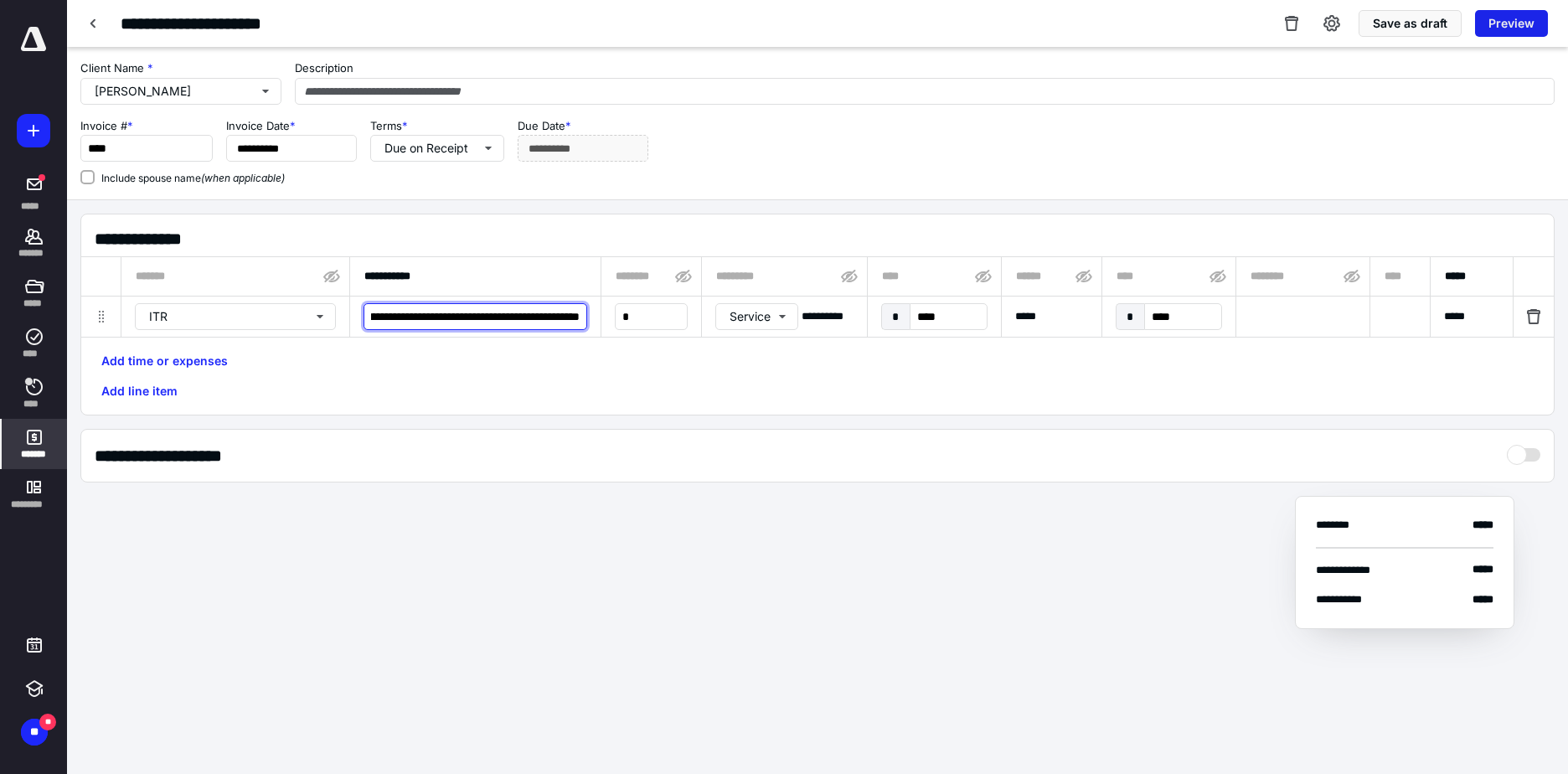 type on "**********" 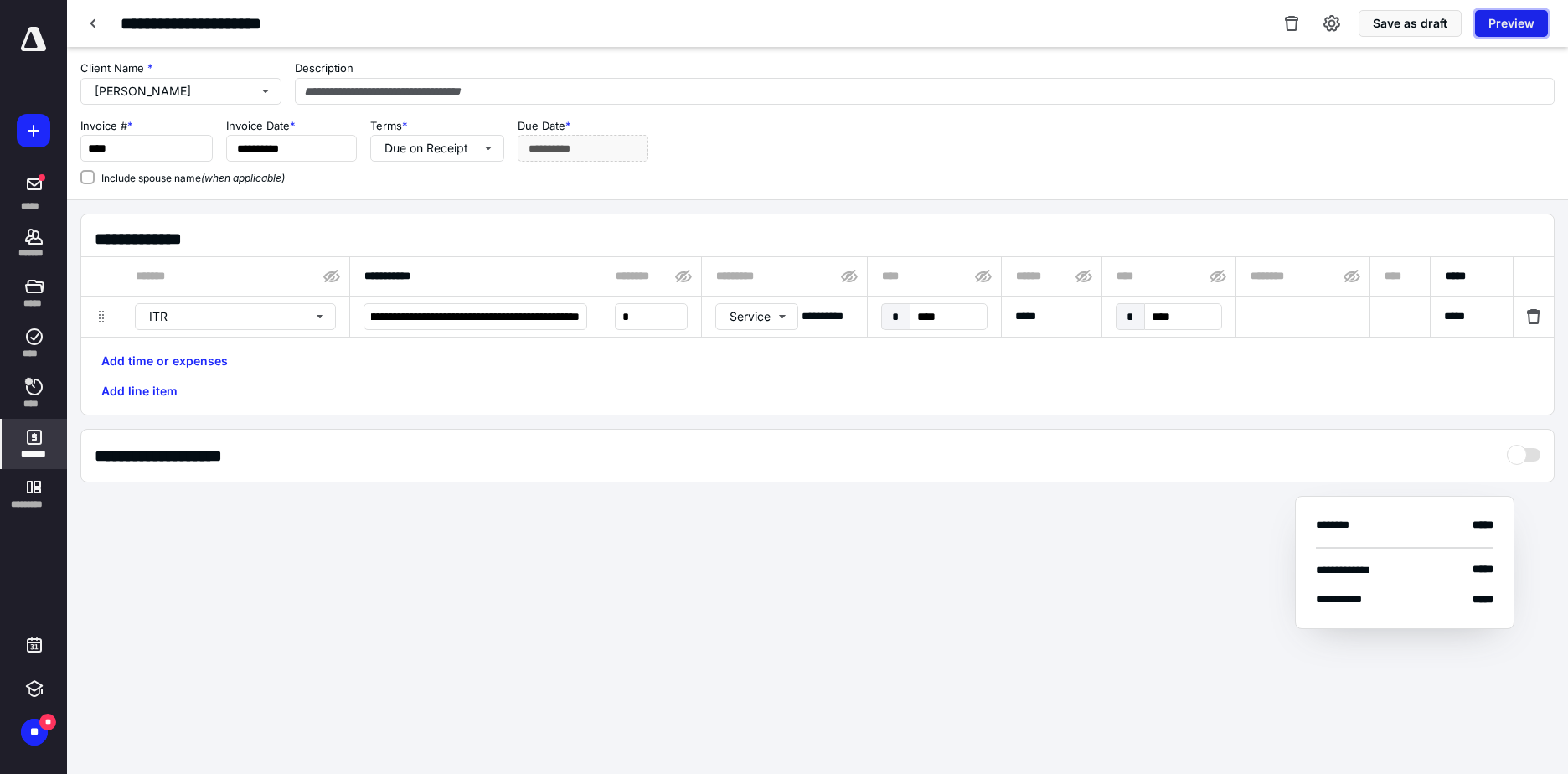 click on "Preview" at bounding box center (1511, 23) 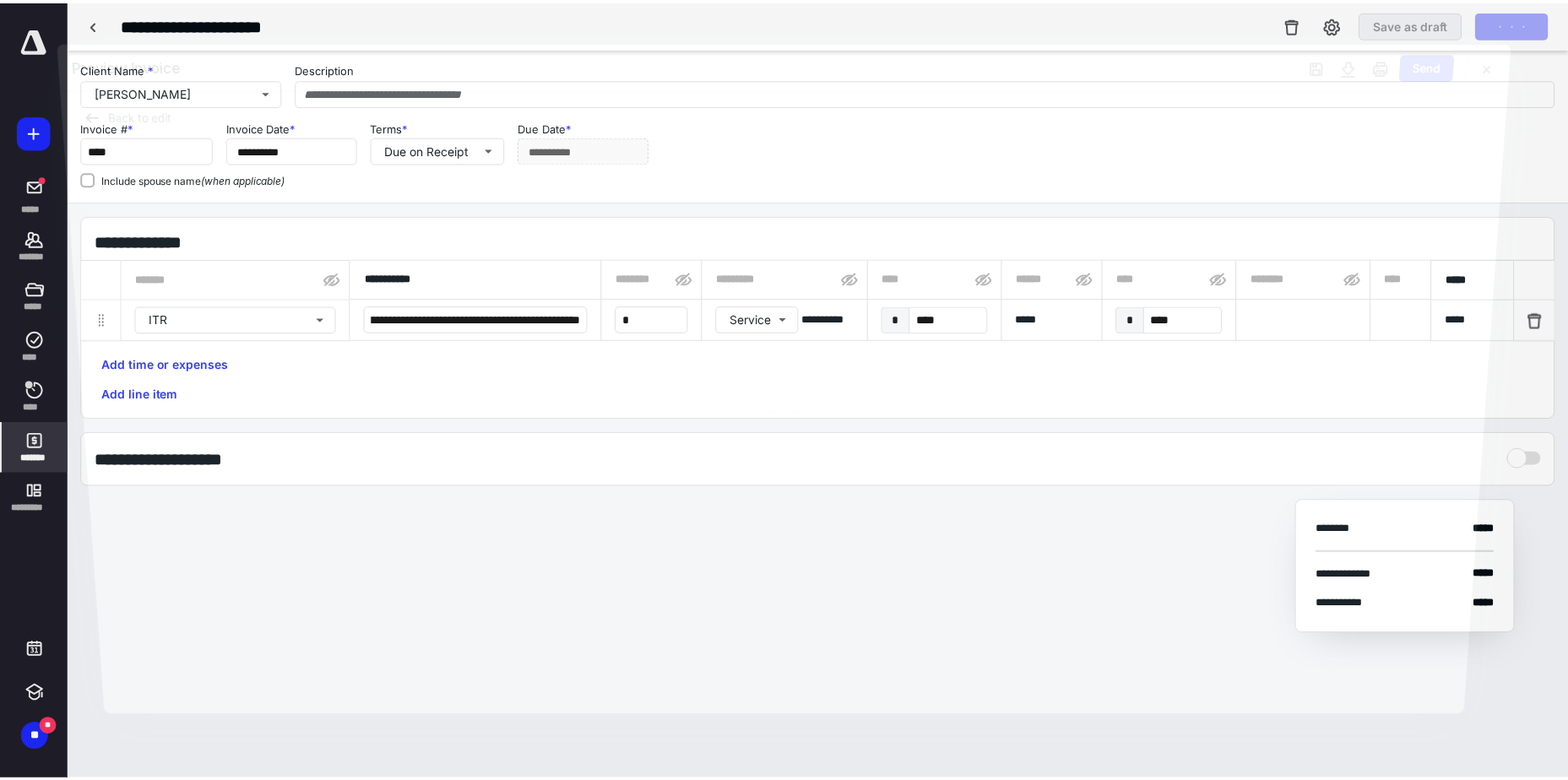 scroll, scrollTop: 0, scrollLeft: 0, axis: both 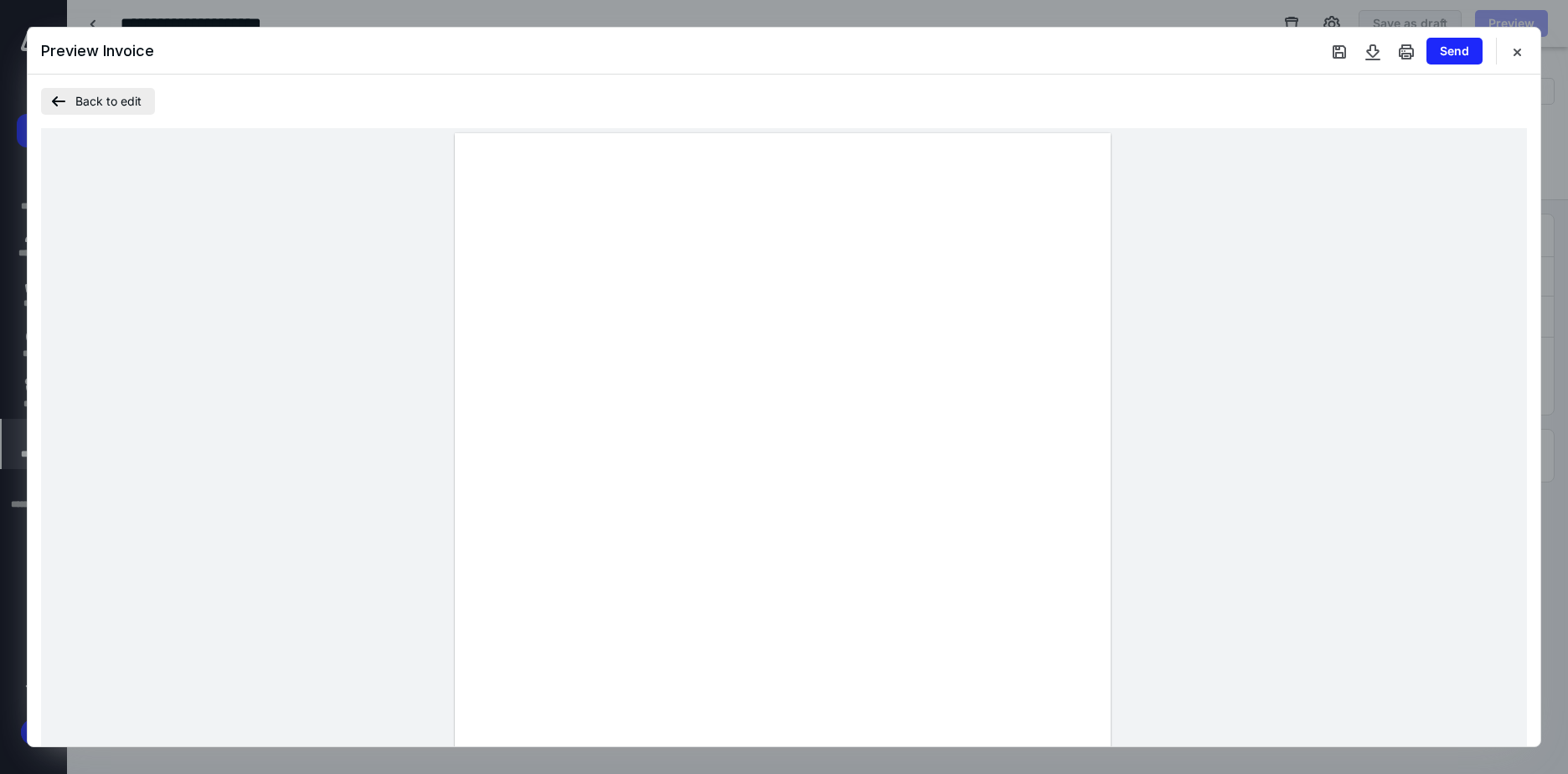 click on "Back to edit" at bounding box center [98, 101] 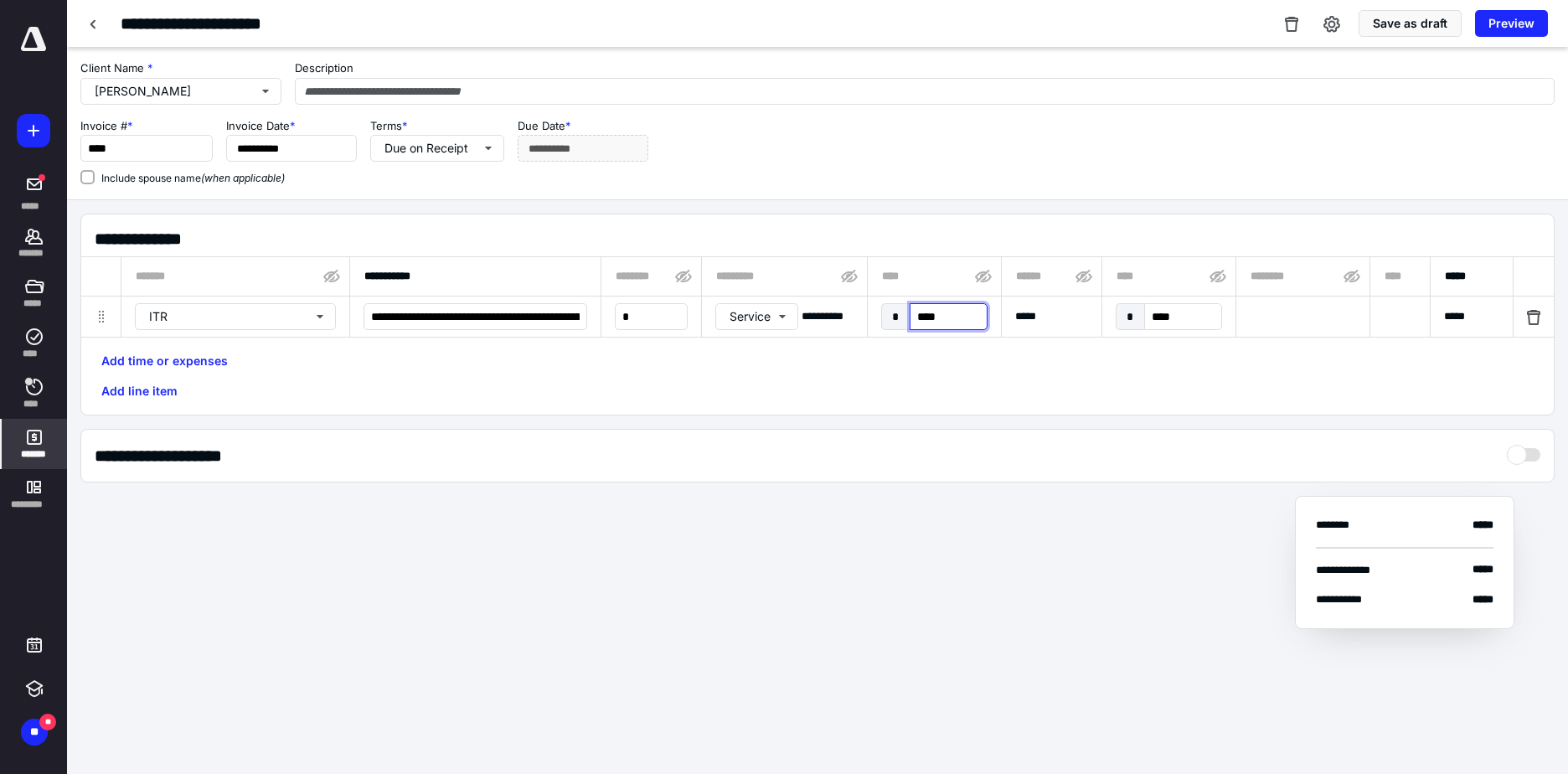 click on "****" at bounding box center [948, 317] 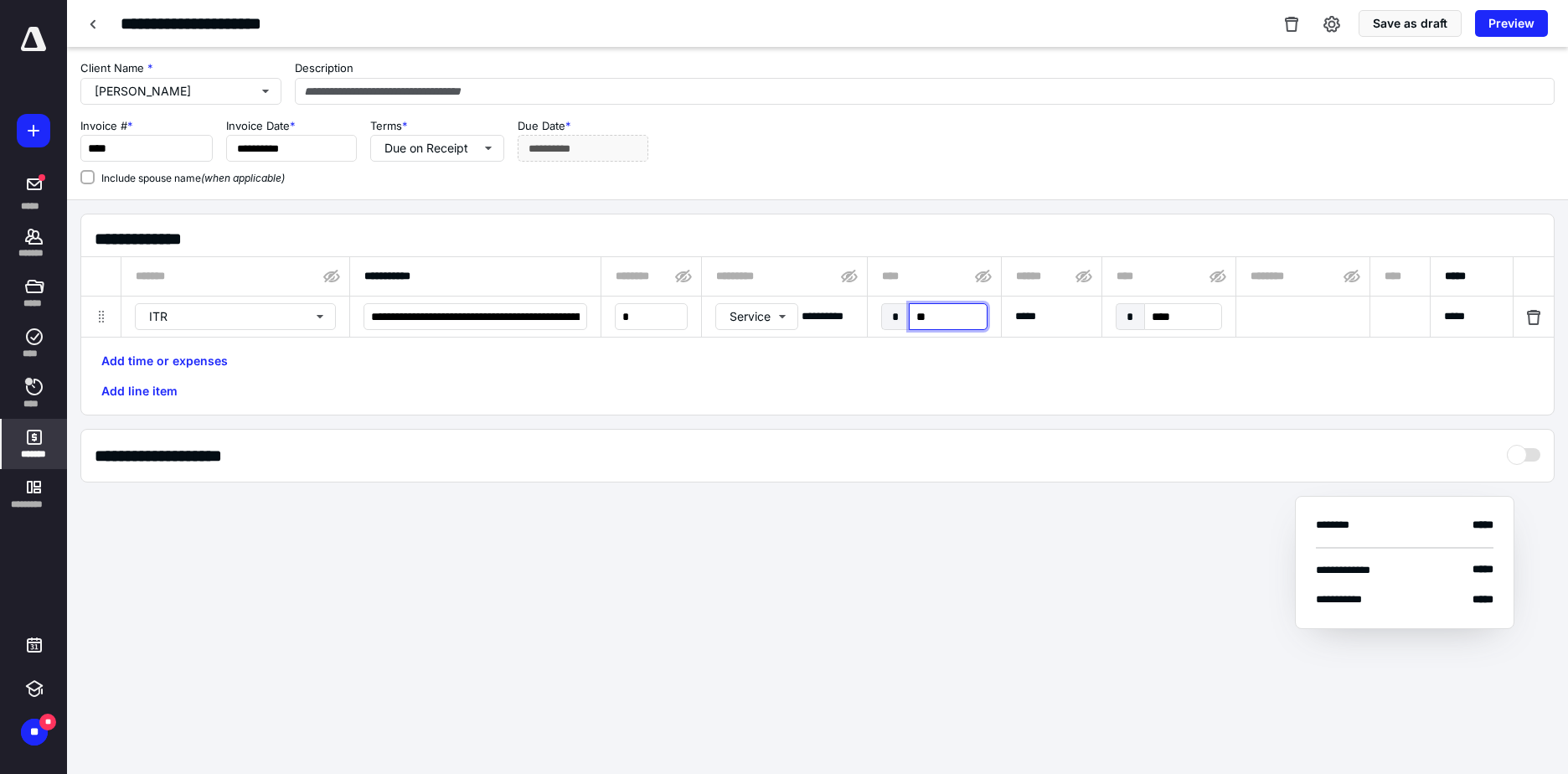 type on "***" 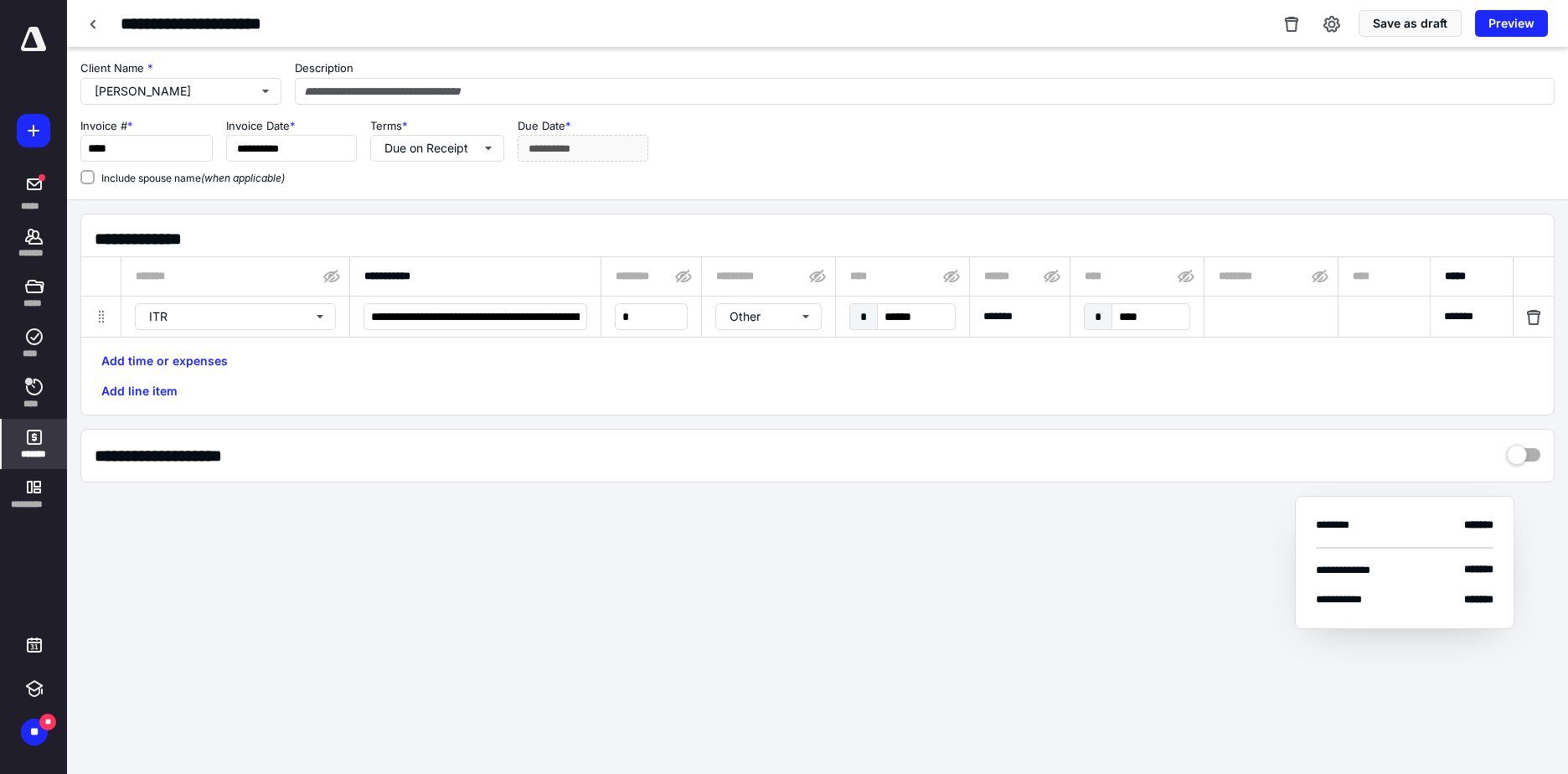 click on "**********" at bounding box center [818, 338] 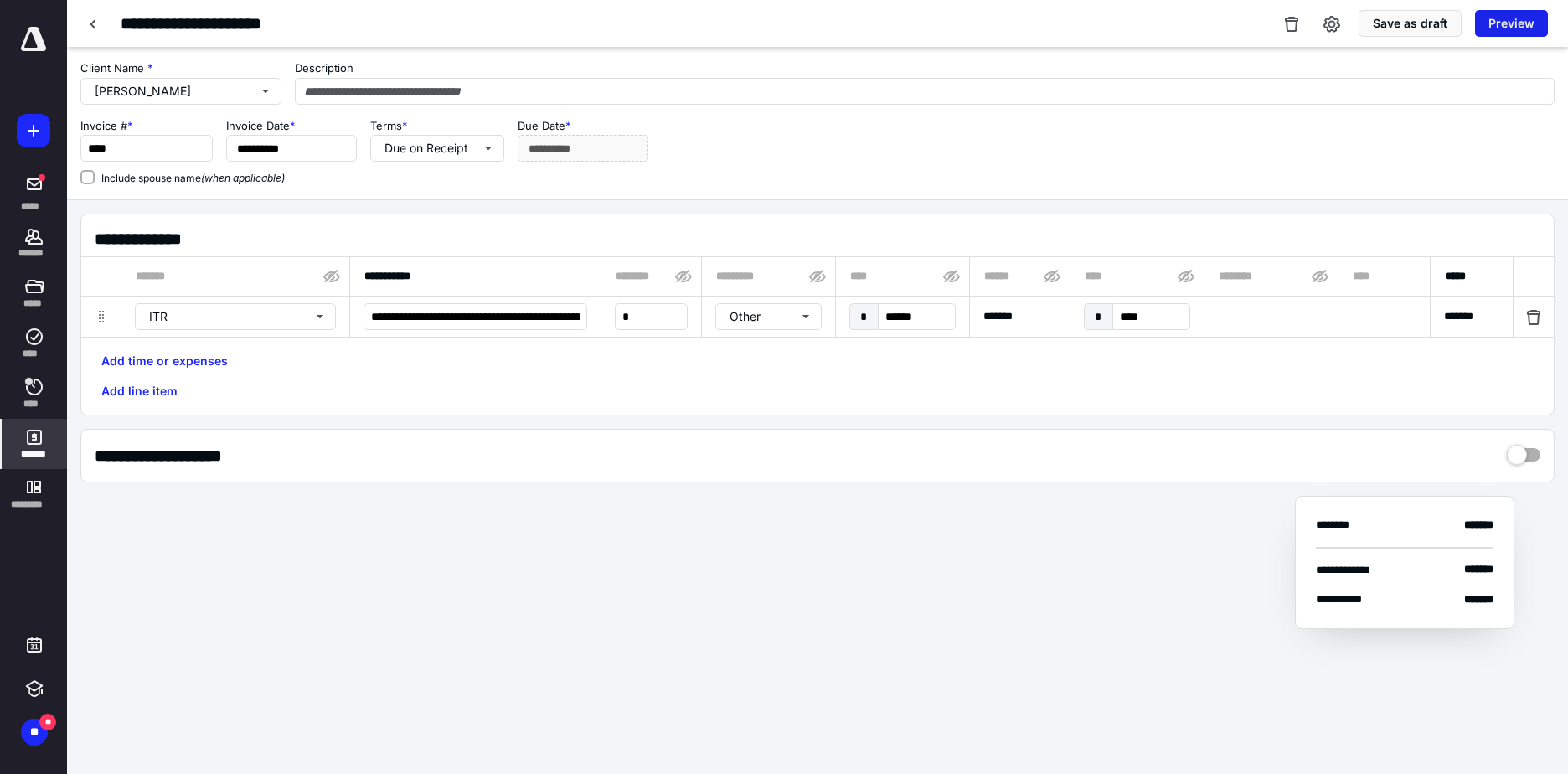 click on "Preview" at bounding box center [1511, 23] 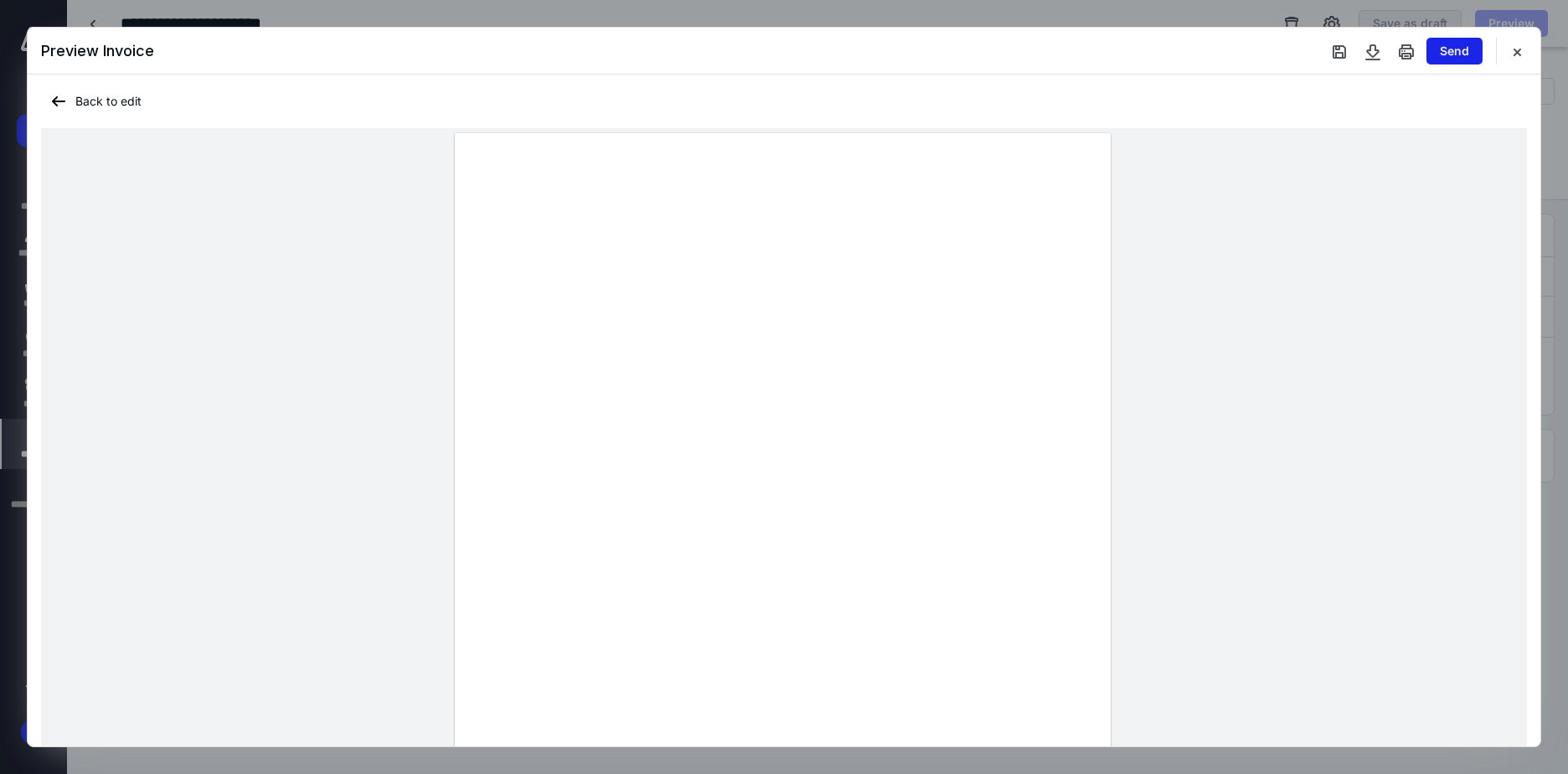 click on "Send" at bounding box center (1454, 51) 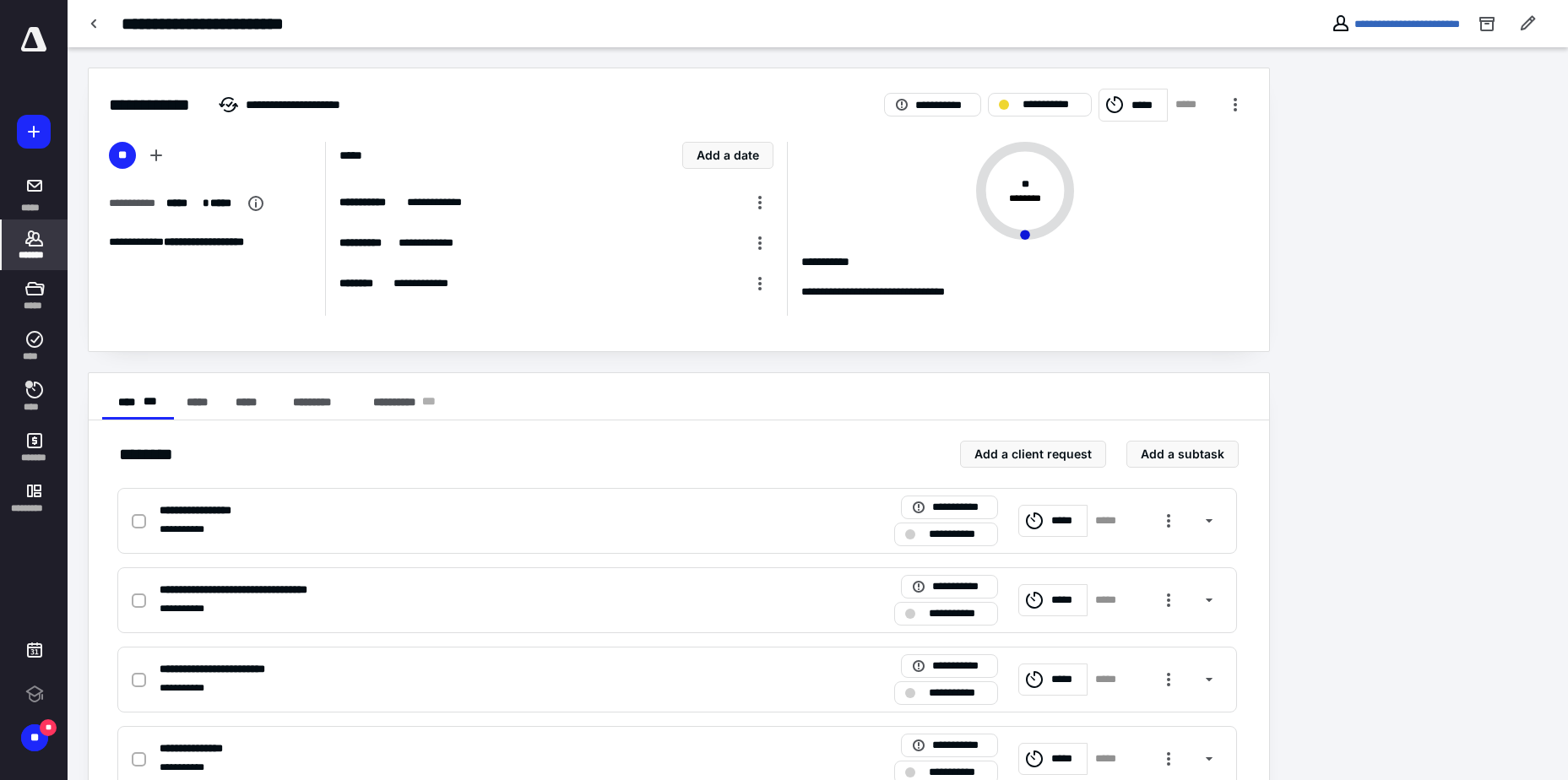 scroll, scrollTop: 0, scrollLeft: 0, axis: both 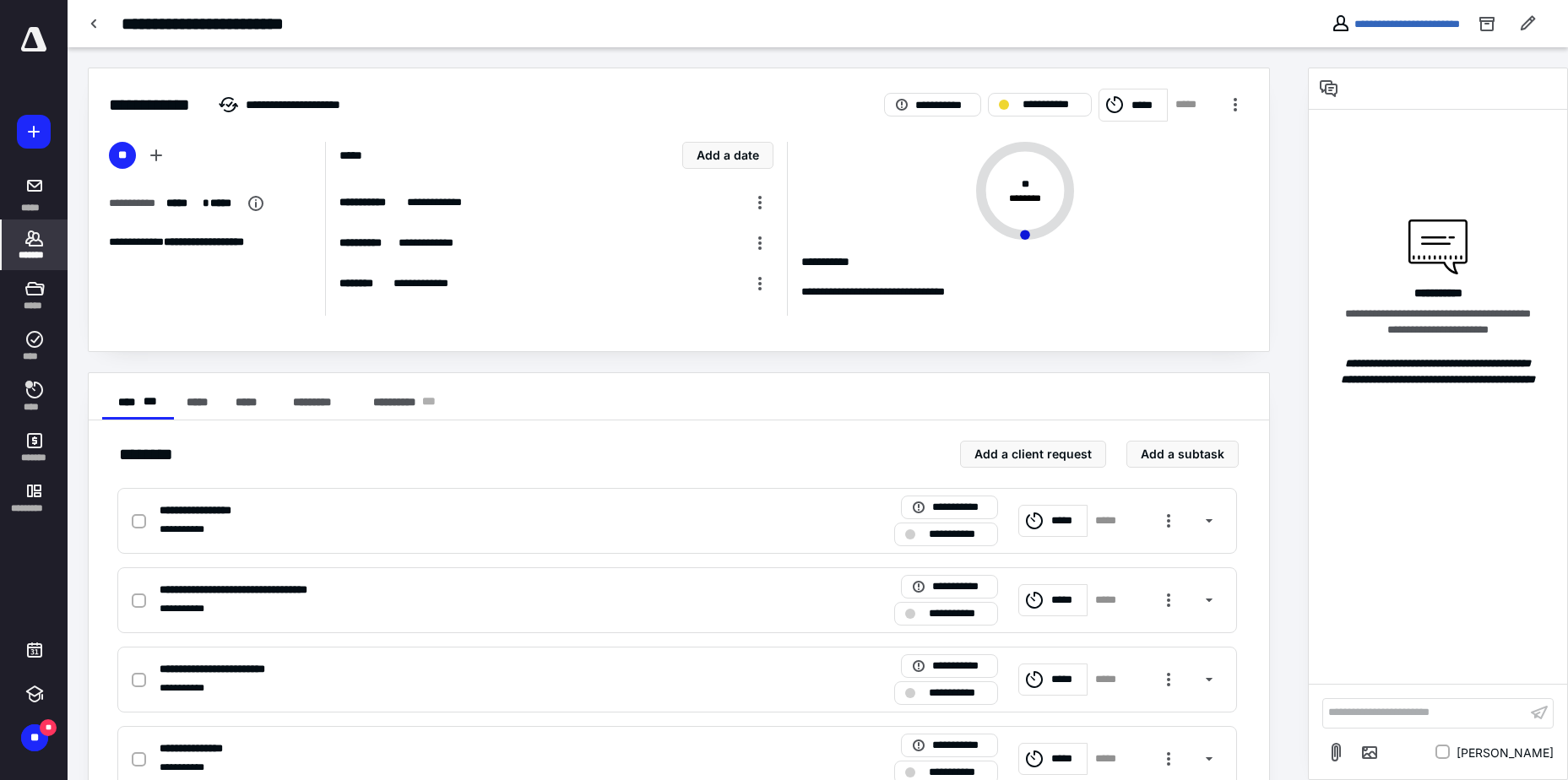 click 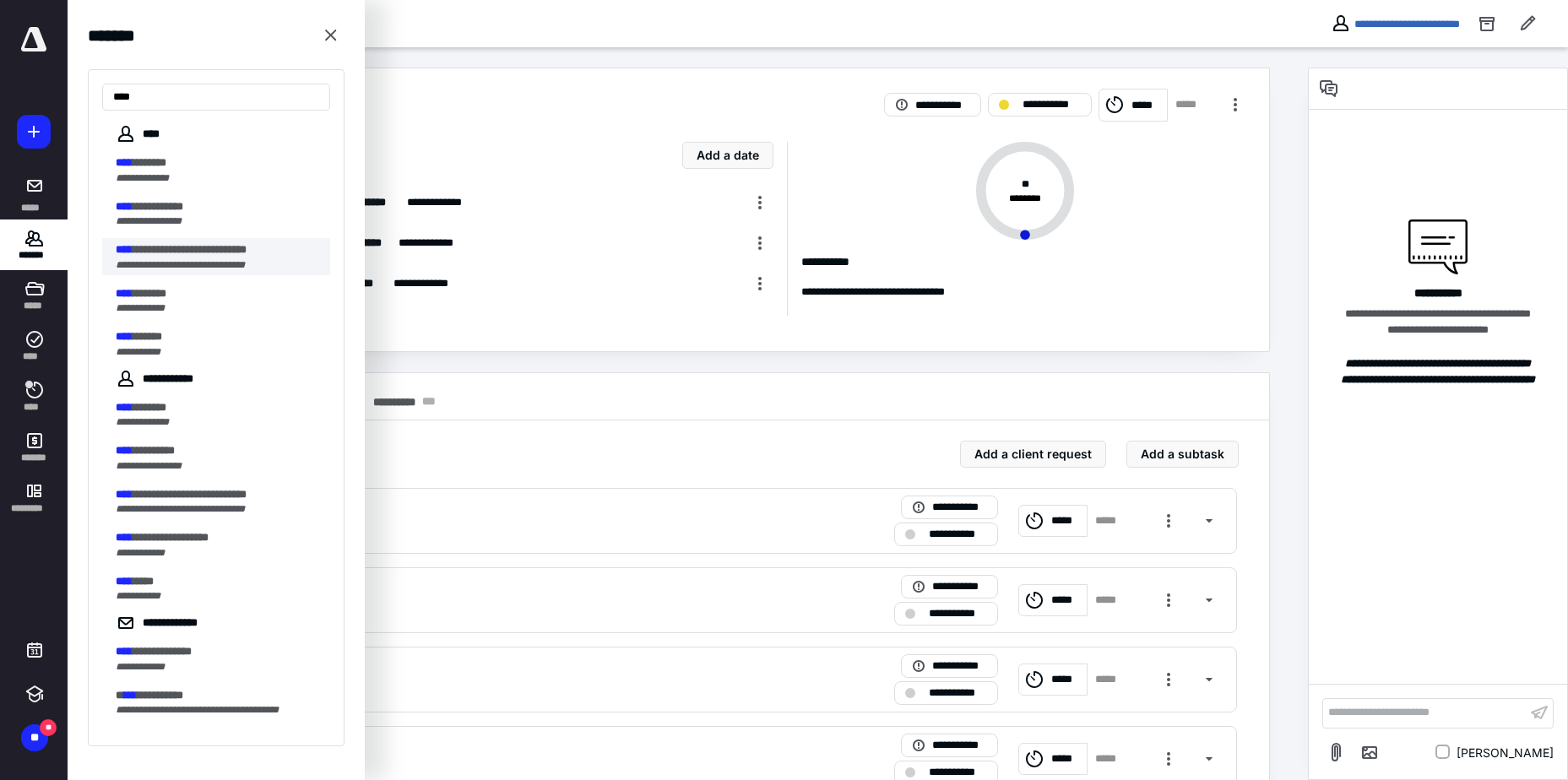 type on "****" 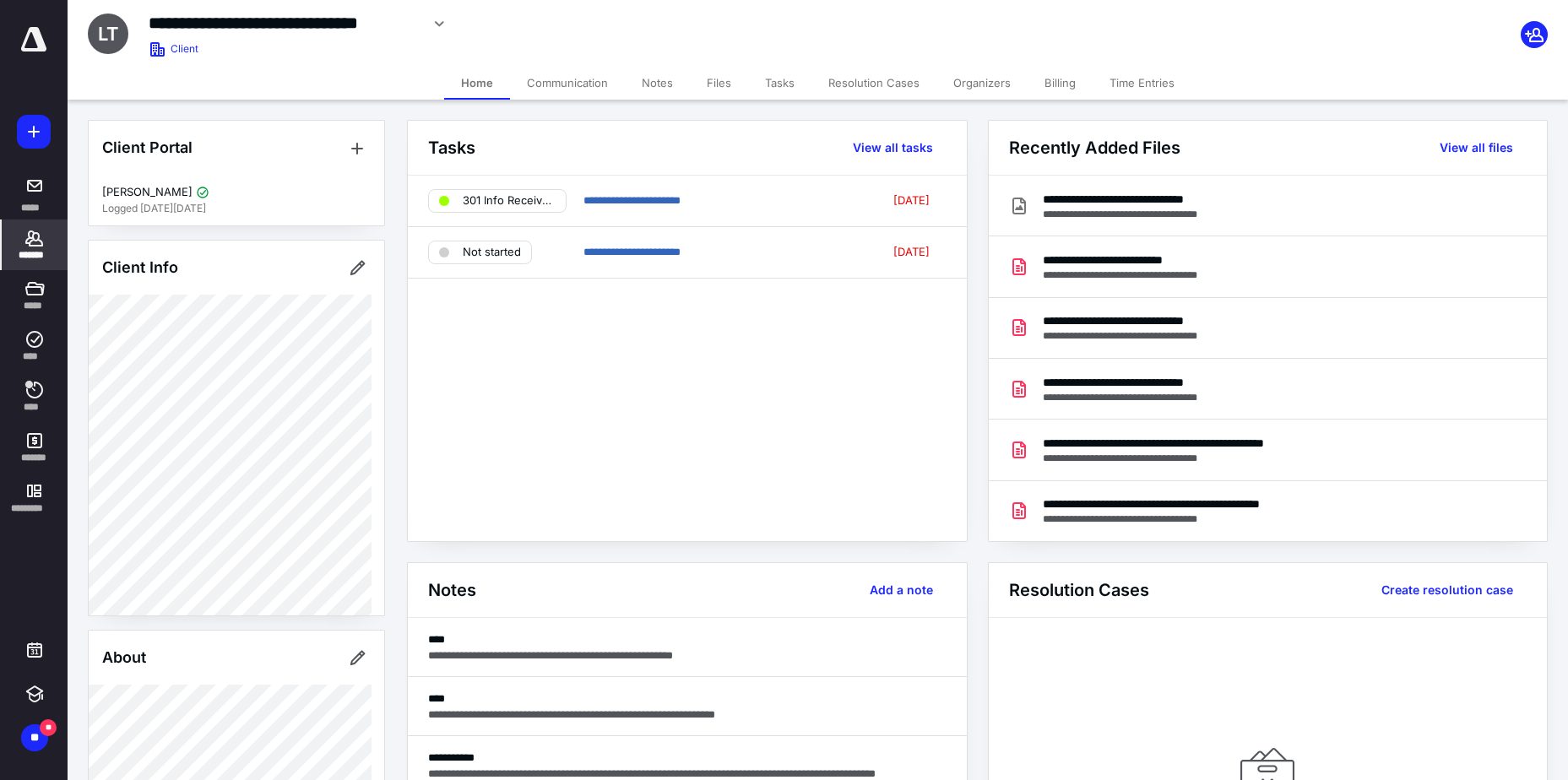 click on "Time Entries" at bounding box center [1142, 83] 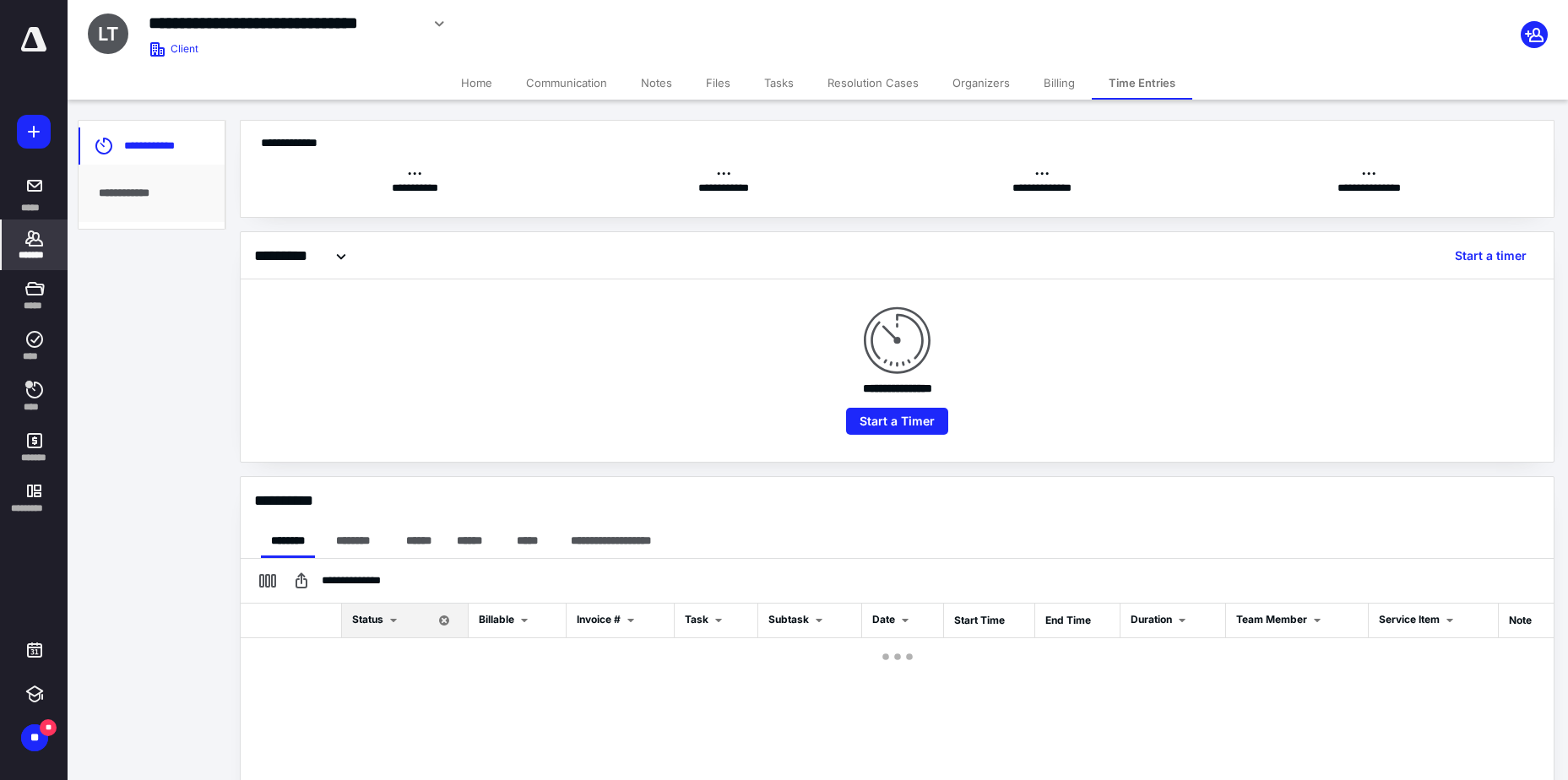 checkbox on "true" 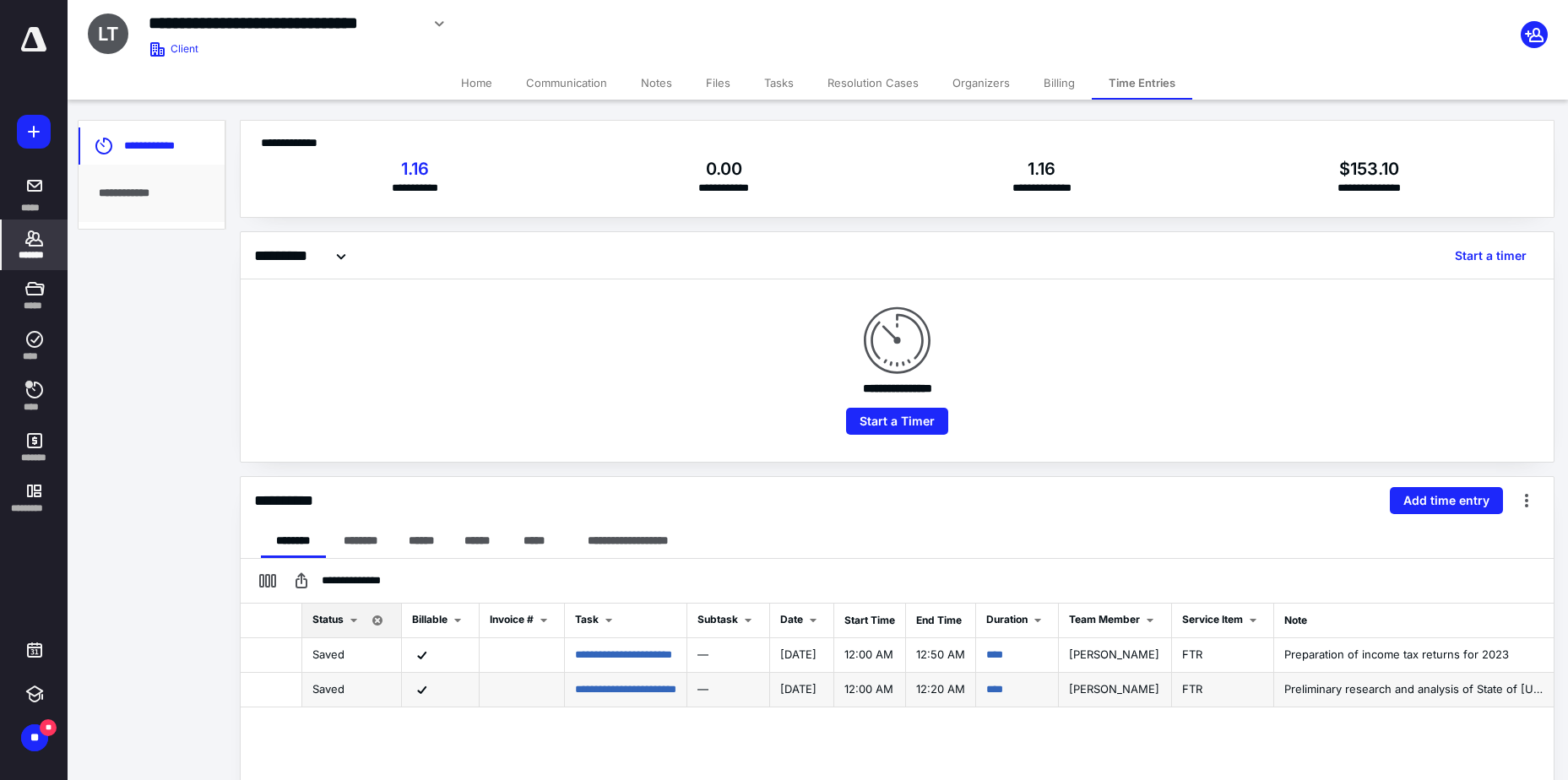 click on "Preliminary research and analysis of State of [US_STATE] and Internal Revenue Service notices" at bounding box center (1533, 689) 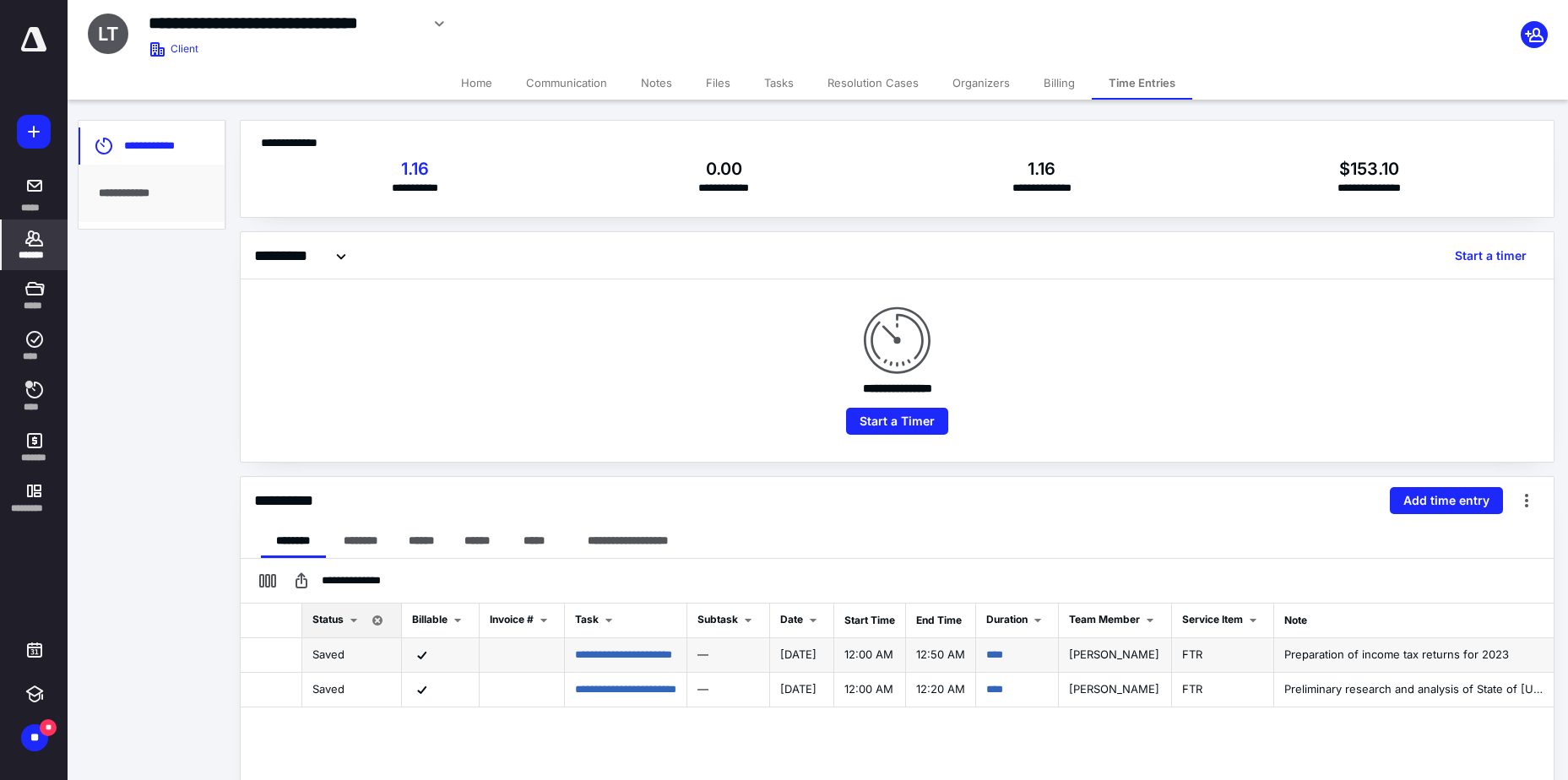 click on "Preparation of income tax returns for 2023" at bounding box center [1397, 654] 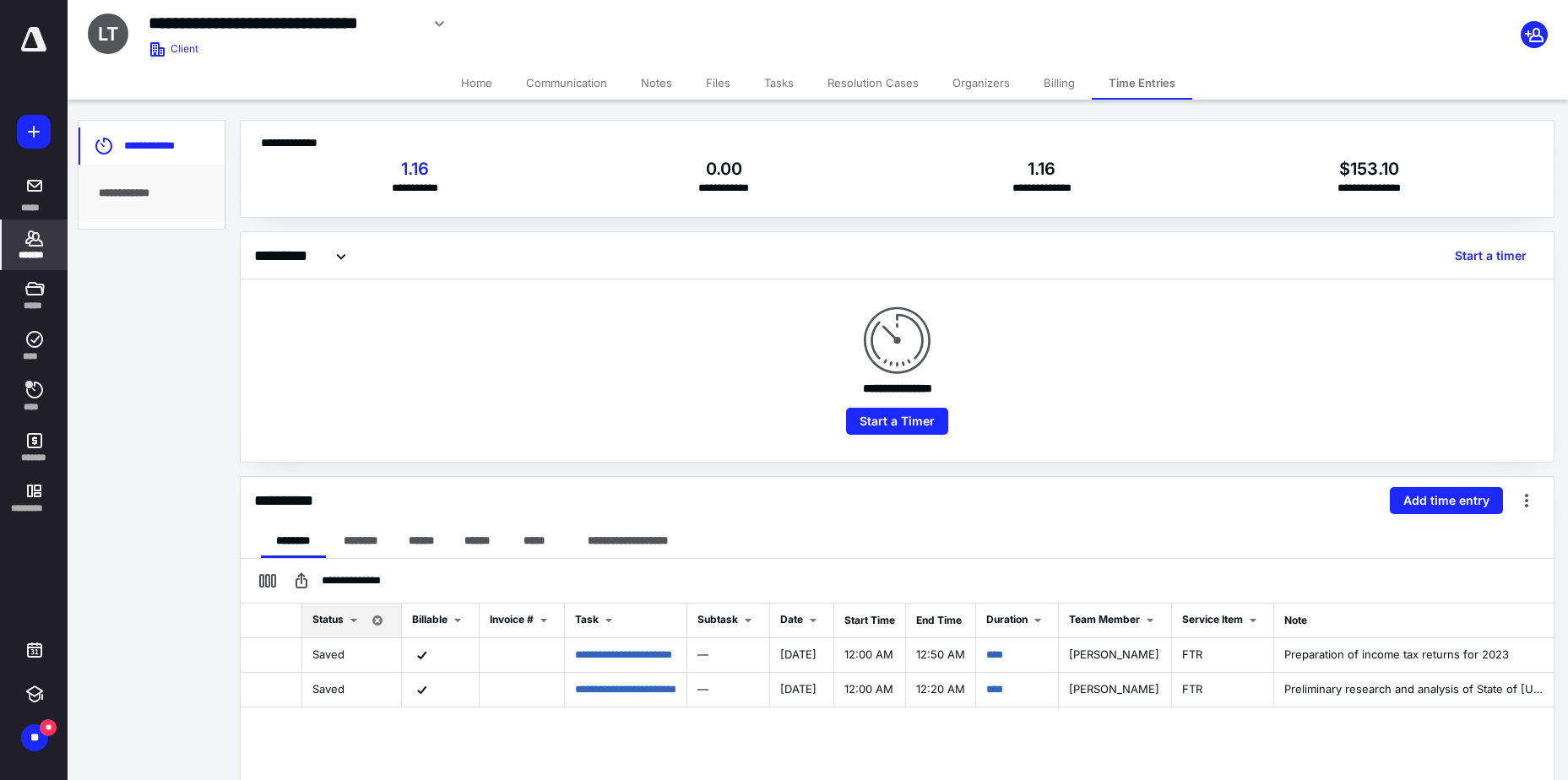 click on "Notes" at bounding box center [656, 83] 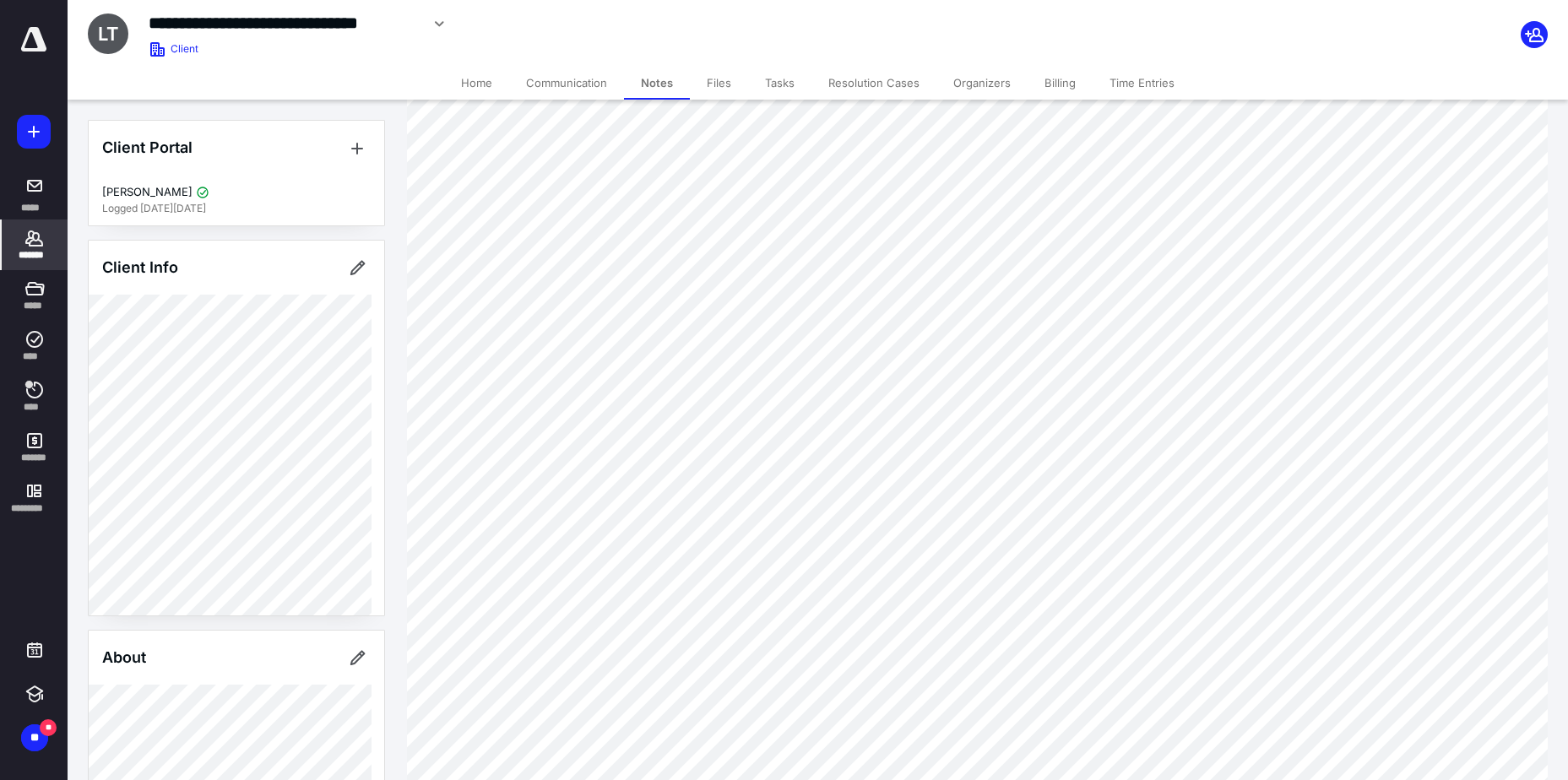 scroll, scrollTop: 253, scrollLeft: 0, axis: vertical 